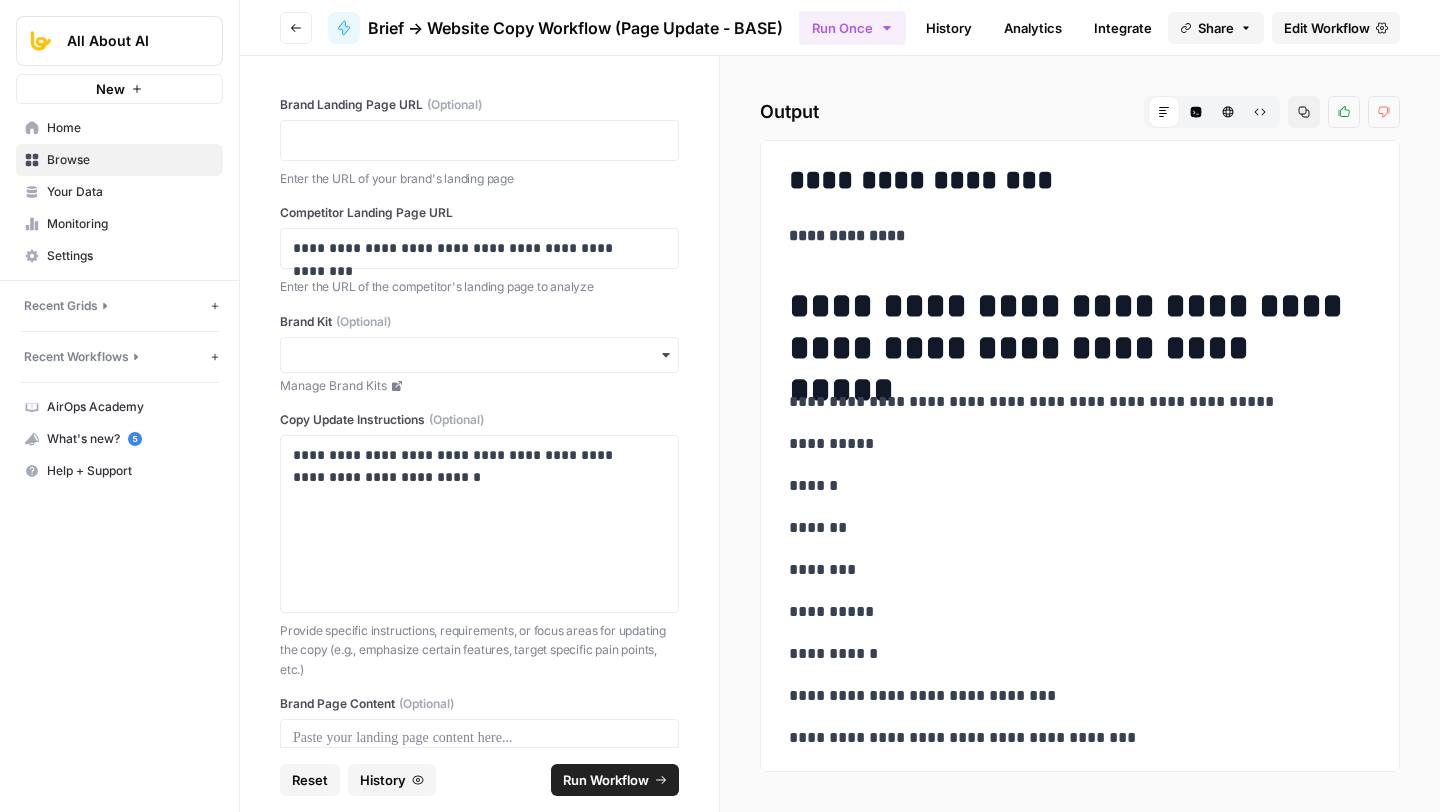 scroll, scrollTop: 0, scrollLeft: 0, axis: both 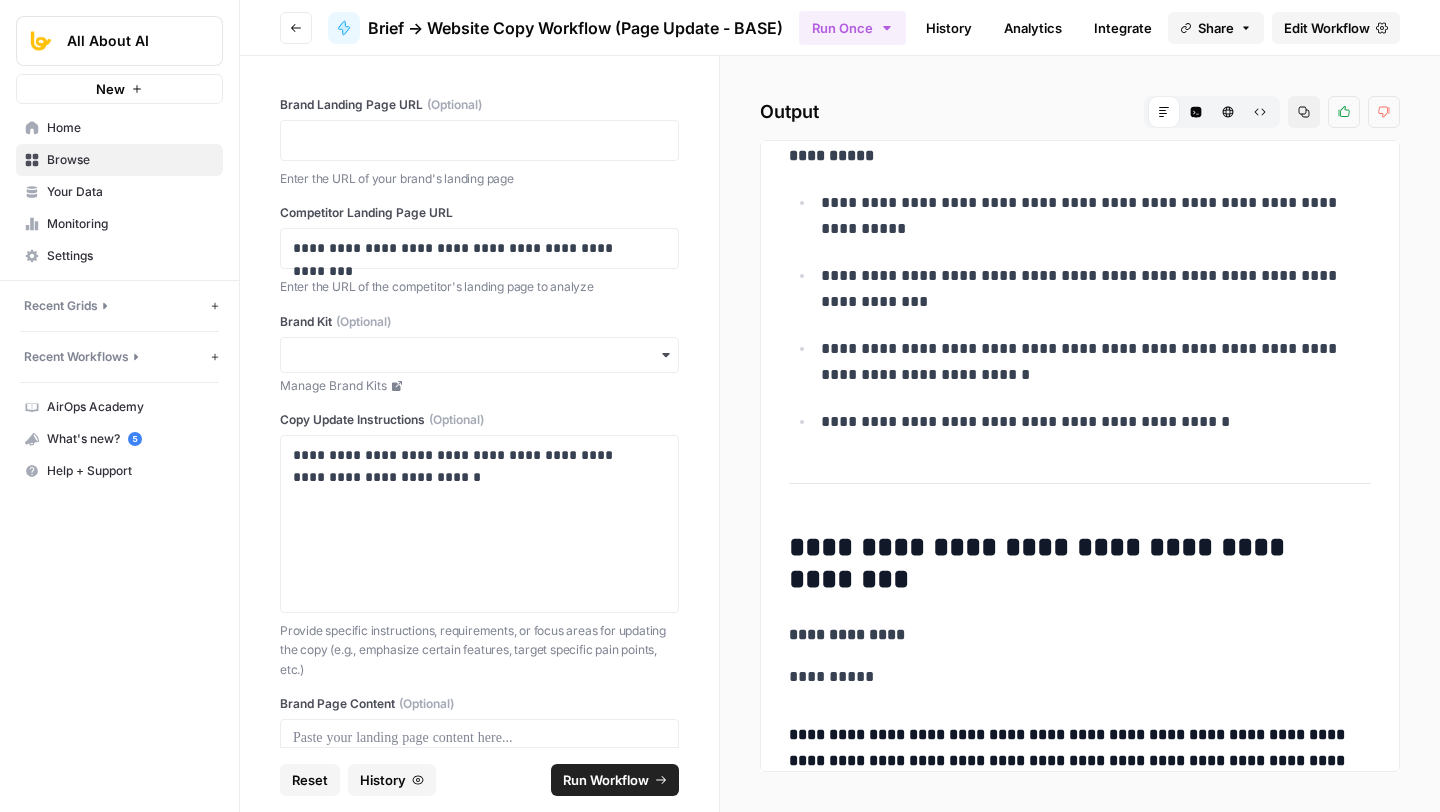 click on "**********" at bounding box center (1088, 362) 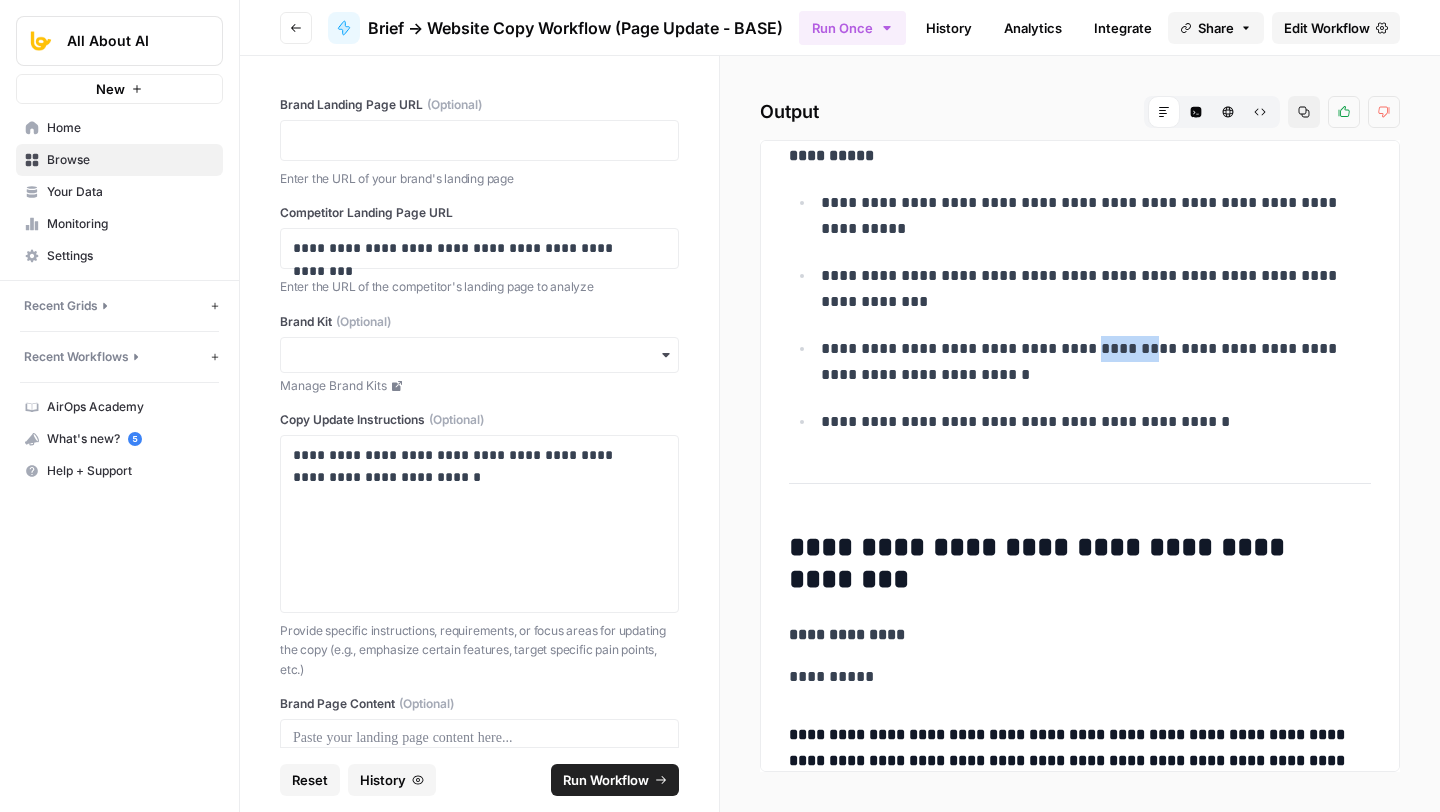 click on "**********" at bounding box center (1088, 289) 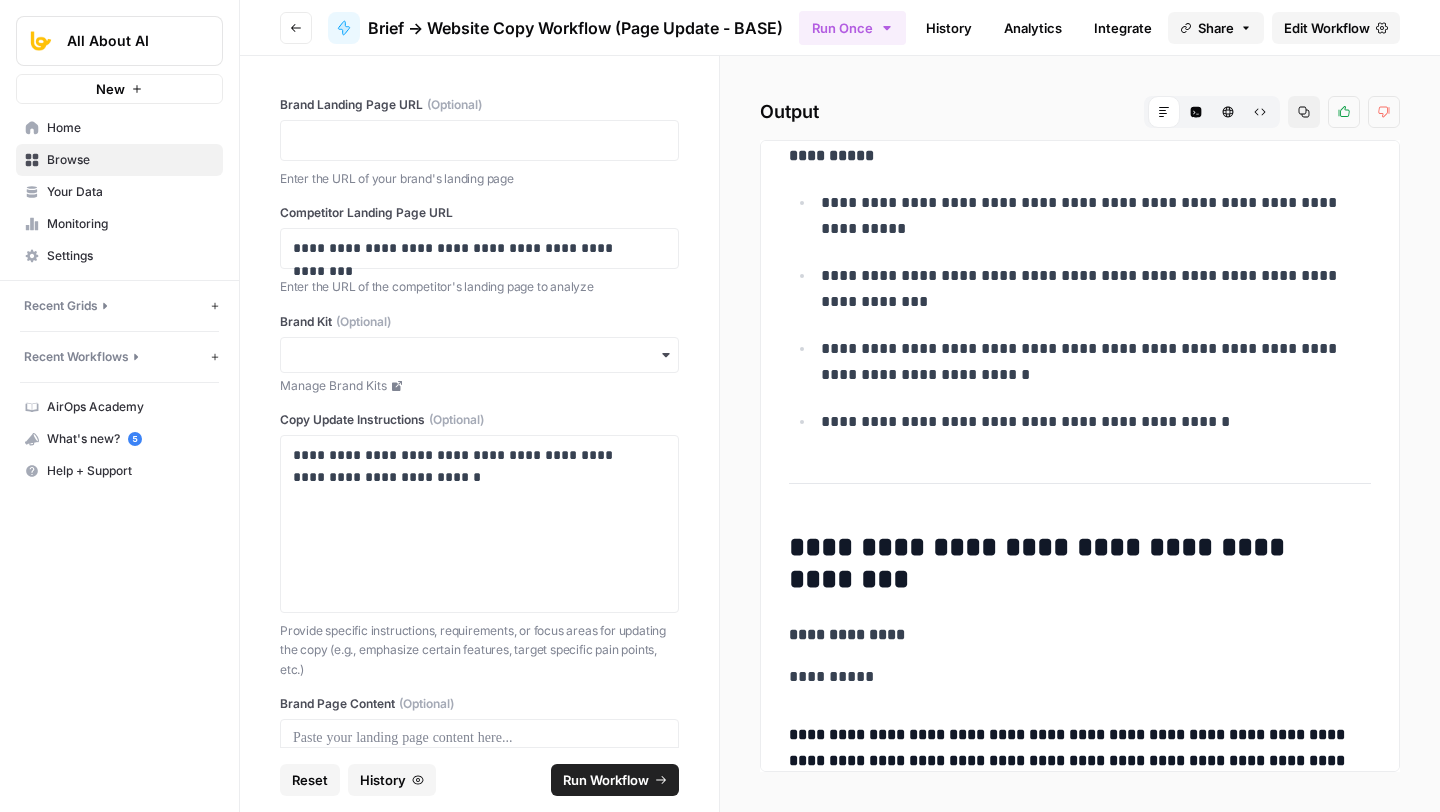 click on "**********" at bounding box center (1088, 289) 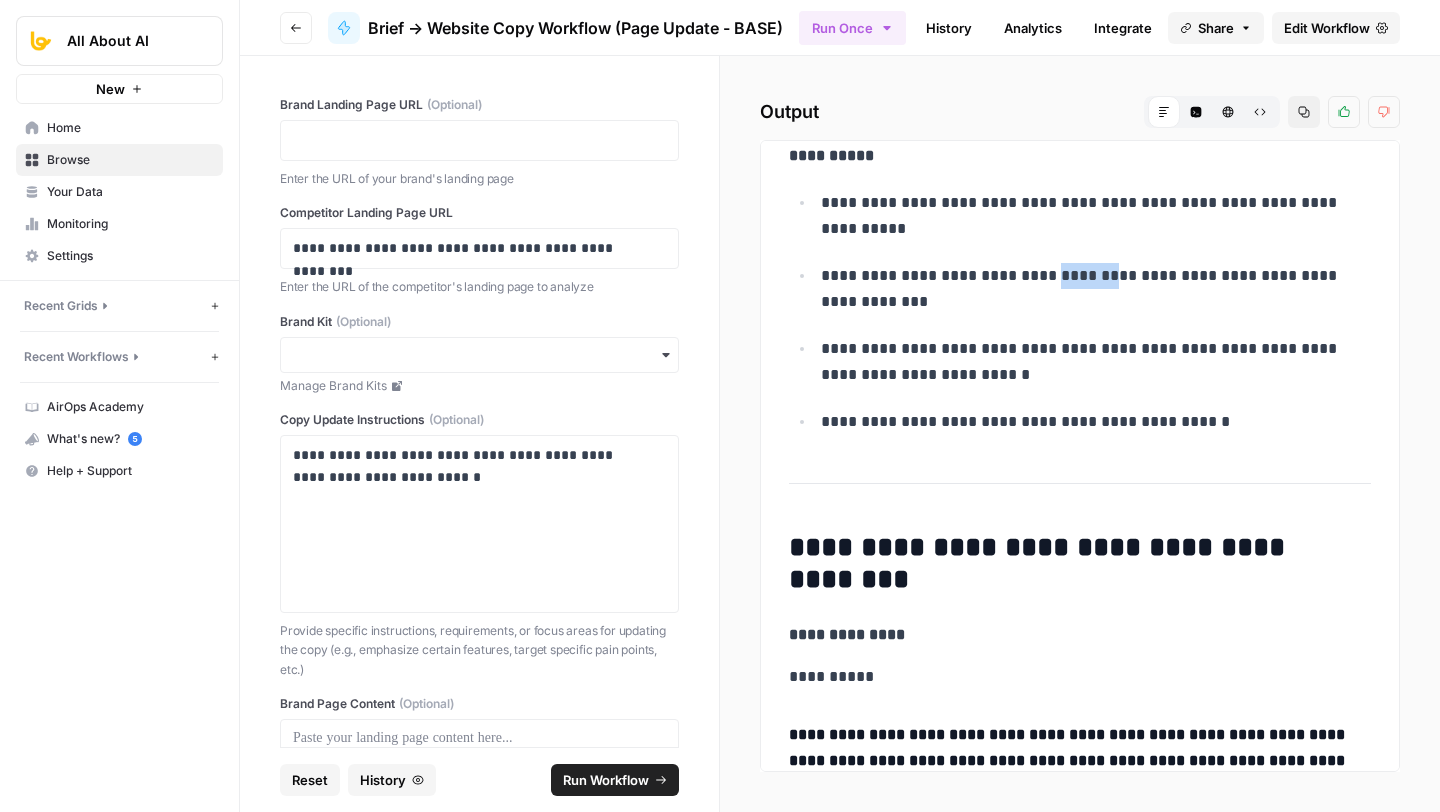 click on "**********" at bounding box center (1088, 216) 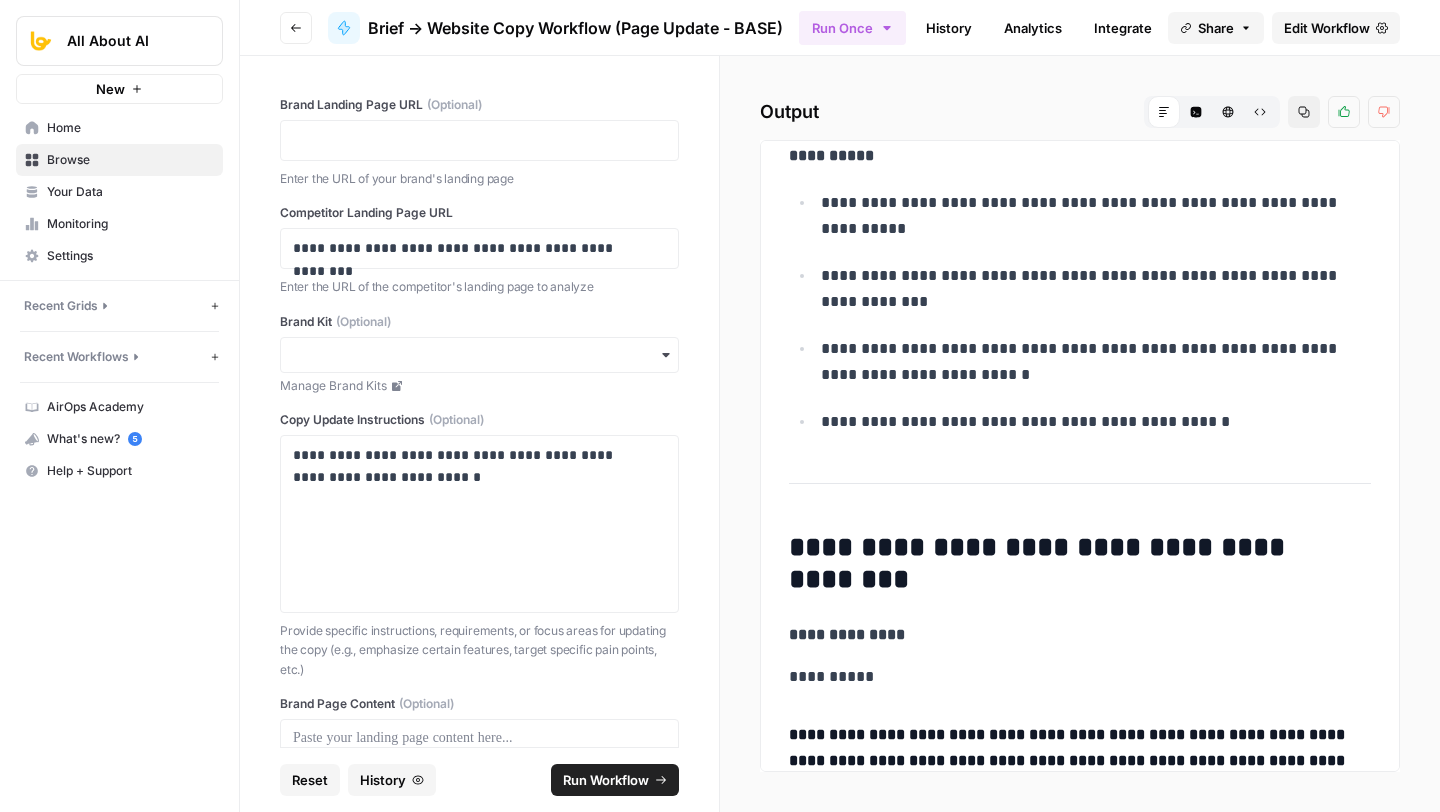 click on "**********" at bounding box center [1088, 216] 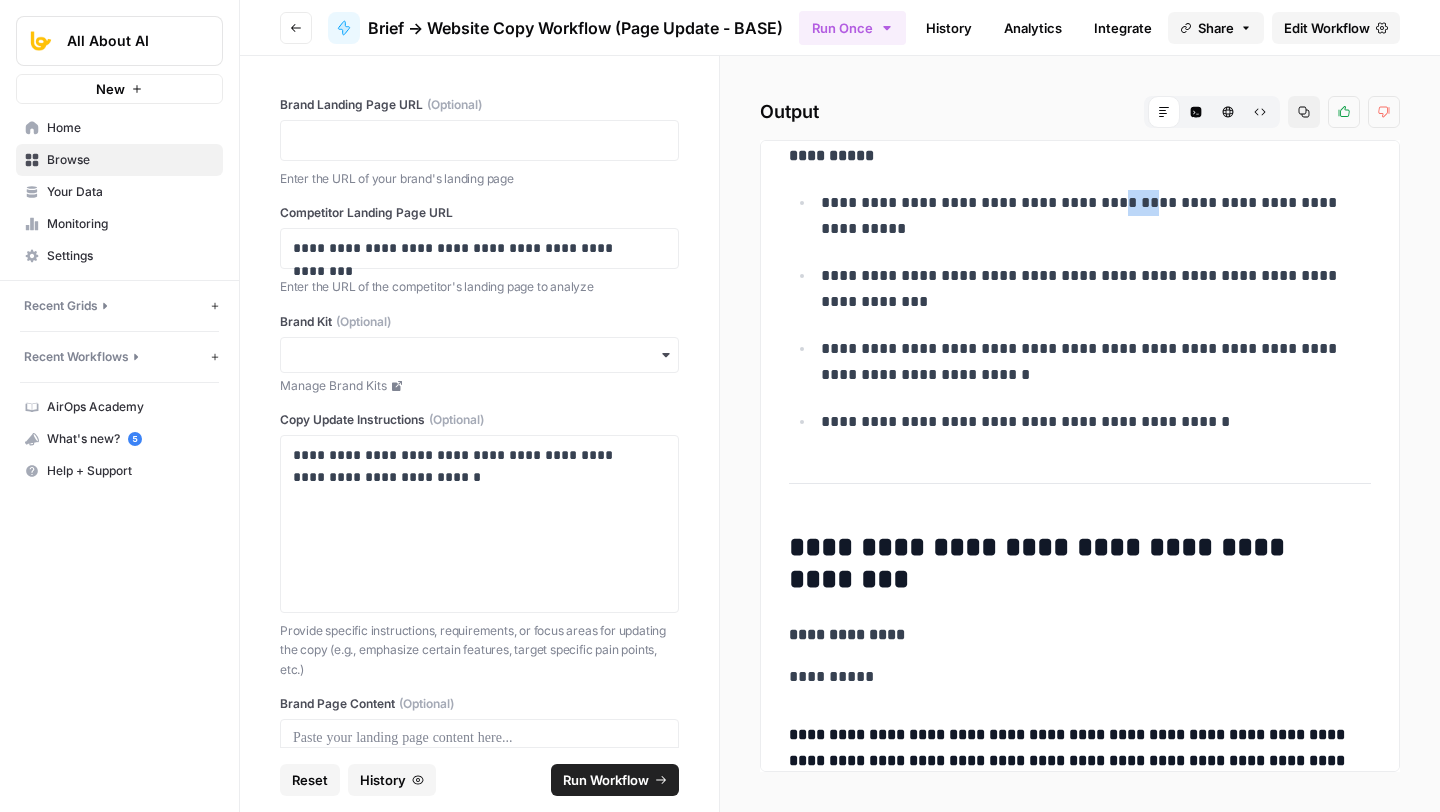click on "**********" at bounding box center [1088, 216] 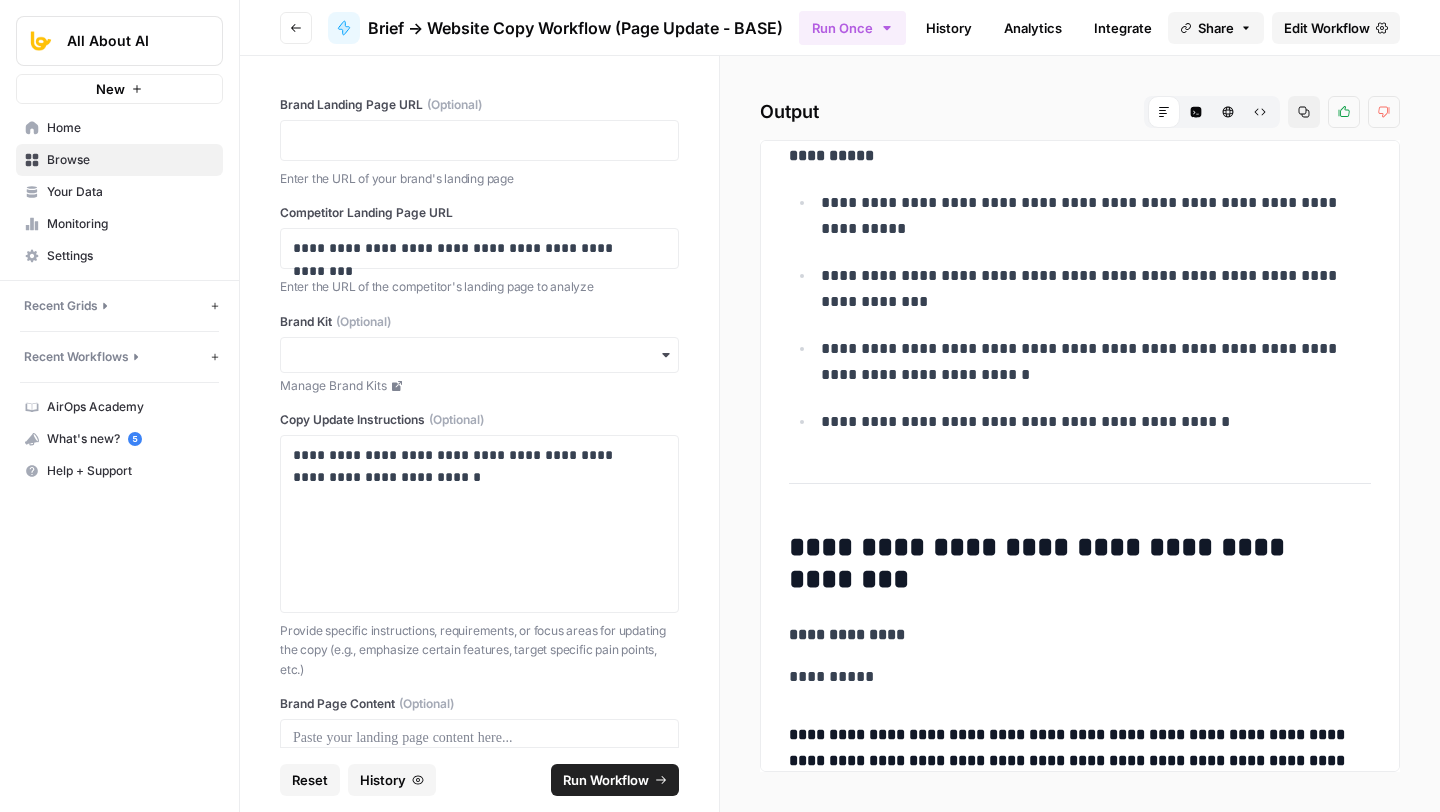 click on "**********" at bounding box center [1088, 216] 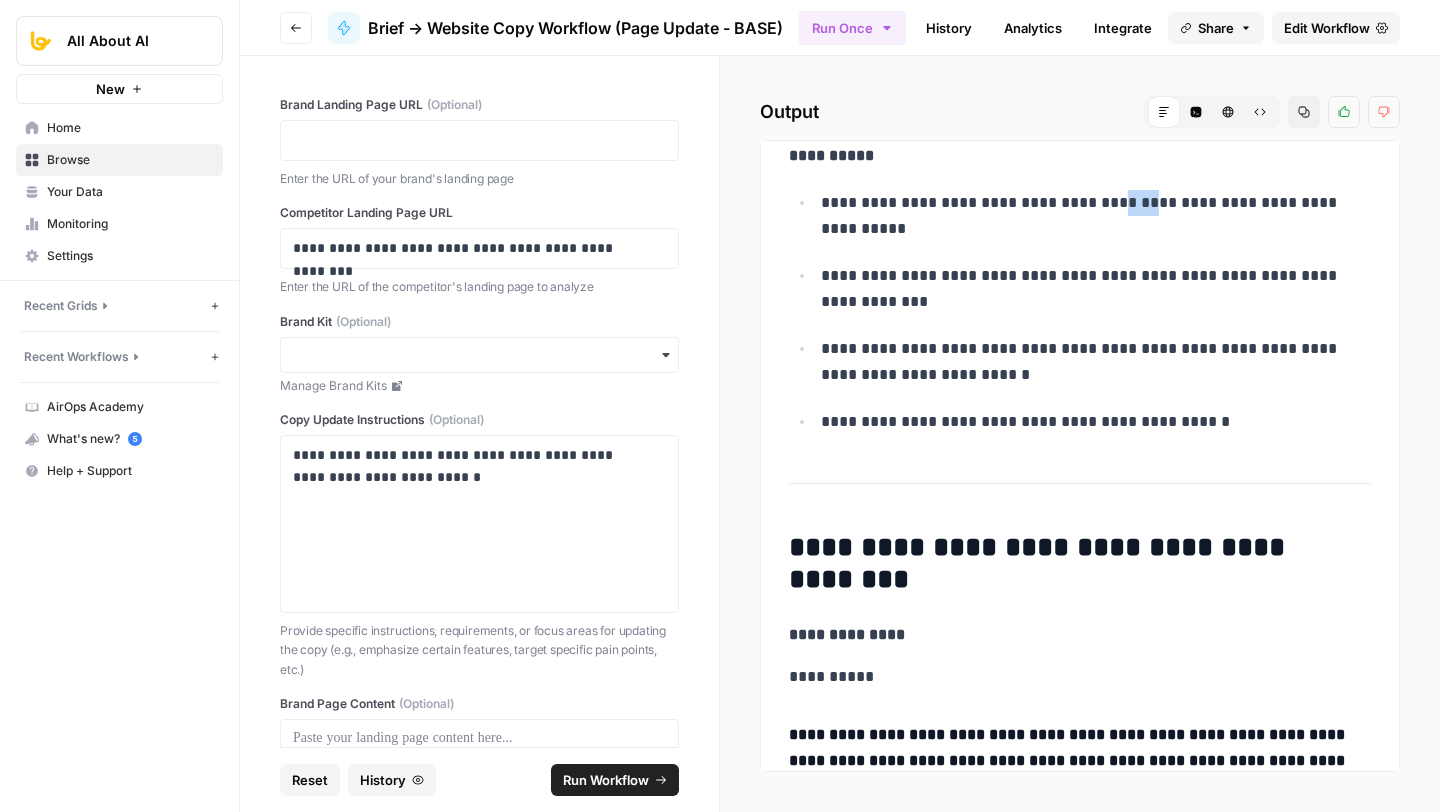 click on "**********" at bounding box center (1088, 216) 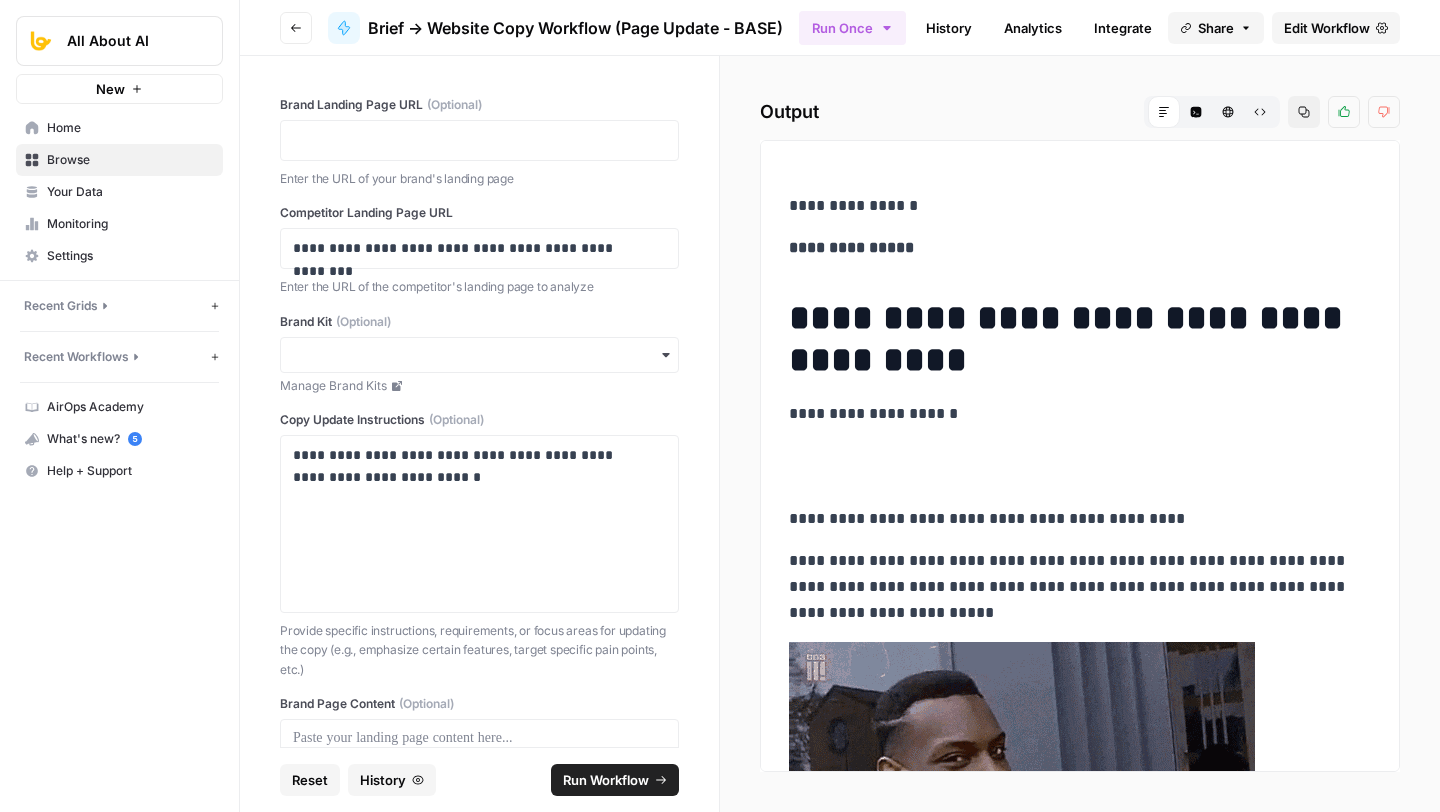 scroll, scrollTop: 3713, scrollLeft: 0, axis: vertical 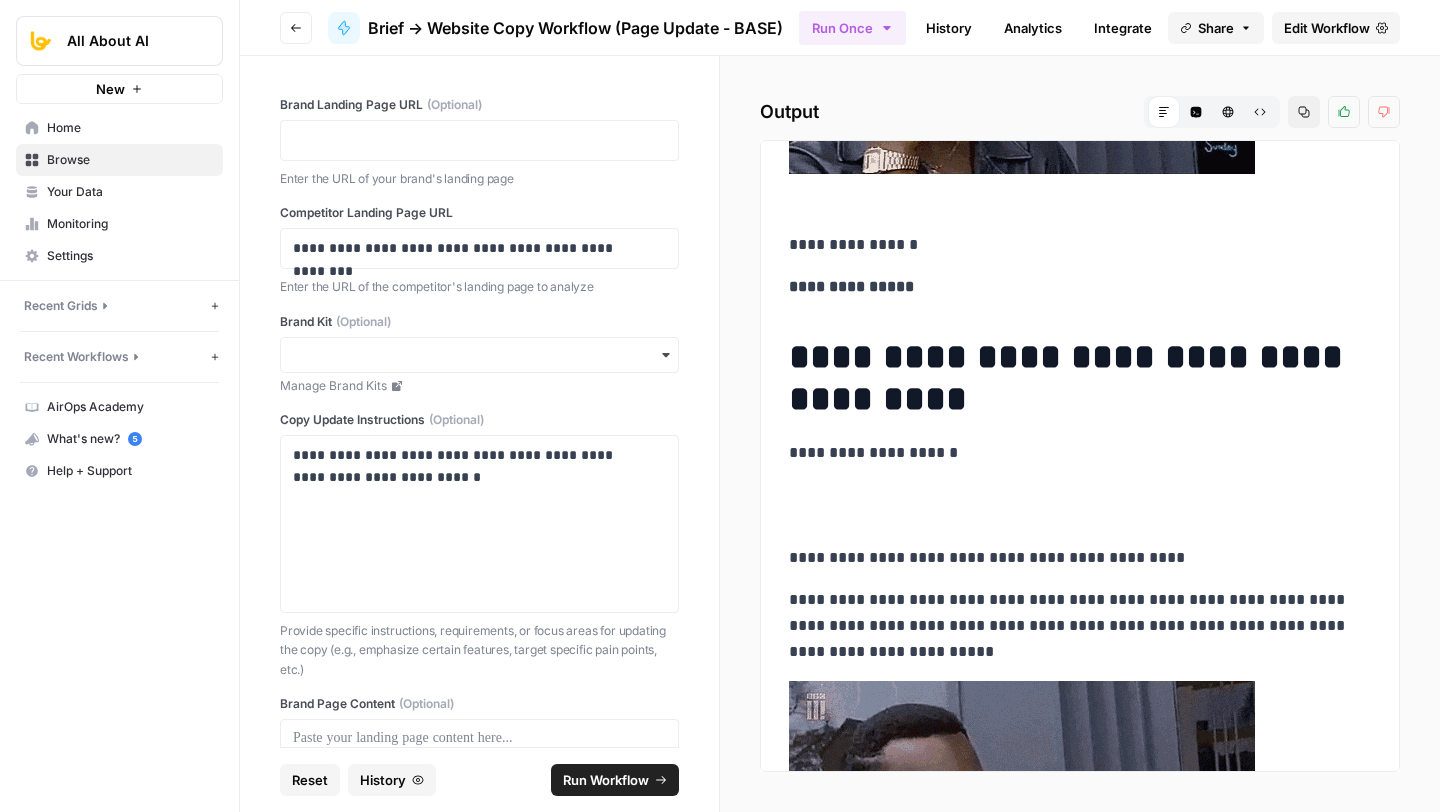 click on "**********" at bounding box center (1072, 378) 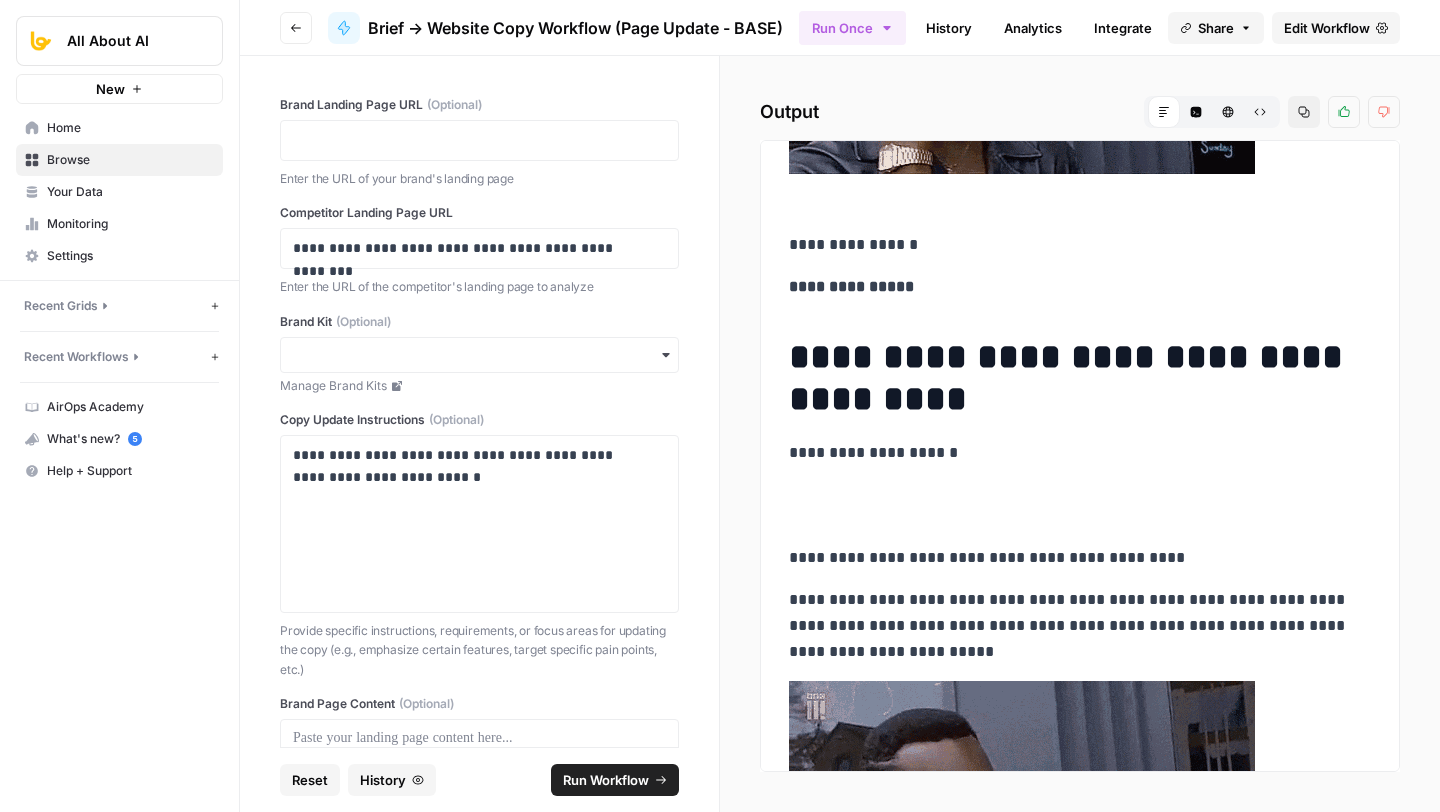 click on "**********" at bounding box center [1072, 378] 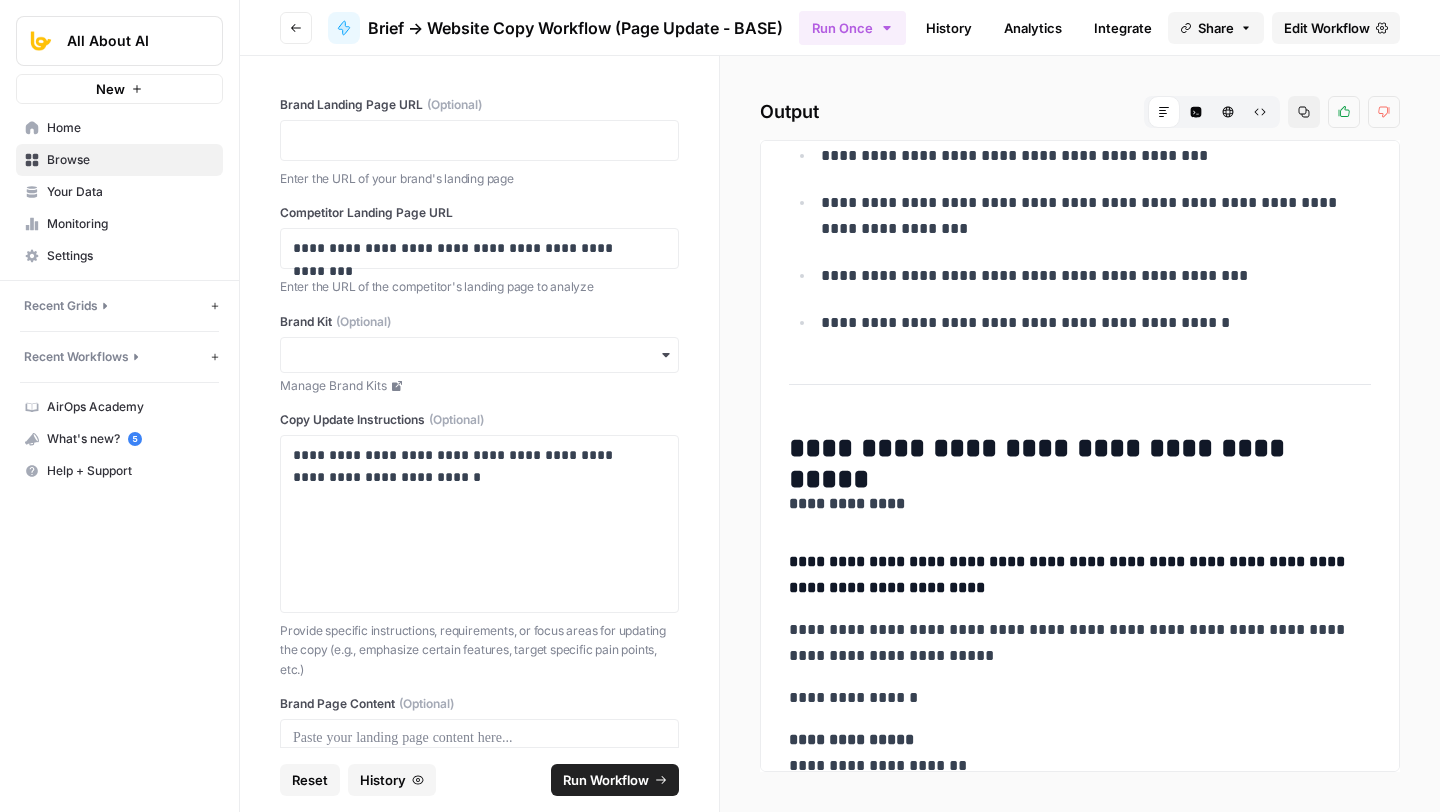 scroll, scrollTop: 11446, scrollLeft: 0, axis: vertical 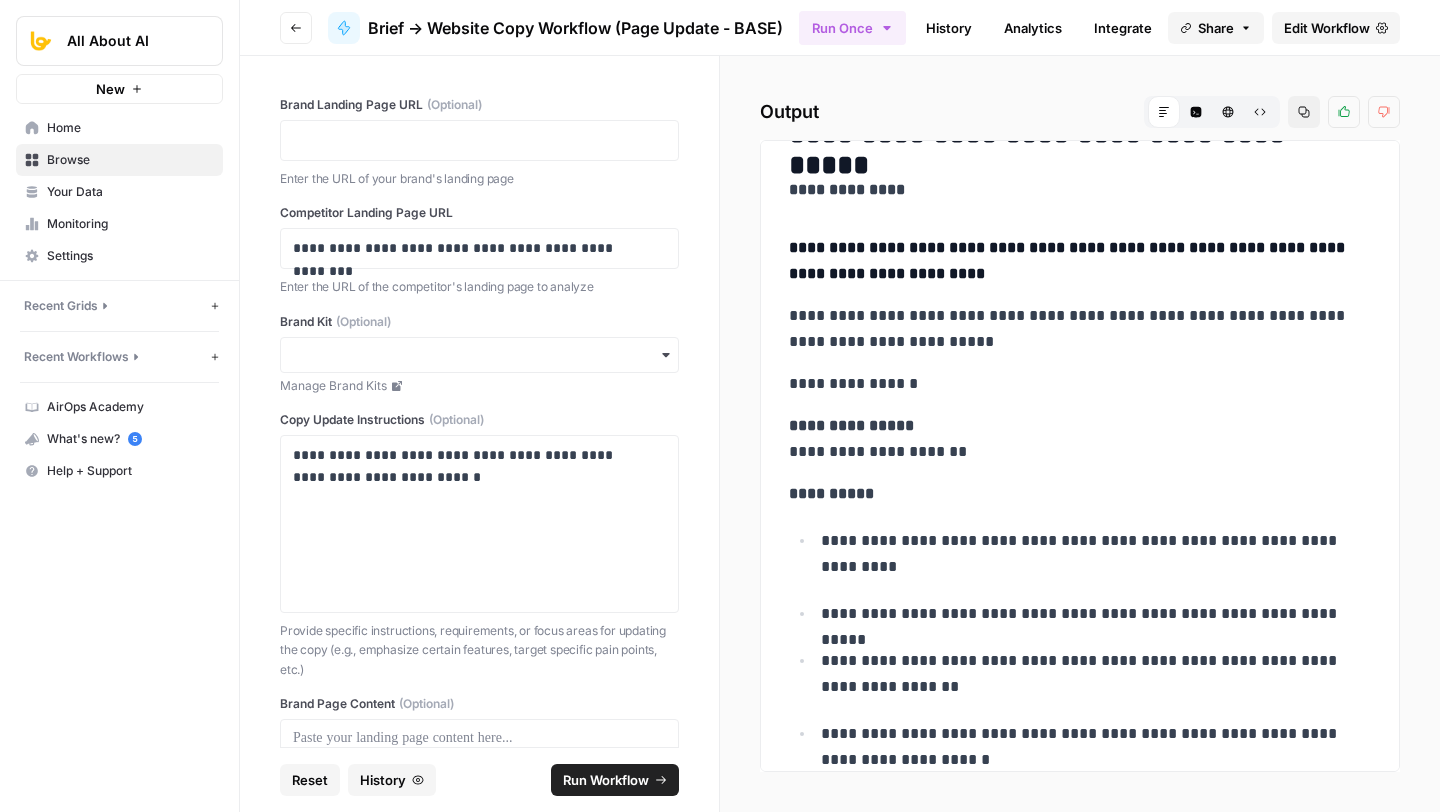 click on "**********" at bounding box center (1072, 329) 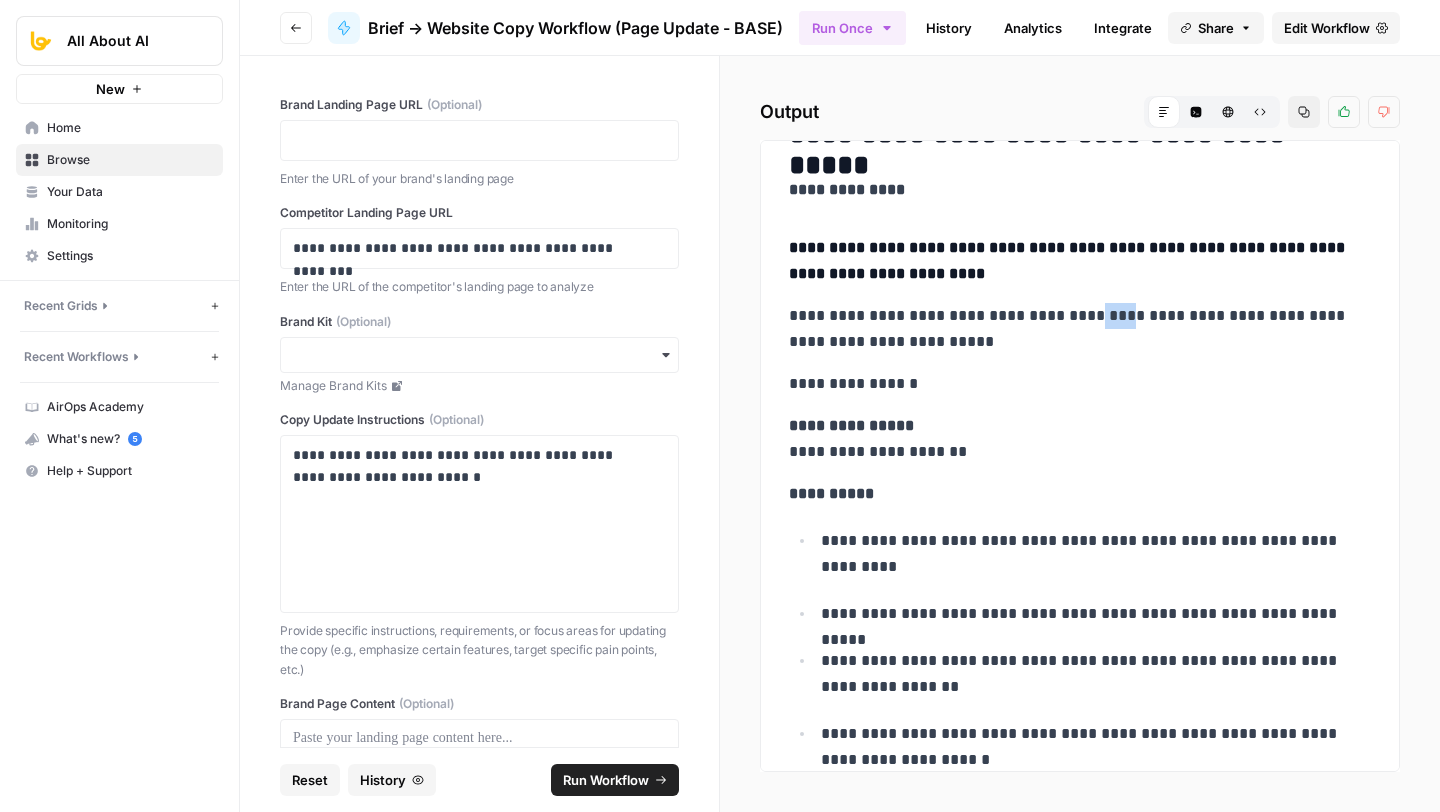 click on "**********" at bounding box center (1072, 329) 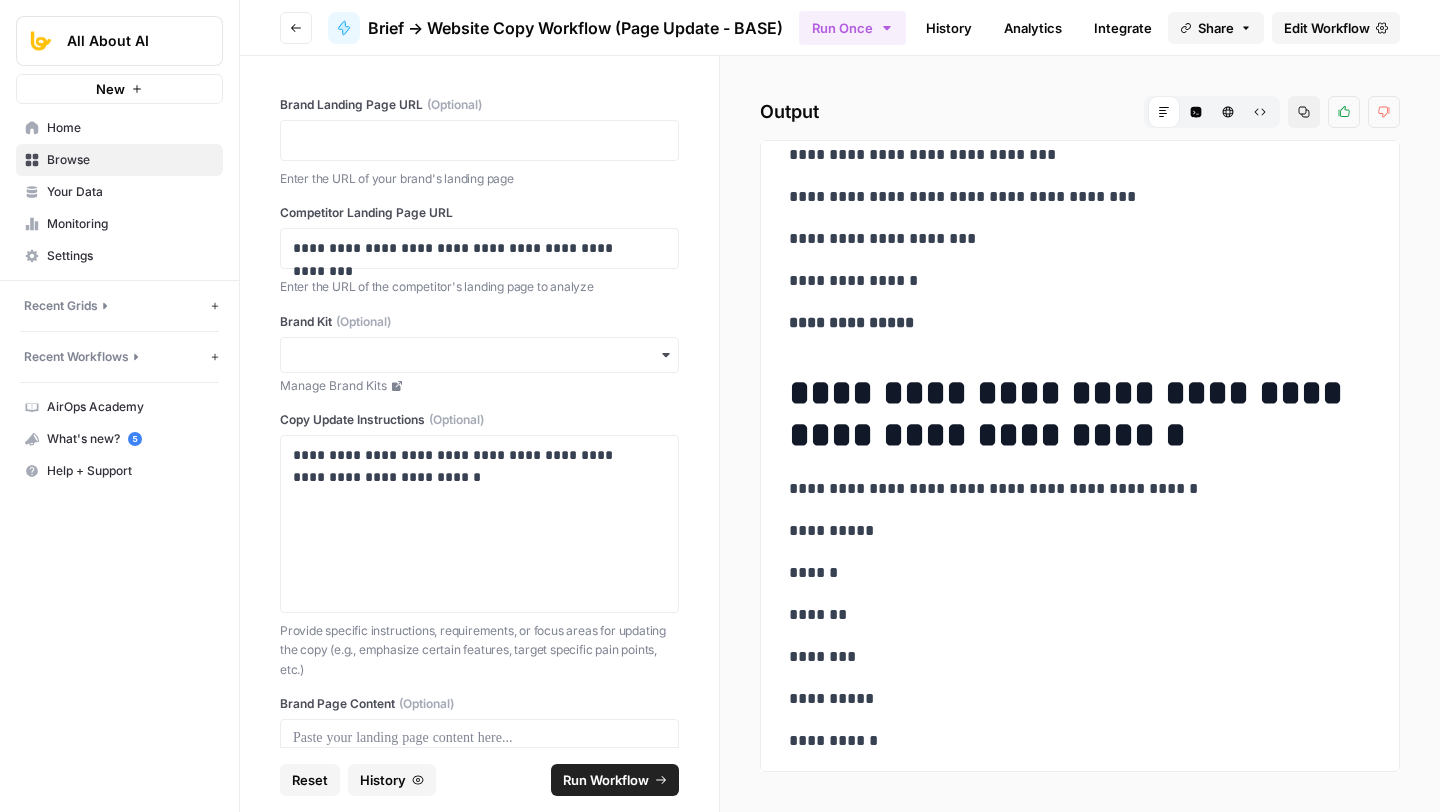 scroll, scrollTop: 0, scrollLeft: 0, axis: both 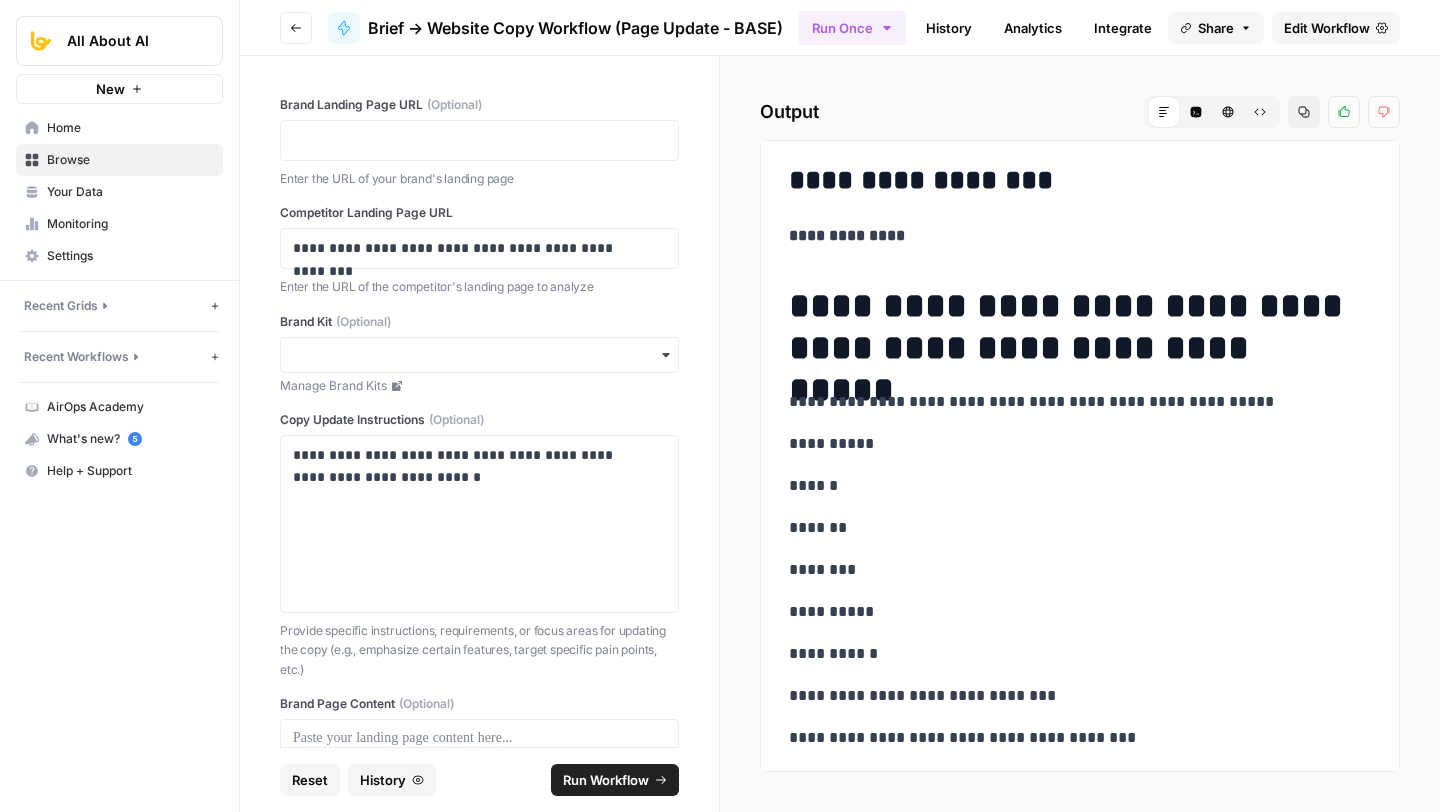 click on "**********" at bounding box center (1072, 327) 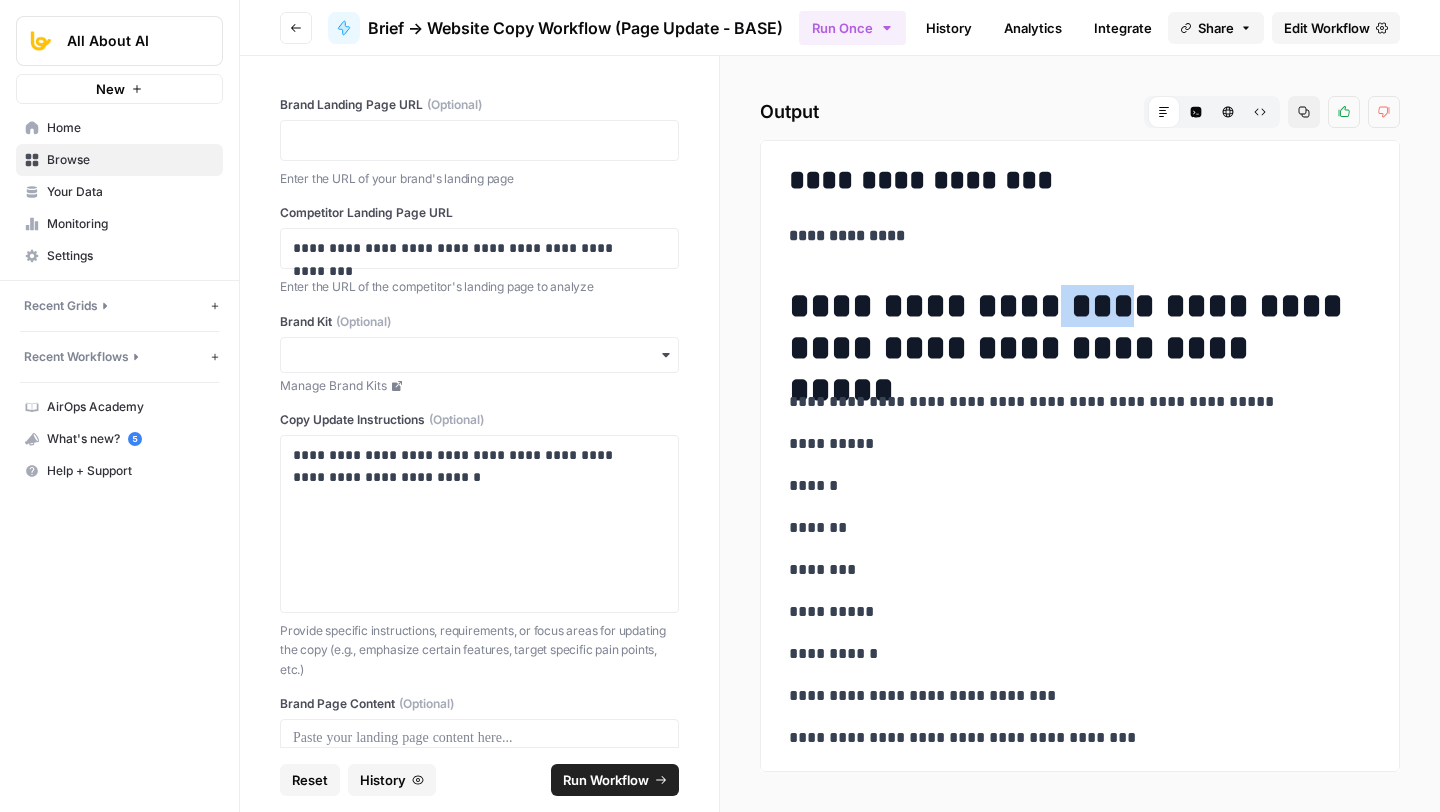 click on "**********" at bounding box center [1072, 327] 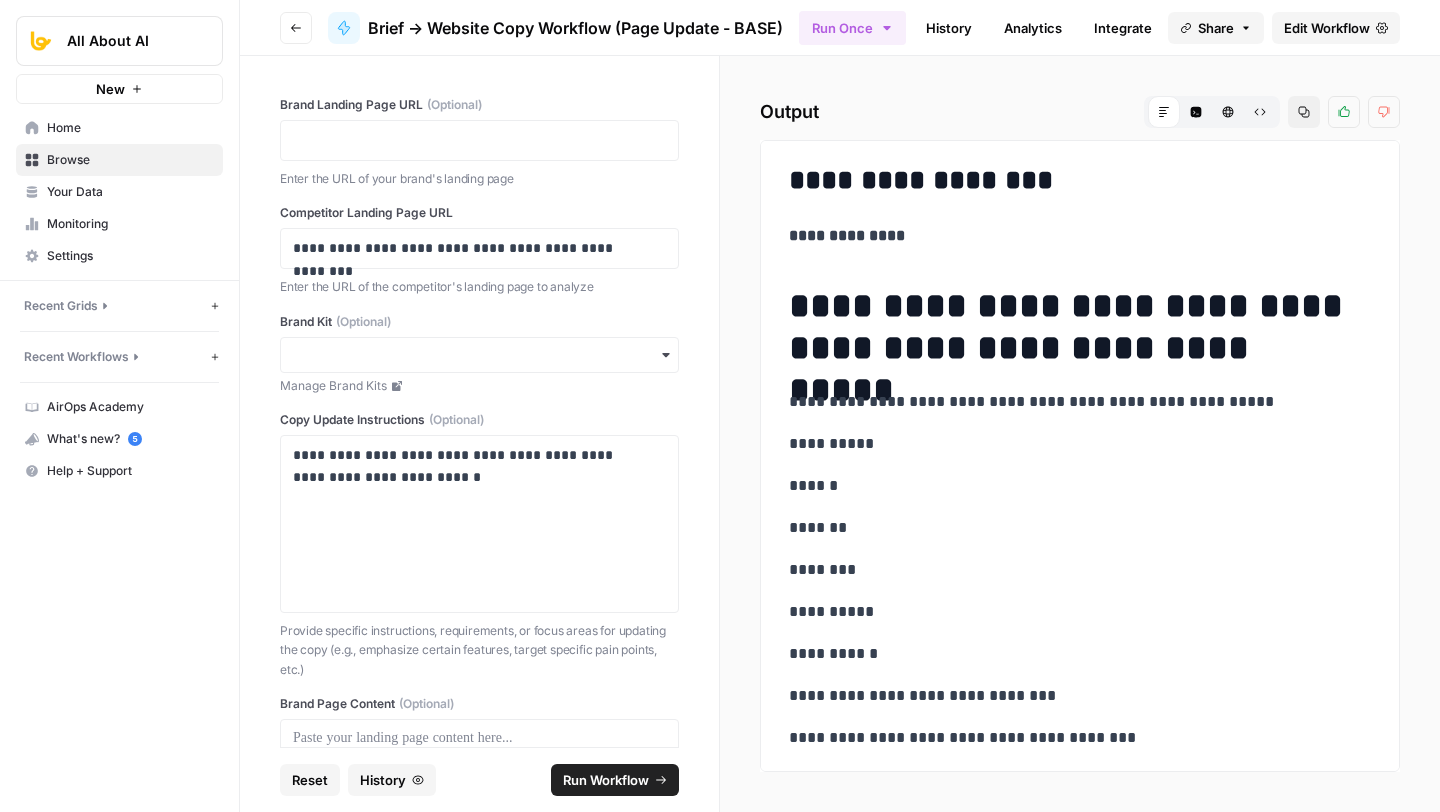 click on "**********" at bounding box center [1072, 327] 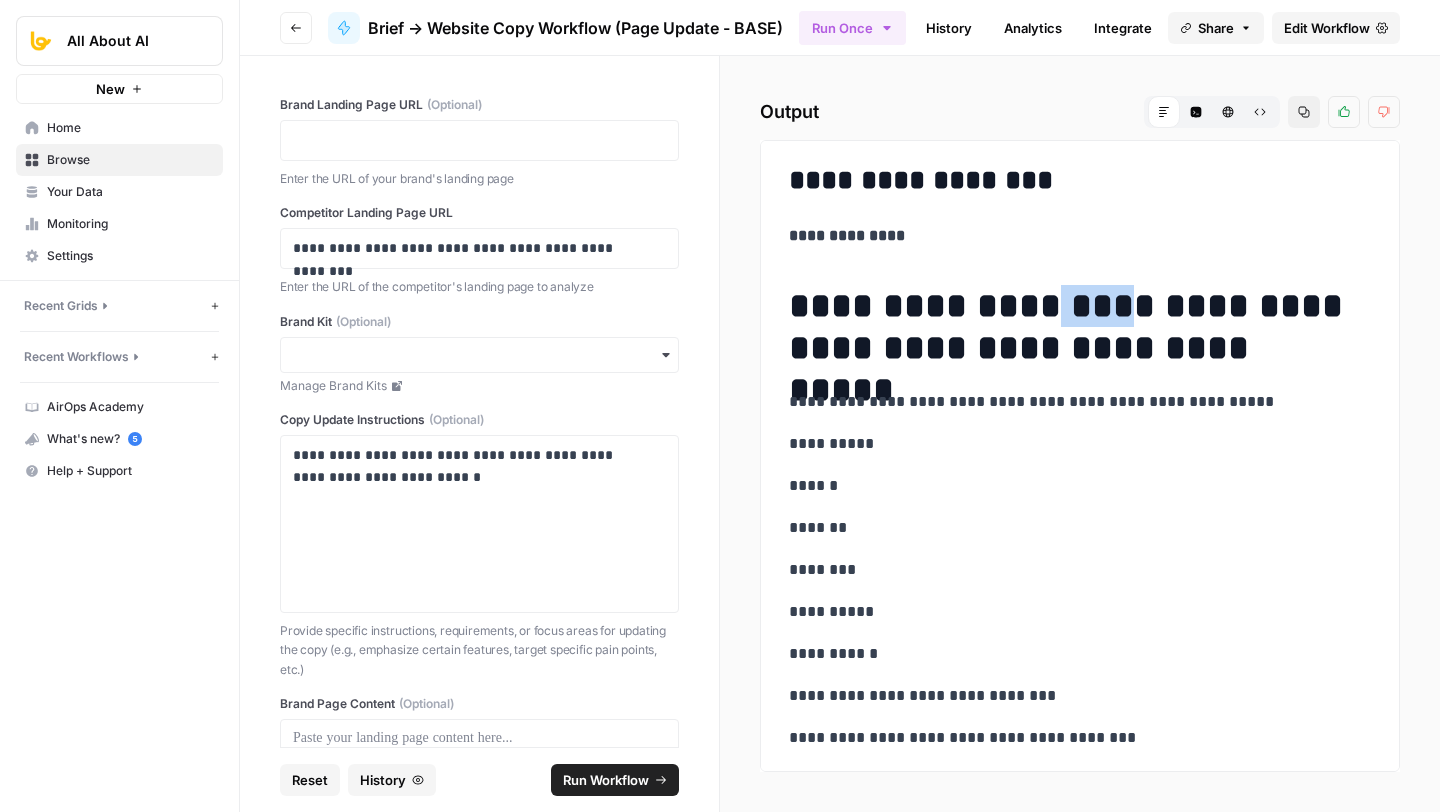 click on "**********" at bounding box center (1072, 327) 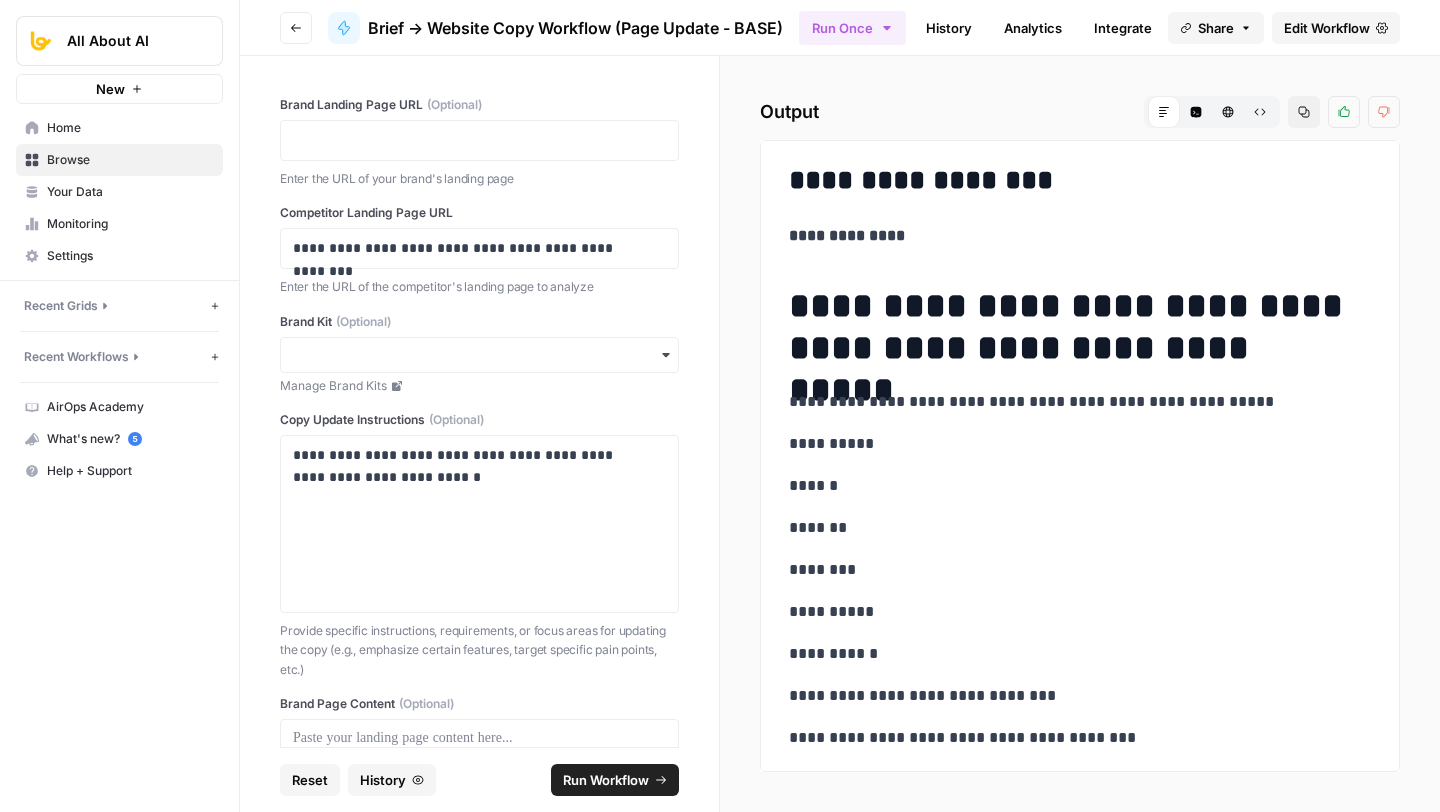 click on "**********" at bounding box center [1072, 327] 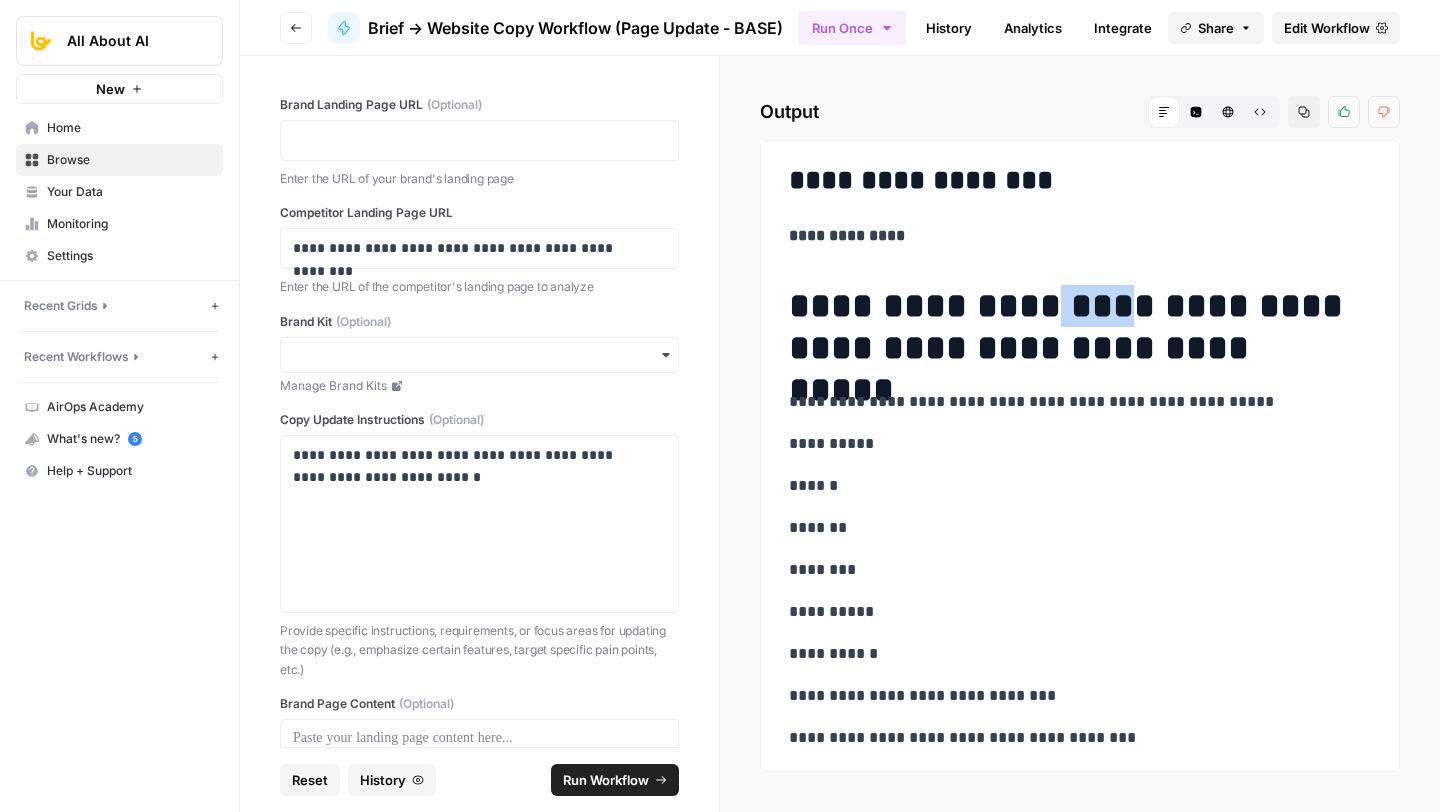 click on "**********" at bounding box center (1072, 327) 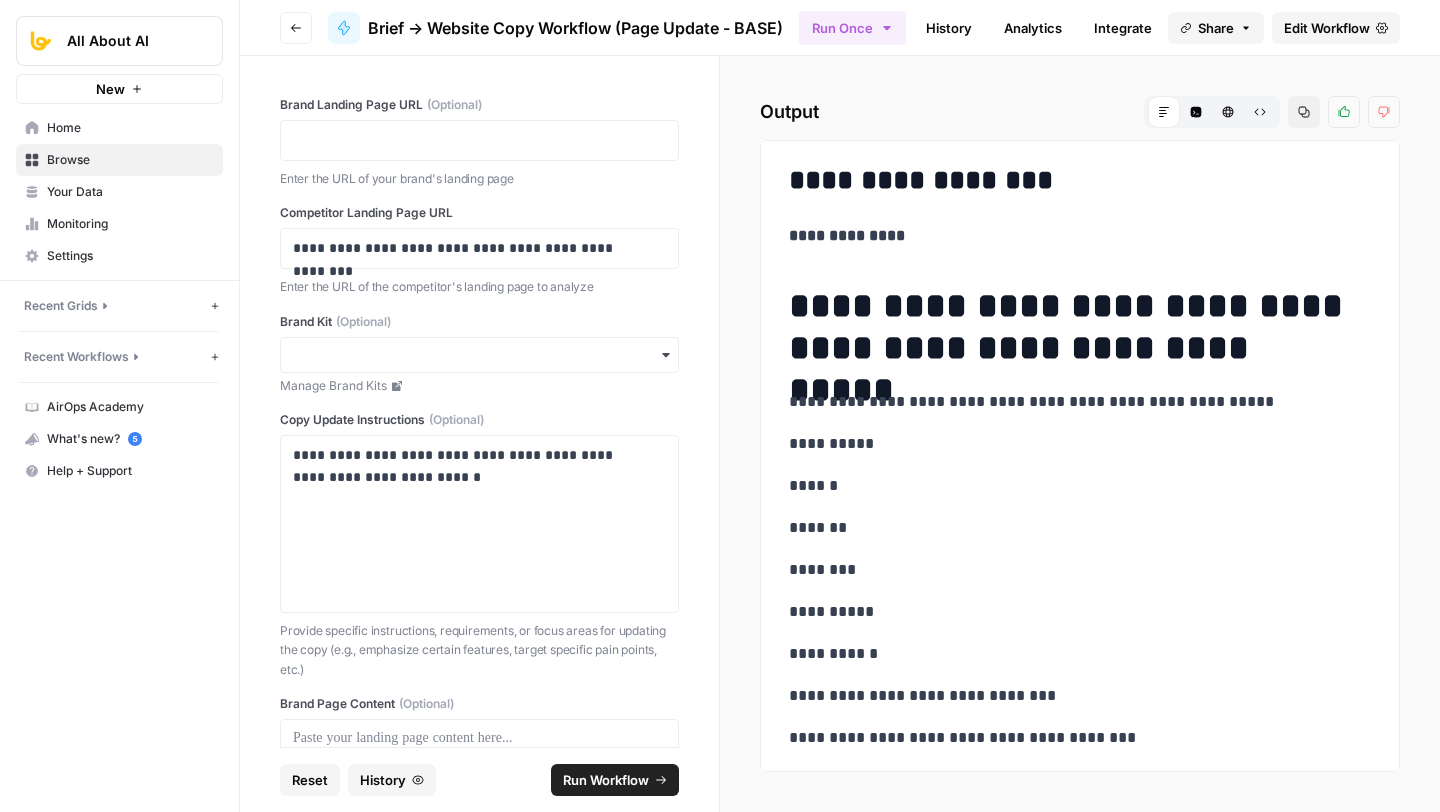 click on "**********" at bounding box center [1072, 327] 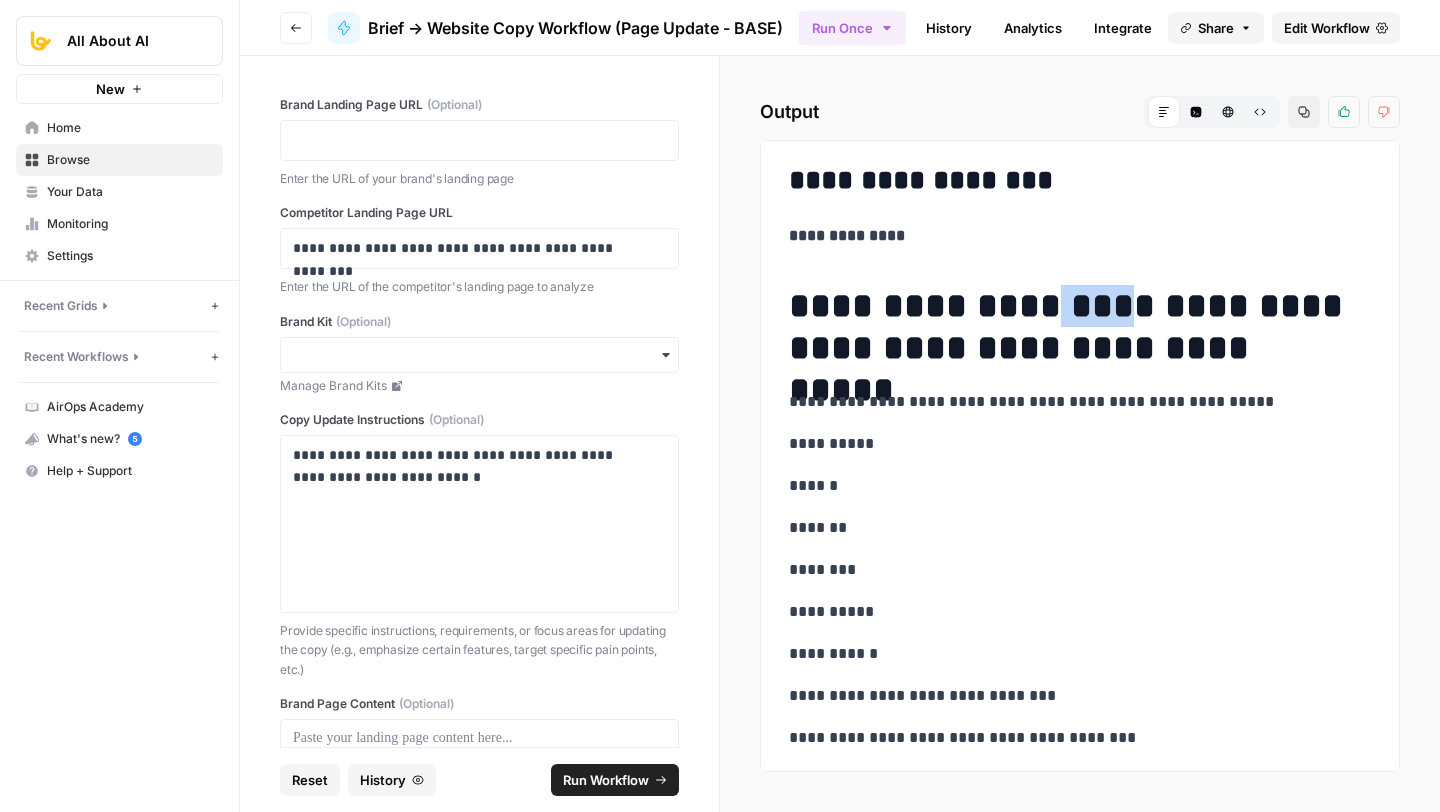 click on "**********" at bounding box center [1072, 327] 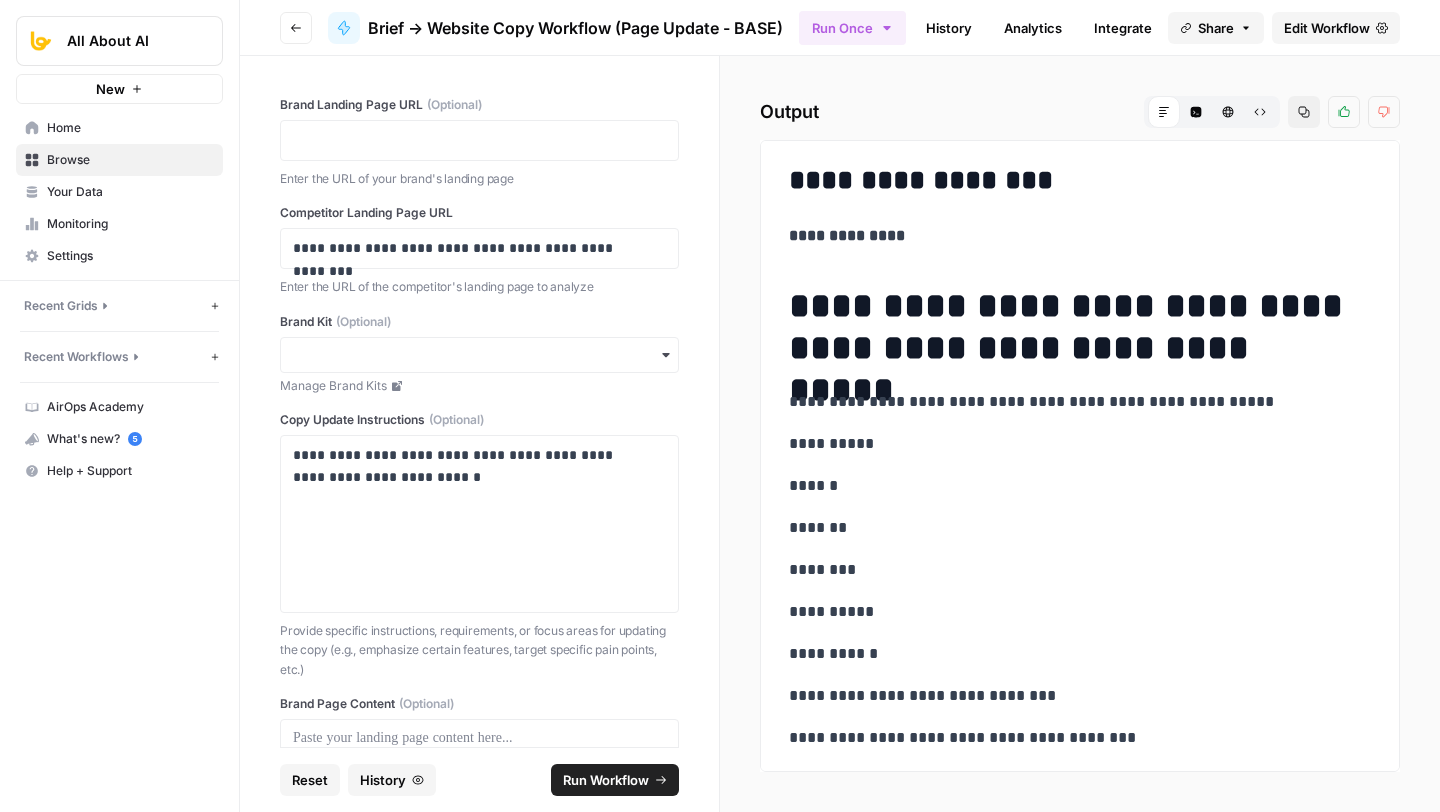 click on "**********" at bounding box center [1072, 327] 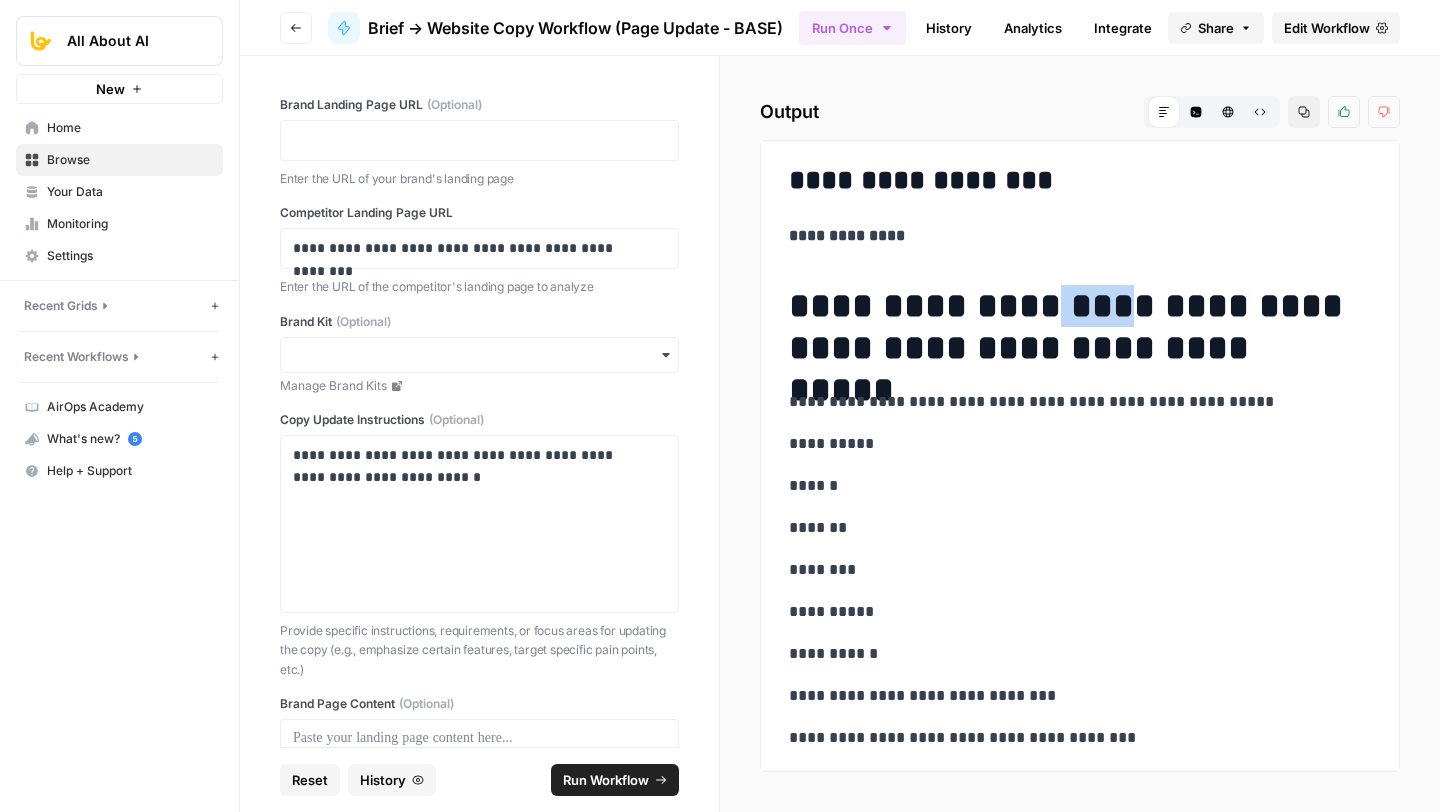 click on "**********" at bounding box center (1072, 327) 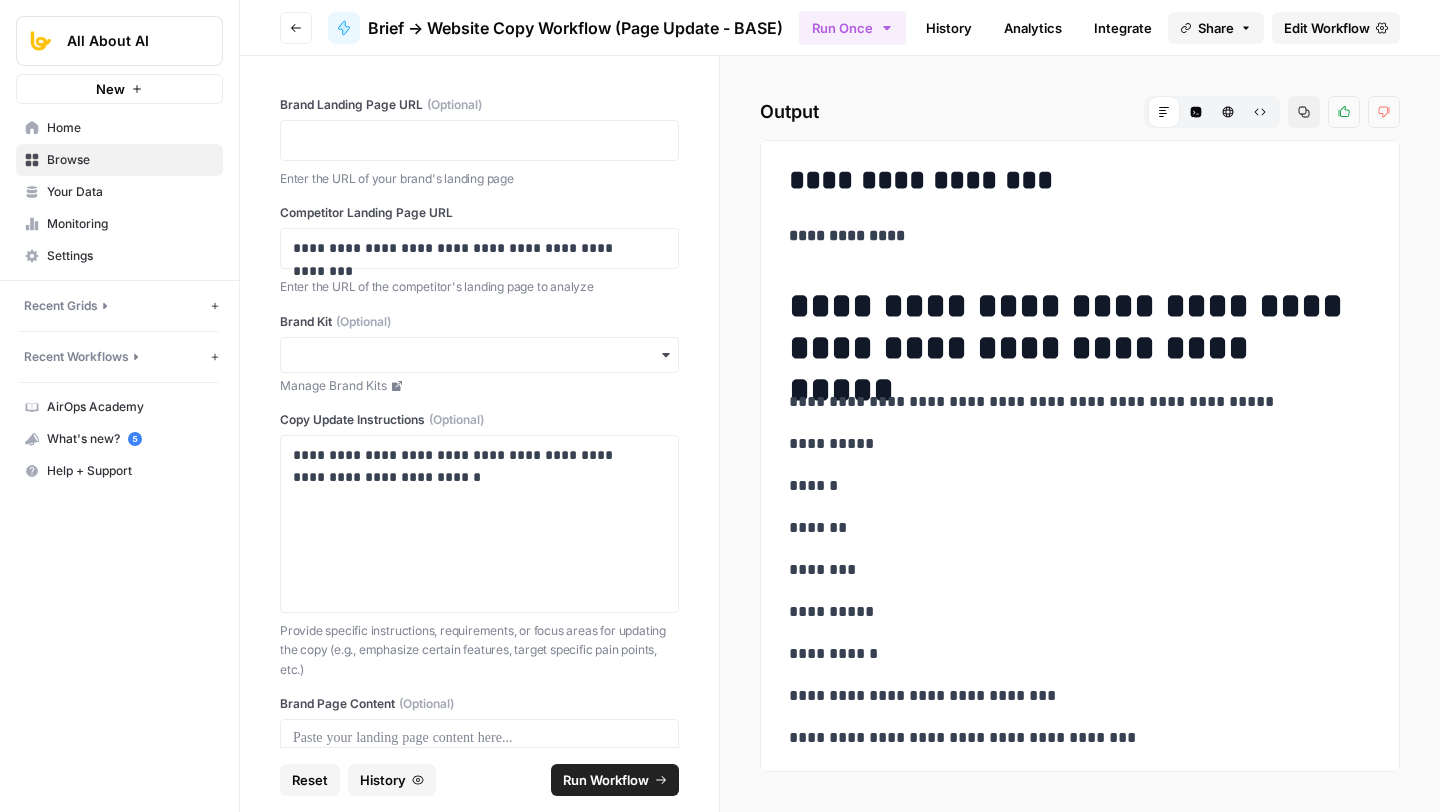 click on "**********" at bounding box center [1072, 327] 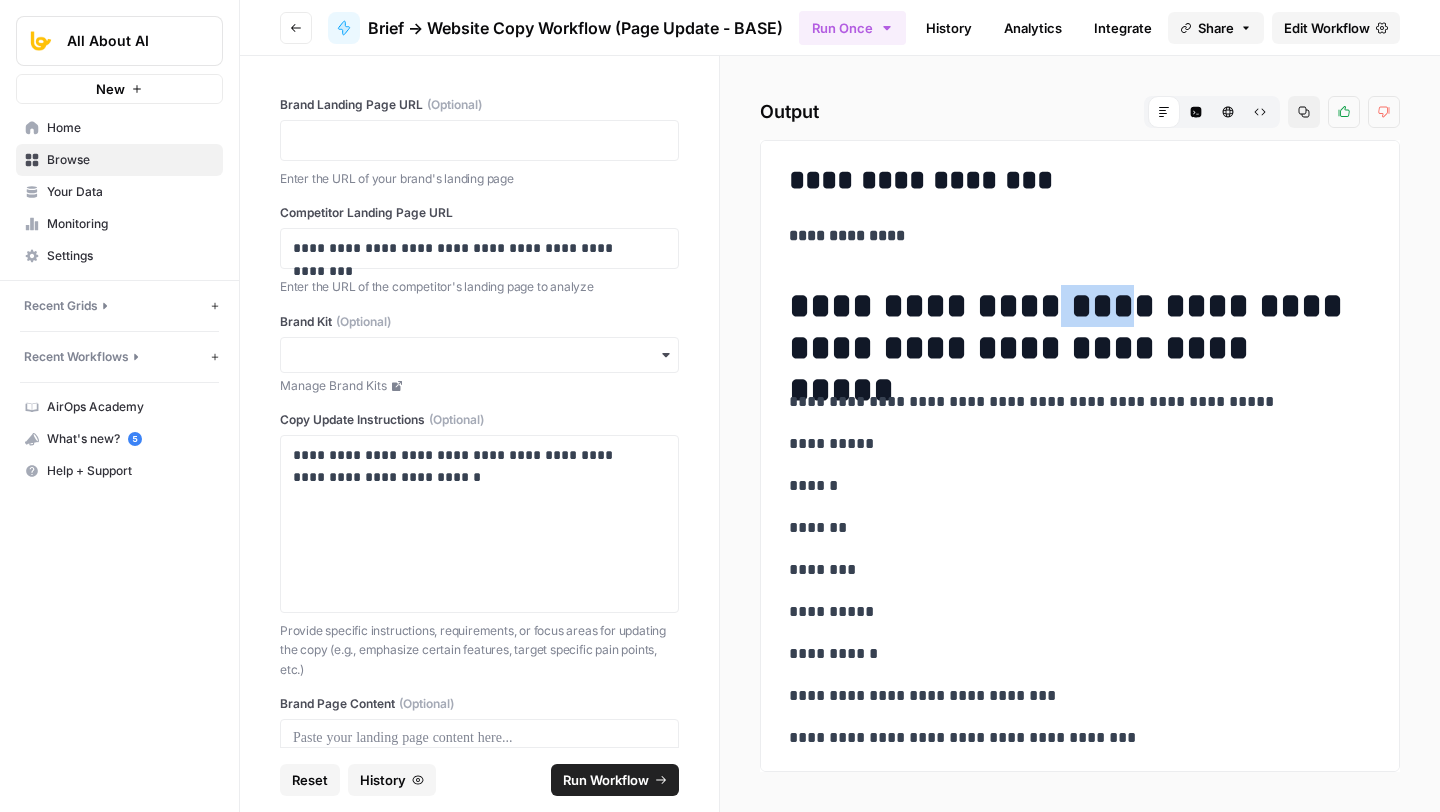 click on "**********" at bounding box center (1072, 327) 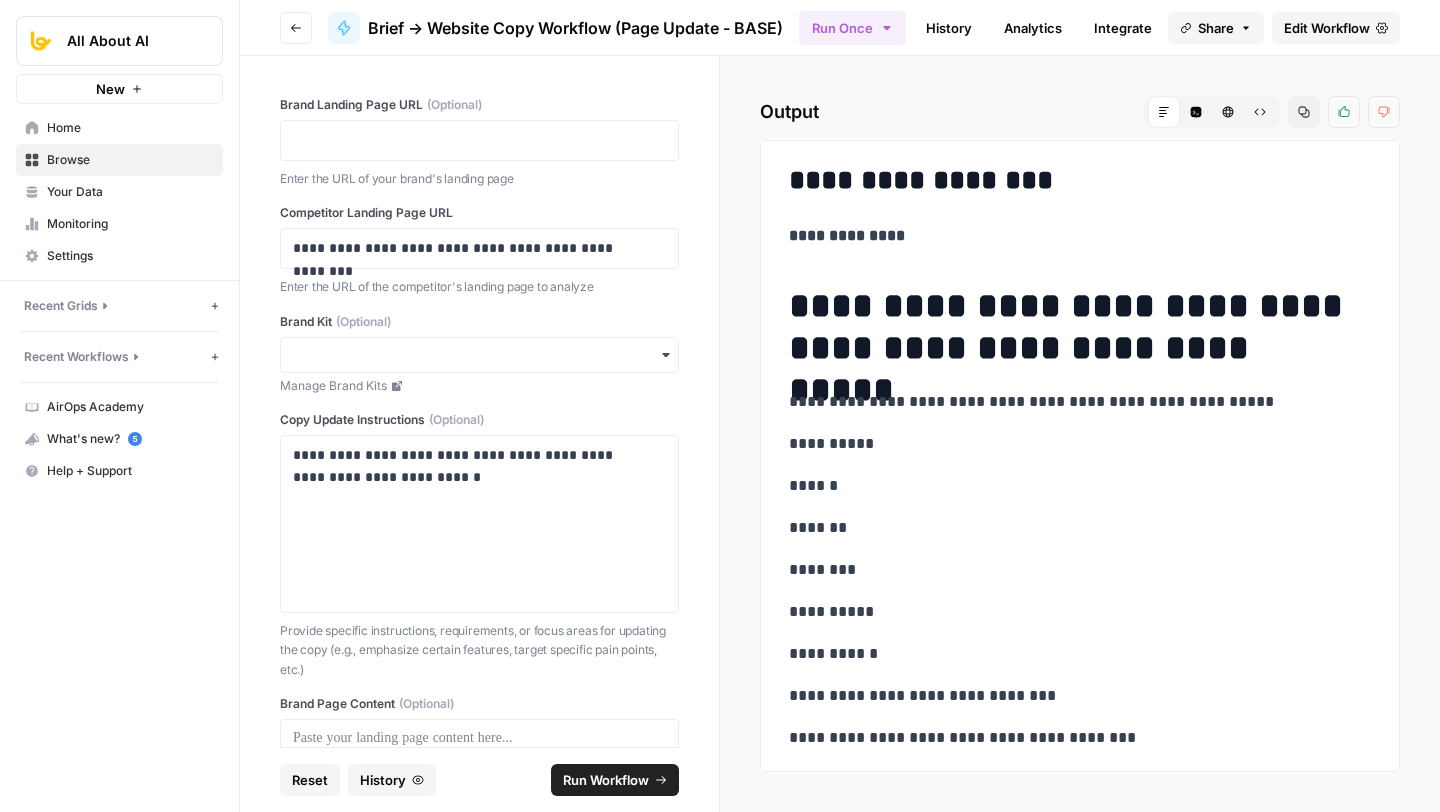click on "**********" at bounding box center (1072, 327) 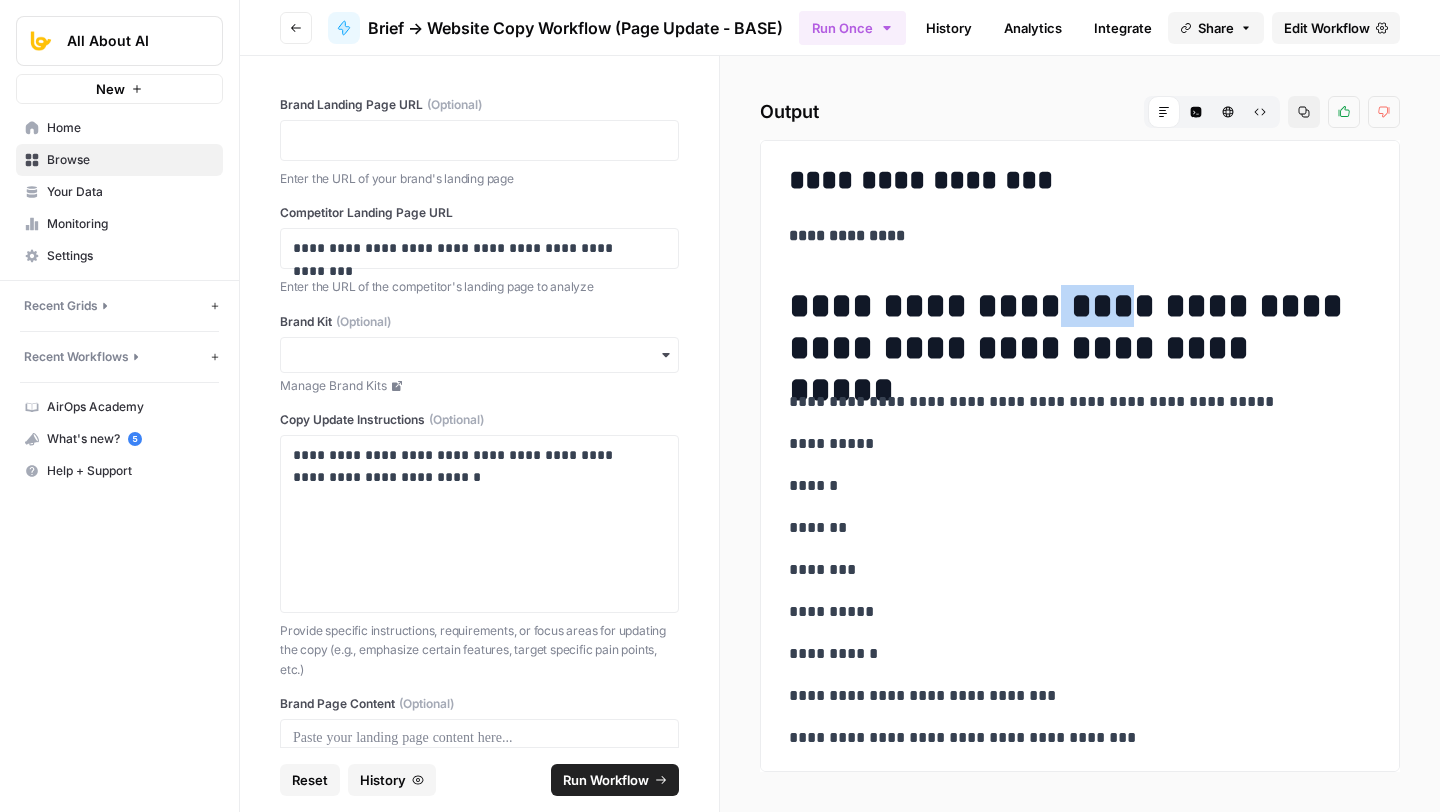 click on "**********" at bounding box center (1072, 327) 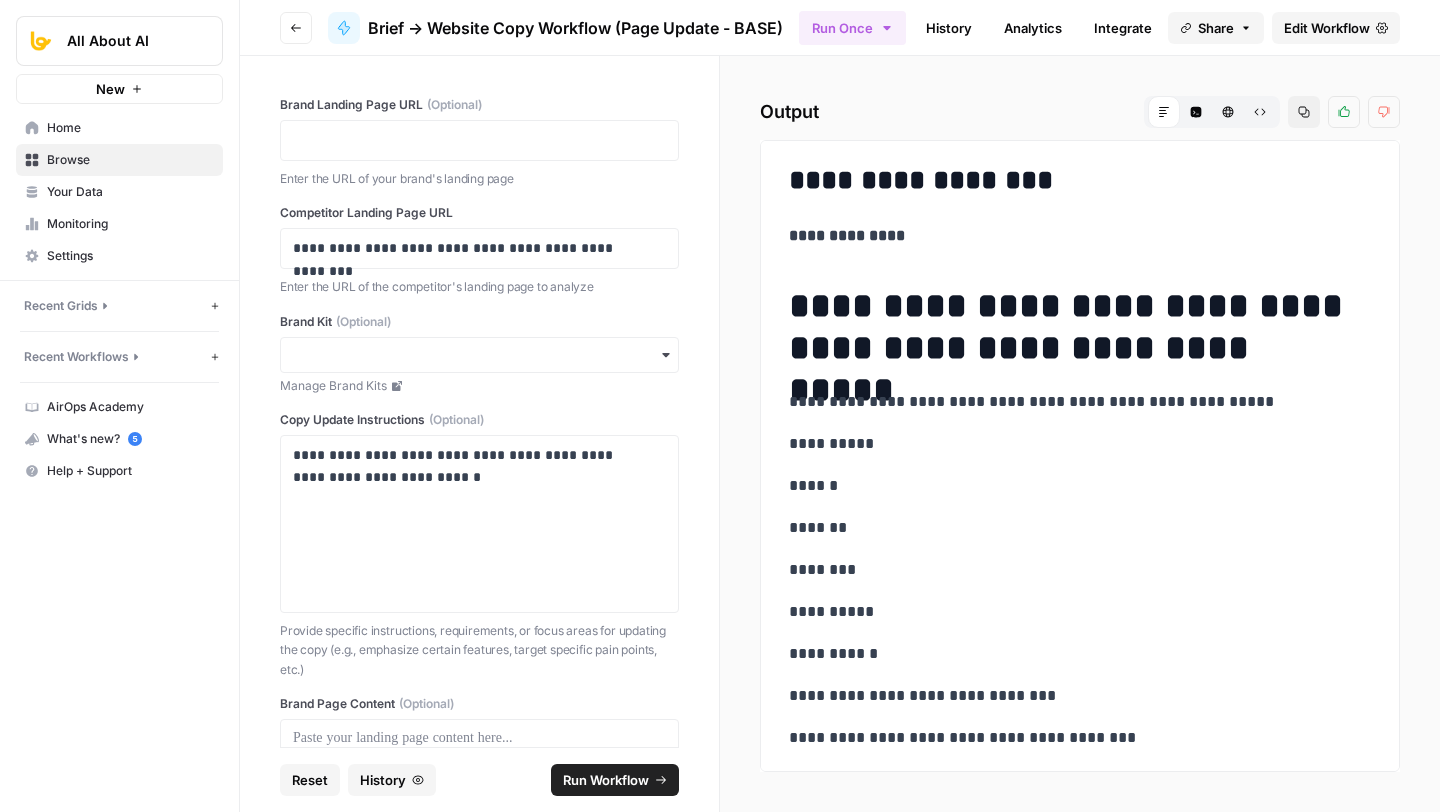 click on "**********" at bounding box center (1072, 327) 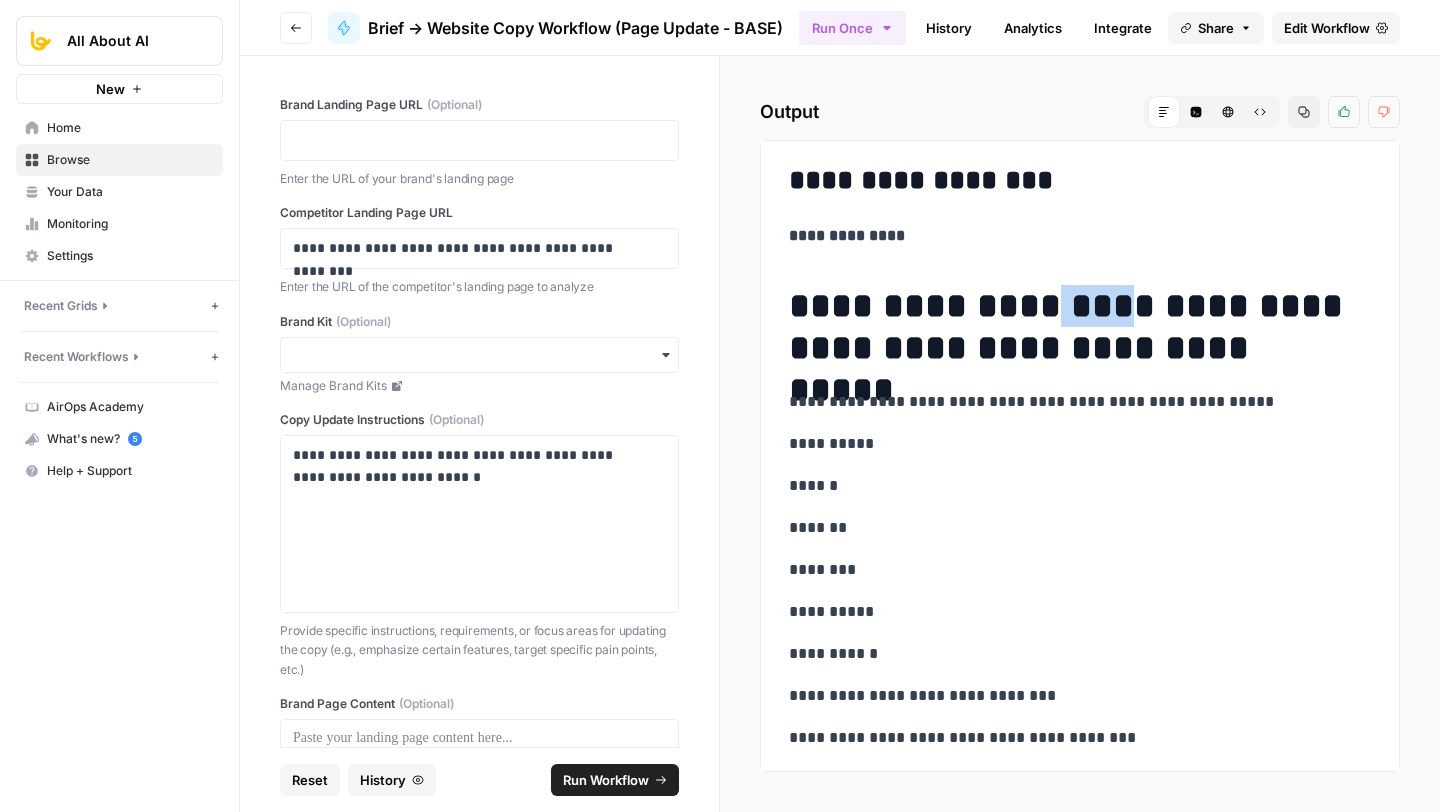 click on "**********" at bounding box center [1072, 327] 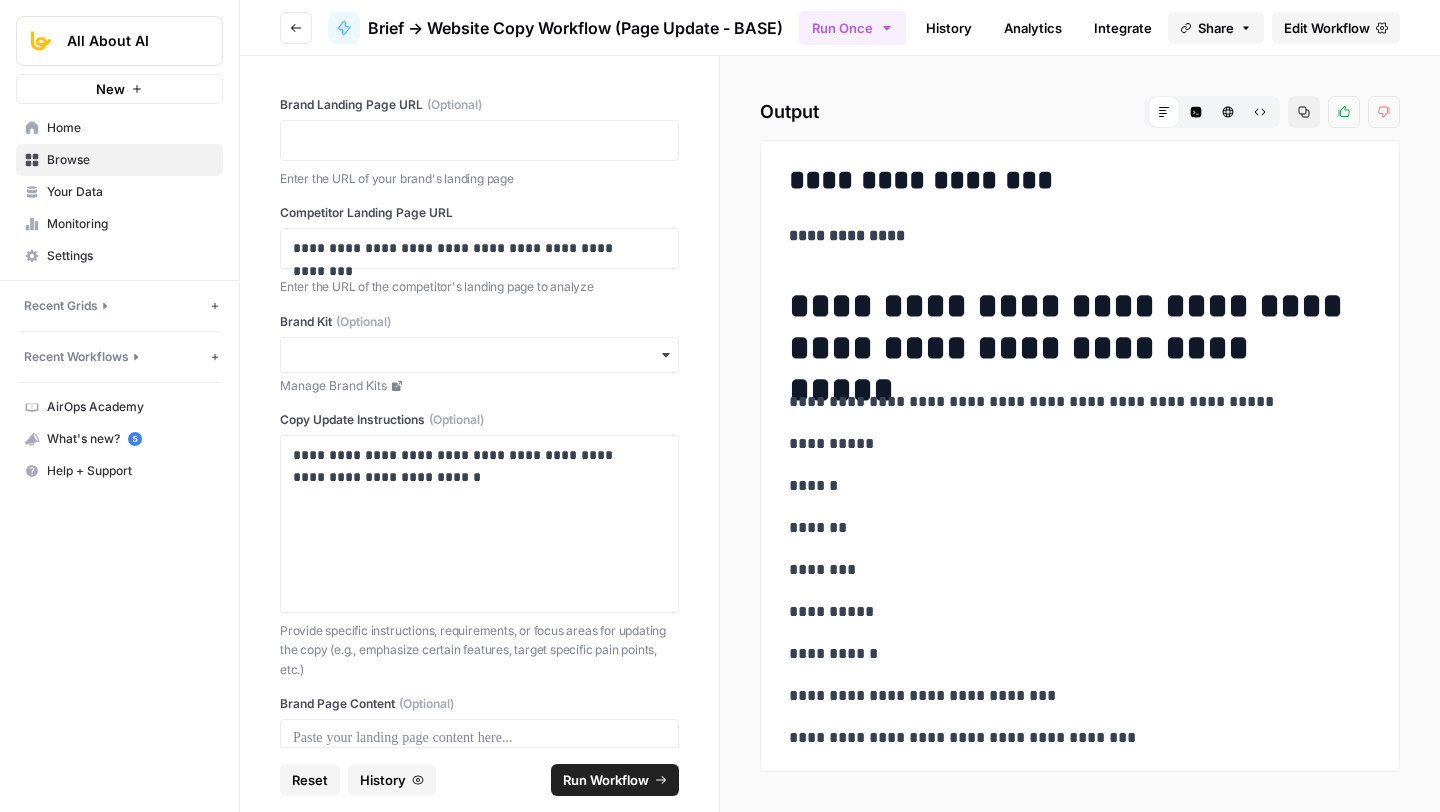 click on "**********" at bounding box center [1072, 327] 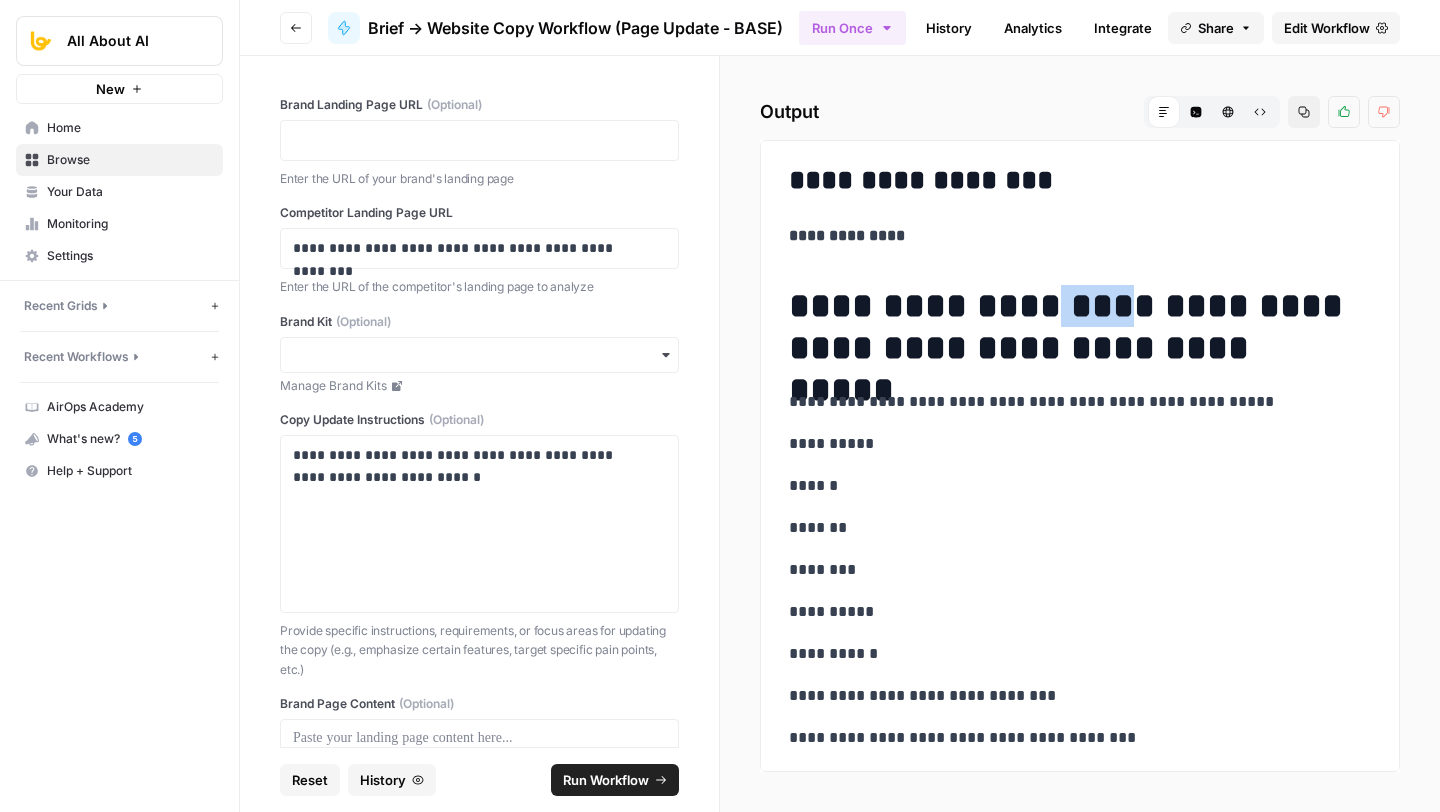 click on "**********" at bounding box center (1072, 327) 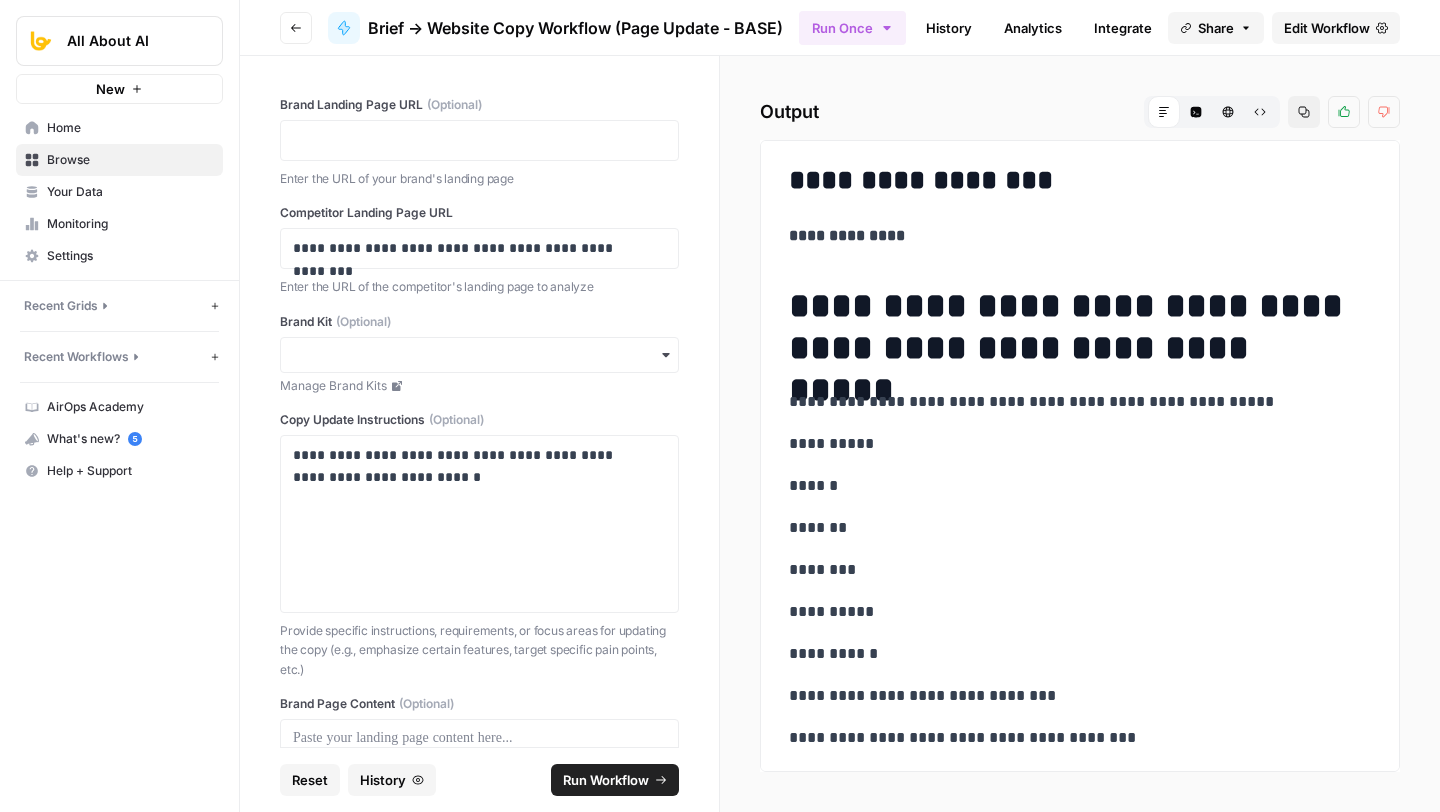 click on "**********" at bounding box center [1072, 327] 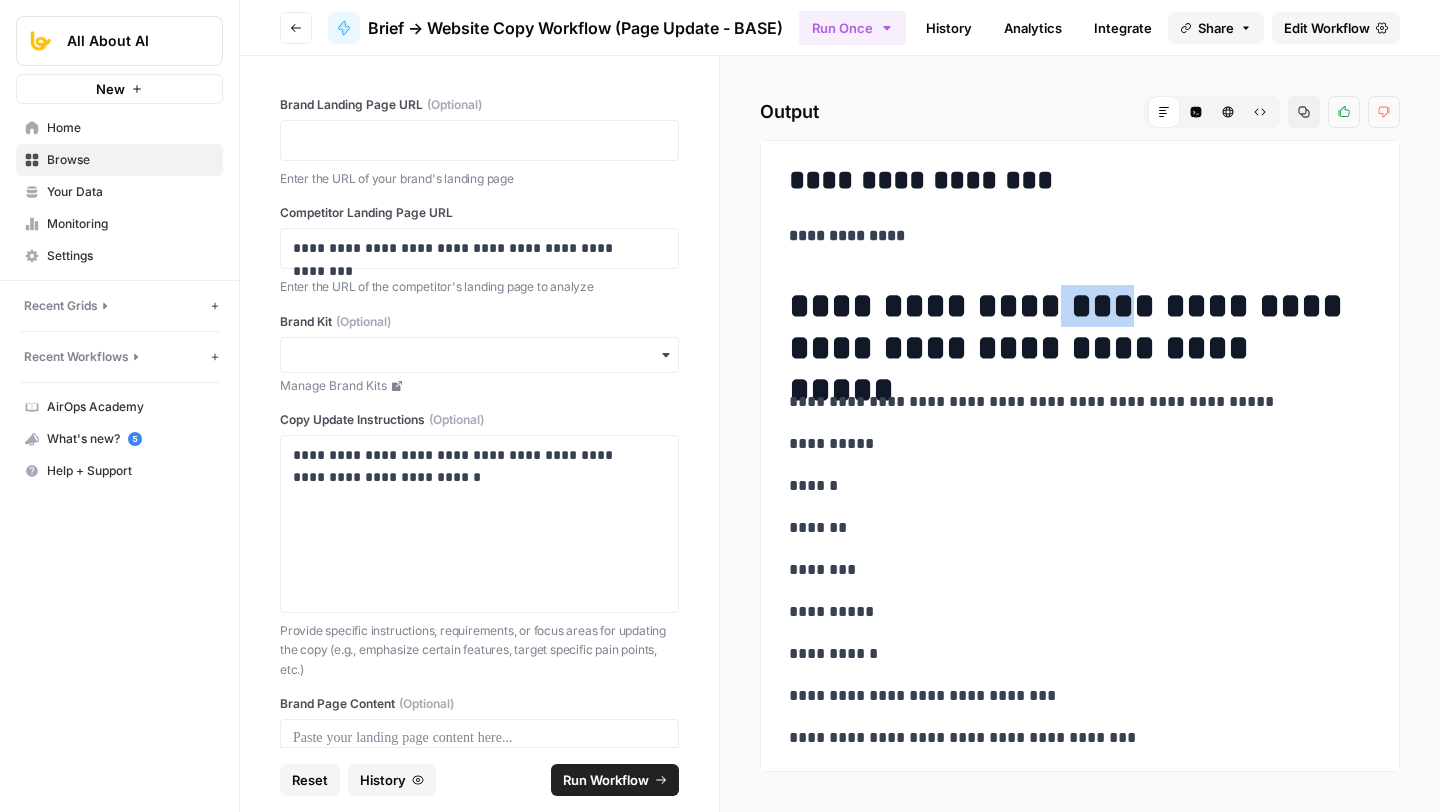 click on "**********" at bounding box center (1072, 327) 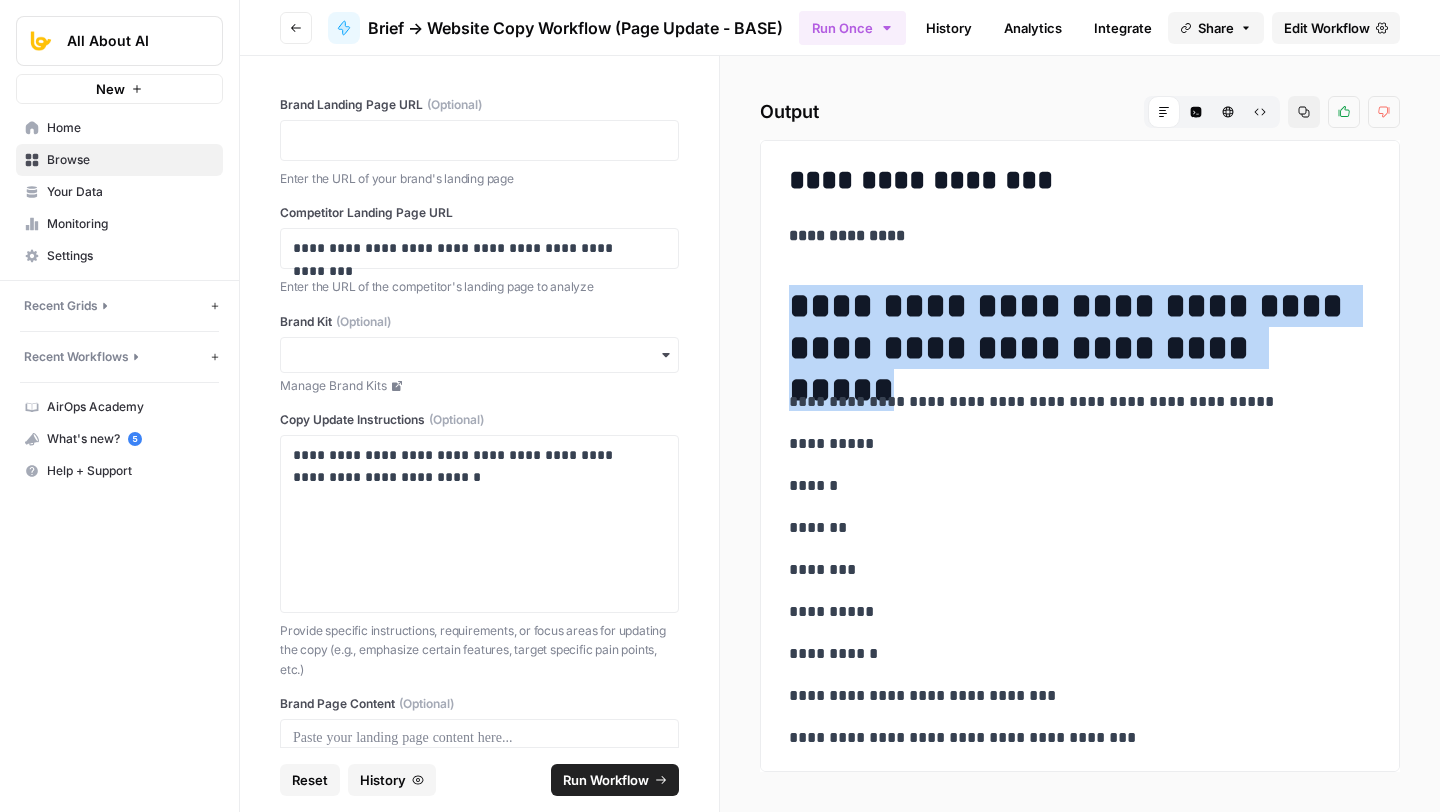 click on "**********" at bounding box center (1072, 327) 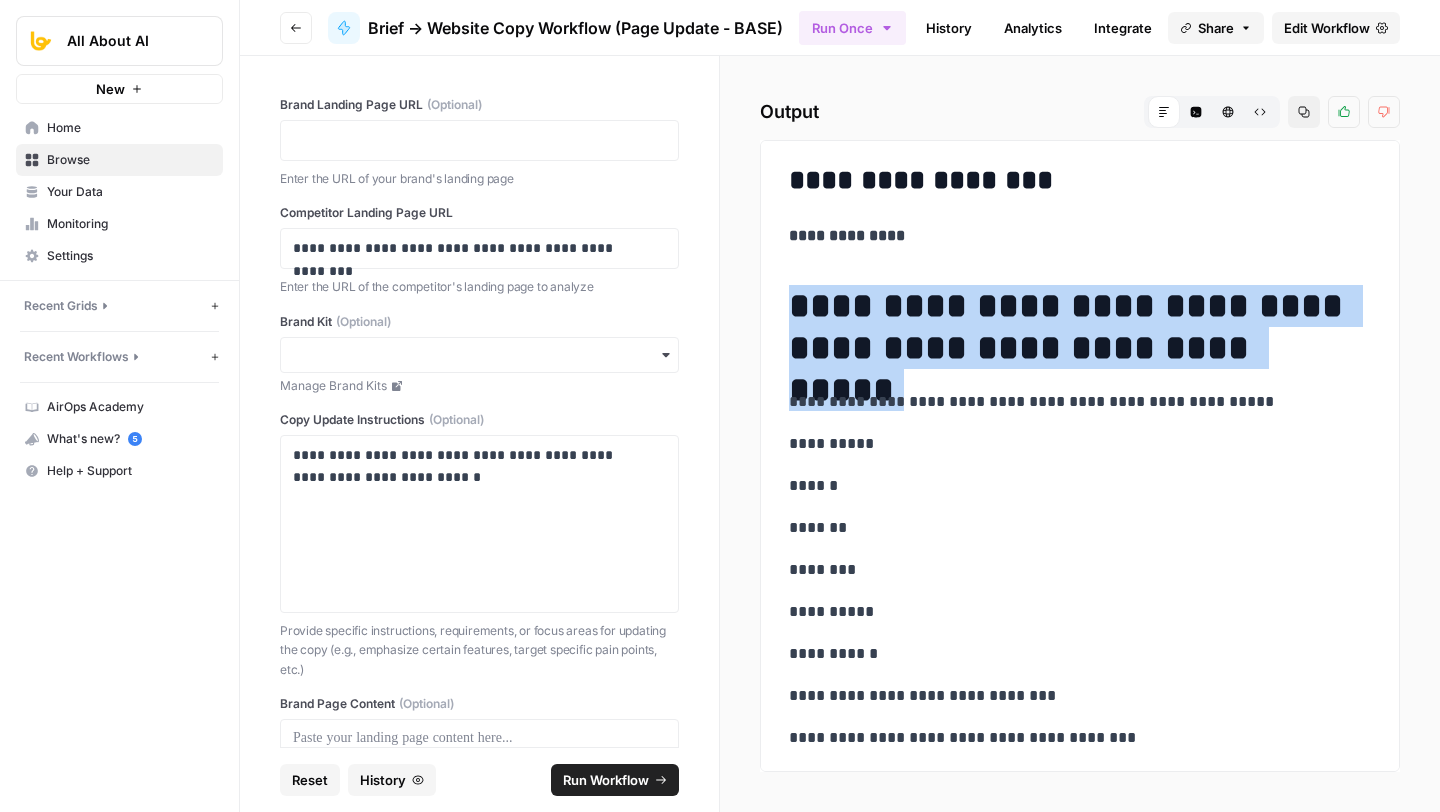 click on "**********" at bounding box center (1072, 327) 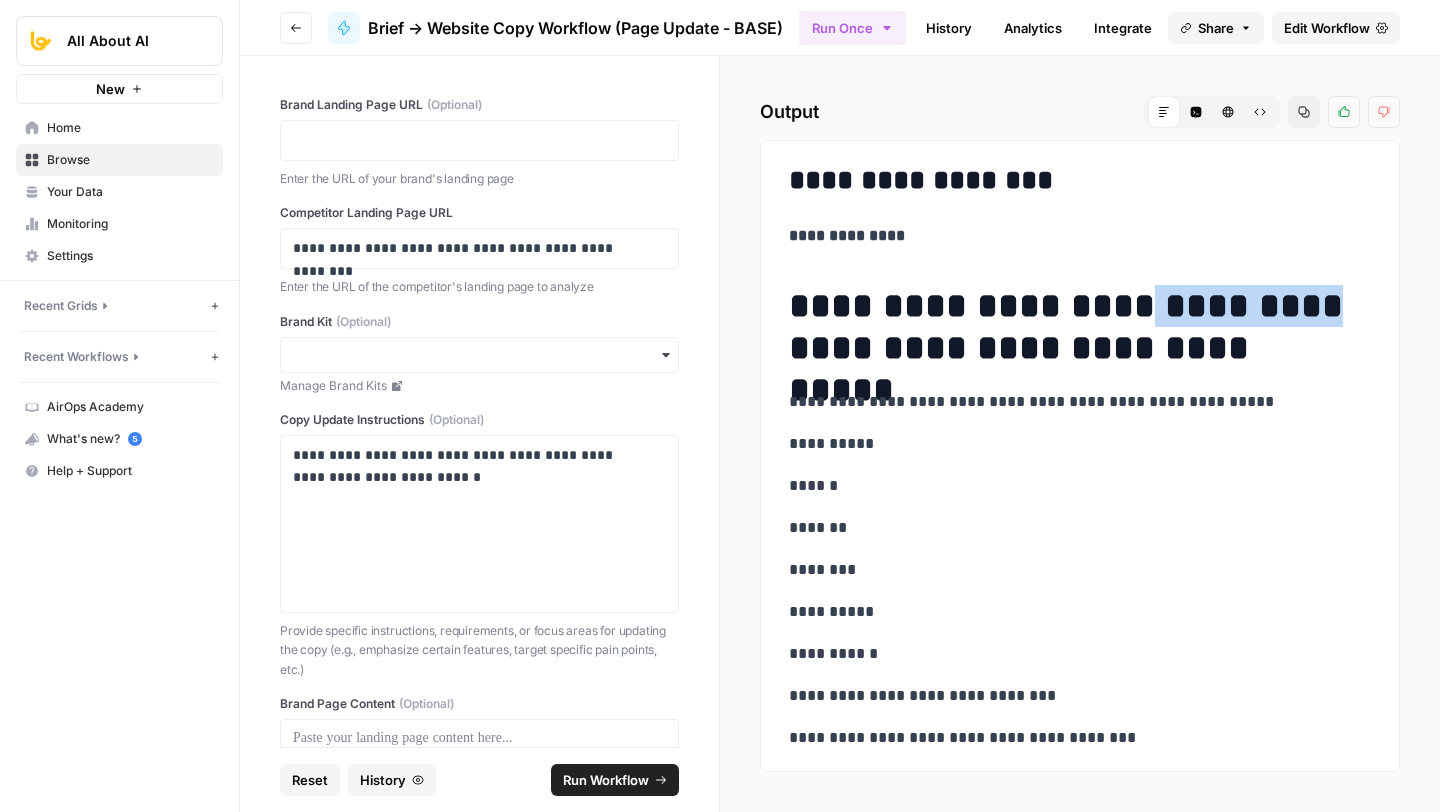 drag, startPoint x: 1112, startPoint y: 308, endPoint x: 1290, endPoint y: 313, distance: 178.0702 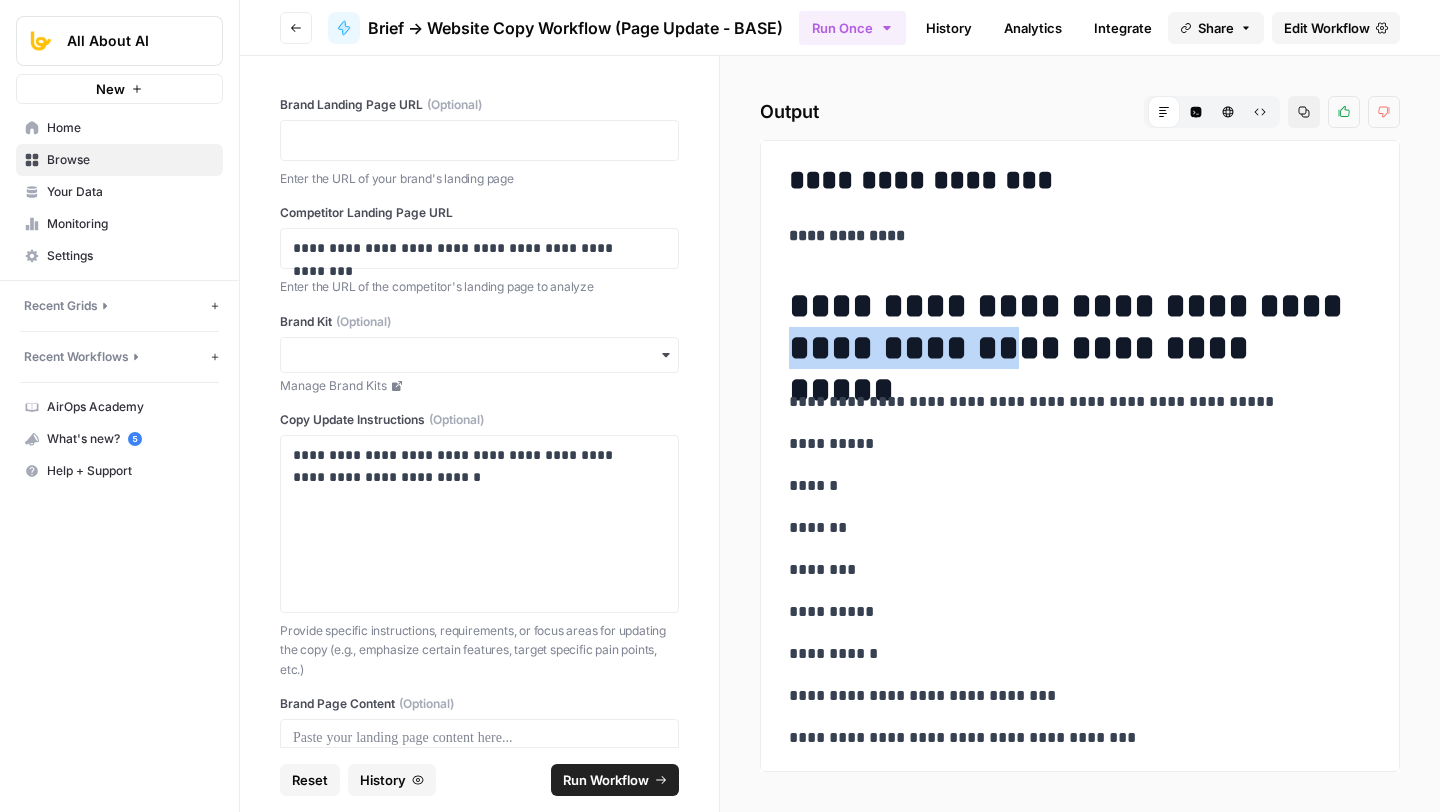 drag, startPoint x: 988, startPoint y: 354, endPoint x: 794, endPoint y: 338, distance: 194.65868 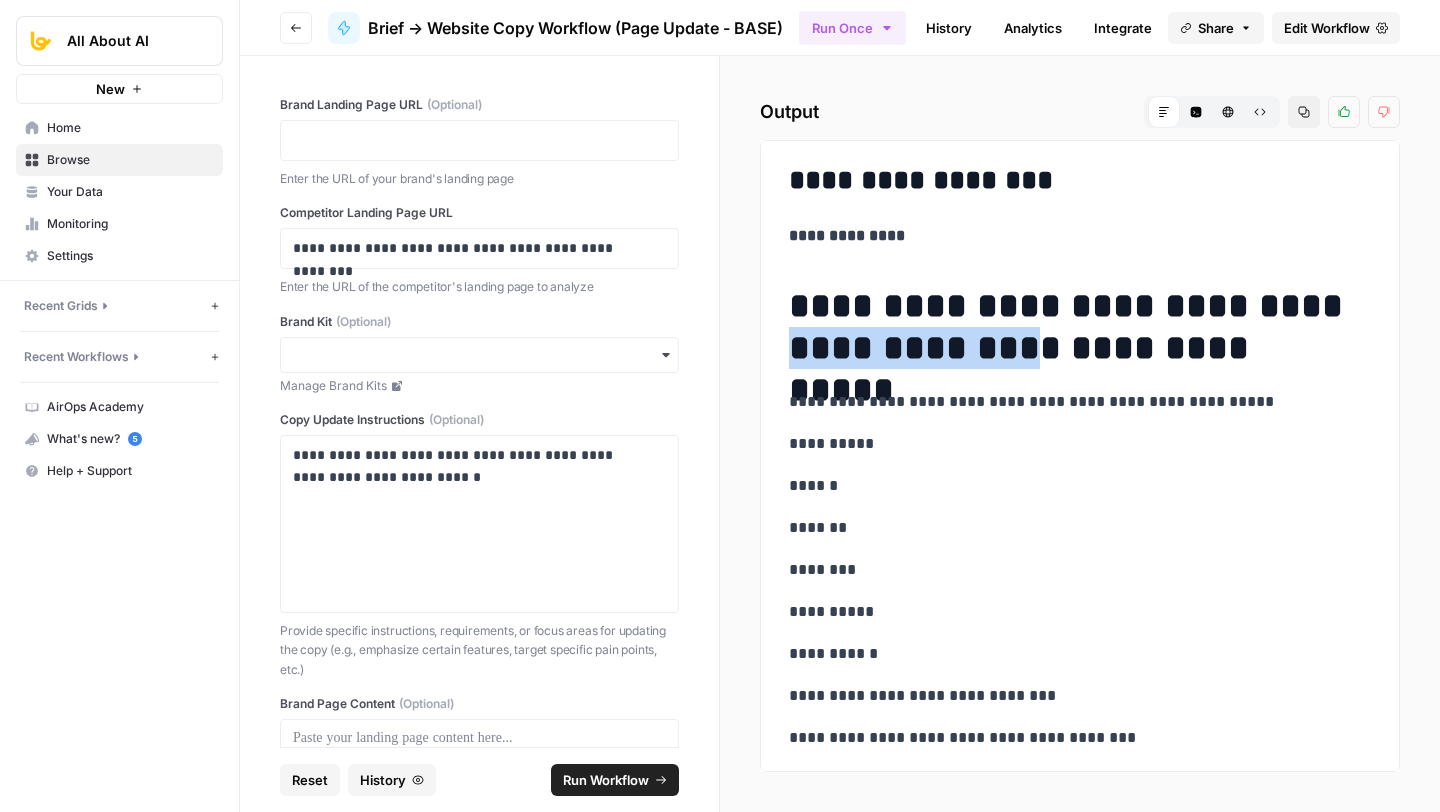 drag, startPoint x: 791, startPoint y: 342, endPoint x: 992, endPoint y: 358, distance: 201.6358 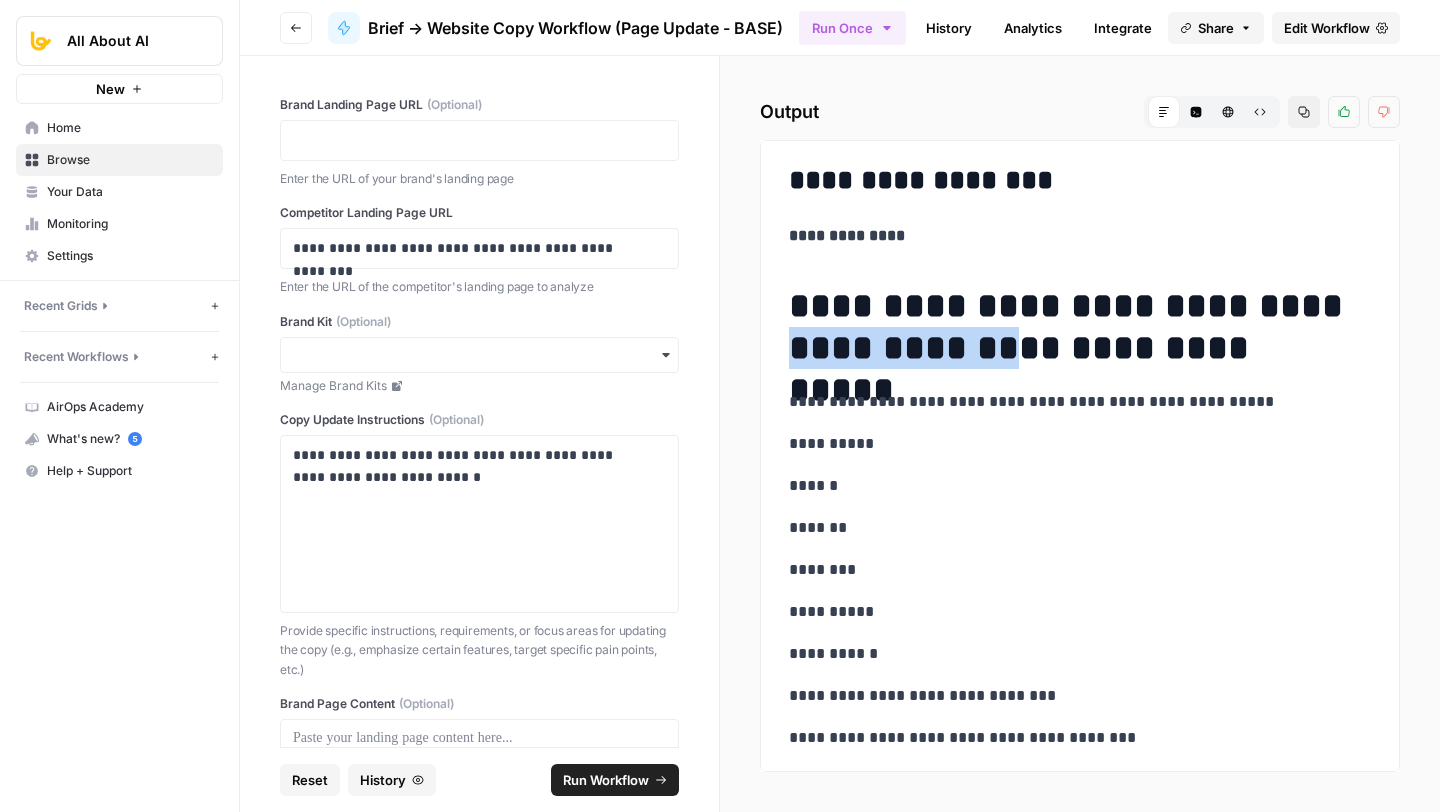 drag, startPoint x: 982, startPoint y: 343, endPoint x: 800, endPoint y: 339, distance: 182.04395 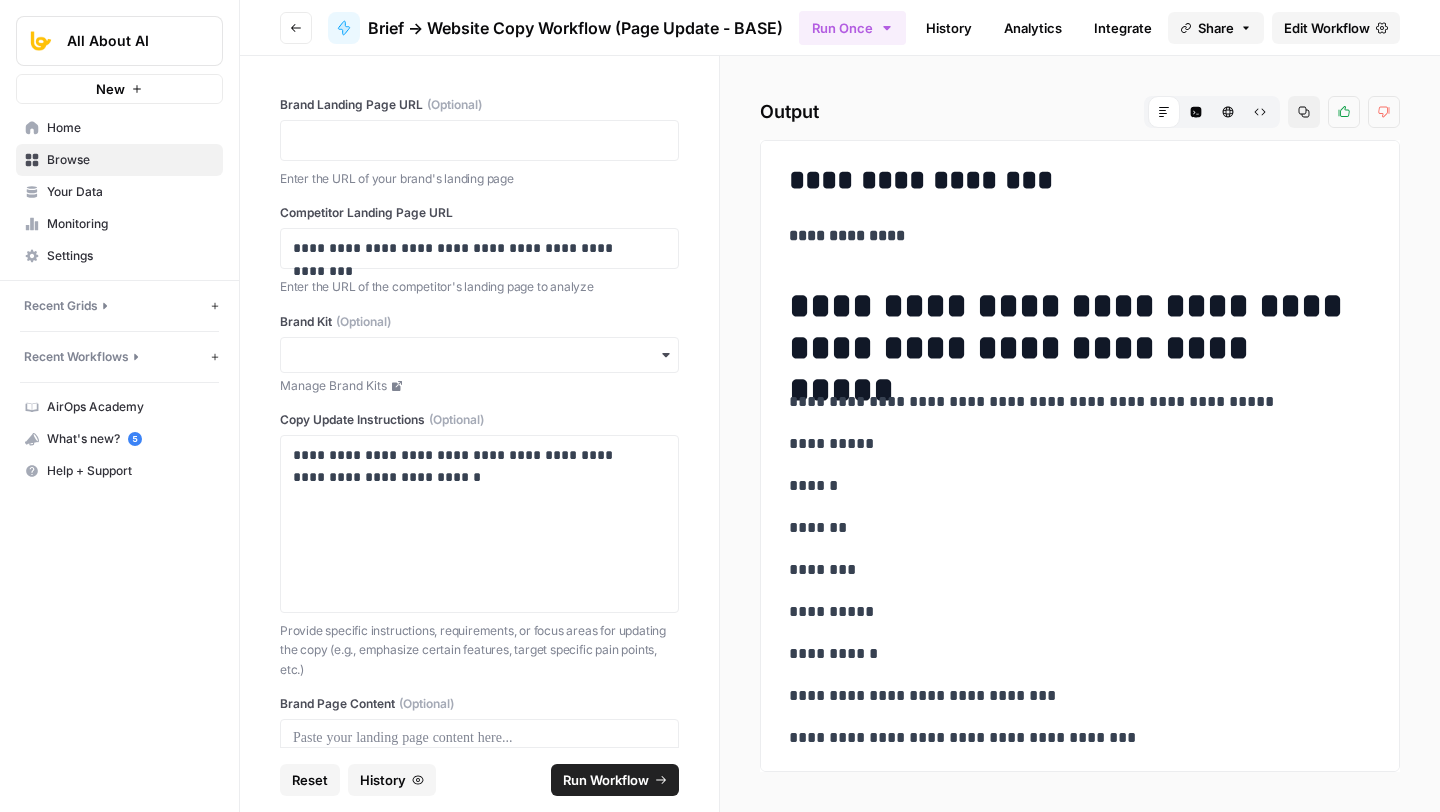 click on "**********" at bounding box center [1072, 327] 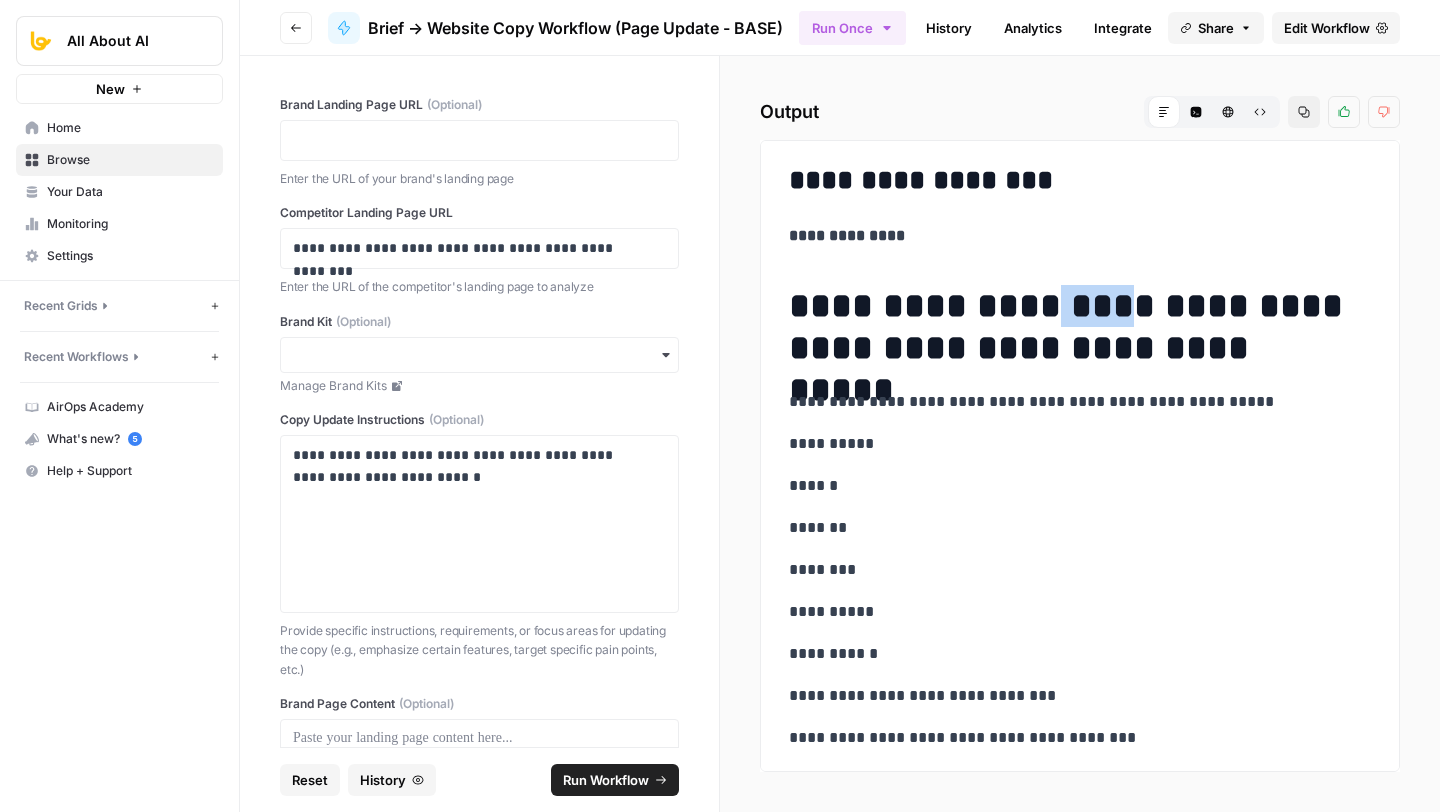 click on "**********" at bounding box center [1072, 327] 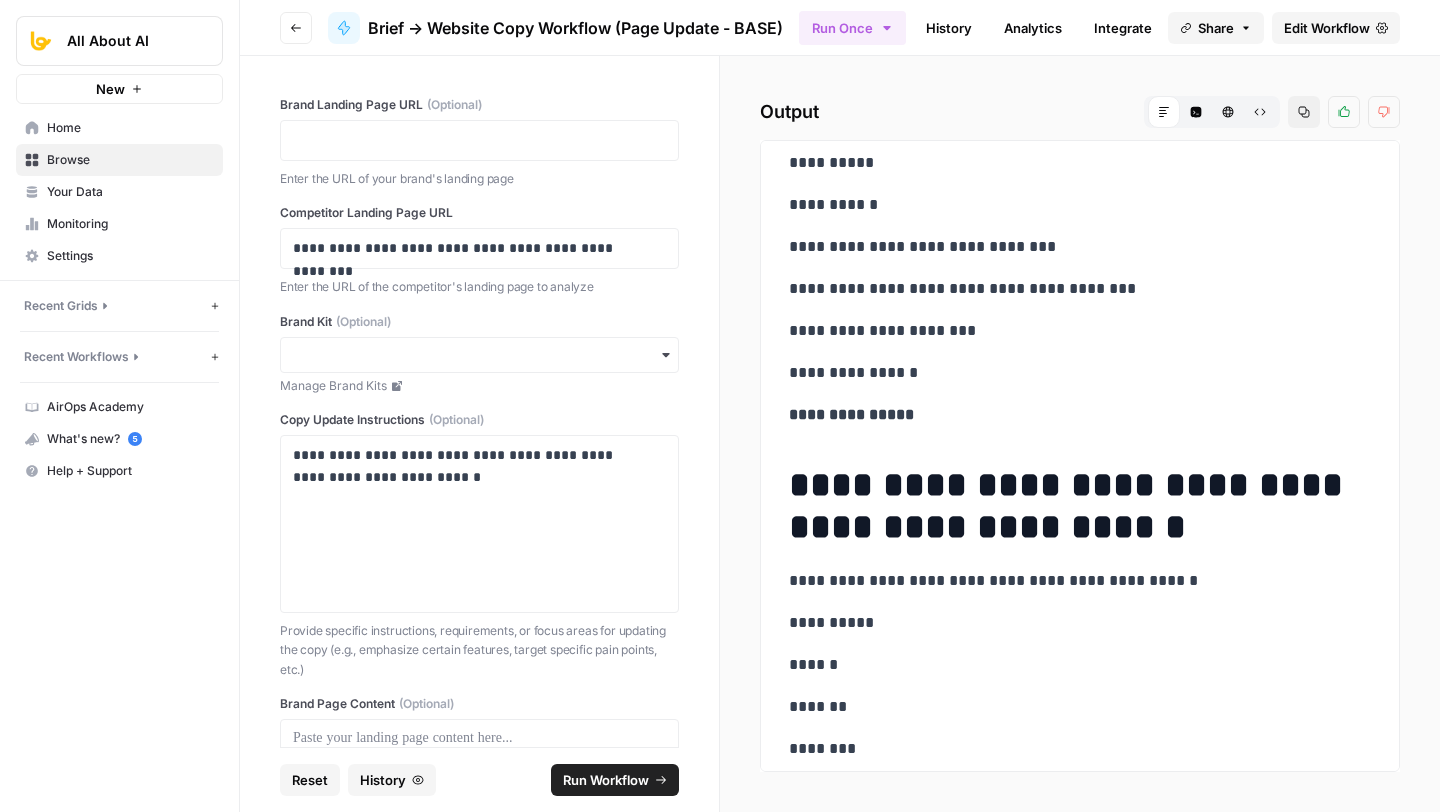 scroll, scrollTop: 505, scrollLeft: 0, axis: vertical 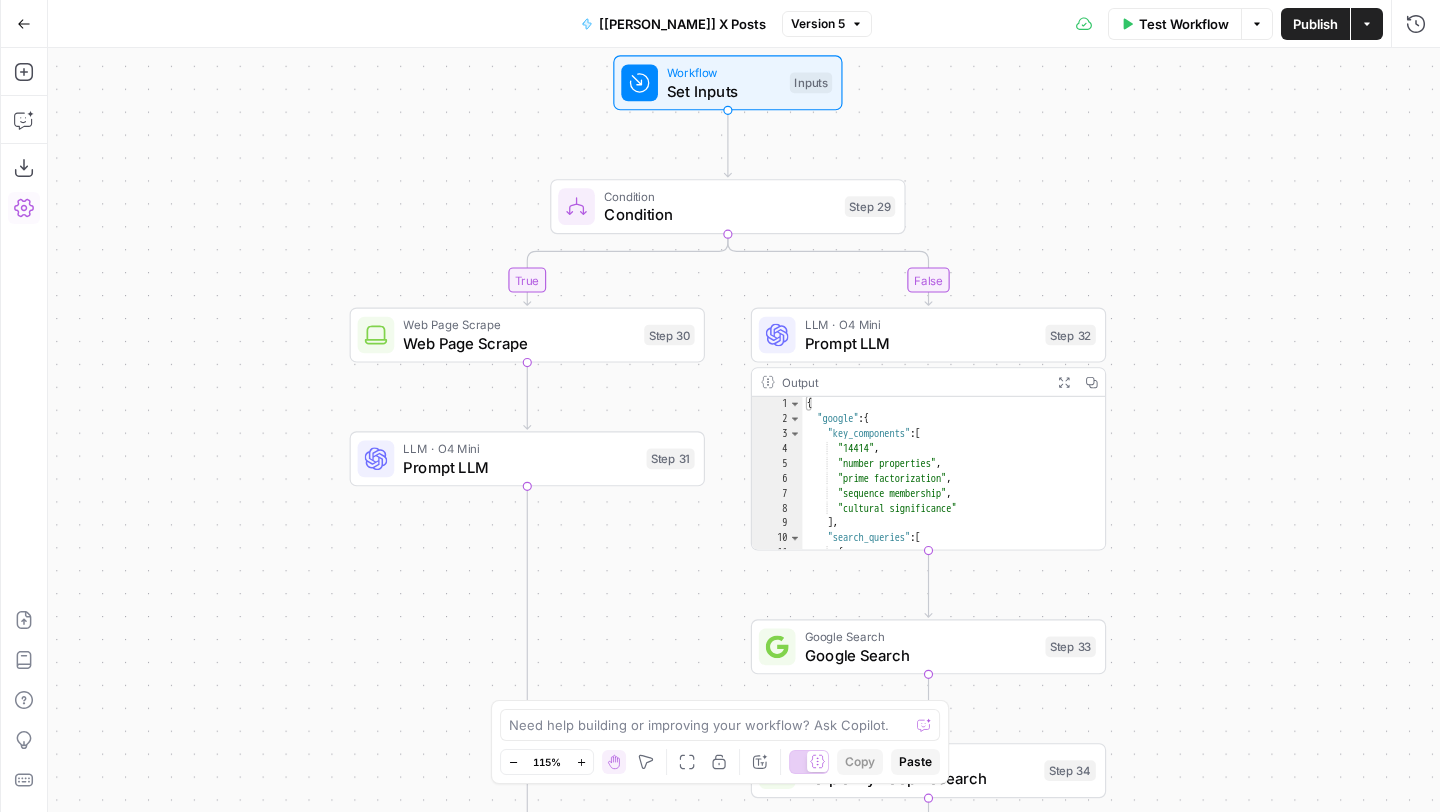click on "true false Workflow Set Inputs Inputs Condition Condition Step 29 Web Page Scrape Web Page Scrape Step 30 LLM · O4 Mini Prompt LLM Step 31 LLM · O4 Mini Prompt LLM Step 32 Output Expand Output Copy 1 2 3 4 5 6 7 8 9 10 11 12 {    "google" :  {      "key_components" :  [         "14414" ,         "number properties" ,         "prime factorization" ,         "sequence membership" ,         "cultural significance"      ] ,      "search_queries" :  [         {           "query" :  "14414 prime factorization"              ,     Google Search Google Search Step 33 Perplexity Deep Research Perplexity Deep Research Step 34 LLM · O4 Mini Prompt LLM Step 35 LLM · GPT 4 Turbo (preview) Post Ideas Step 23 Write Liquid Text Compile Post Ideas Step 24 End Output" at bounding box center [744, 430] 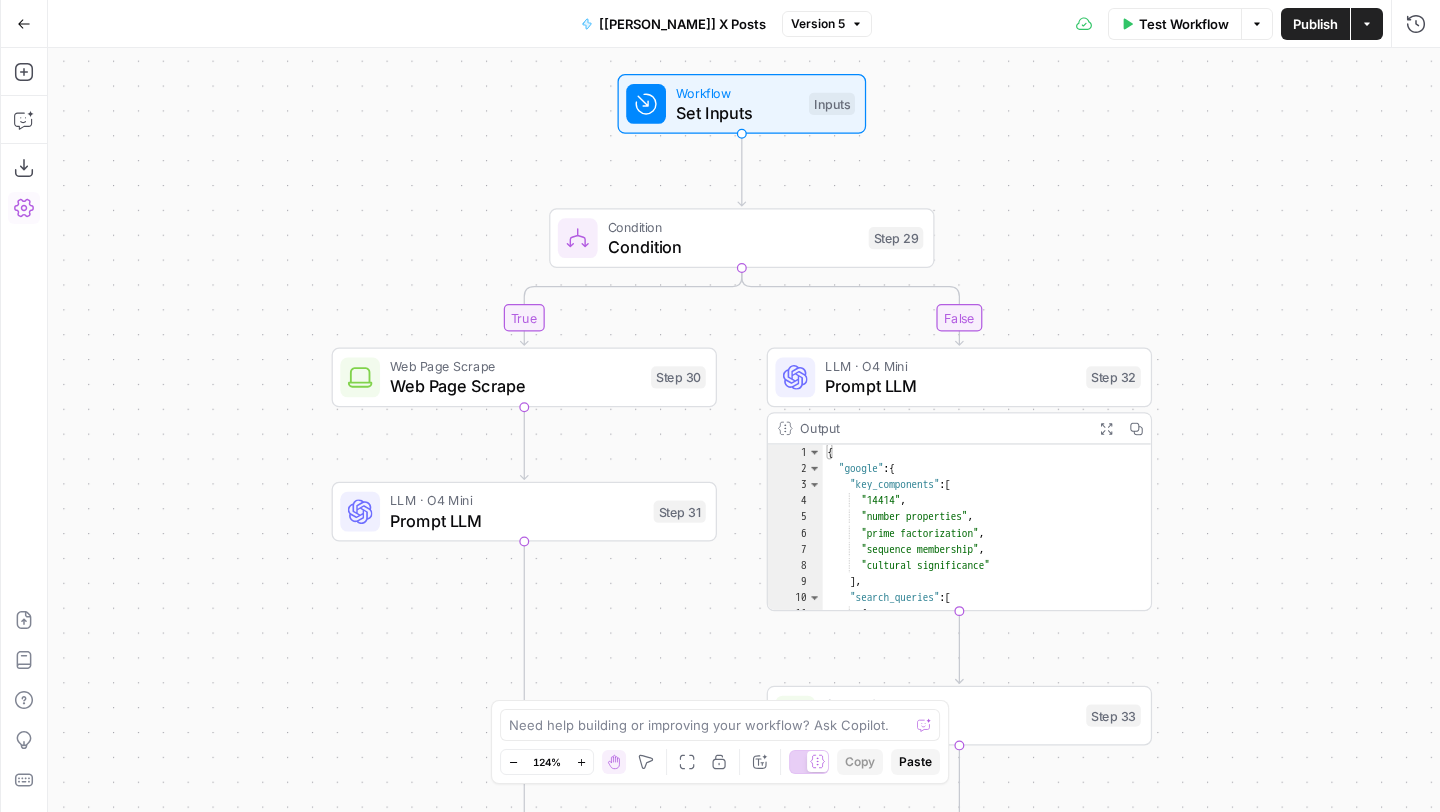 click on "Test Workflow Options Publish Actions Run History" at bounding box center (1156, 23) 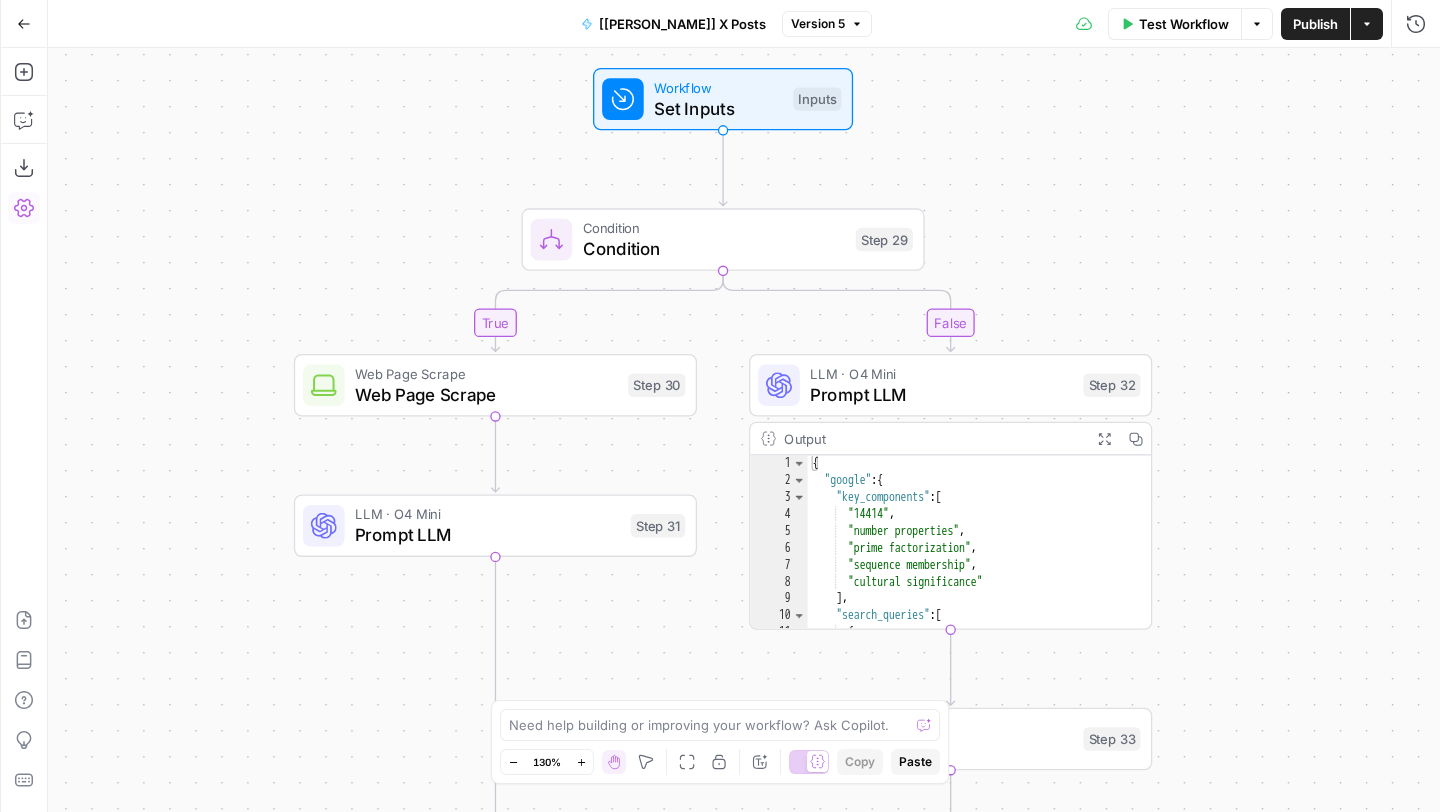 click on "true false Workflow Set Inputs Inputs Condition Condition Step 29 Web Page Scrape Web Page Scrape Step 30 LLM · O4 Mini Prompt LLM Step 31 LLM · O4 Mini Prompt LLM Step 32 Output Expand Output Copy 1 2 3 4 5 6 7 8 9 10 11 12 {    "google" :  {      "key_components" :  [         "14414" ,         "number properties" ,         "prime factorization" ,         "sequence membership" ,         "cultural significance"      ] ,      "search_queries" :  [         {           "query" :  "14414 prime factorization"              ,     Google Search Google Search Step 33 Perplexity Deep Research Perplexity Deep Research Step 34 LLM · O4 Mini Prompt LLM Step 35 LLM · GPT 4 Turbo (preview) Post Ideas Step 23 Write Liquid Text Compile Post Ideas Step 24 End Output" at bounding box center (744, 430) 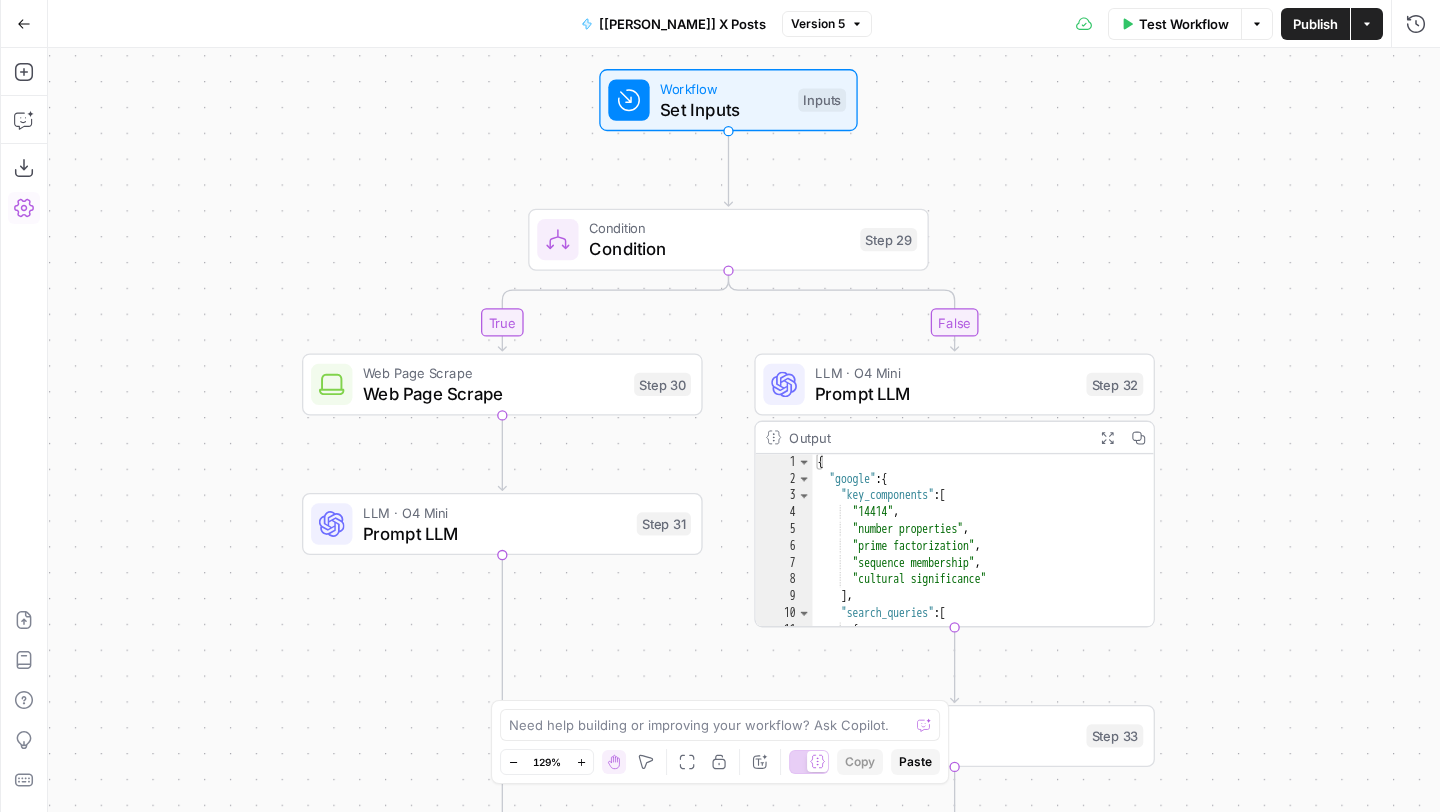 click on "Test Workflow Options Publish Actions Run History" at bounding box center (1156, 23) 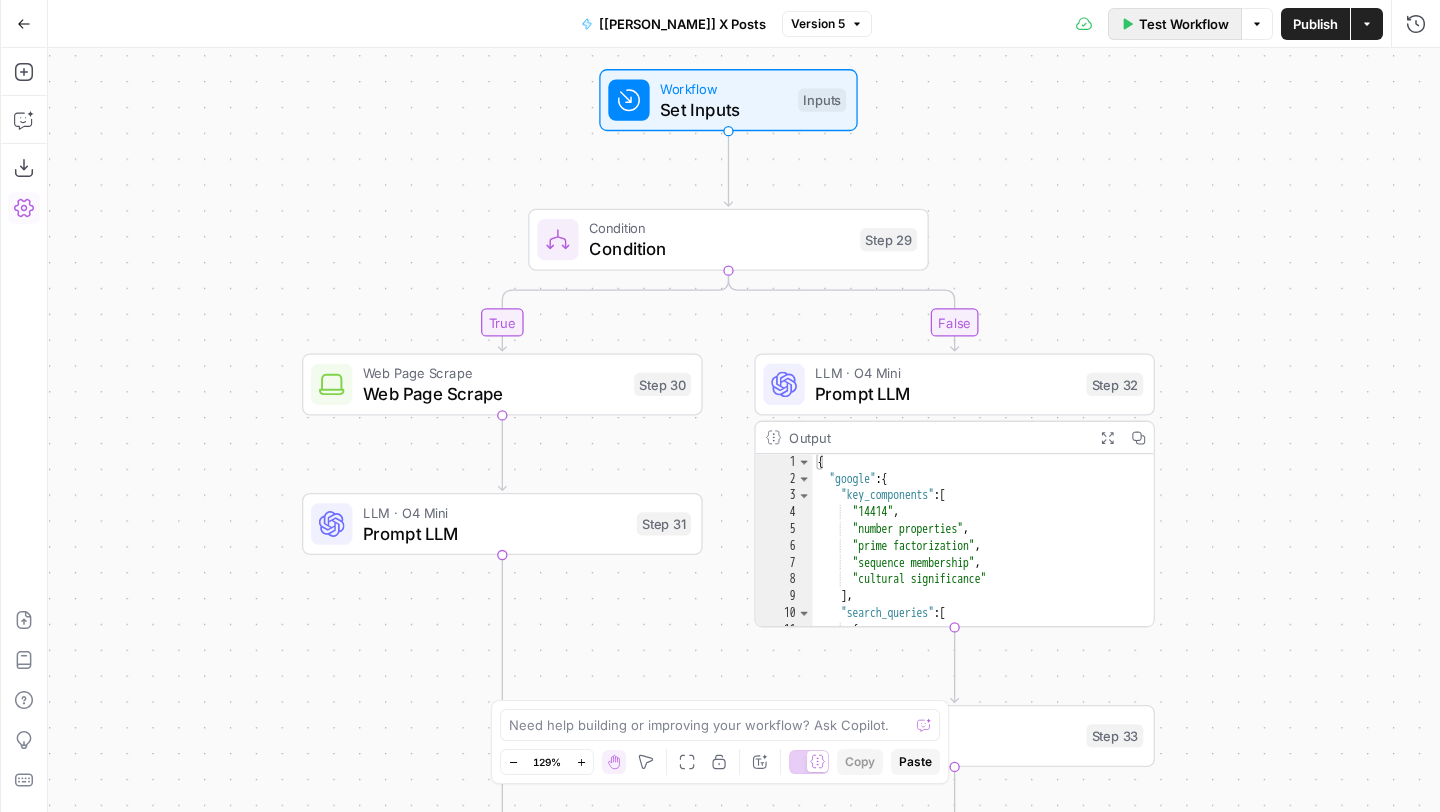 click on "Test Workflow" at bounding box center [1184, 24] 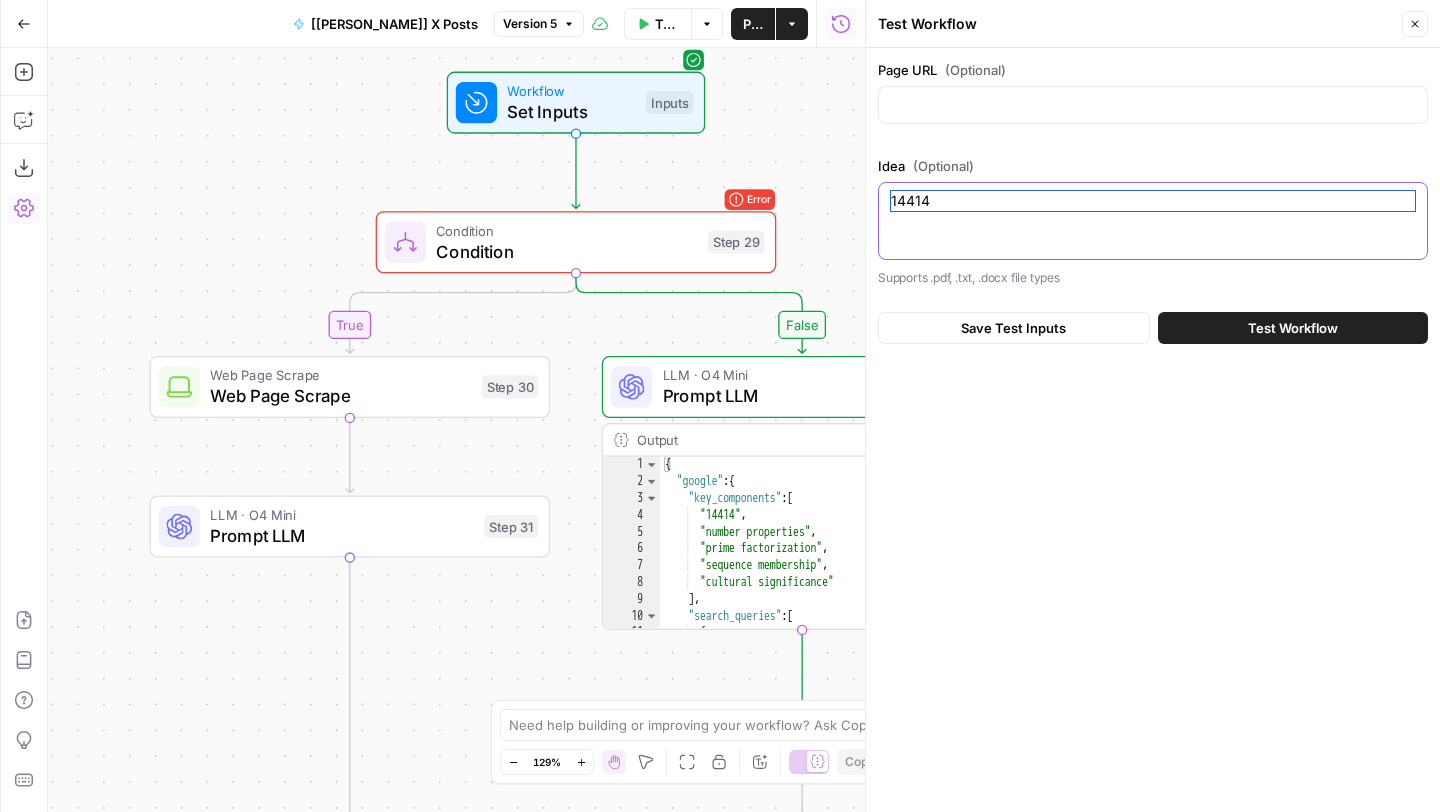 click on "14414" at bounding box center [1153, 201] 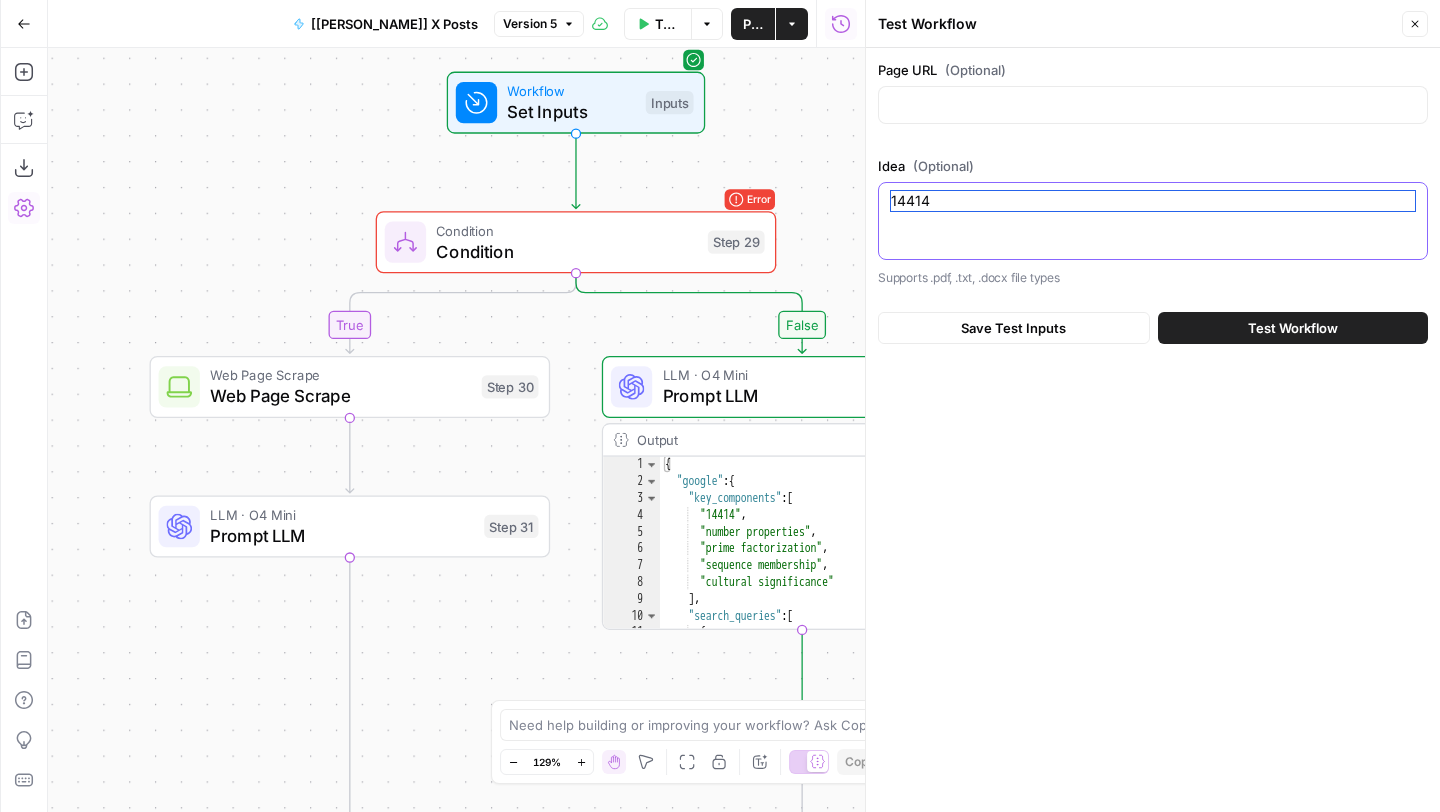 paste on "Damn, dude. Just stumbled across the EVO-X2 and holy hell, I might actually be able to run some decent LLMs locally without my laptop sounding like a jet engine 😂 Been wanting to mess around with local AI stuff for ages but everything's either expensive as hell or needs a full server setup. This little box might actually work 🤔
I'm so tired of relying on ChatGPT and paying for API calls when I just want to experiment with different models. Like, I want to try running some of the smaller Llama models or maybe even fine-tune something without sending my data to who knows where.
This thing looks like it could handle the workload without taking up half my desk or requiring me to rewire my apartment 😌 Might finally be time to dive into the local LLM rabbit hole" 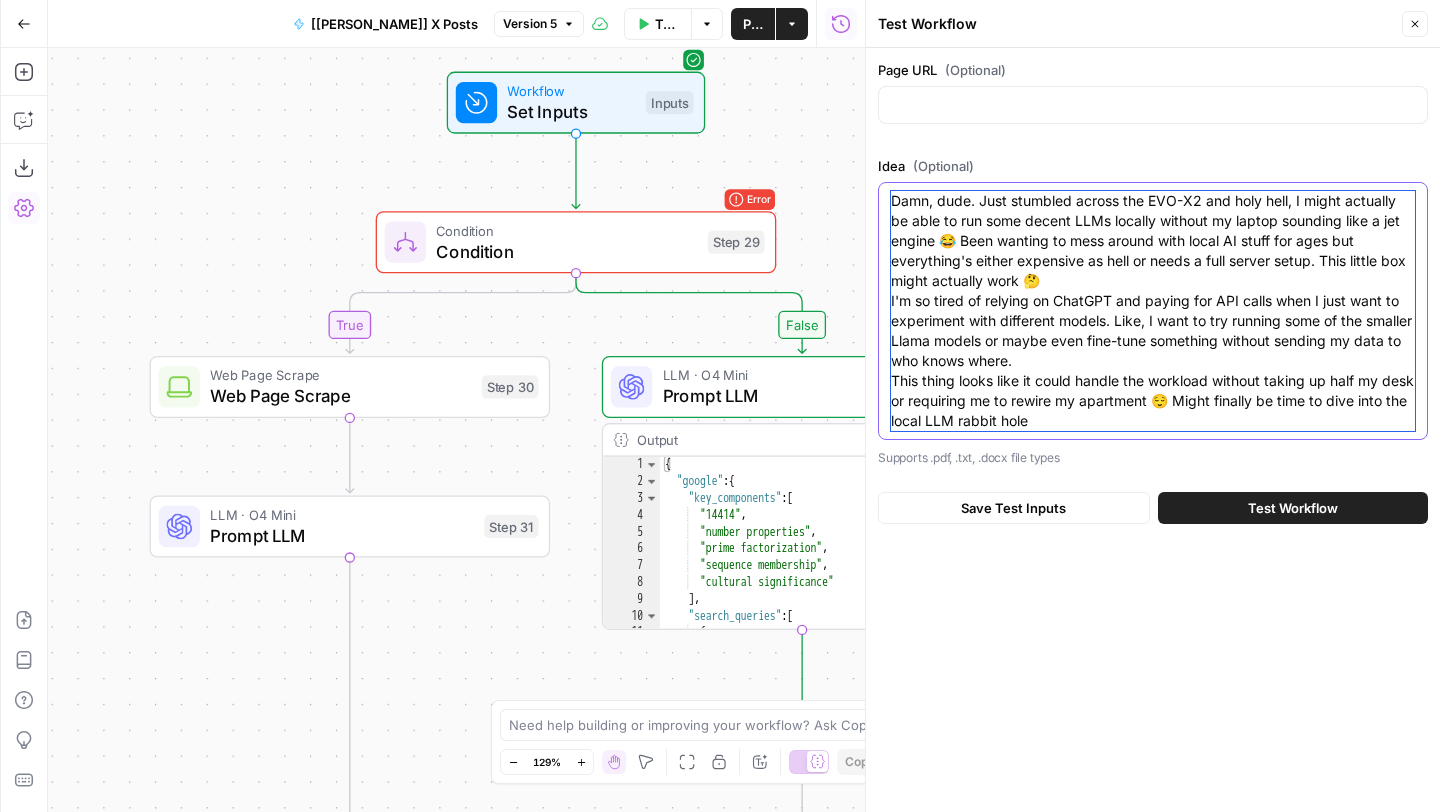 click on "Damn, dude. Just stumbled across the EVO-X2 and holy hell, I might actually be able to run some decent LLMs locally without my laptop sounding like a jet engine 😂 Been wanting to mess around with local AI stuff for ages but everything's either expensive as hell or needs a full server setup. This little box might actually work 🤔
I'm so tired of relying on ChatGPT and paying for API calls when I just want to experiment with different models. Like, I want to try running some of the smaller Llama models or maybe even fine-tune something without sending my data to who knows where.
This thing looks like it could handle the workload without taking up half my desk or requiring me to rewire my apartment 😌 Might finally be time to dive into the local LLM rabbit hole" at bounding box center (1153, 311) 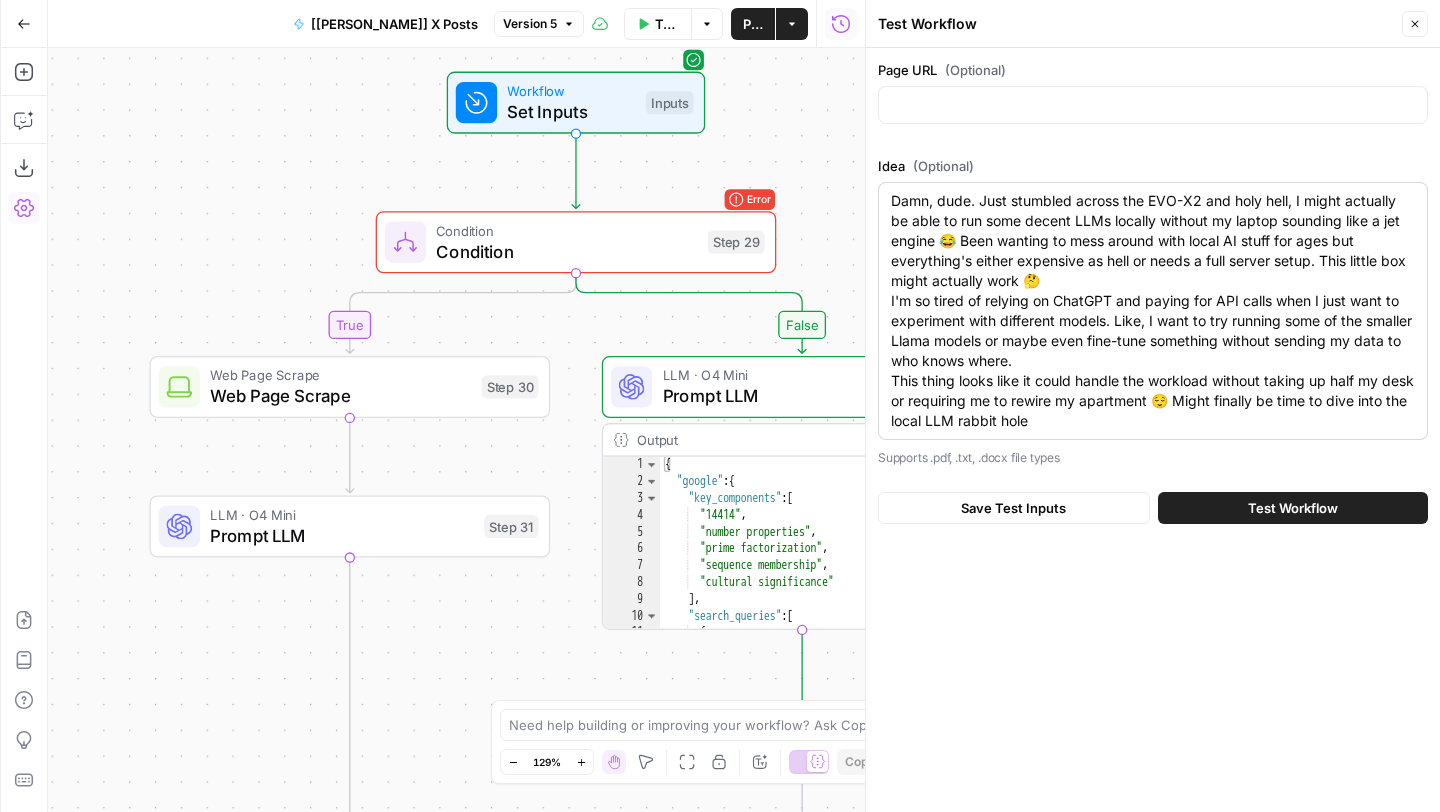 drag, startPoint x: 888, startPoint y: 300, endPoint x: 1172, endPoint y: 380, distance: 295.05255 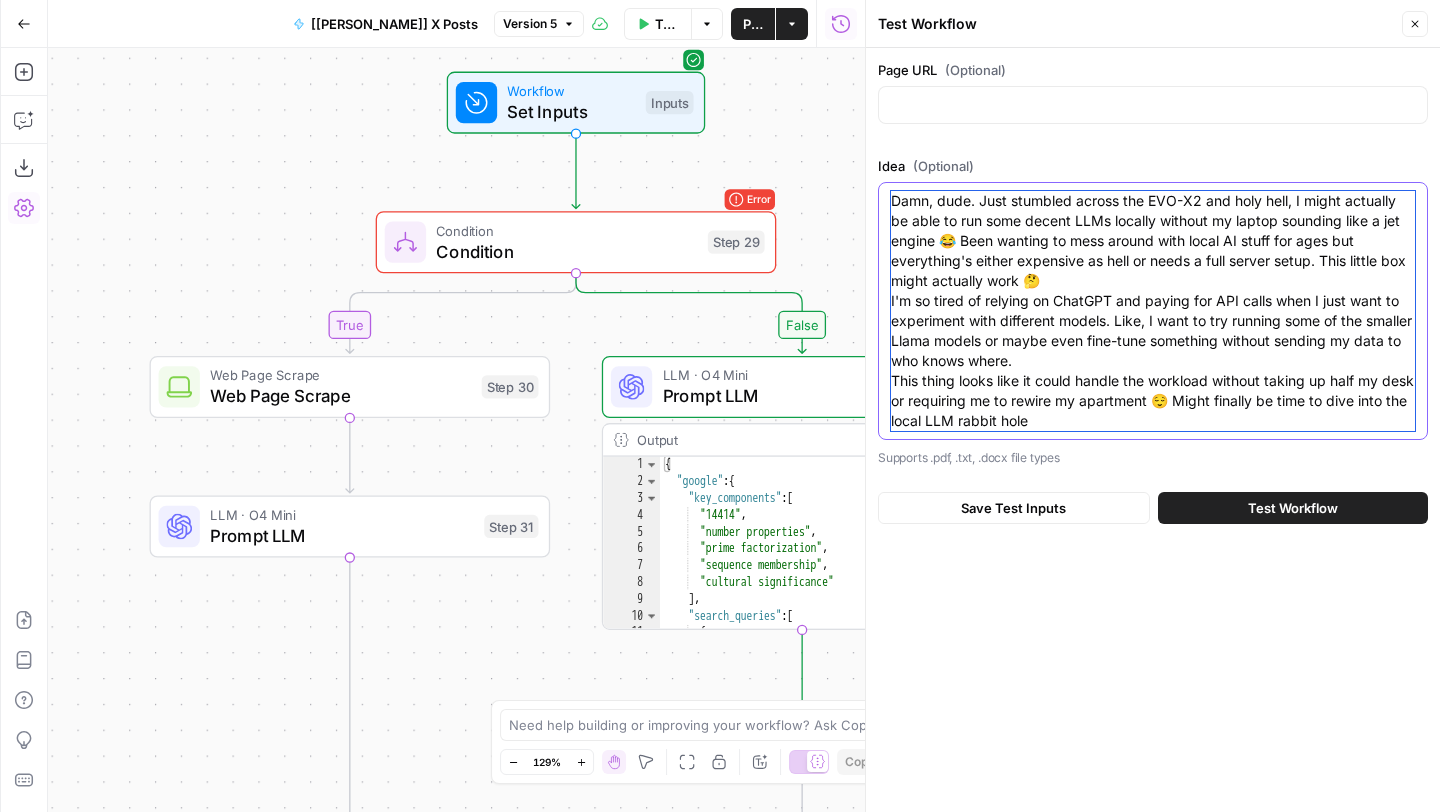 drag, startPoint x: 1086, startPoint y: 366, endPoint x: 881, endPoint y: 305, distance: 213.88315 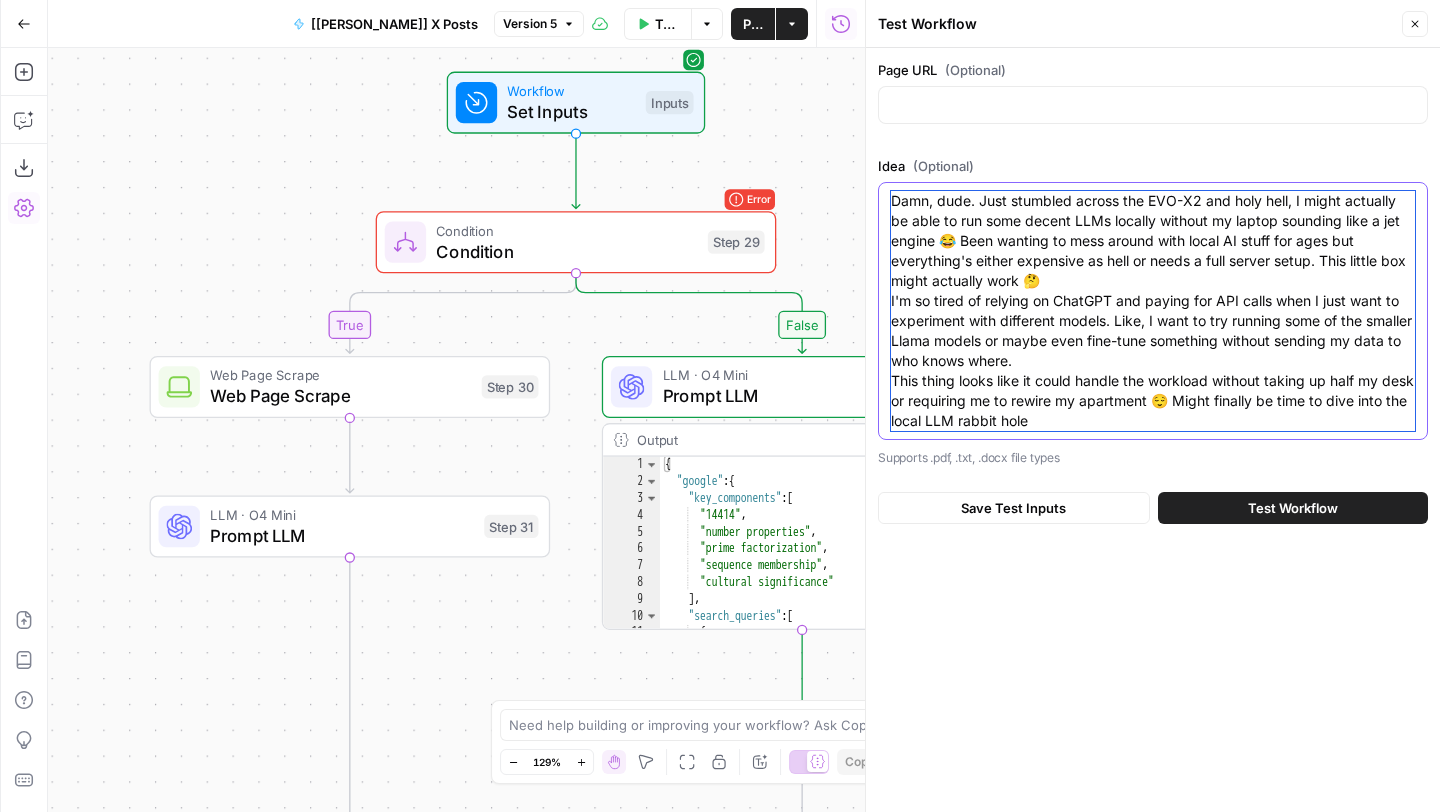 click on "Damn, dude. Just stumbled across the EVO-X2 and holy hell, I might actually be able to run some decent LLMs locally without my laptop sounding like a jet engine 😂 Been wanting to mess around with local AI stuff for ages but everything's either expensive as hell or needs a full server setup. This little box might actually work 🤔
I'm so tired of relying on ChatGPT and paying for API calls when I just want to experiment with different models. Like, I want to try running some of the smaller Llama models or maybe even fine-tune something without sending my data to who knows where.
This thing looks like it could handle the workload without taking up half my desk or requiring me to rewire my apartment 😌 Might finally be time to dive into the local LLM rabbit hole" at bounding box center (1153, 311) 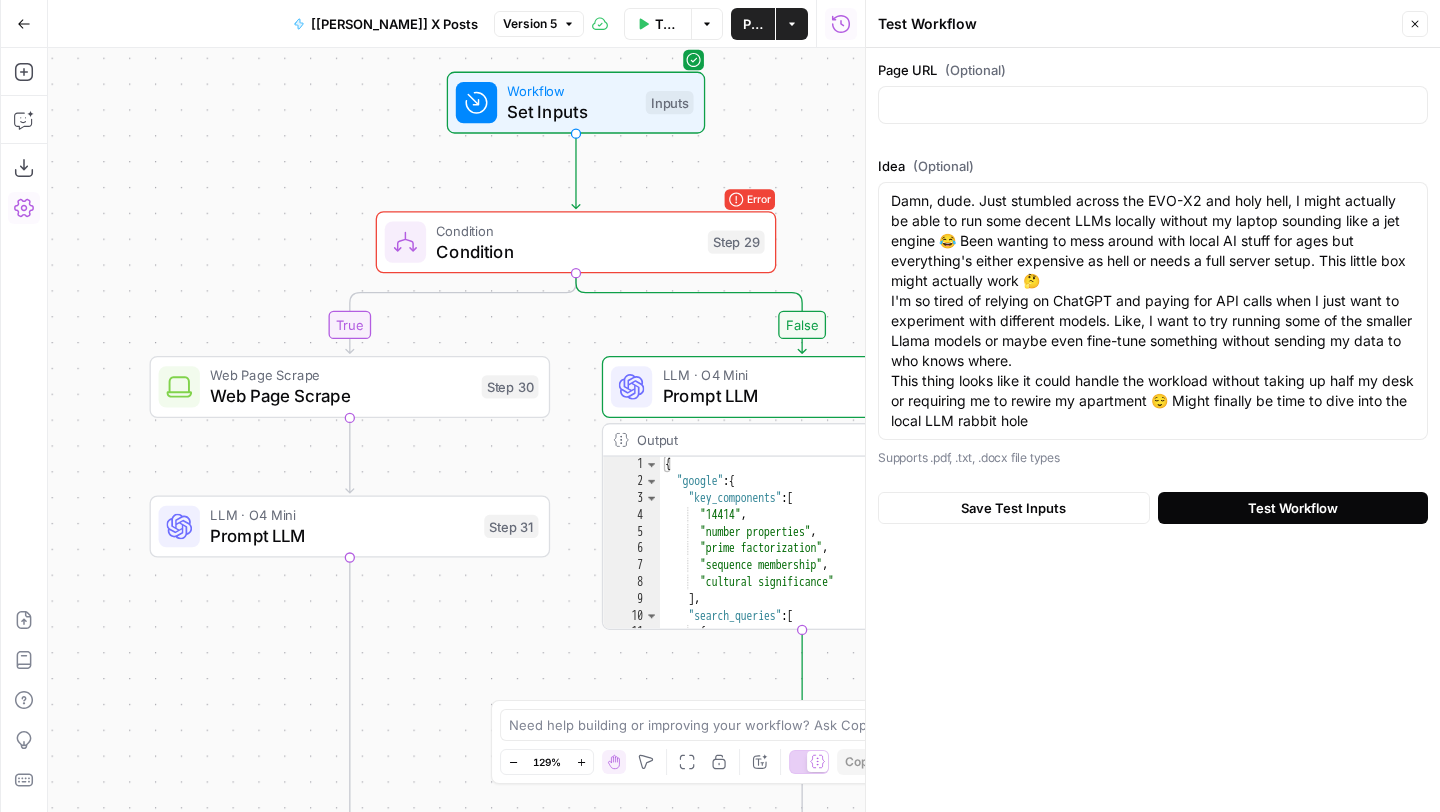 click on "Test Workflow" at bounding box center [1293, 508] 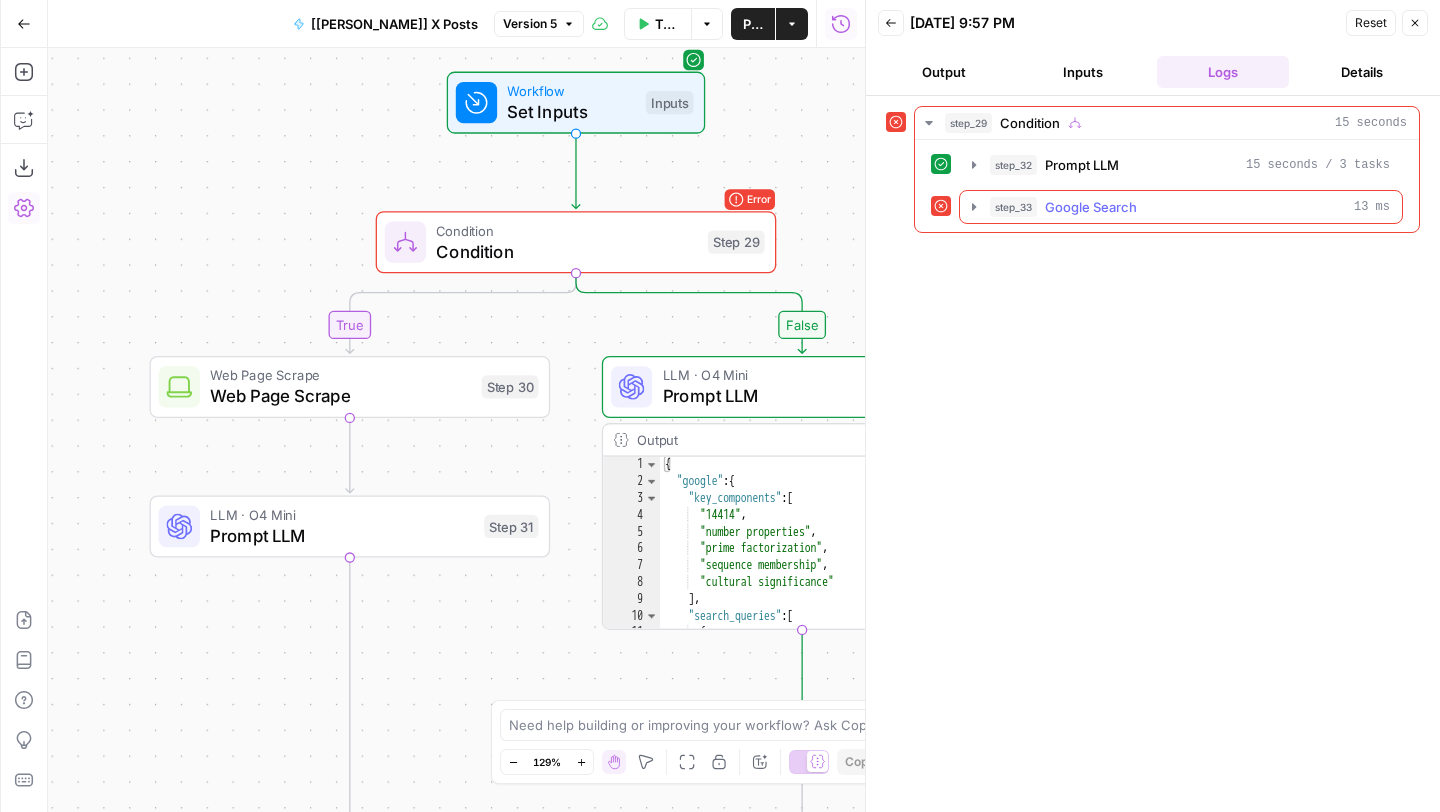 click on "Google Search" at bounding box center (1091, 207) 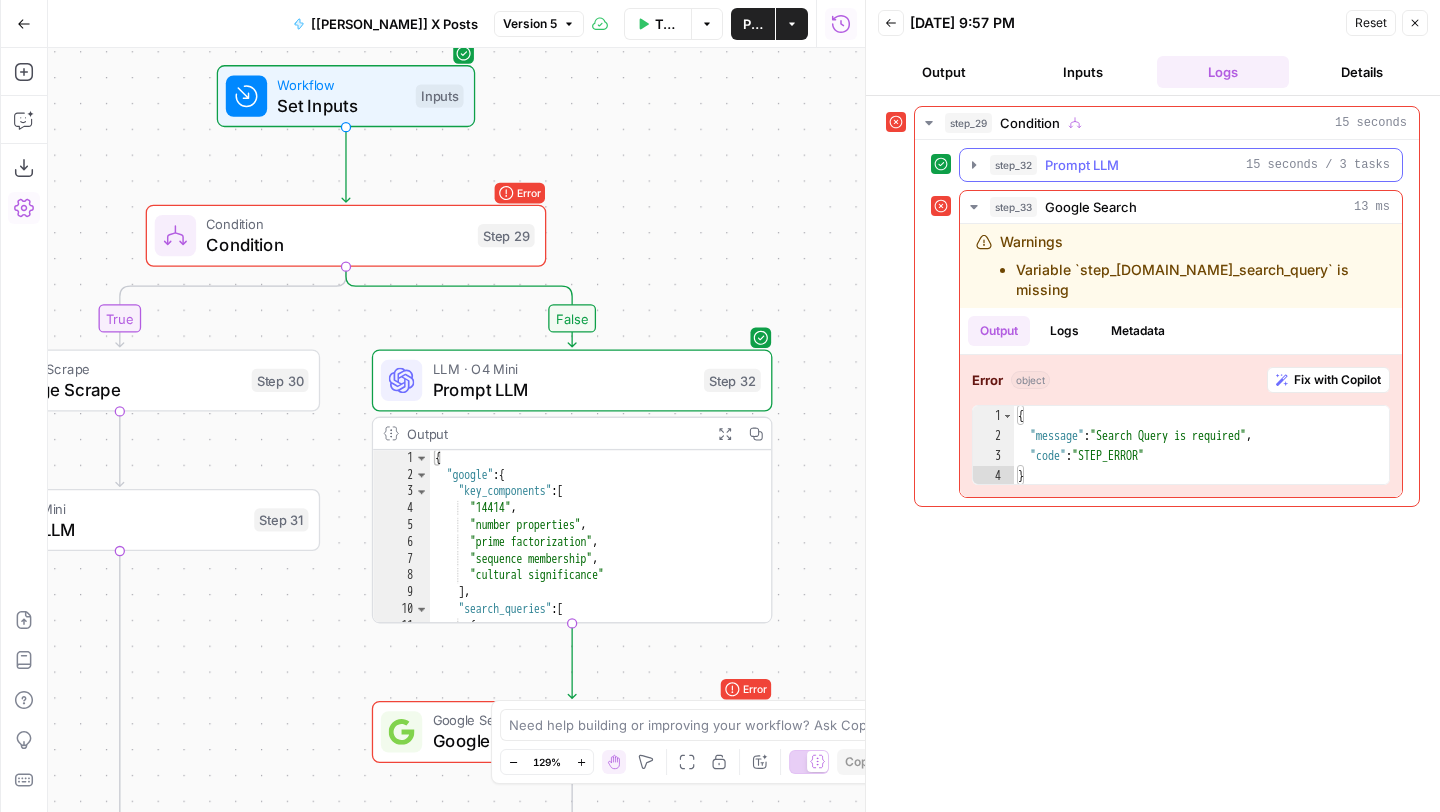 click on "step_32 Prompt LLM 15 seconds / 3 tasks" at bounding box center (1190, 165) 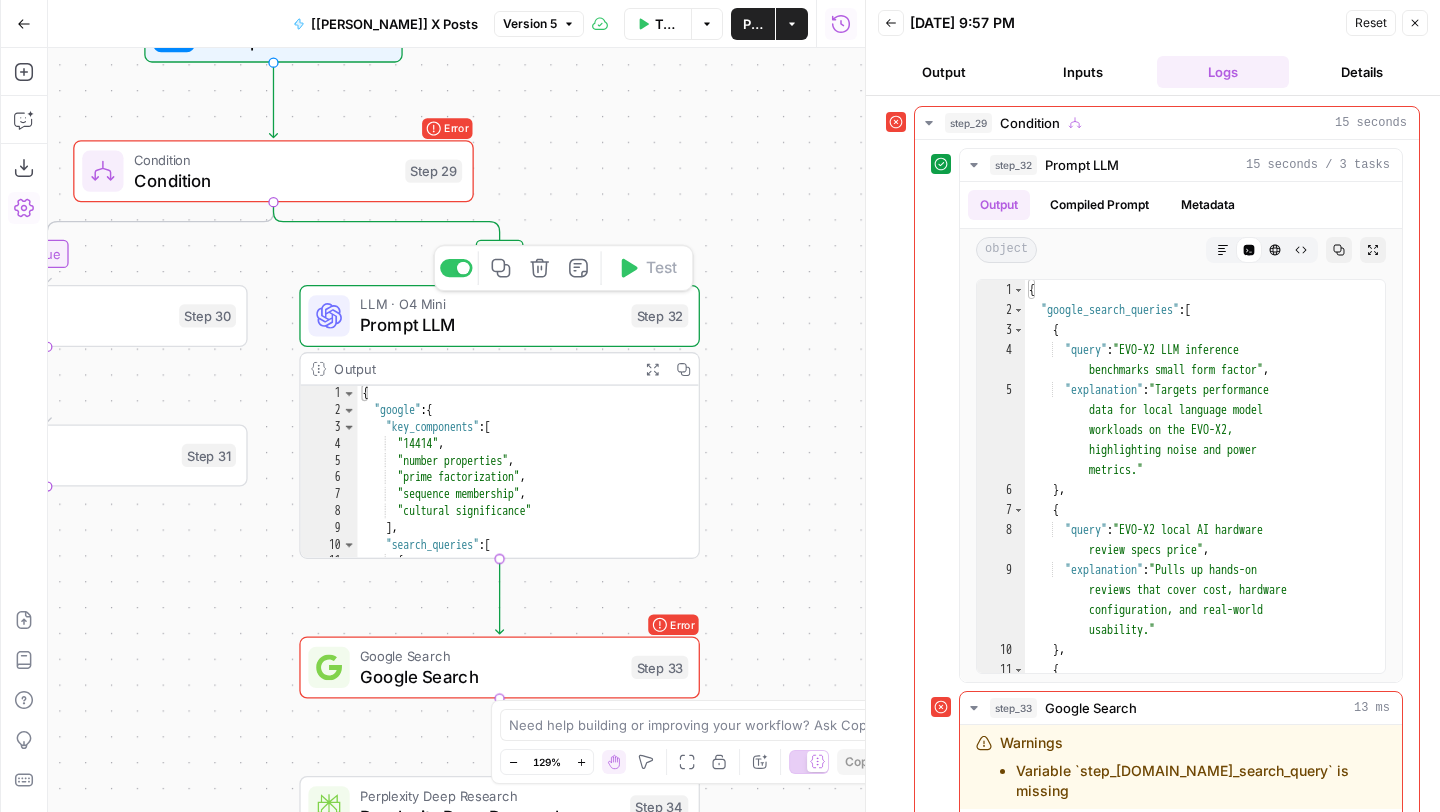click on "Prompt LLM" at bounding box center (490, 325) 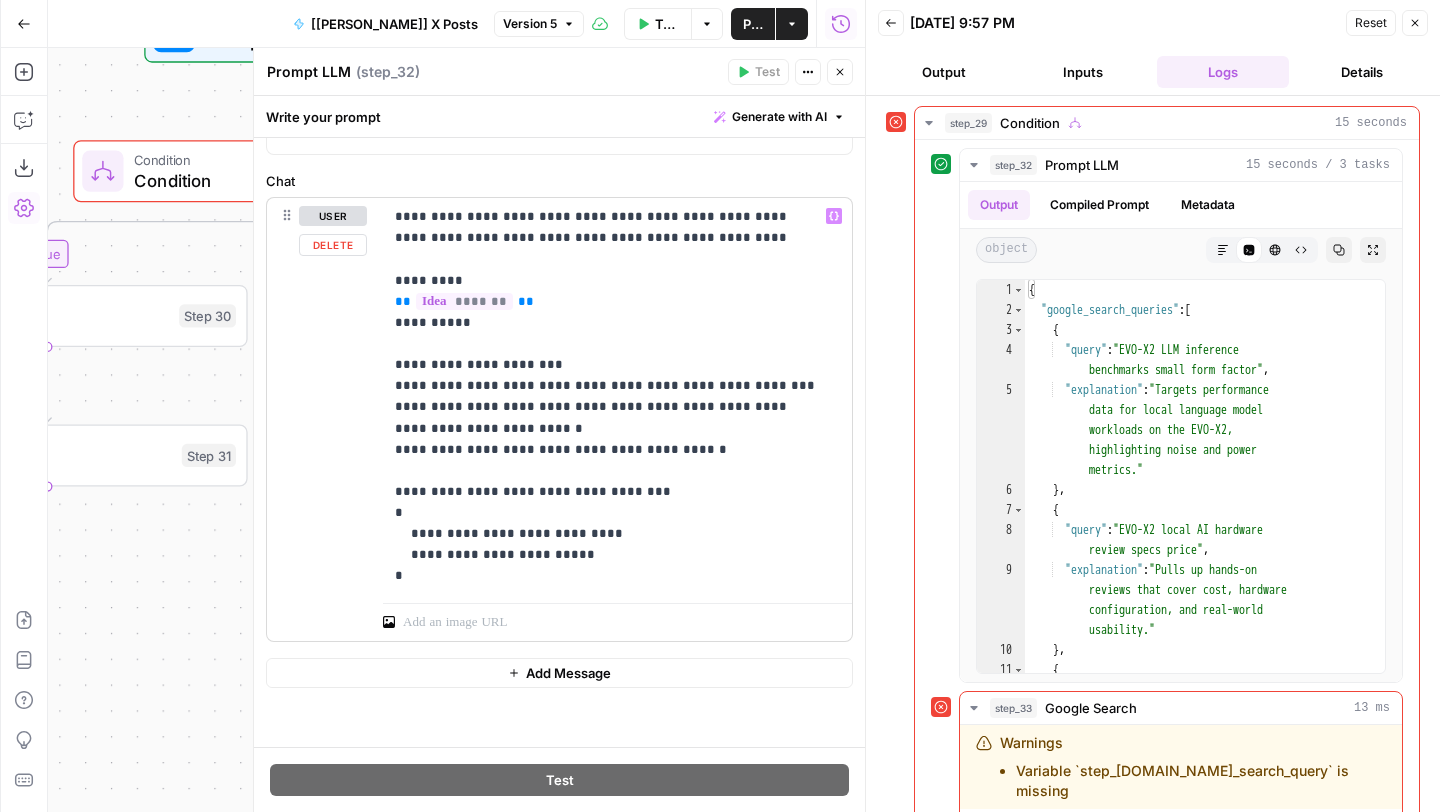 scroll, scrollTop: 0, scrollLeft: 0, axis: both 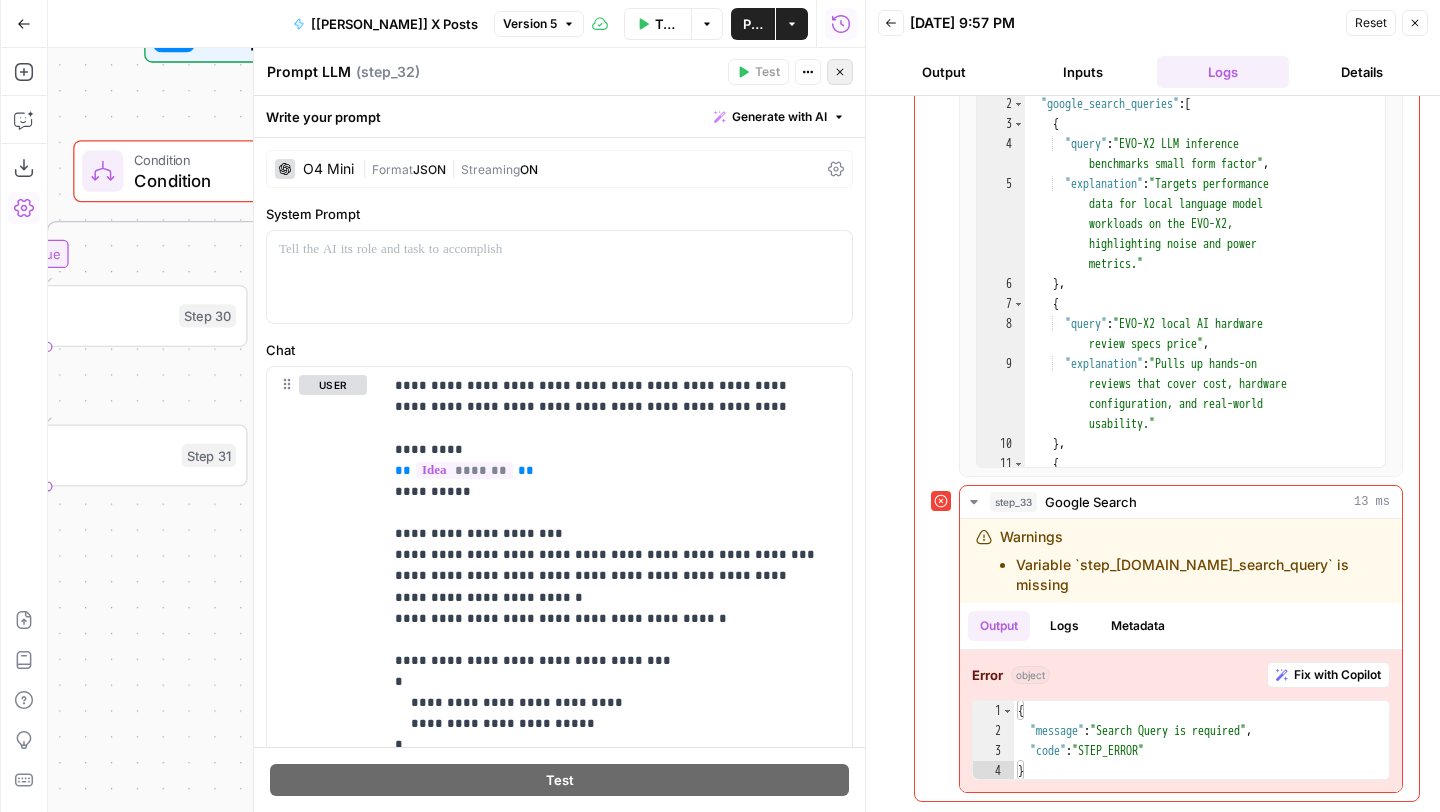 click 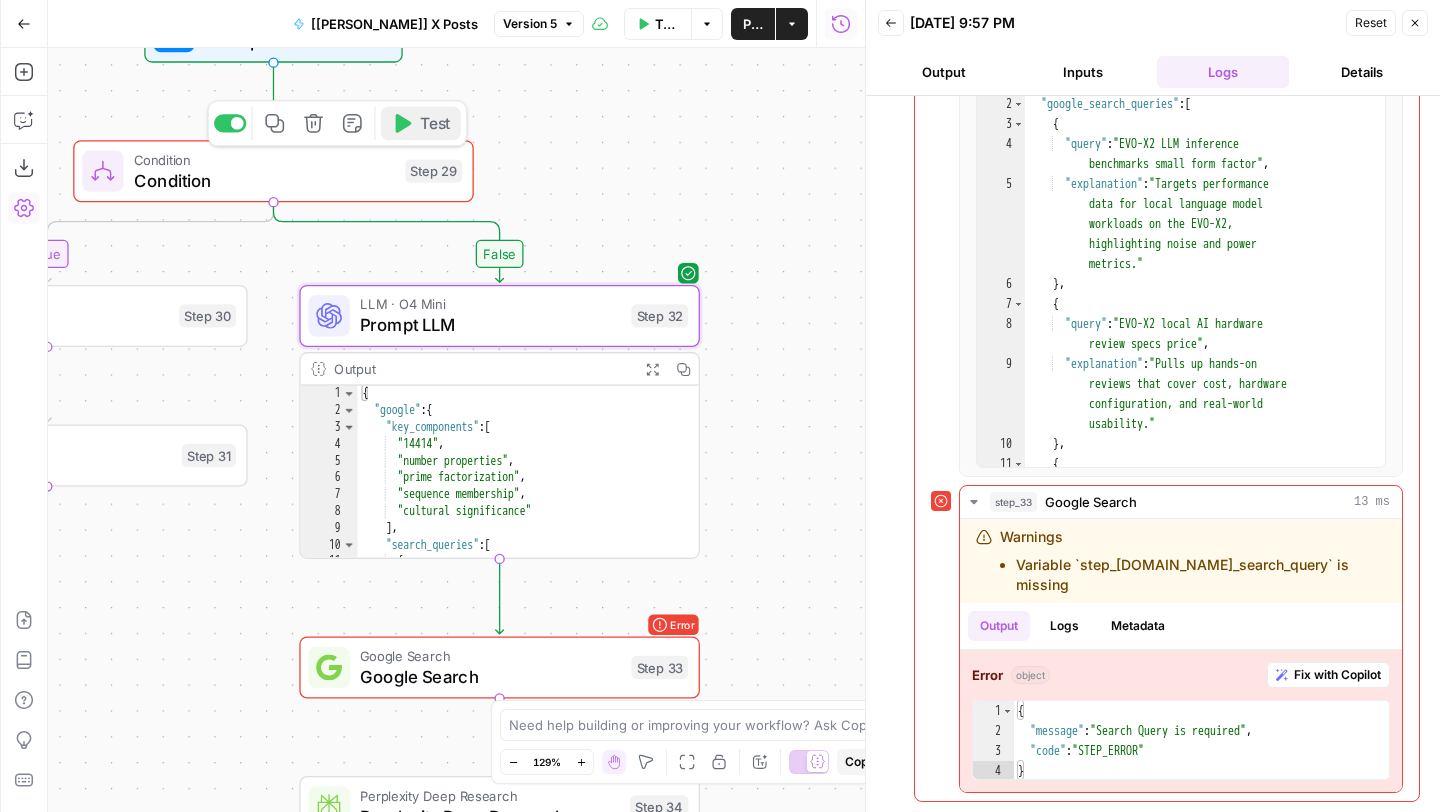 click 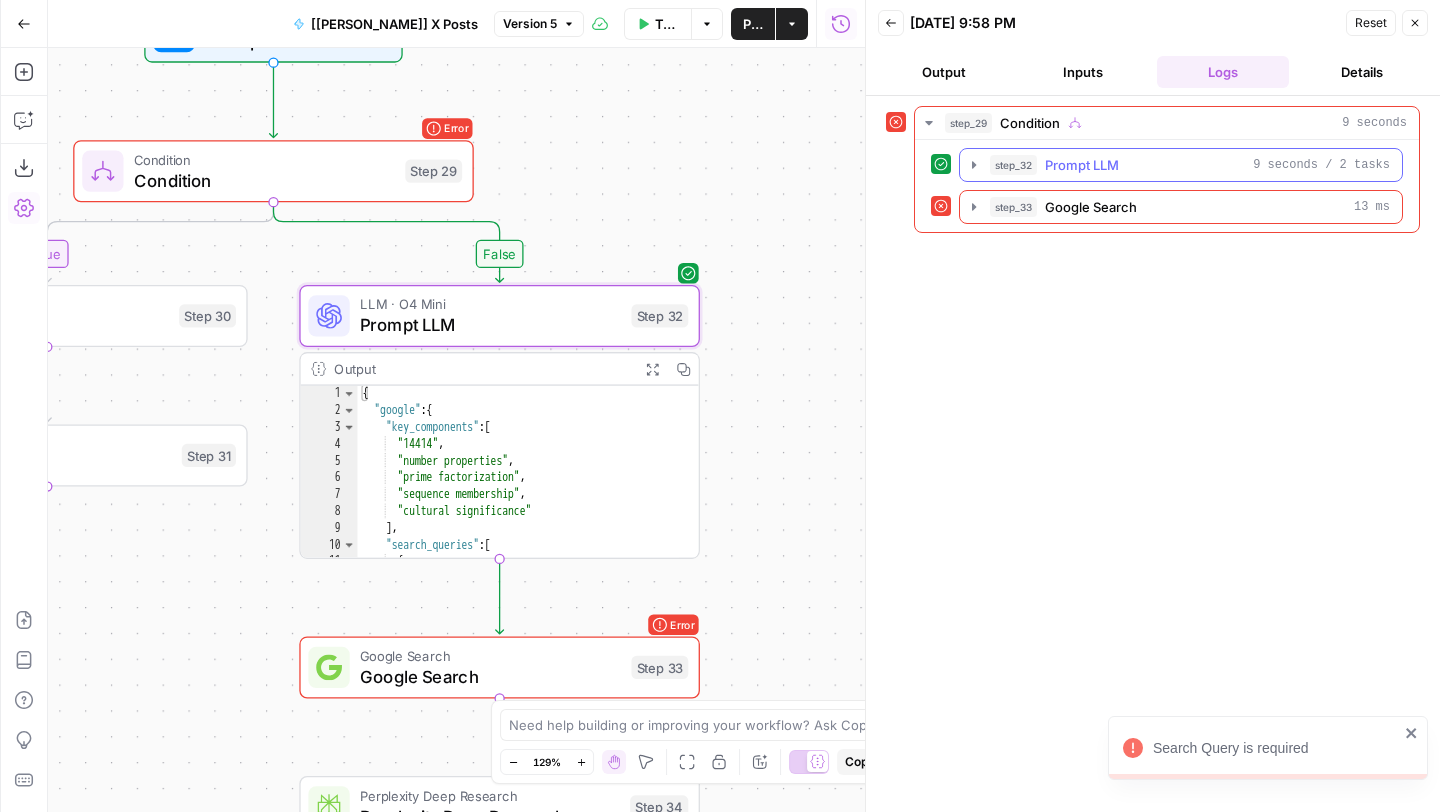 click on "step_32 Prompt LLM 9 seconds / 2 tasks" at bounding box center [1190, 165] 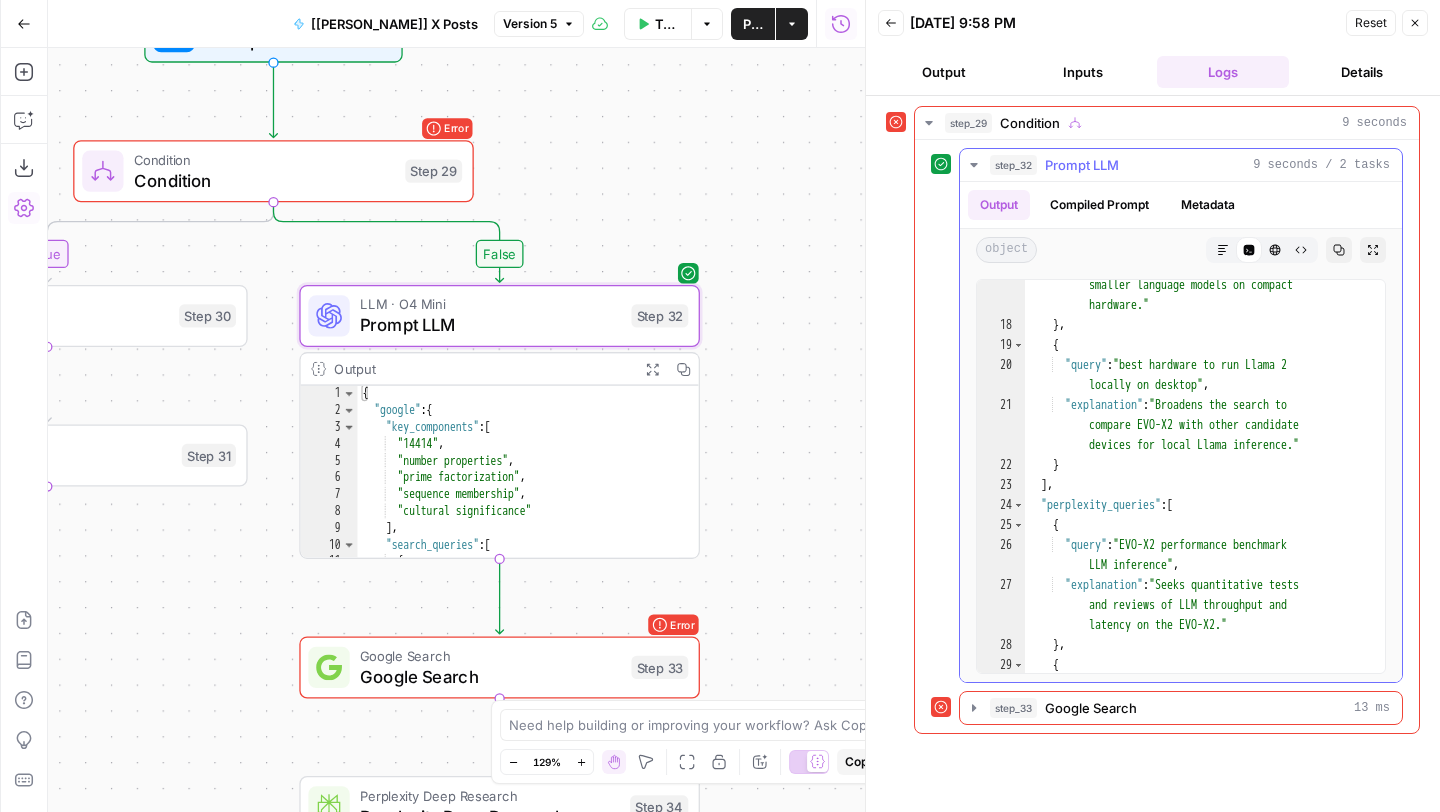 scroll, scrollTop: 605, scrollLeft: 0, axis: vertical 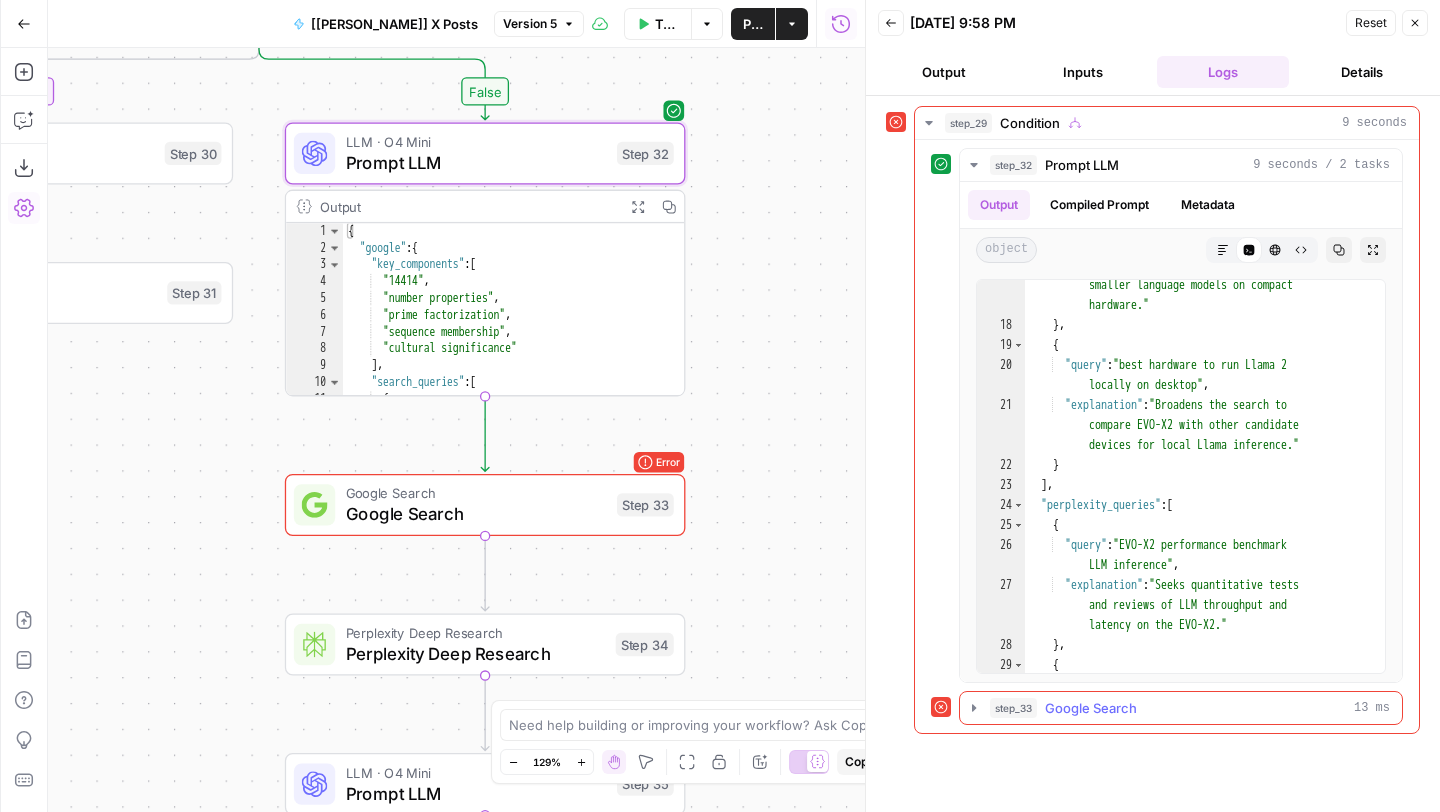 click on "step_33 Google Search 13 ms" at bounding box center (1190, 708) 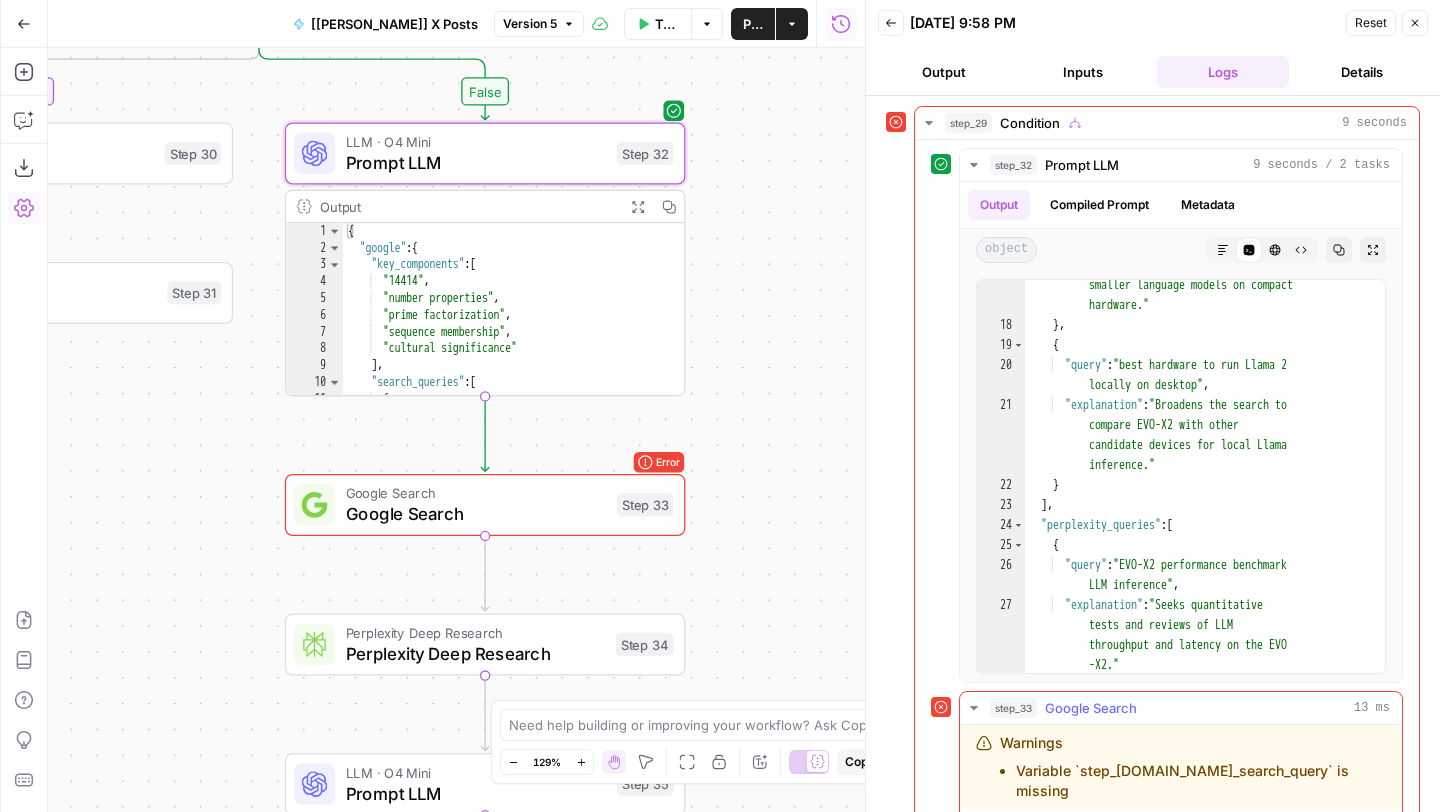 click on "step_33 Google Search 13 ms" at bounding box center [1190, 708] 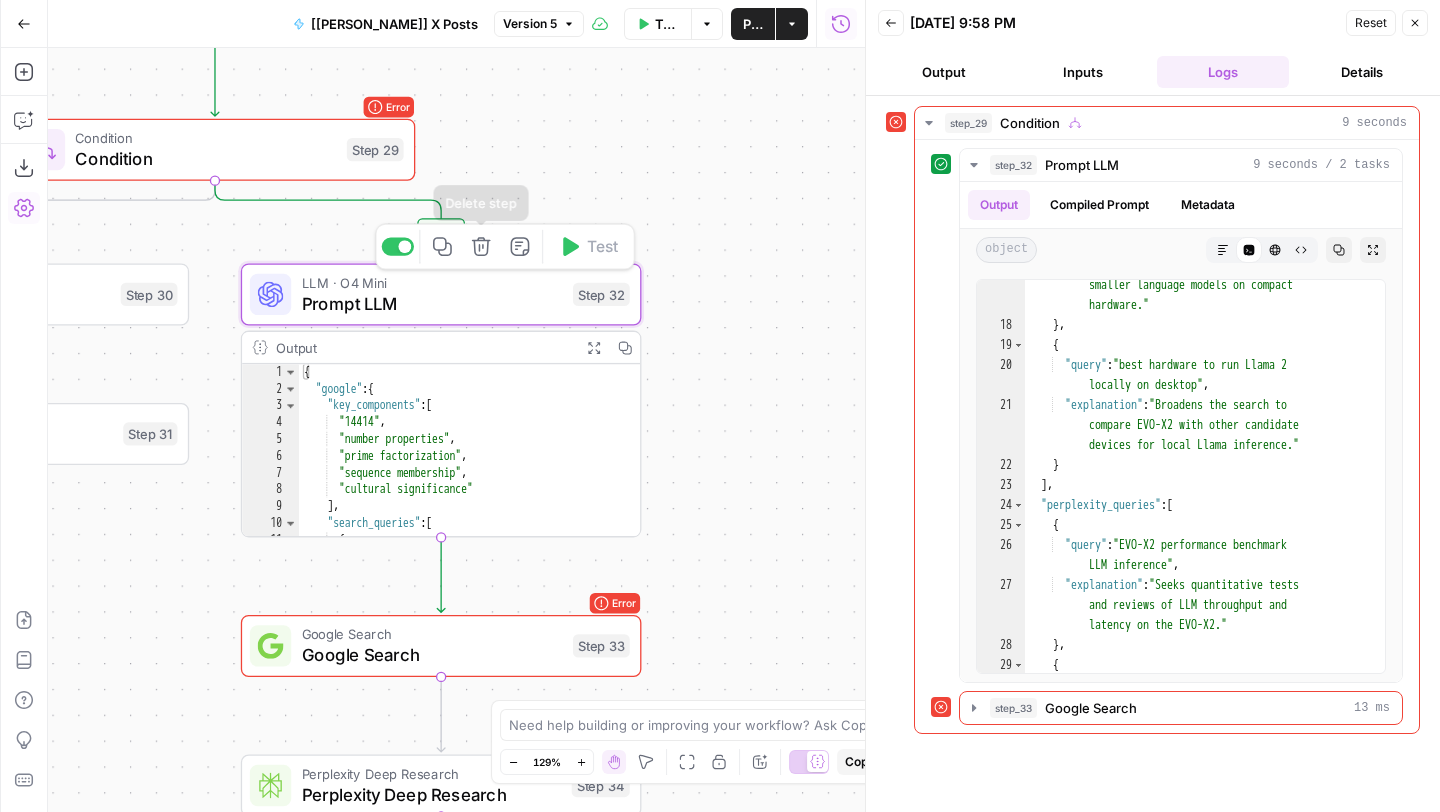 click on "LLM · O4 Mini" at bounding box center [432, 282] 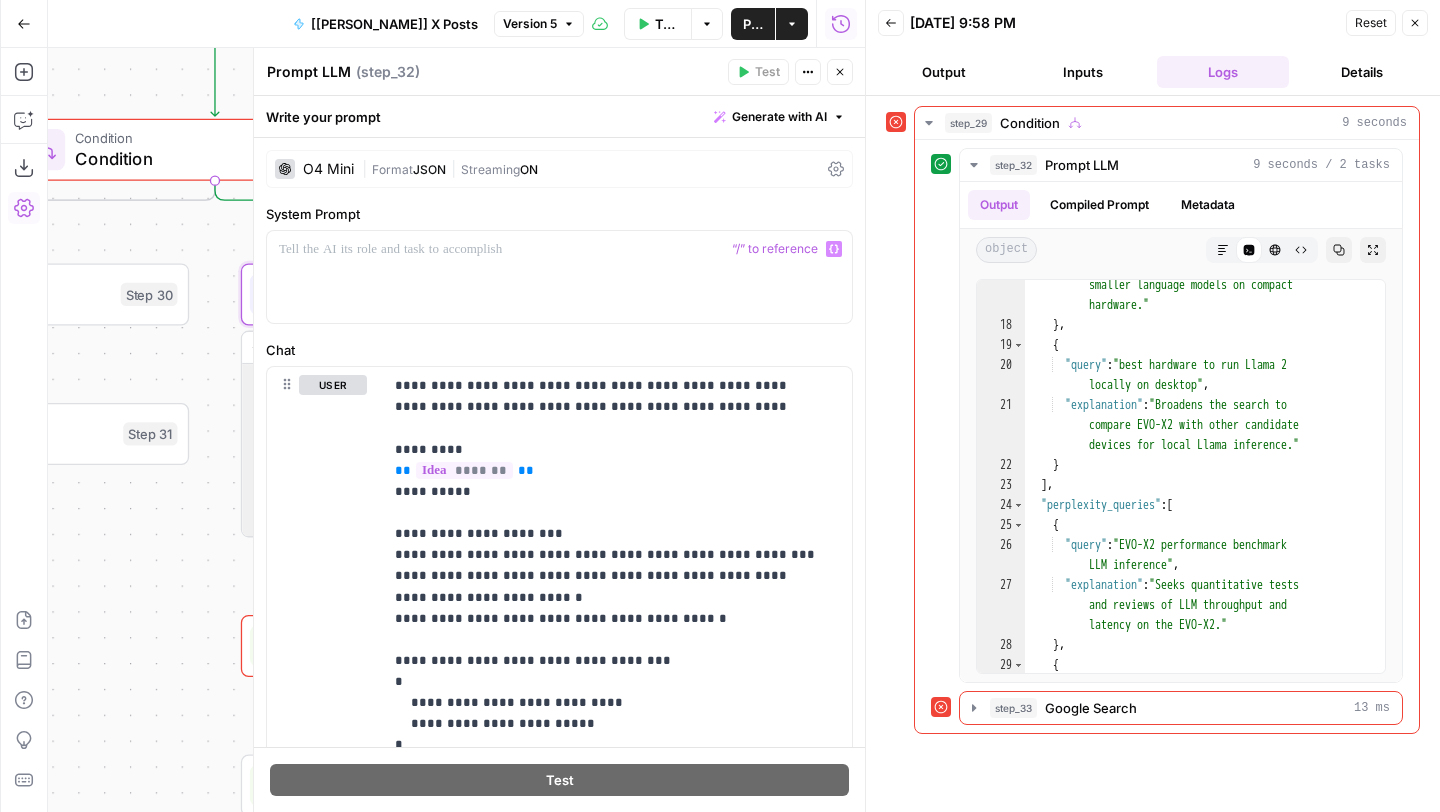 scroll, scrollTop: 169, scrollLeft: 0, axis: vertical 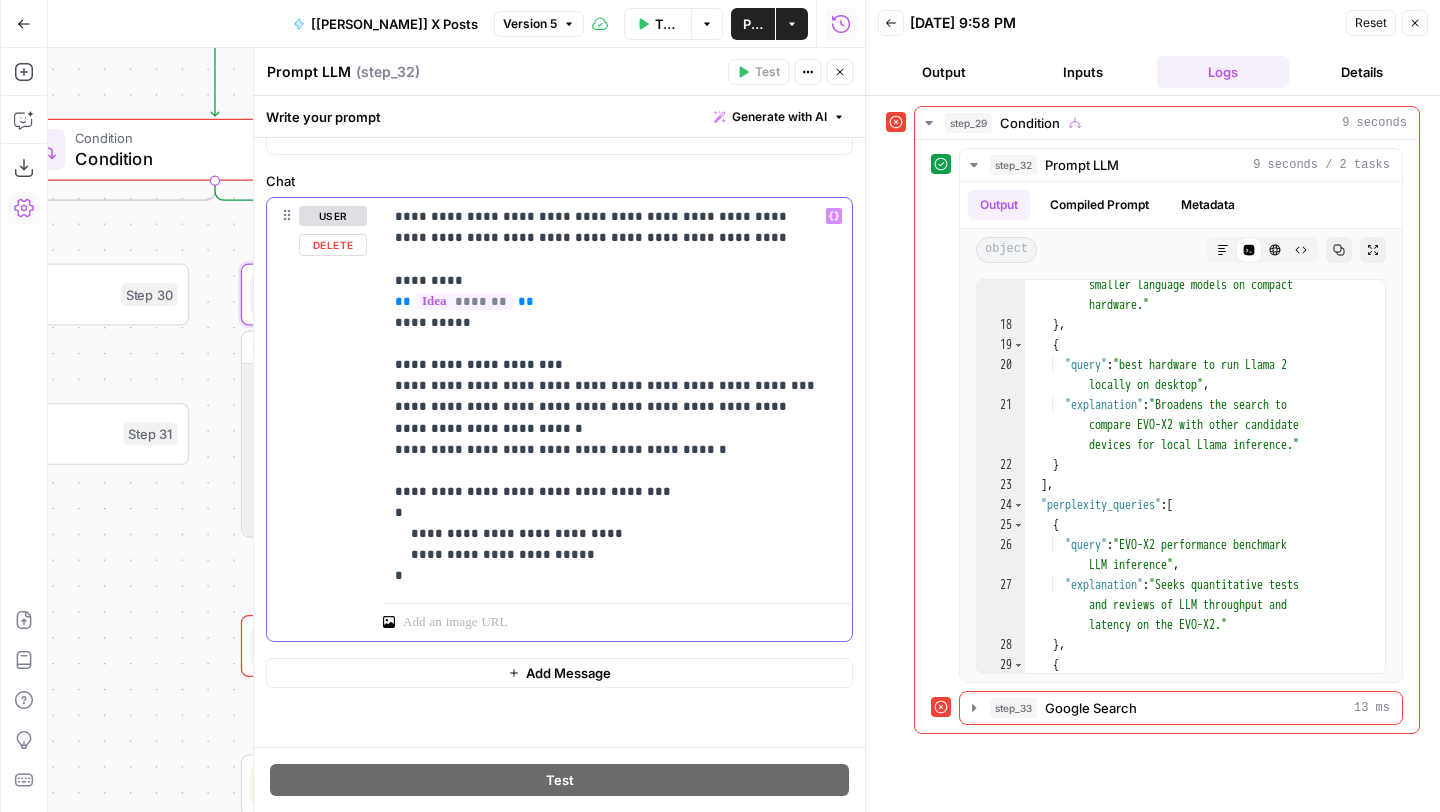 click on "**********" at bounding box center (610, 396) 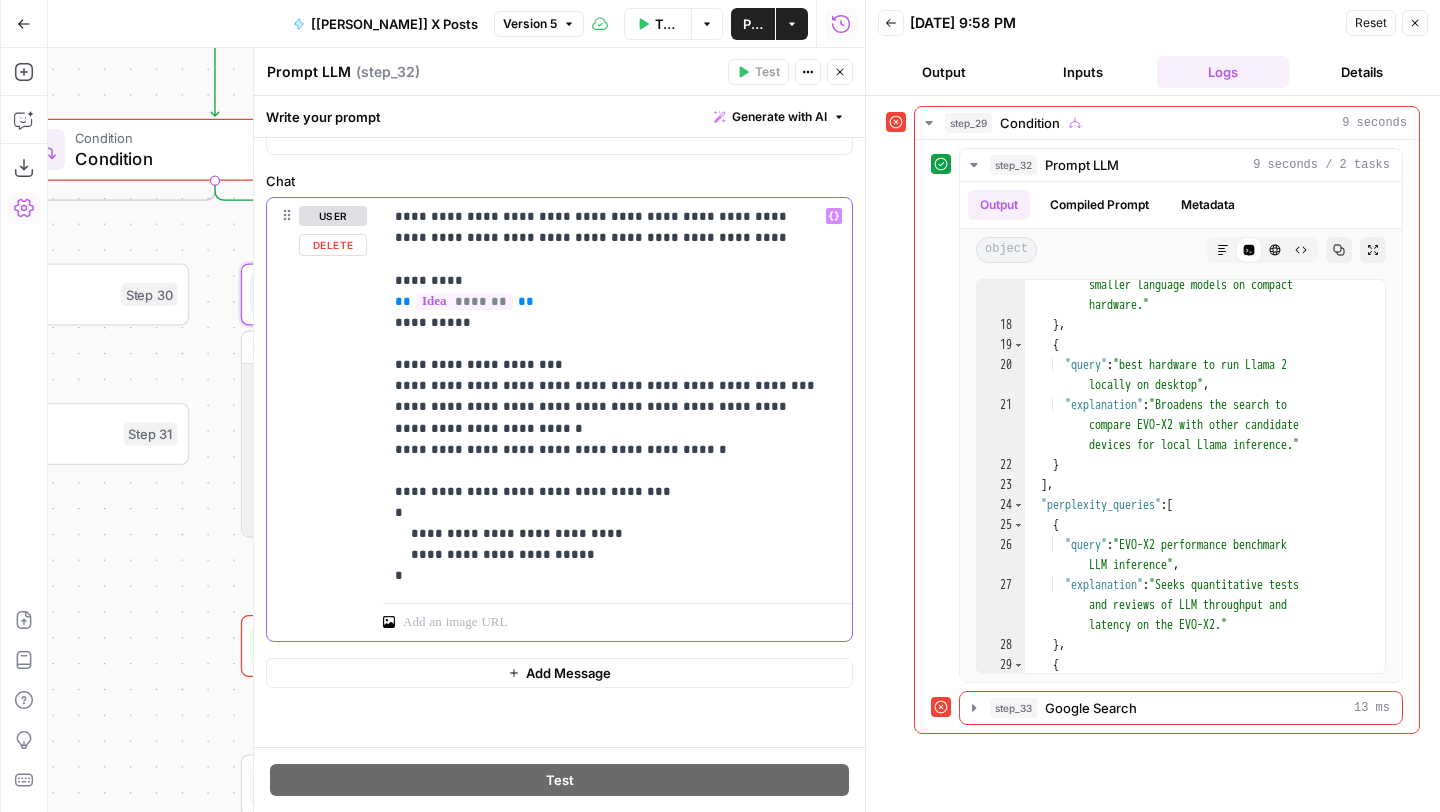 drag, startPoint x: 696, startPoint y: 456, endPoint x: 359, endPoint y: 353, distance: 352.38898 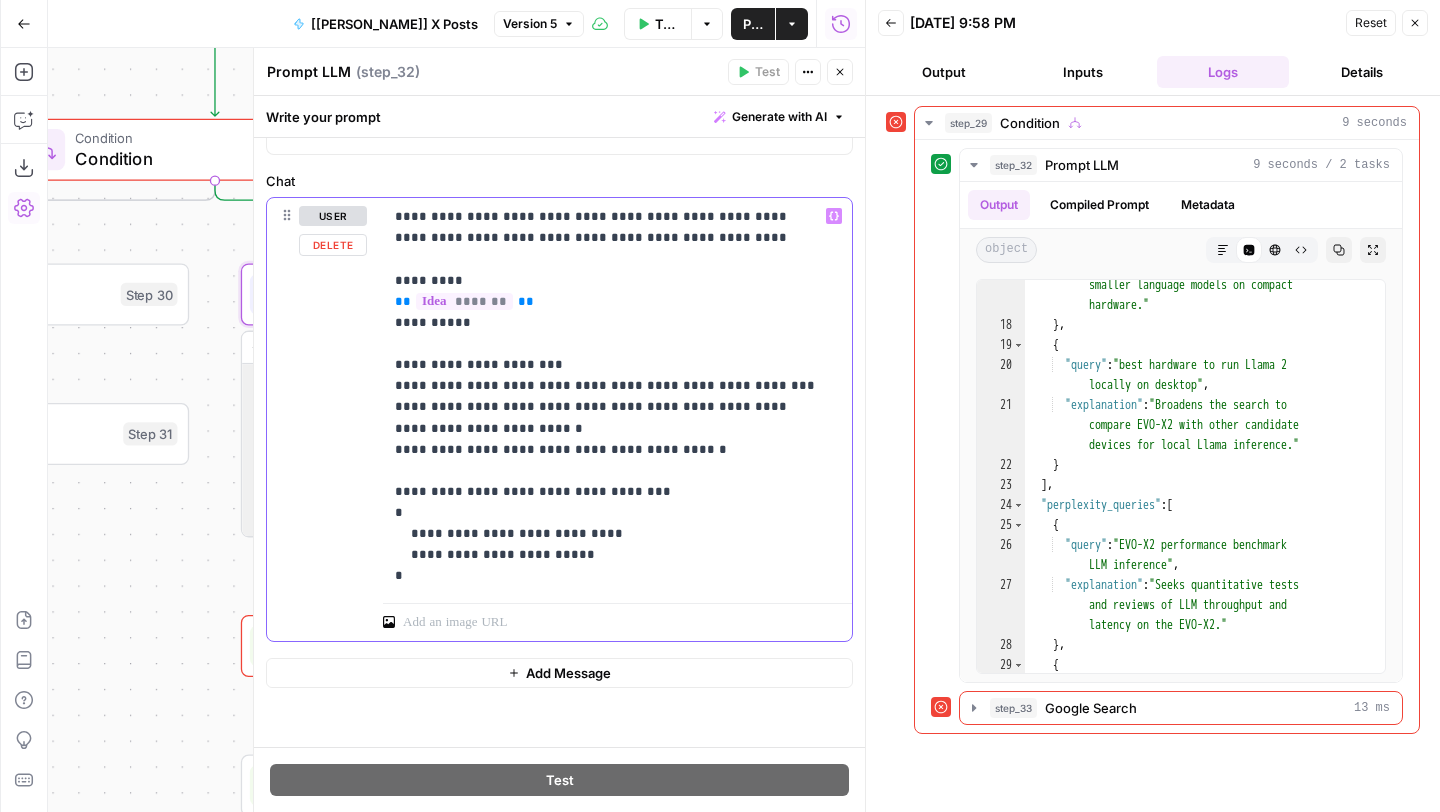 click on "**********" at bounding box center [559, 419] 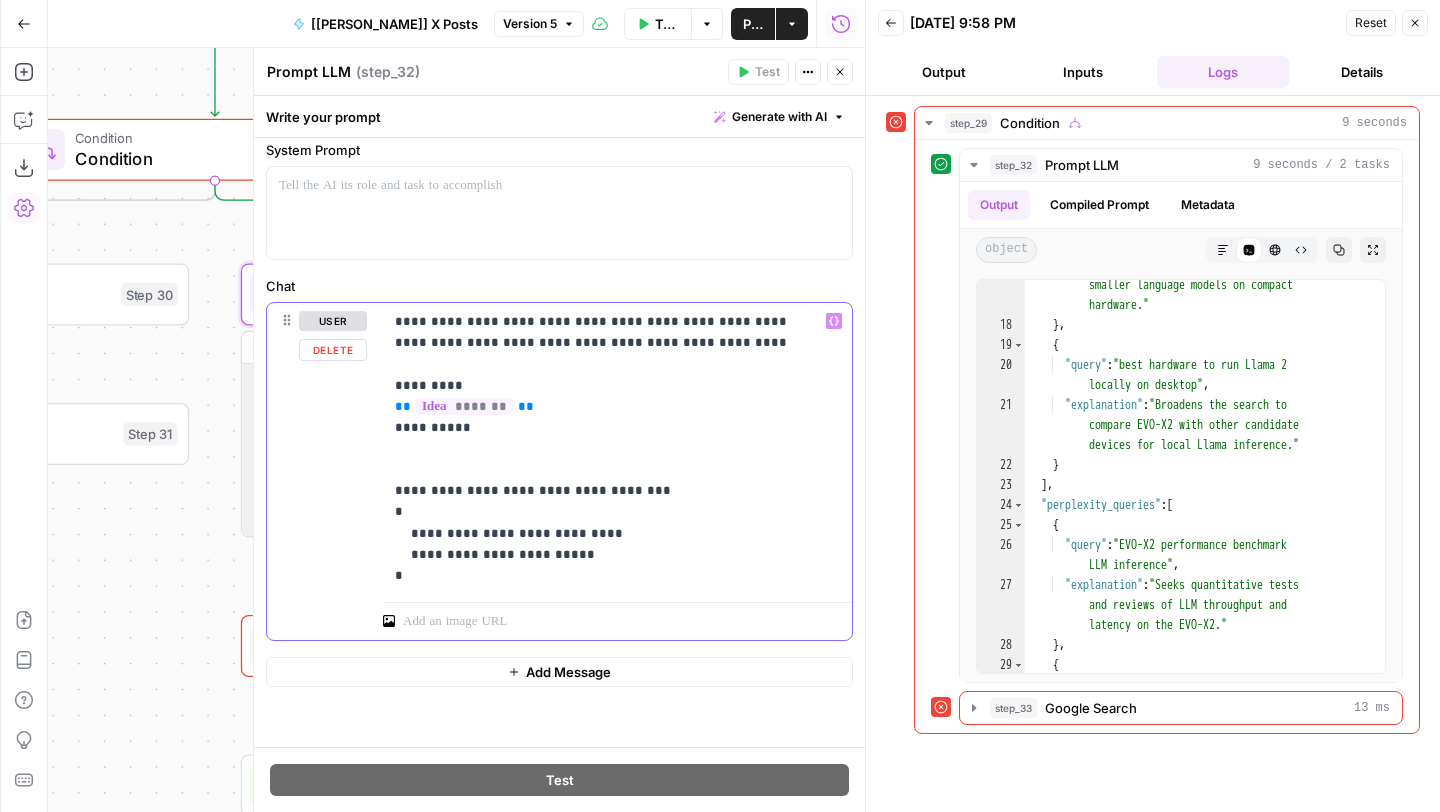 scroll, scrollTop: 43, scrollLeft: 0, axis: vertical 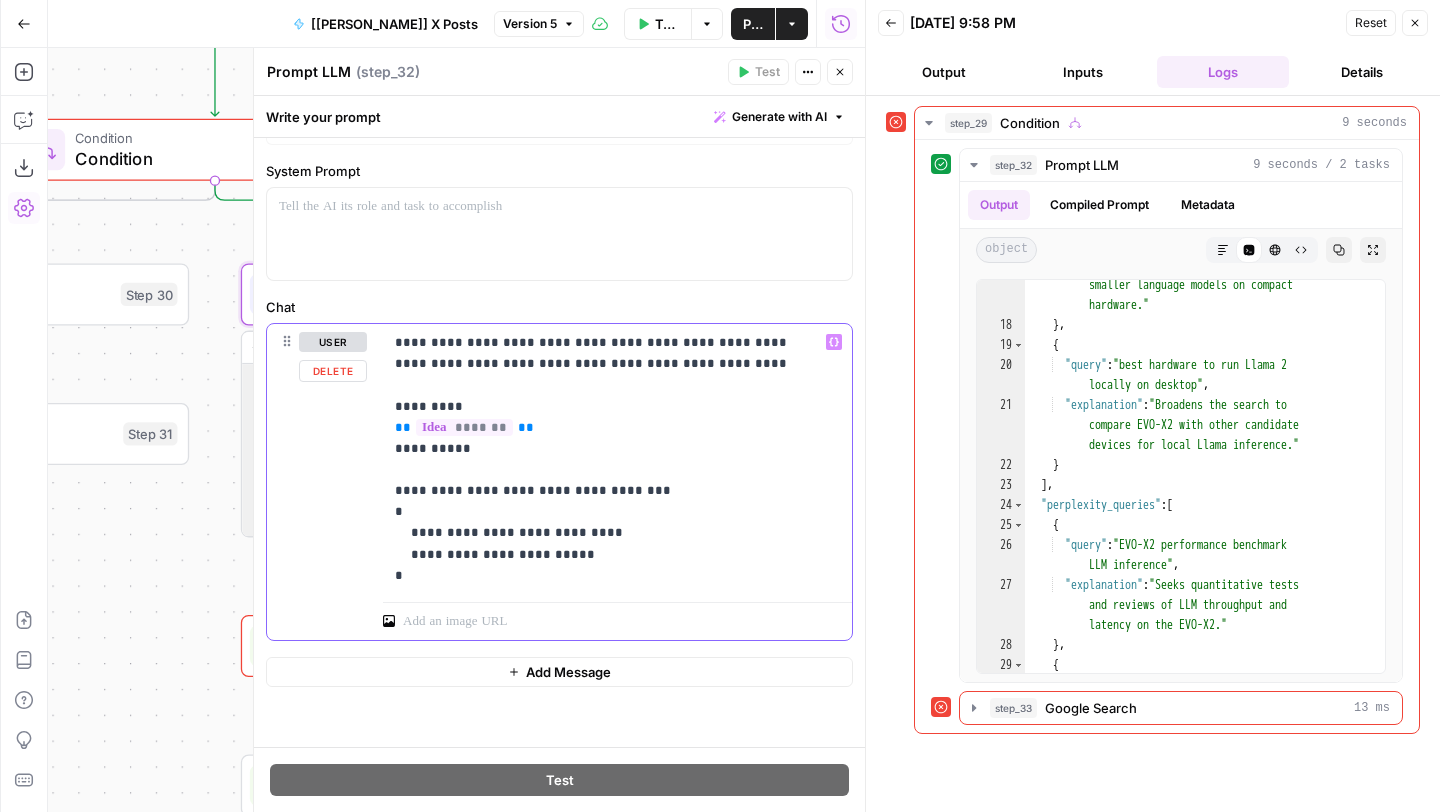 click on "**********" at bounding box center [610, 459] 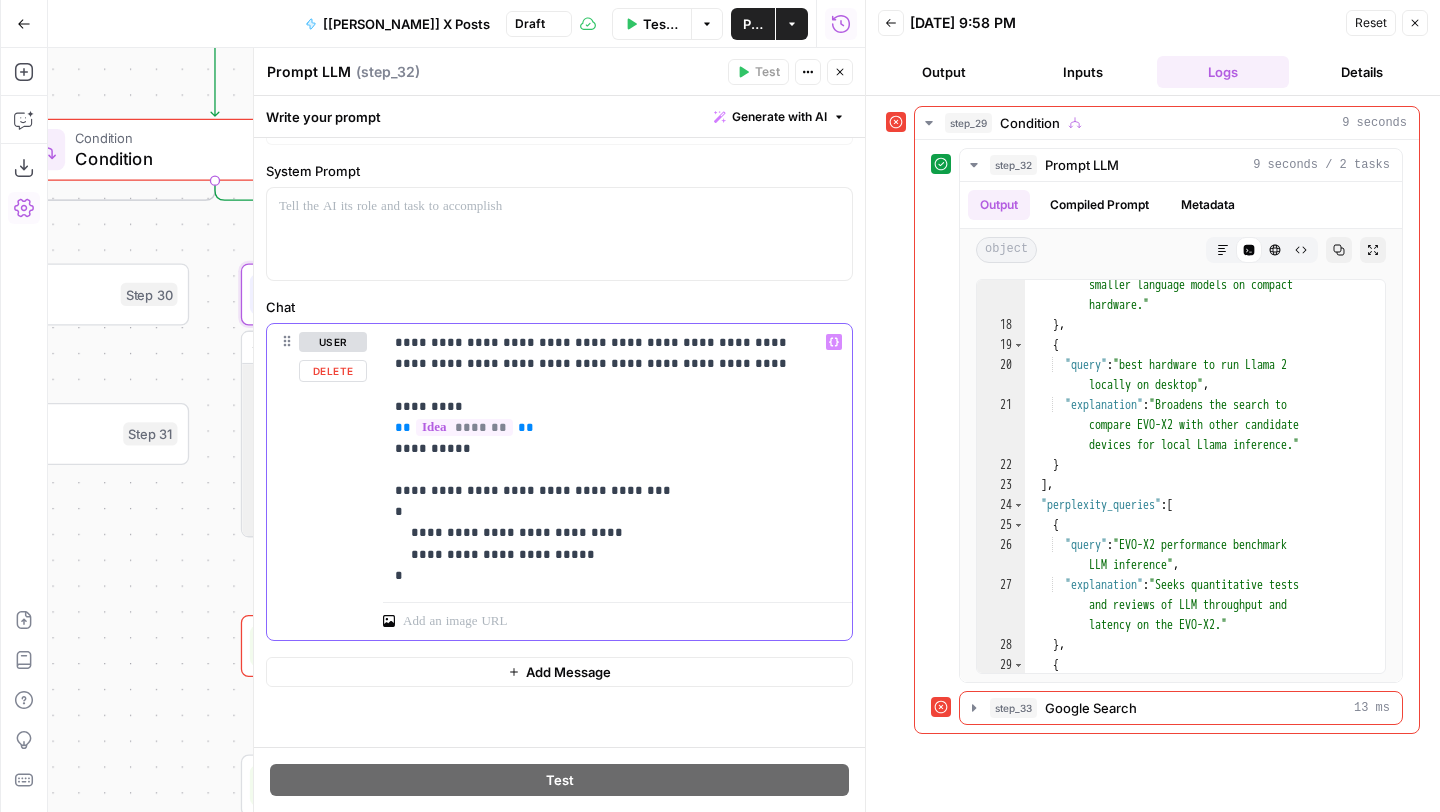 click on "**********" at bounding box center [610, 459] 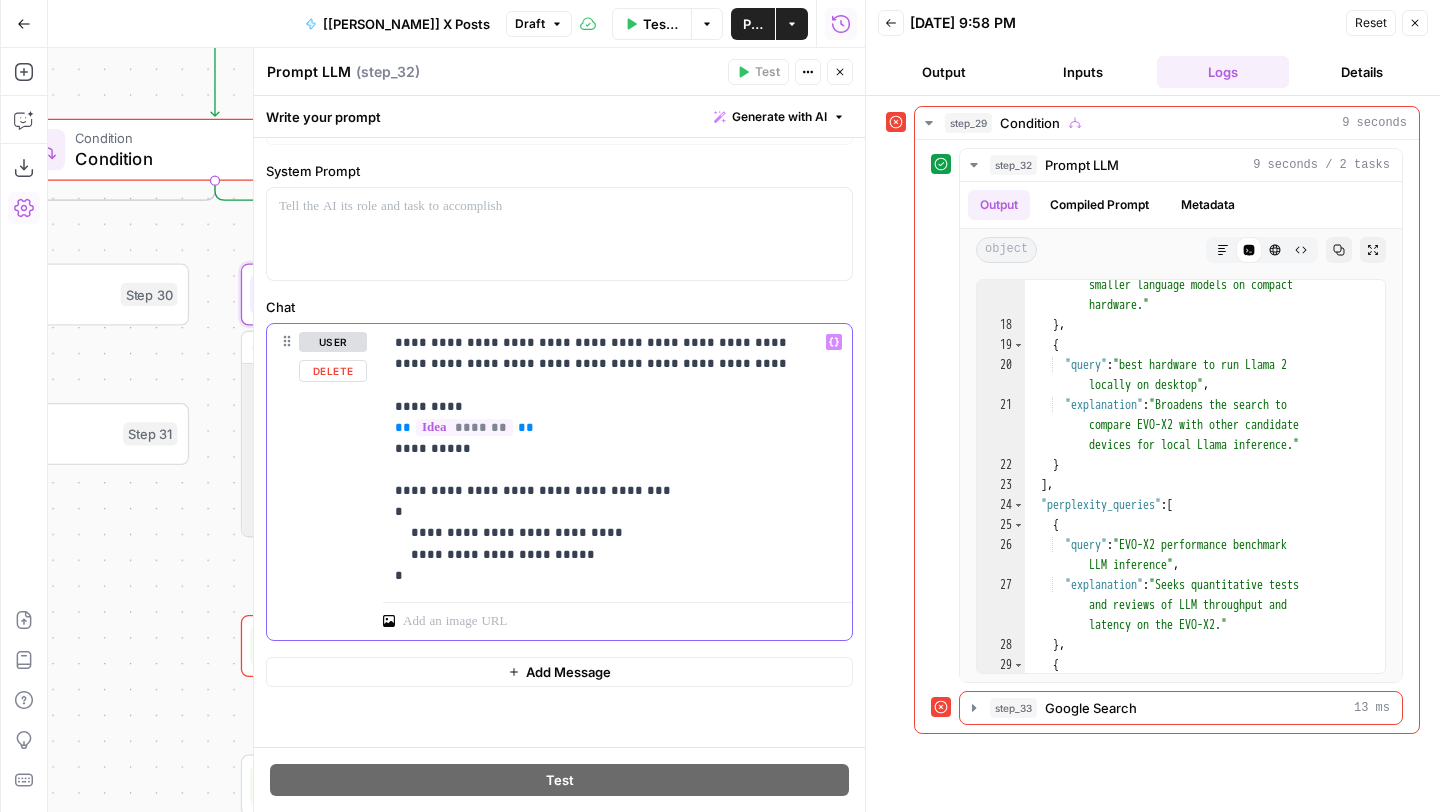 type 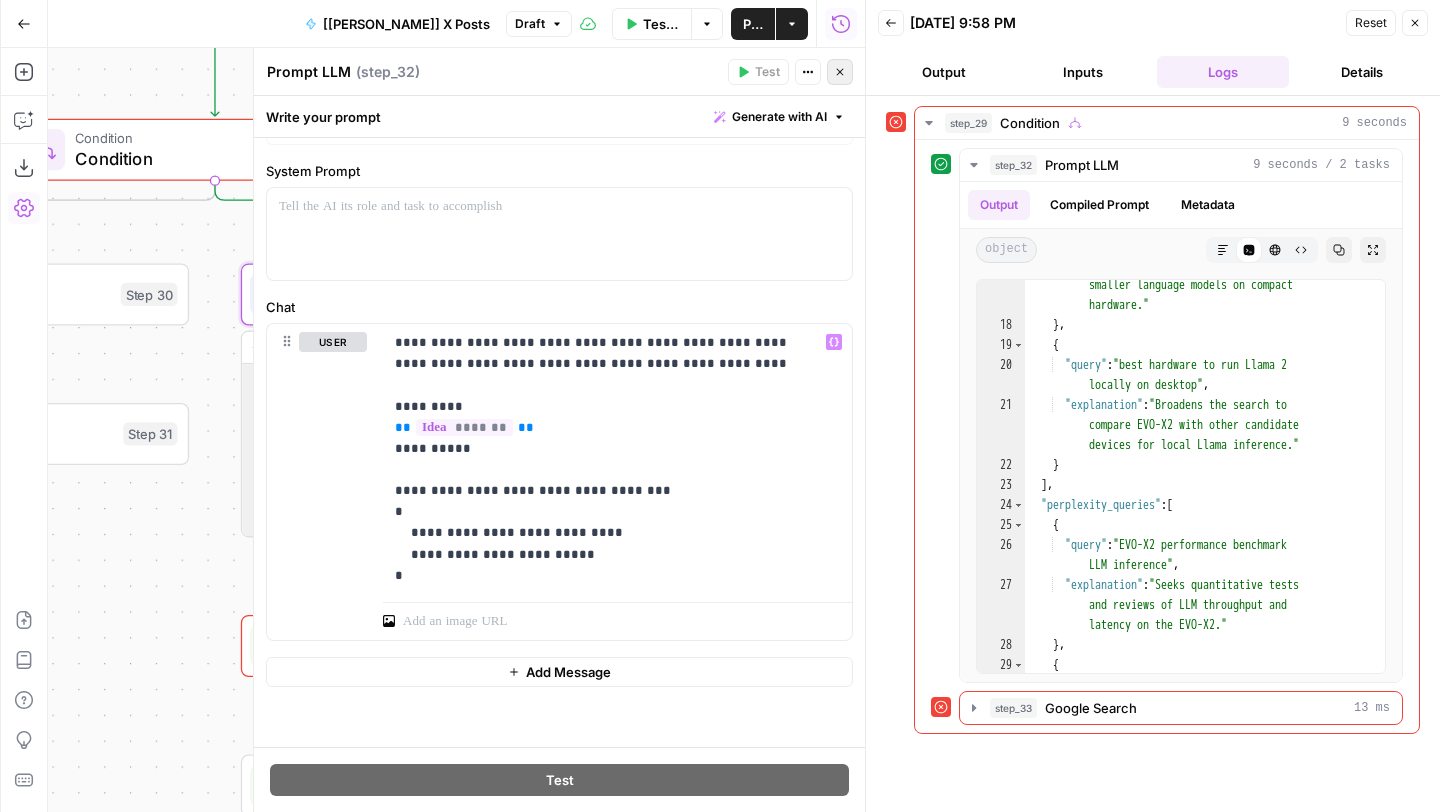 click on "Close" at bounding box center [840, 72] 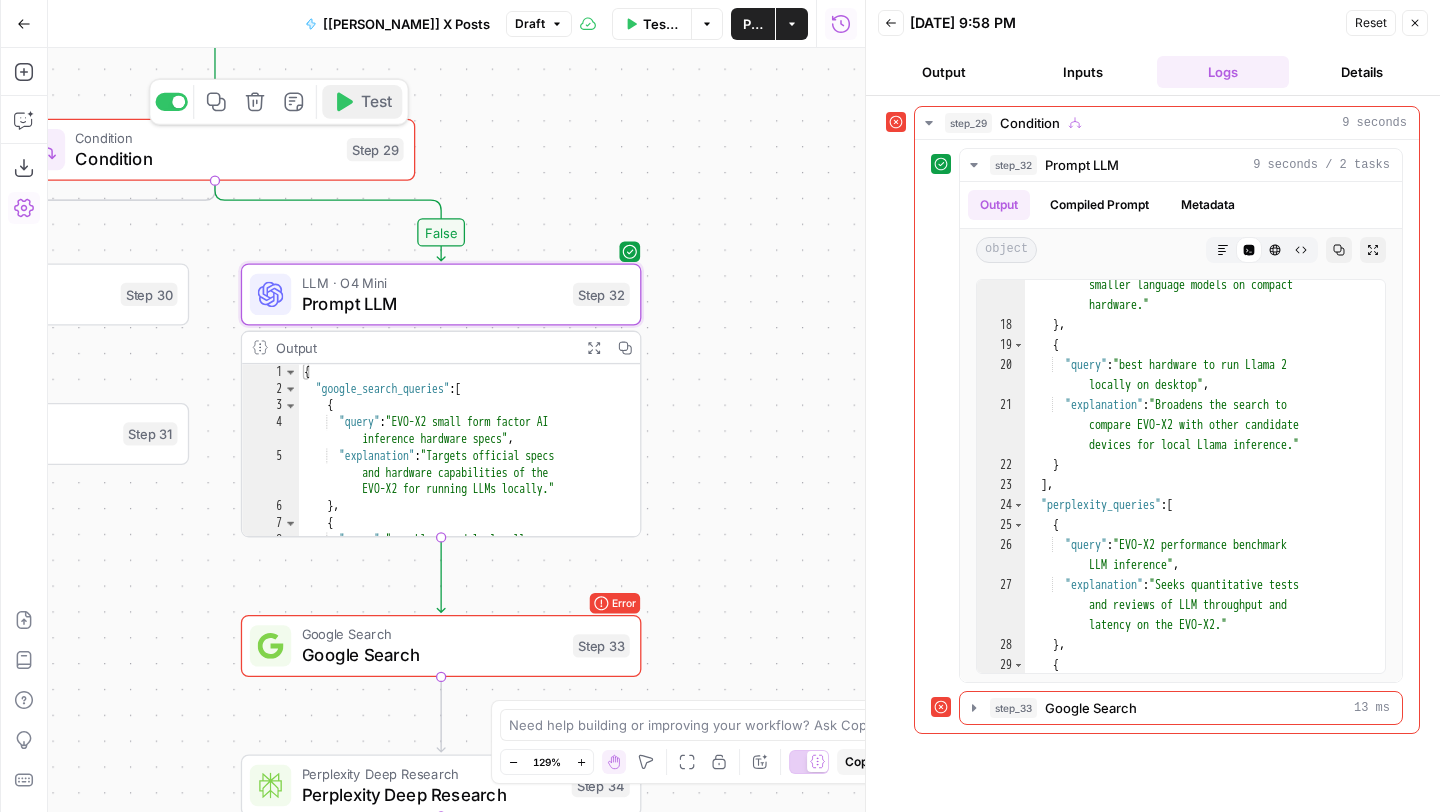 click on "Test" at bounding box center (376, 101) 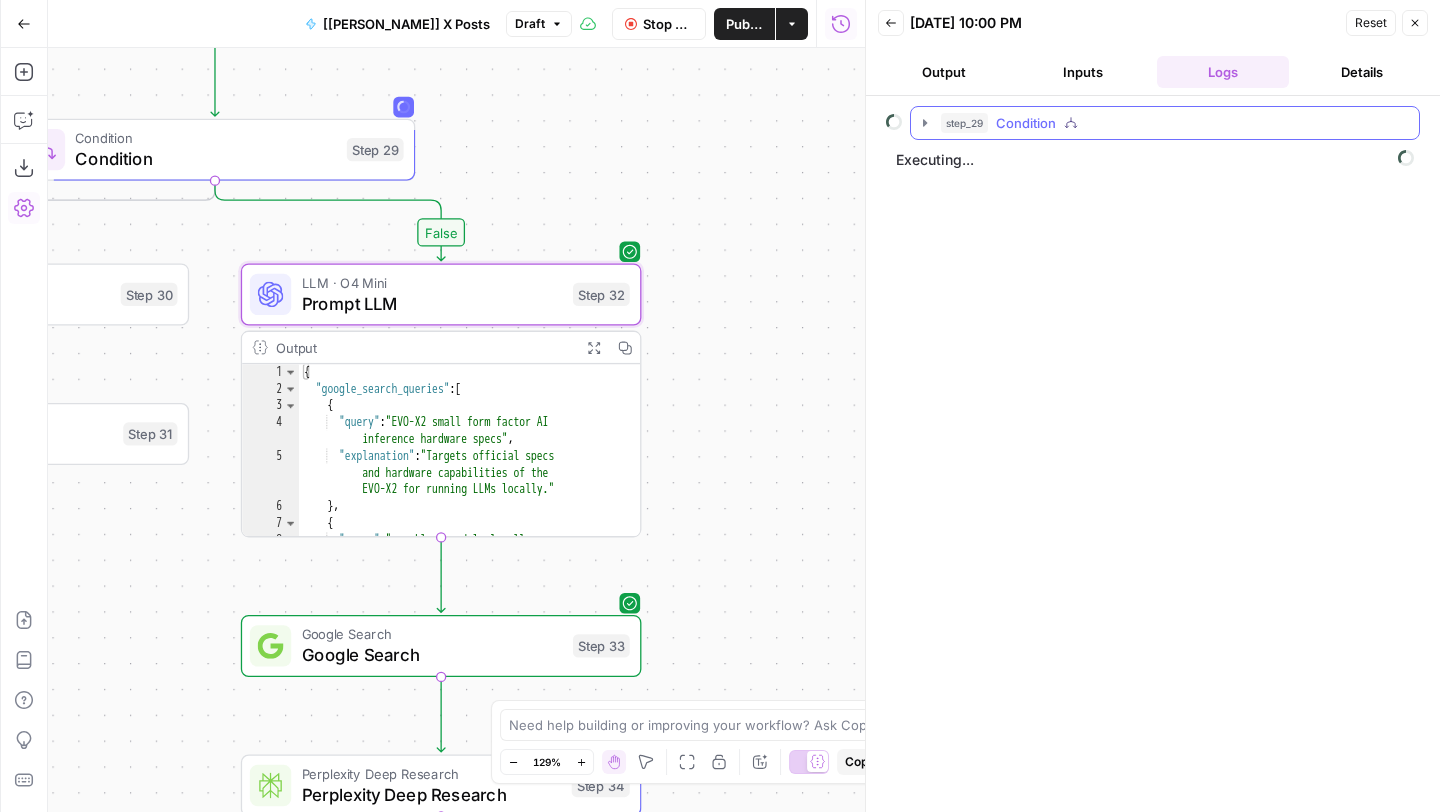 click on "Condition" at bounding box center [1026, 123] 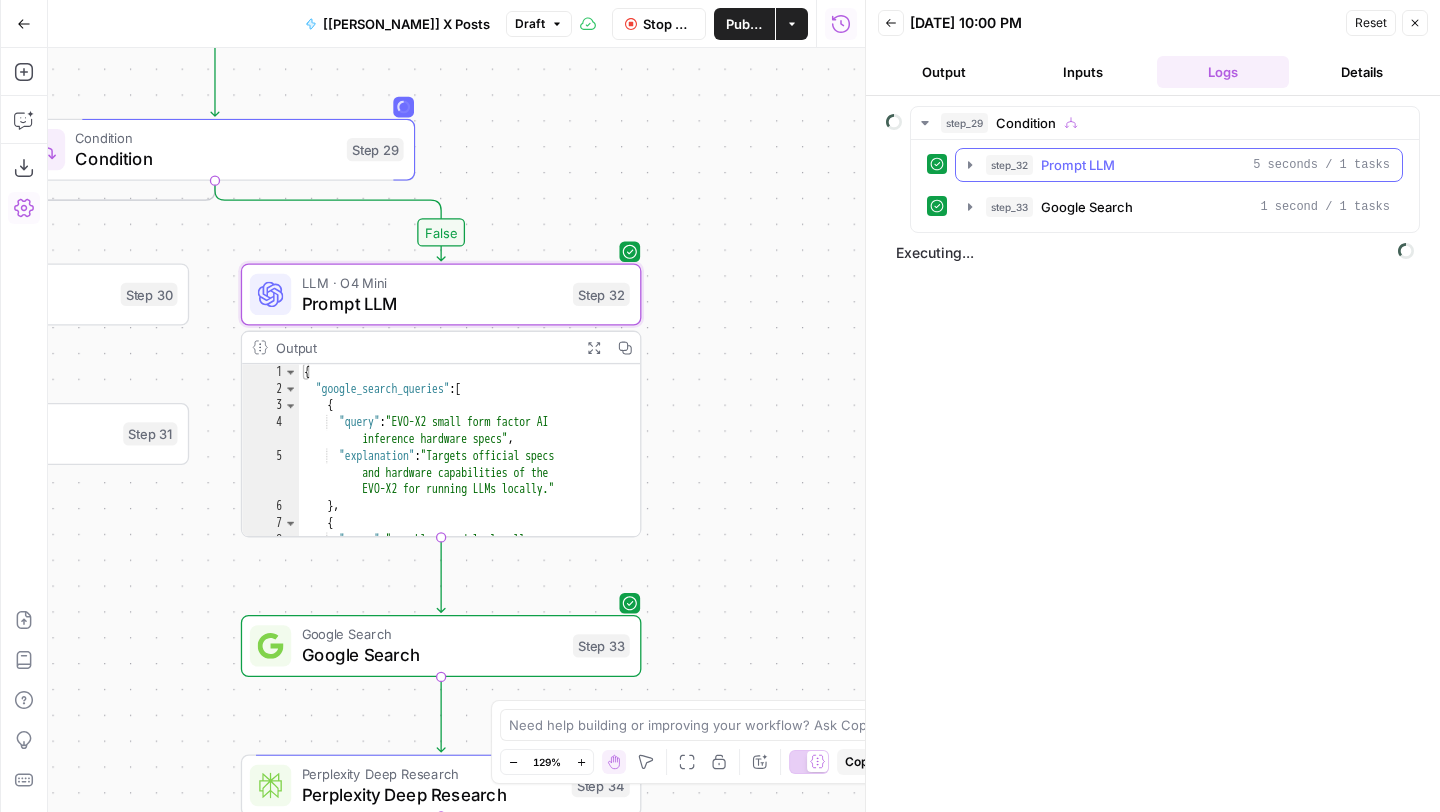 click on "Prompt LLM" at bounding box center [1078, 165] 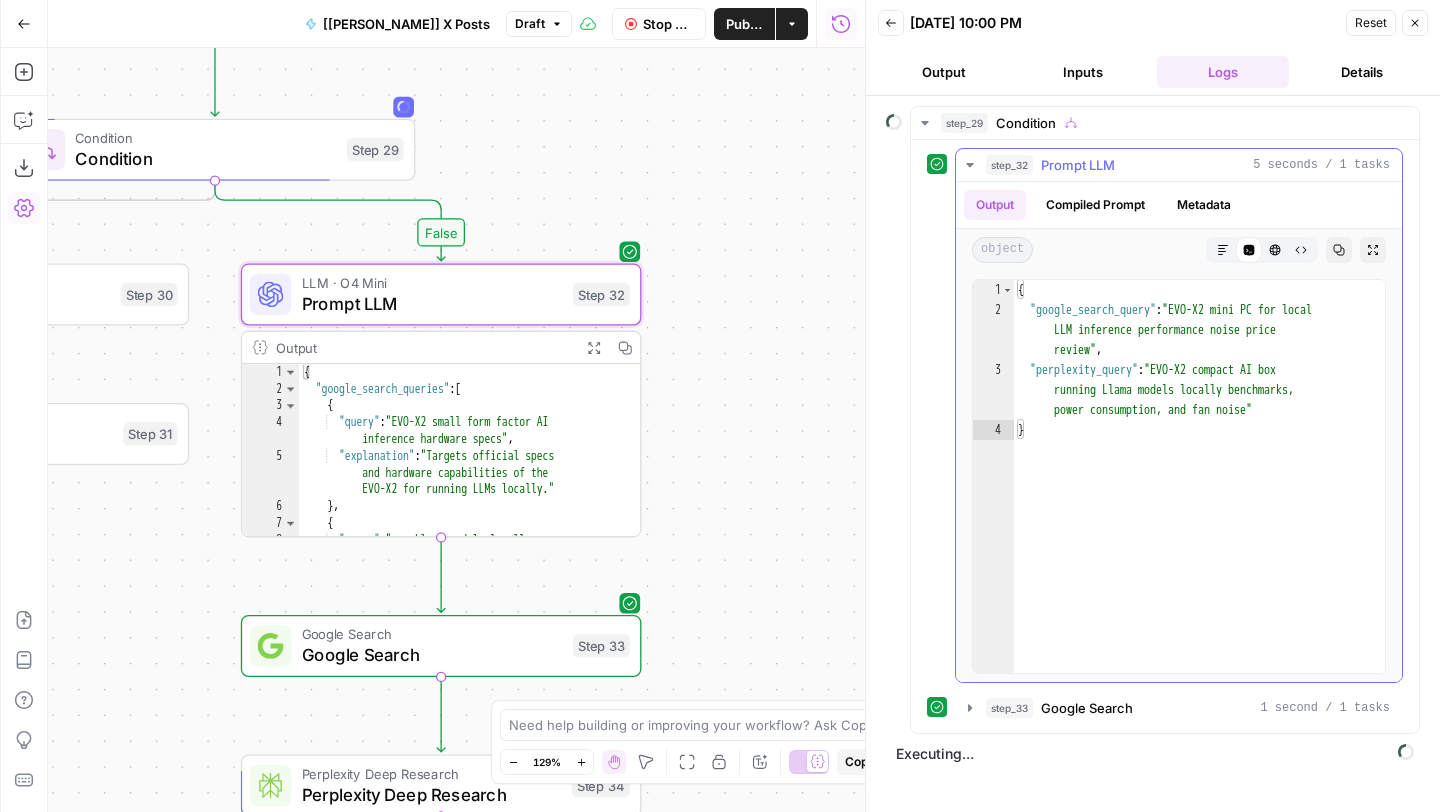 click on "Prompt LLM" at bounding box center (1078, 165) 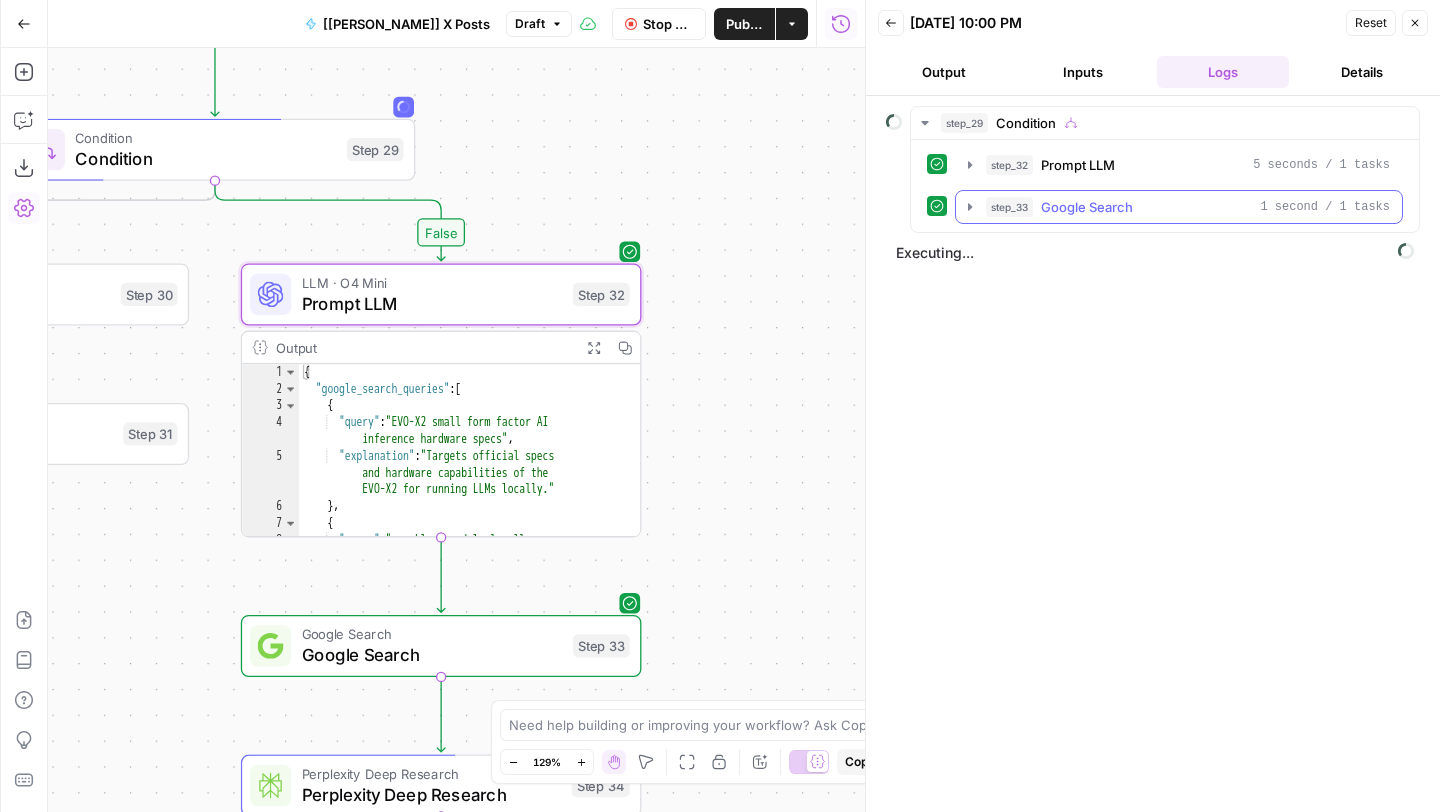 click on "step_33 Google Search 1 second / 1 tasks" at bounding box center (1188, 207) 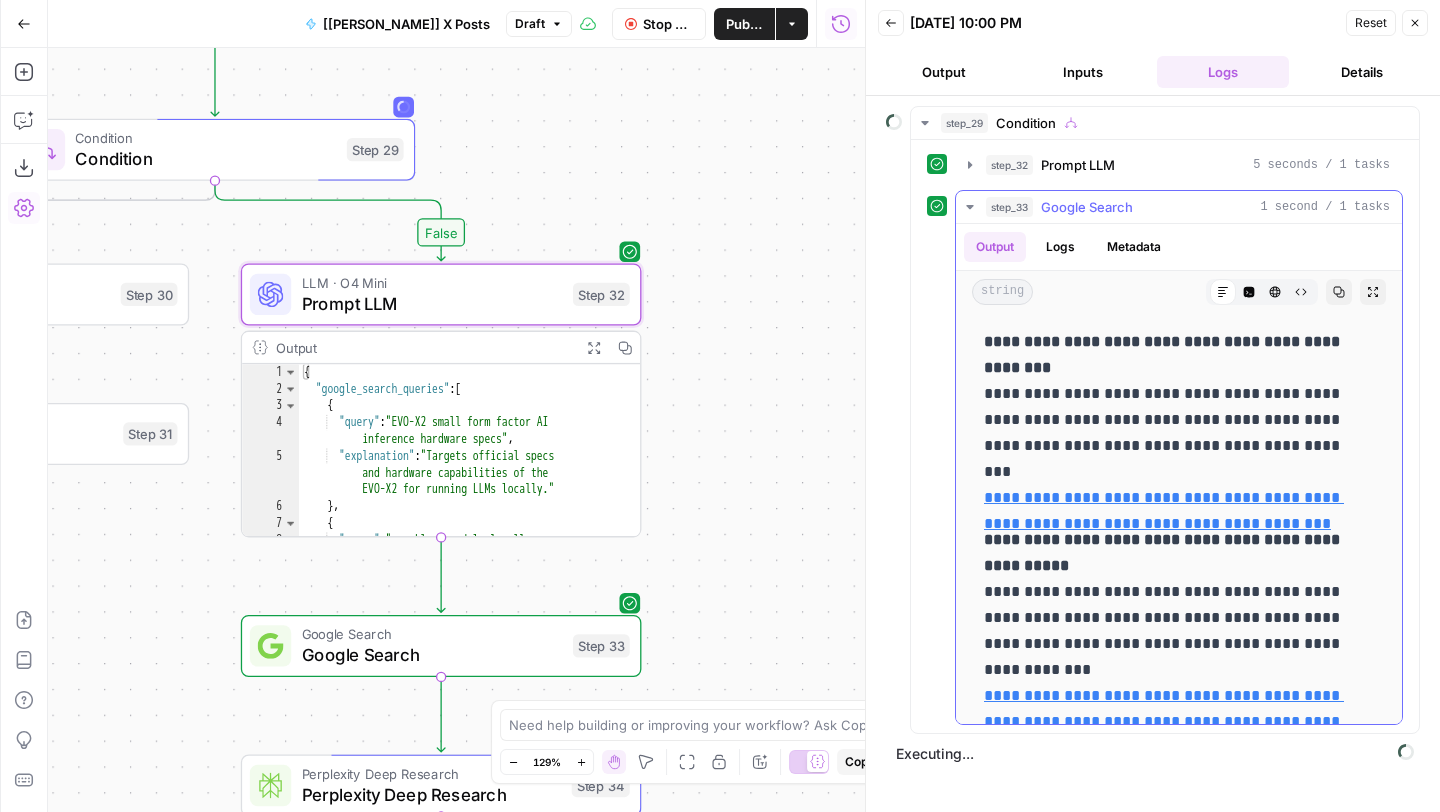 click on "step_33 Google Search 1 second / 1 tasks" at bounding box center (1188, 207) 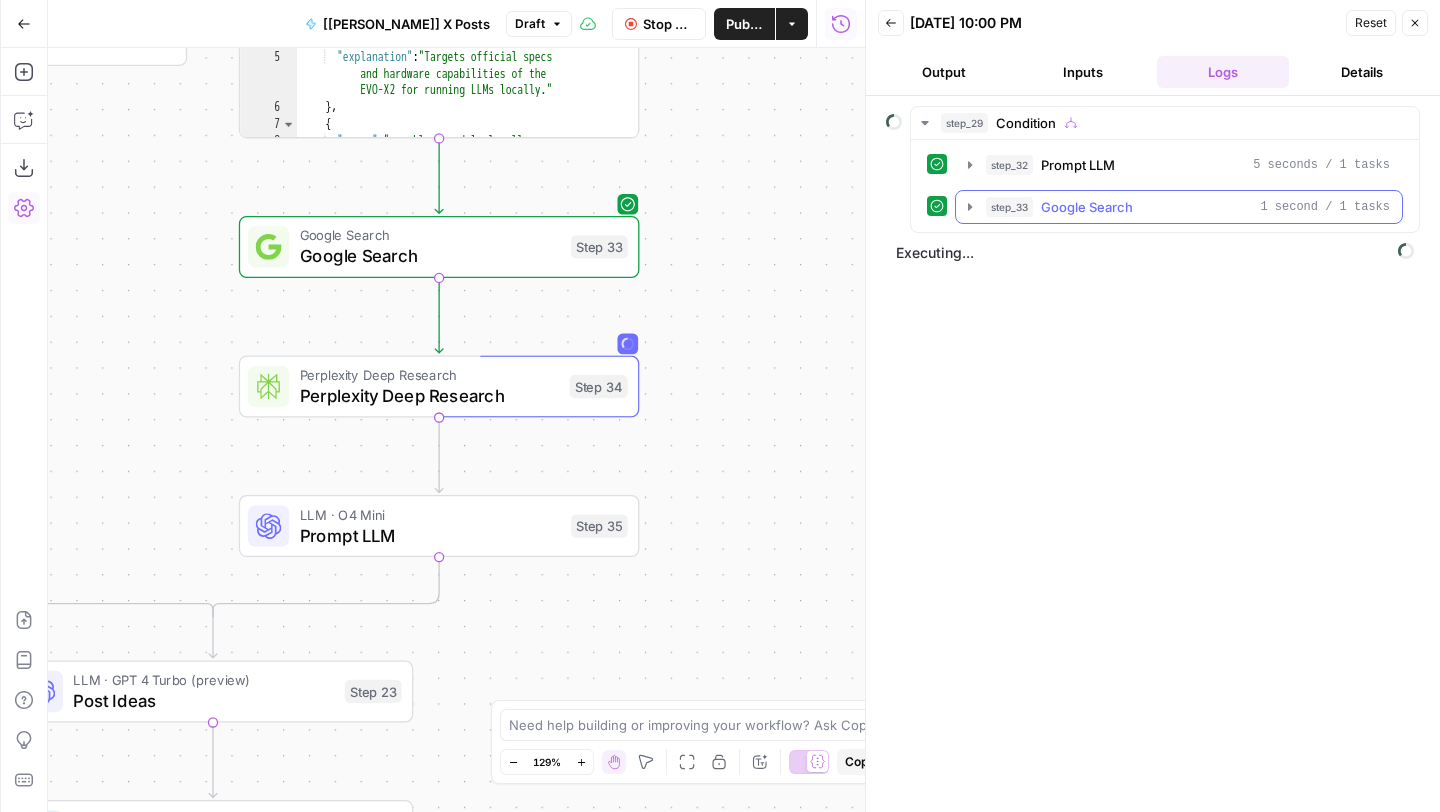 click on "step_33 Google Search 1 second / 1 tasks" at bounding box center [1179, 207] 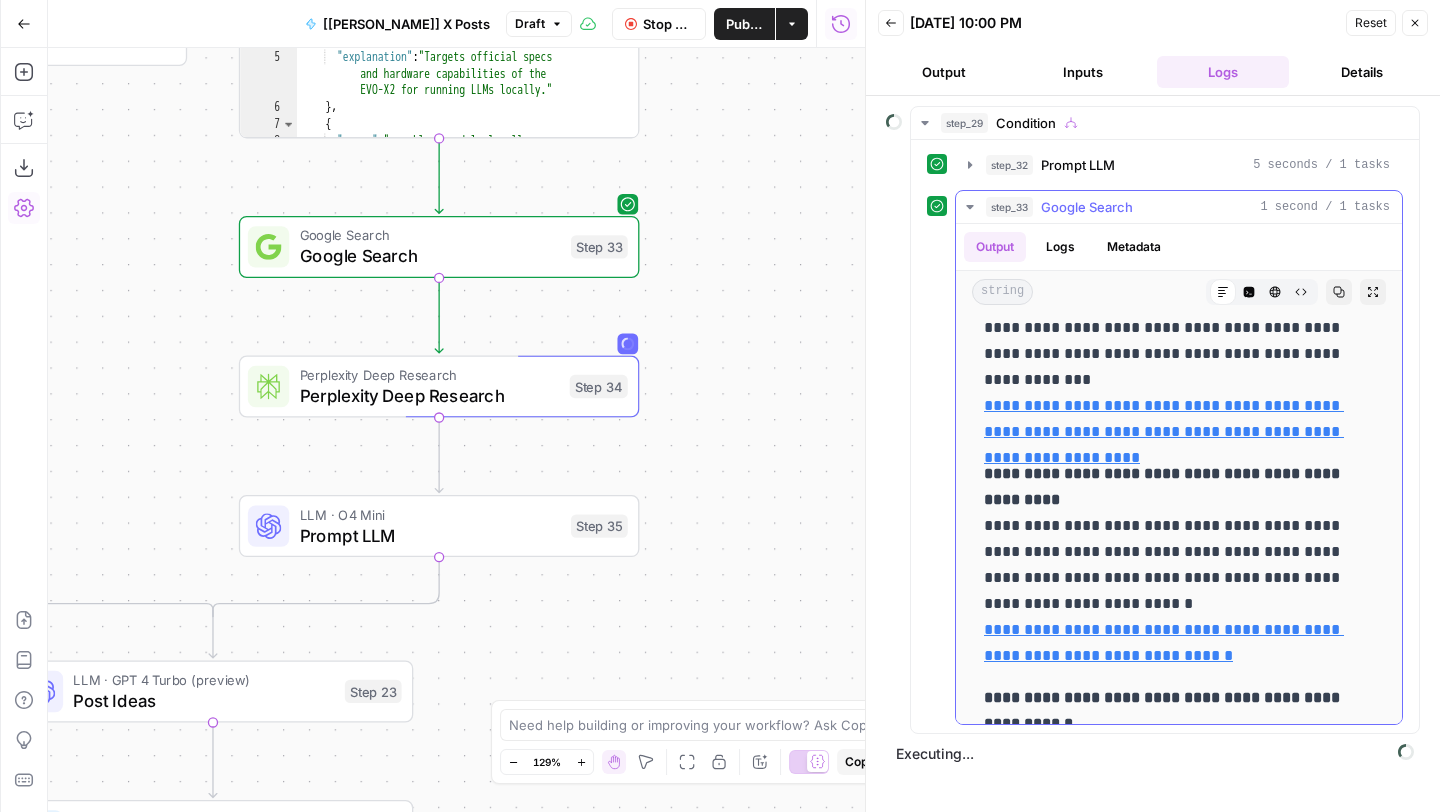 scroll, scrollTop: 296, scrollLeft: 0, axis: vertical 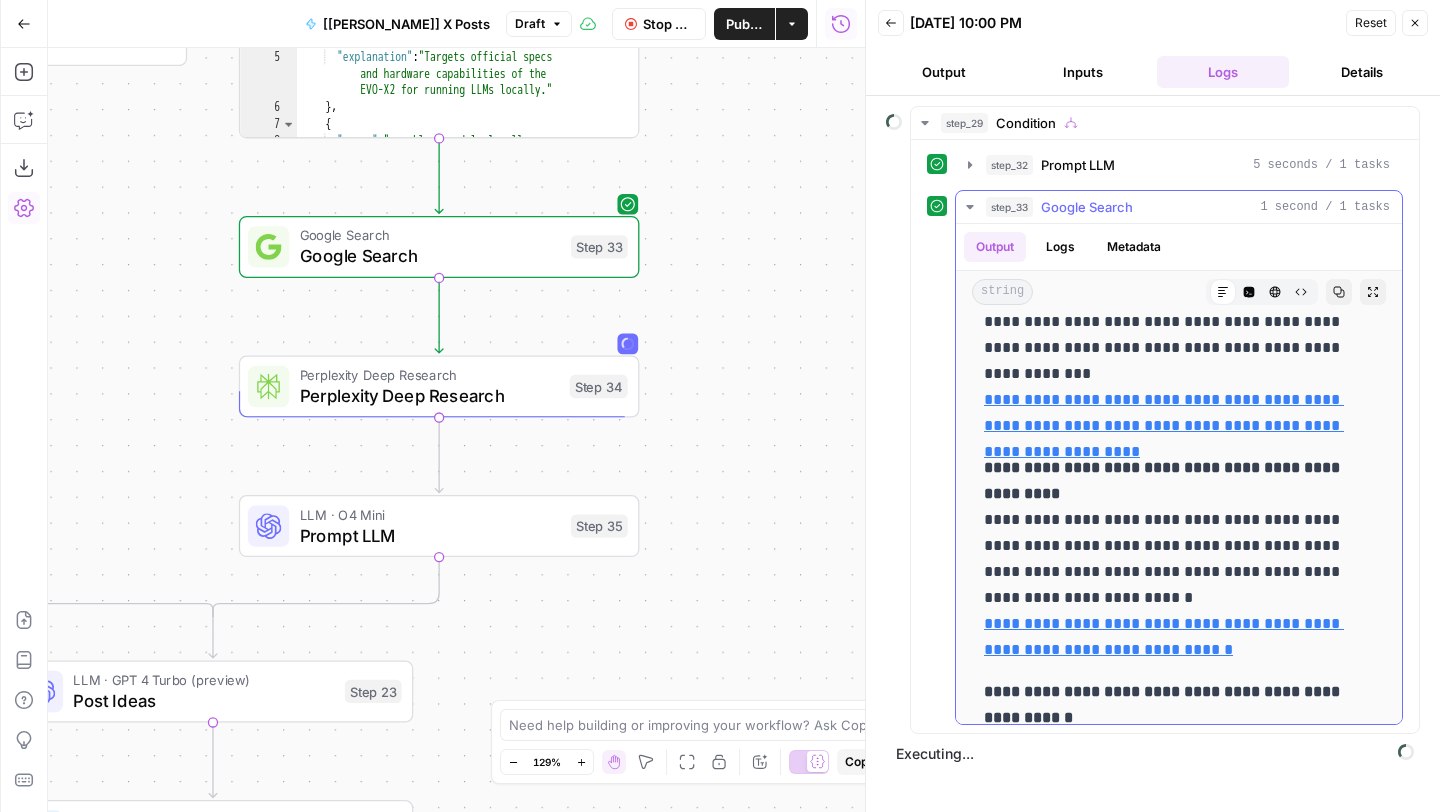 click on "**********" at bounding box center [1164, 480] 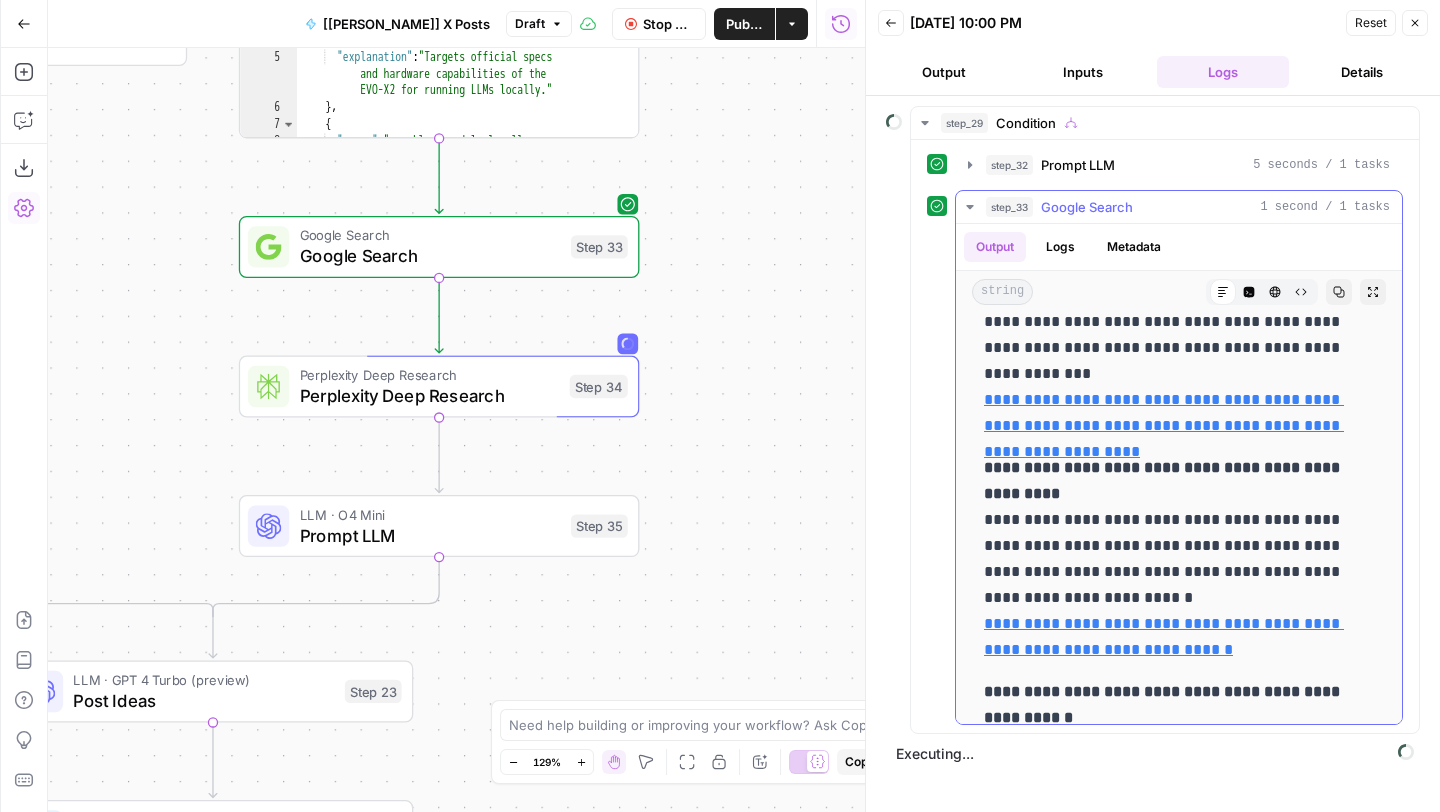 click on "**********" at bounding box center (1164, 480) 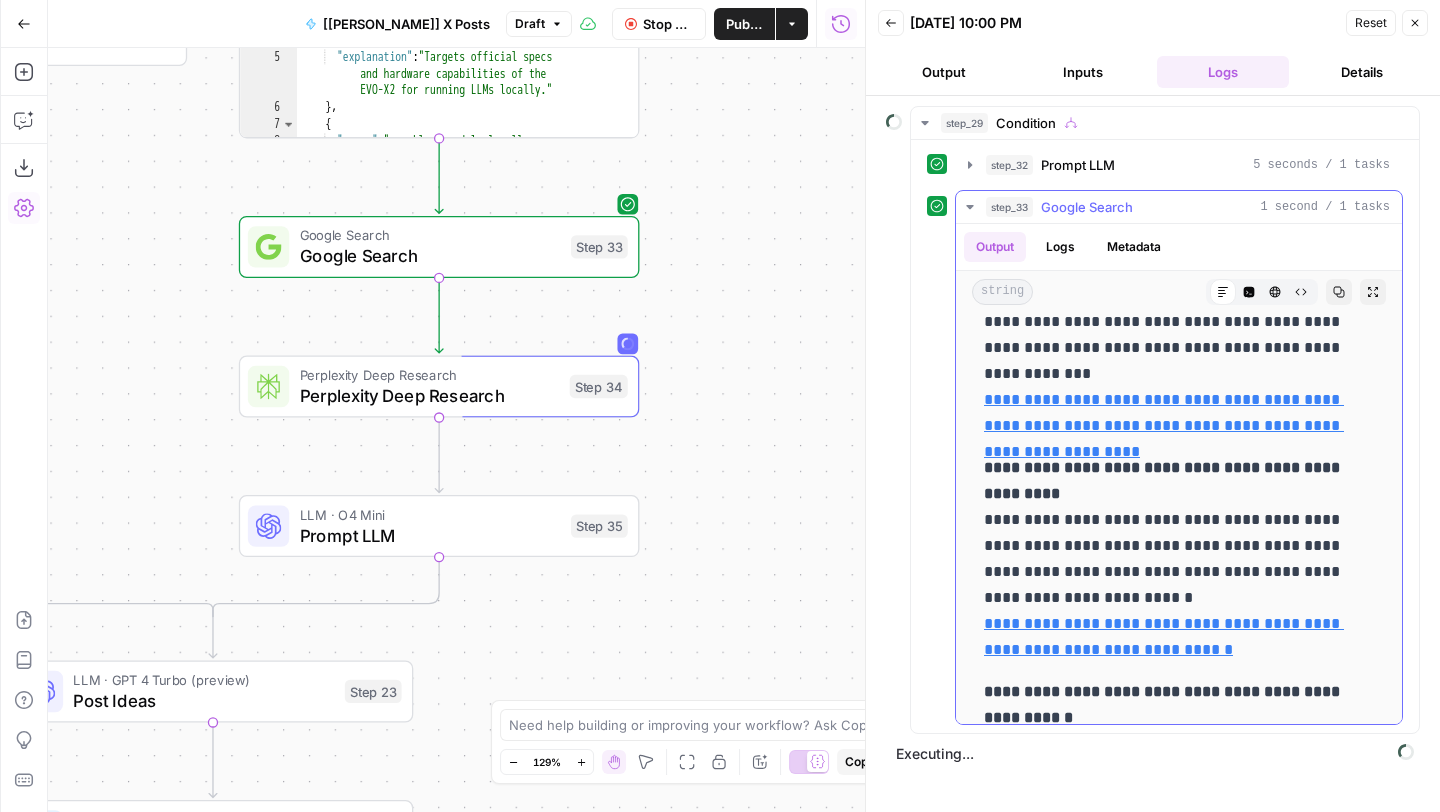 click on "**********" at bounding box center [1164, 480] 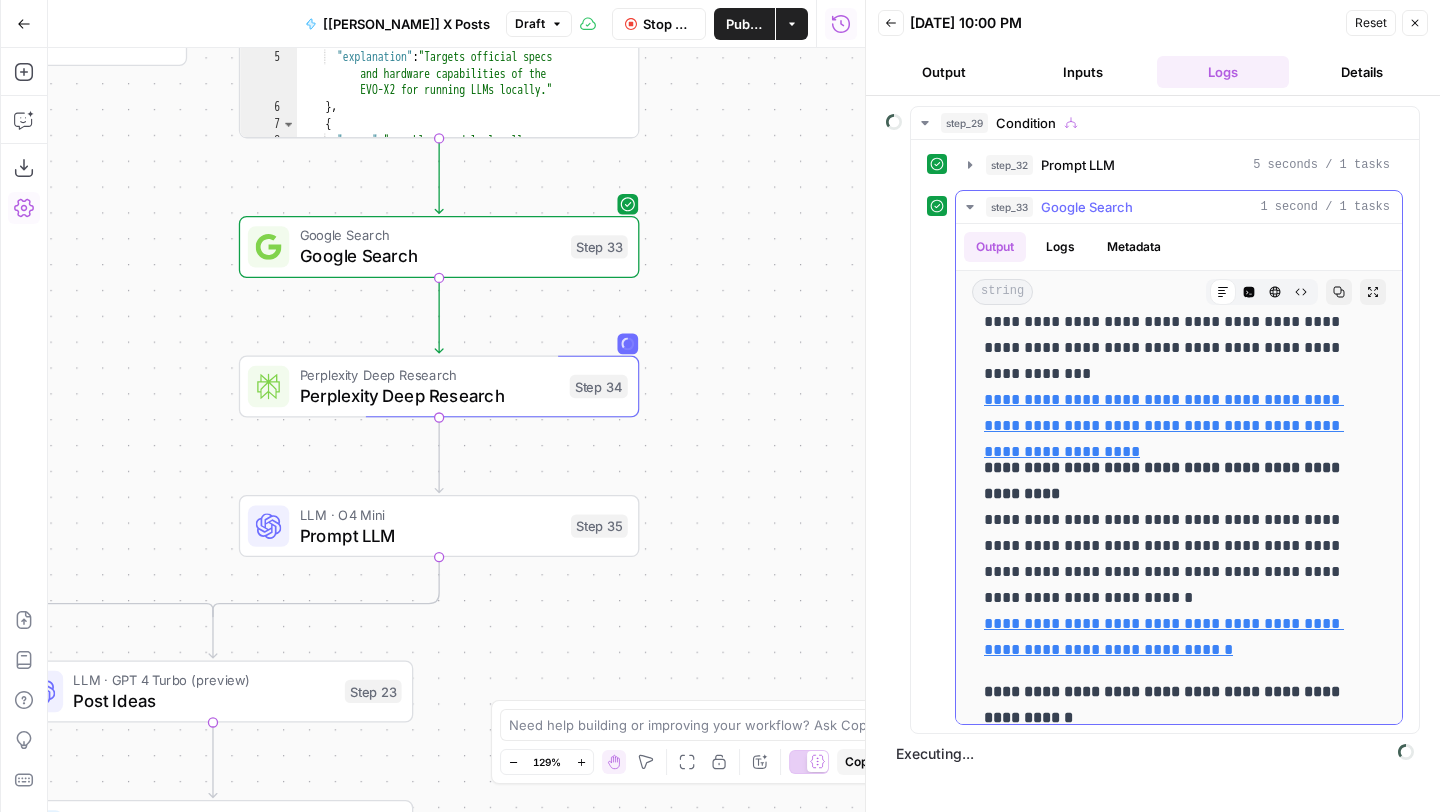 click on "**********" at bounding box center (1164, 480) 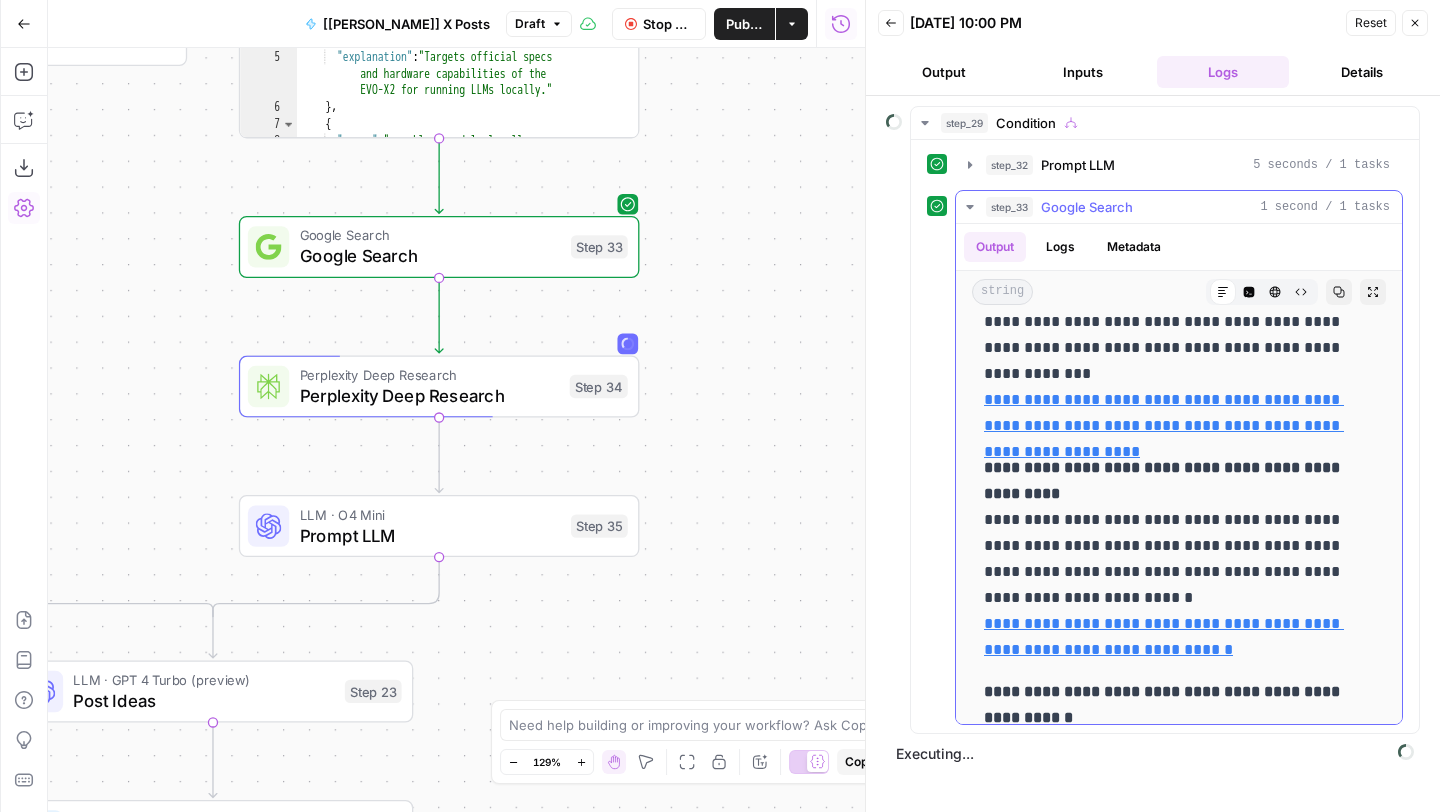 click on "**********" at bounding box center (1164, 480) 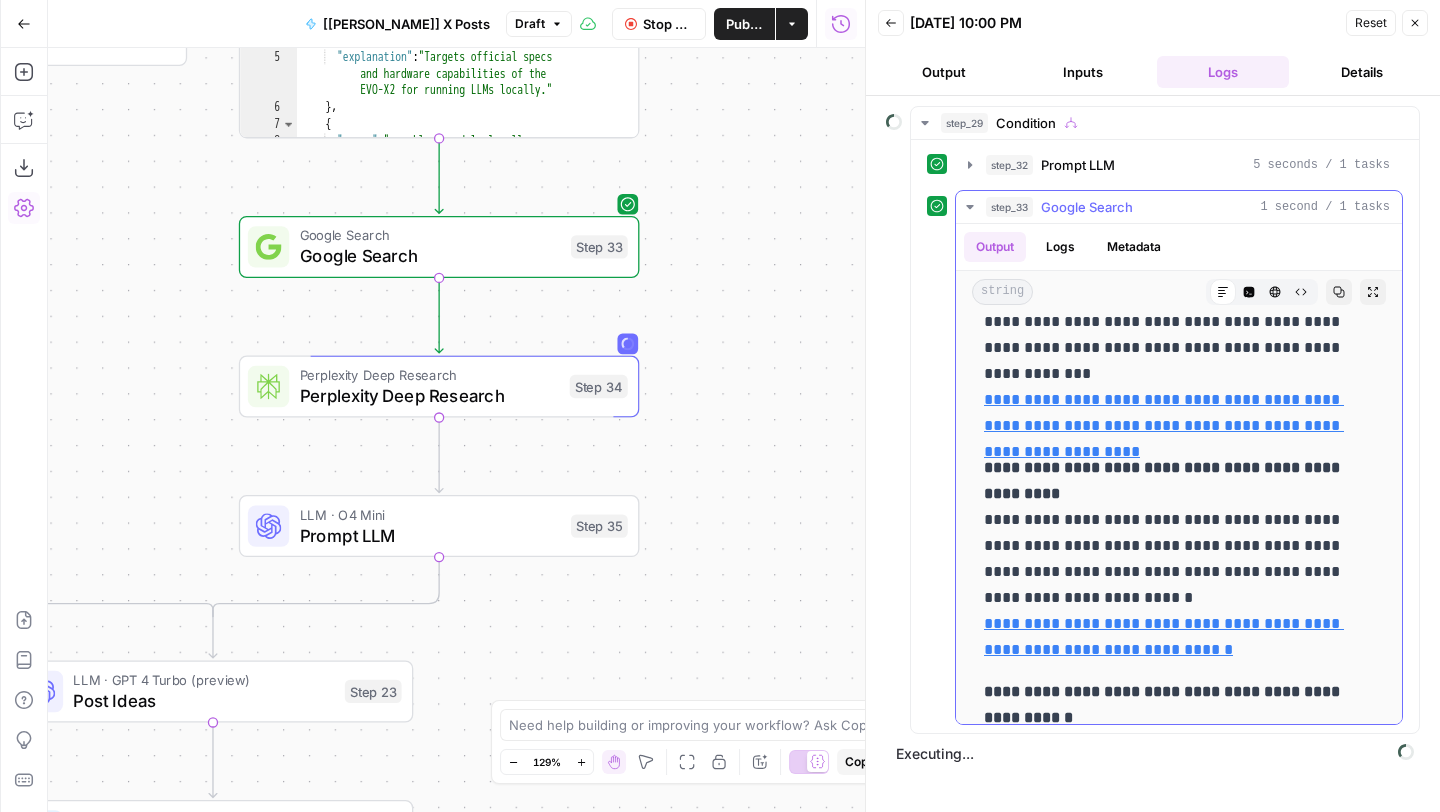 click on "**********" at bounding box center (1164, 480) 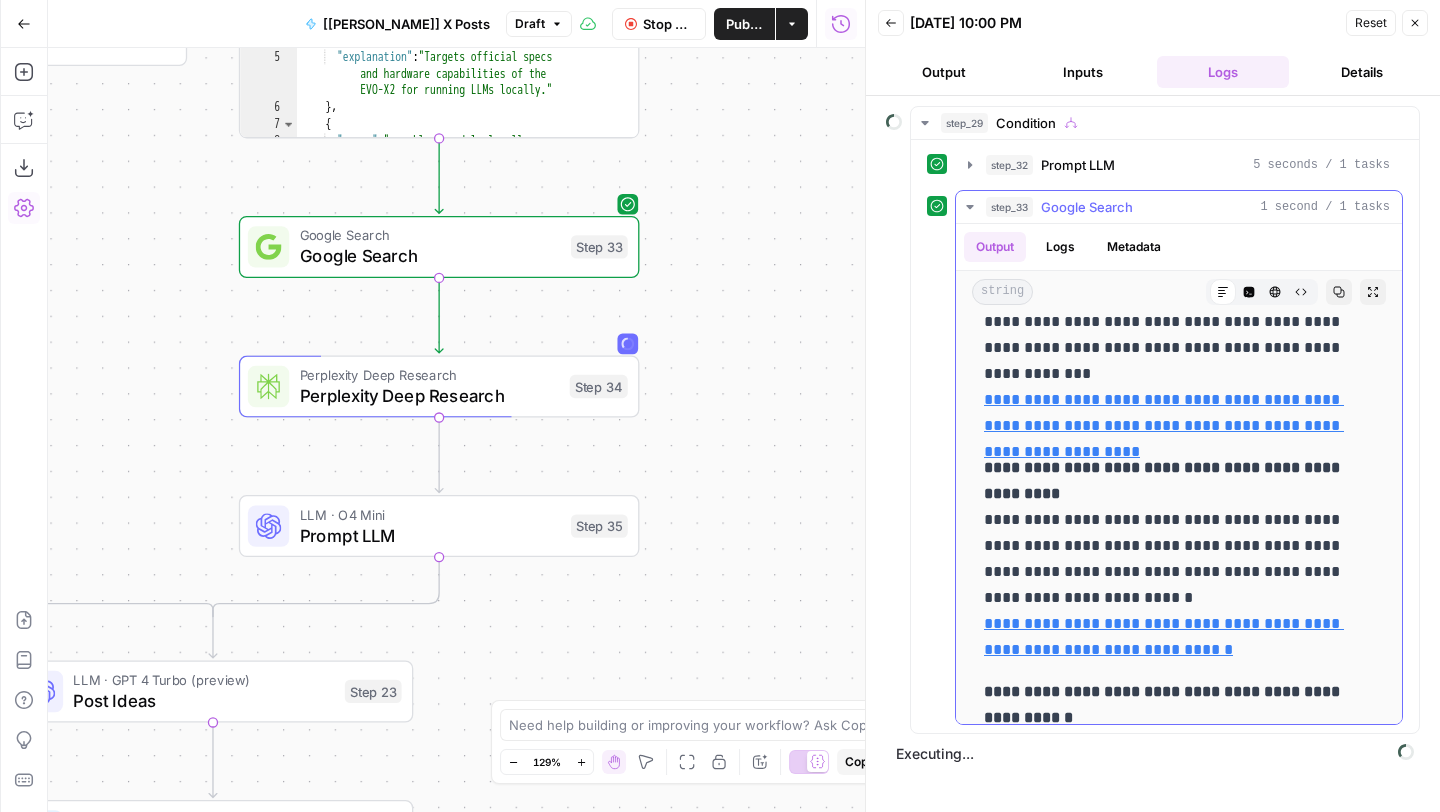 click on "**********" at bounding box center (1171, 559) 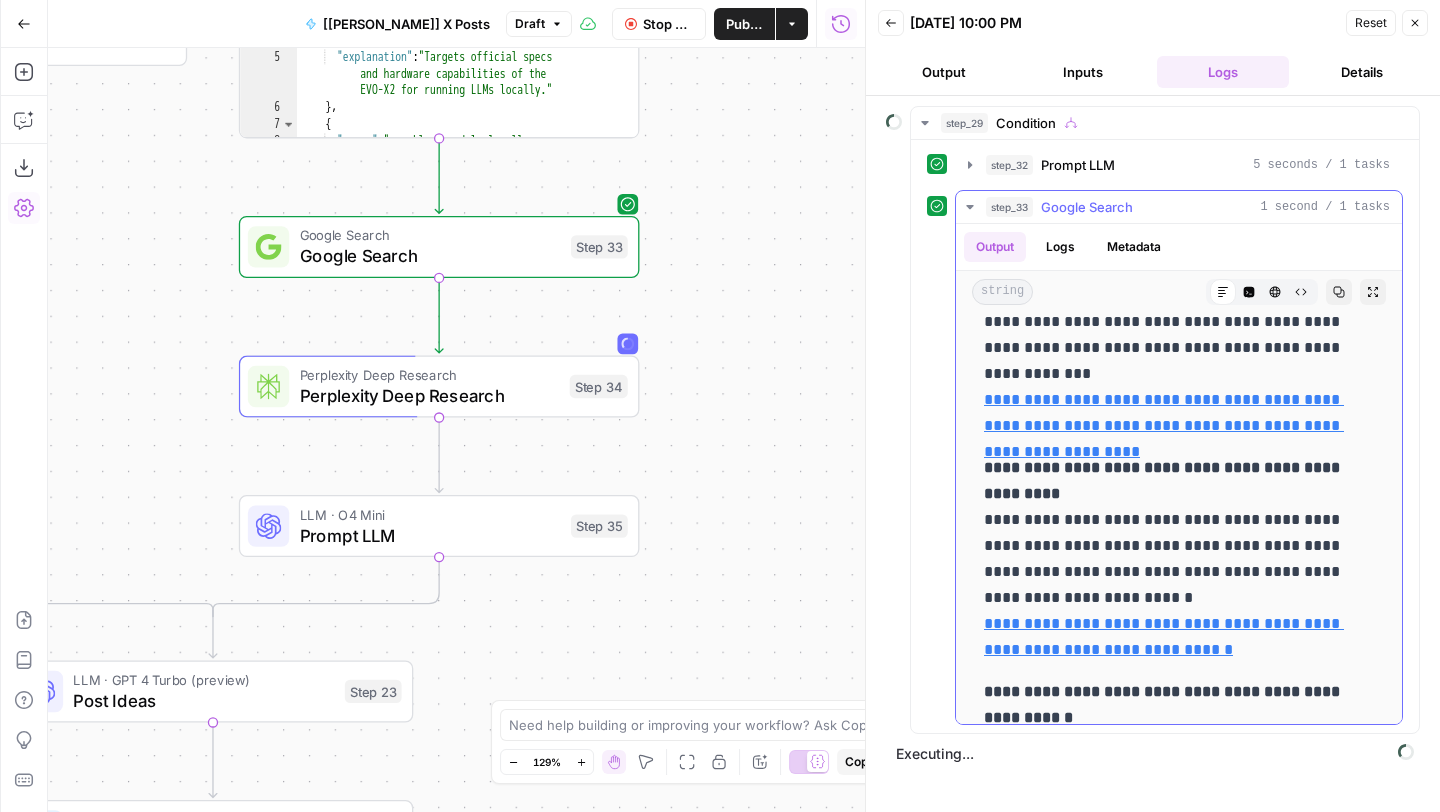 click on "**********" at bounding box center (1171, 559) 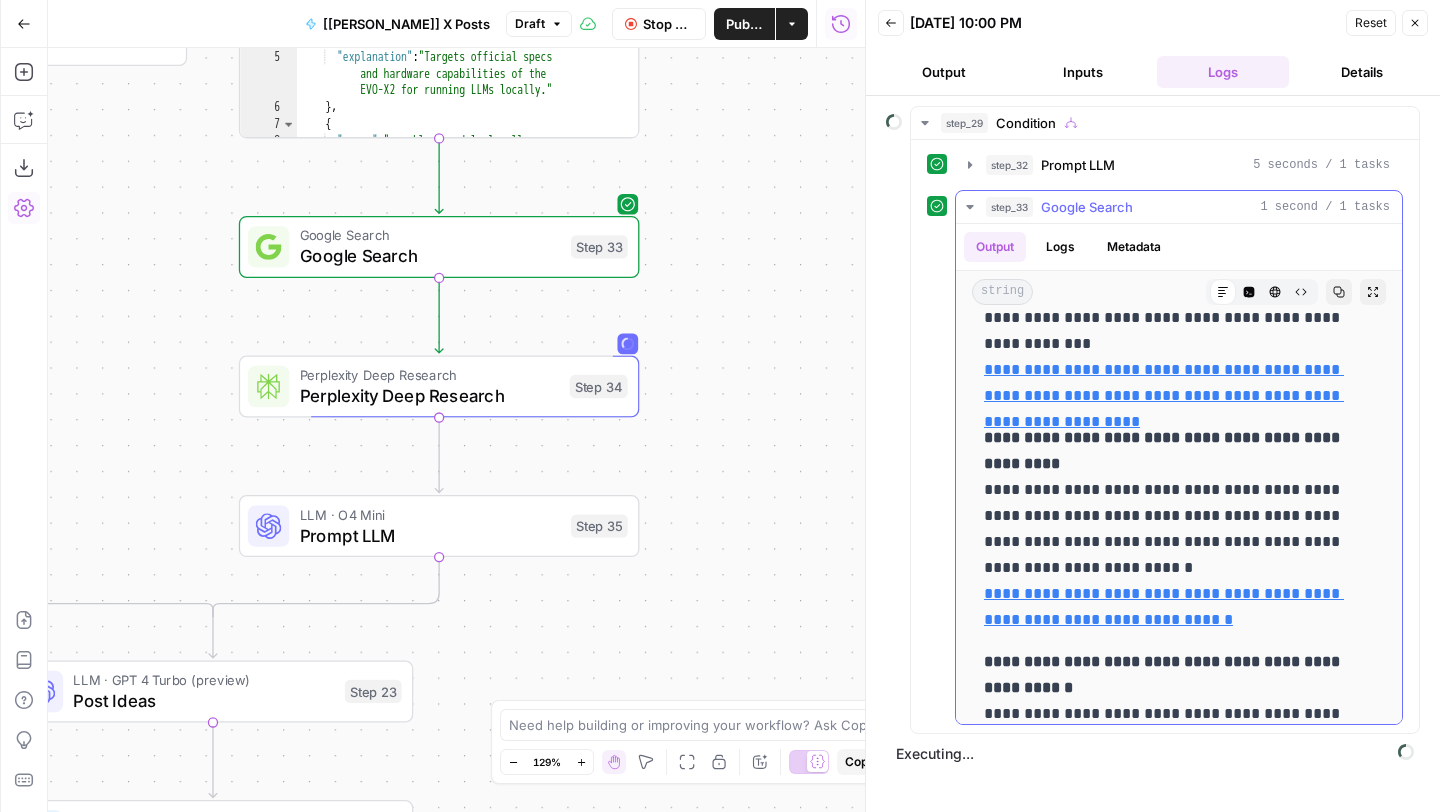 scroll, scrollTop: 334, scrollLeft: 0, axis: vertical 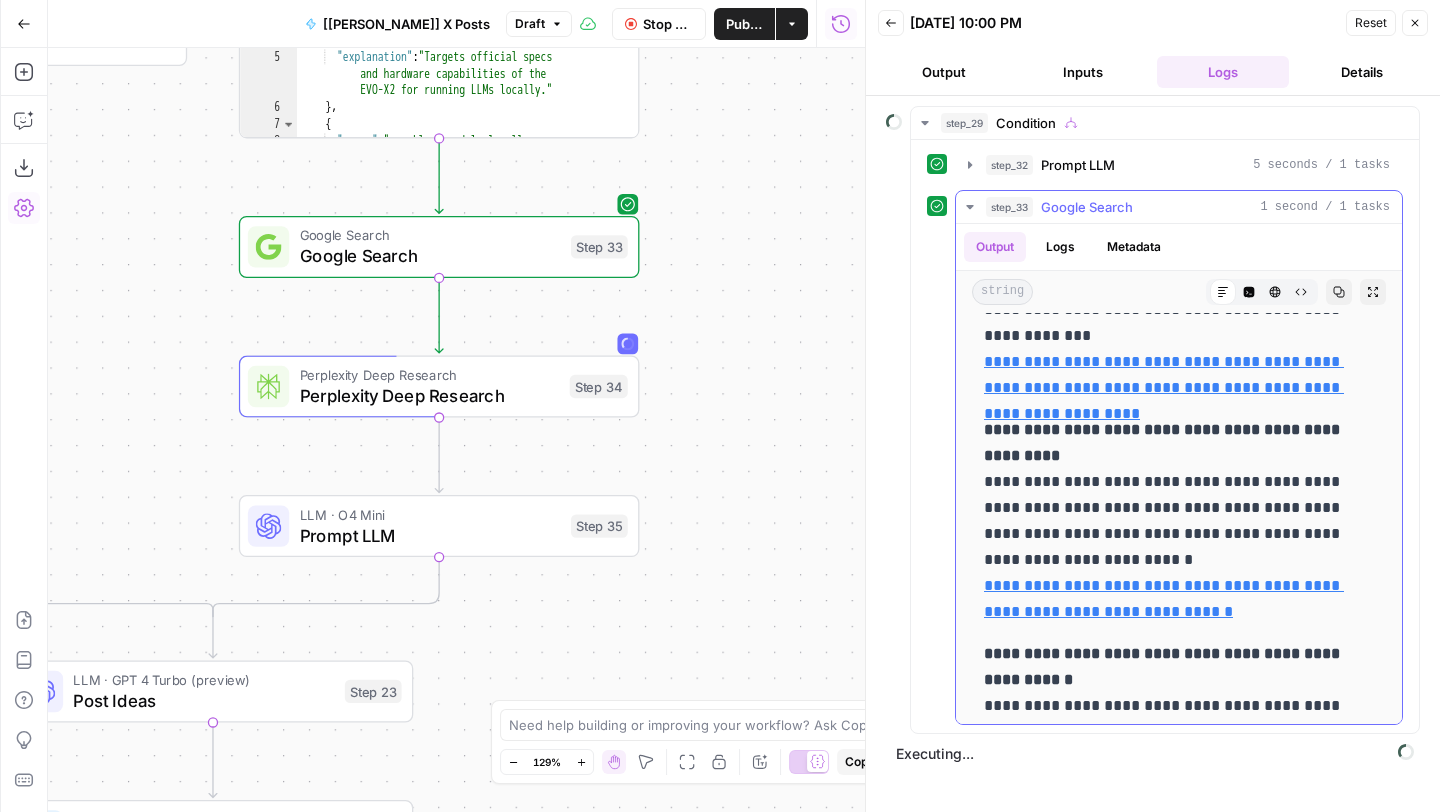 click on "**********" at bounding box center (1171, 521) 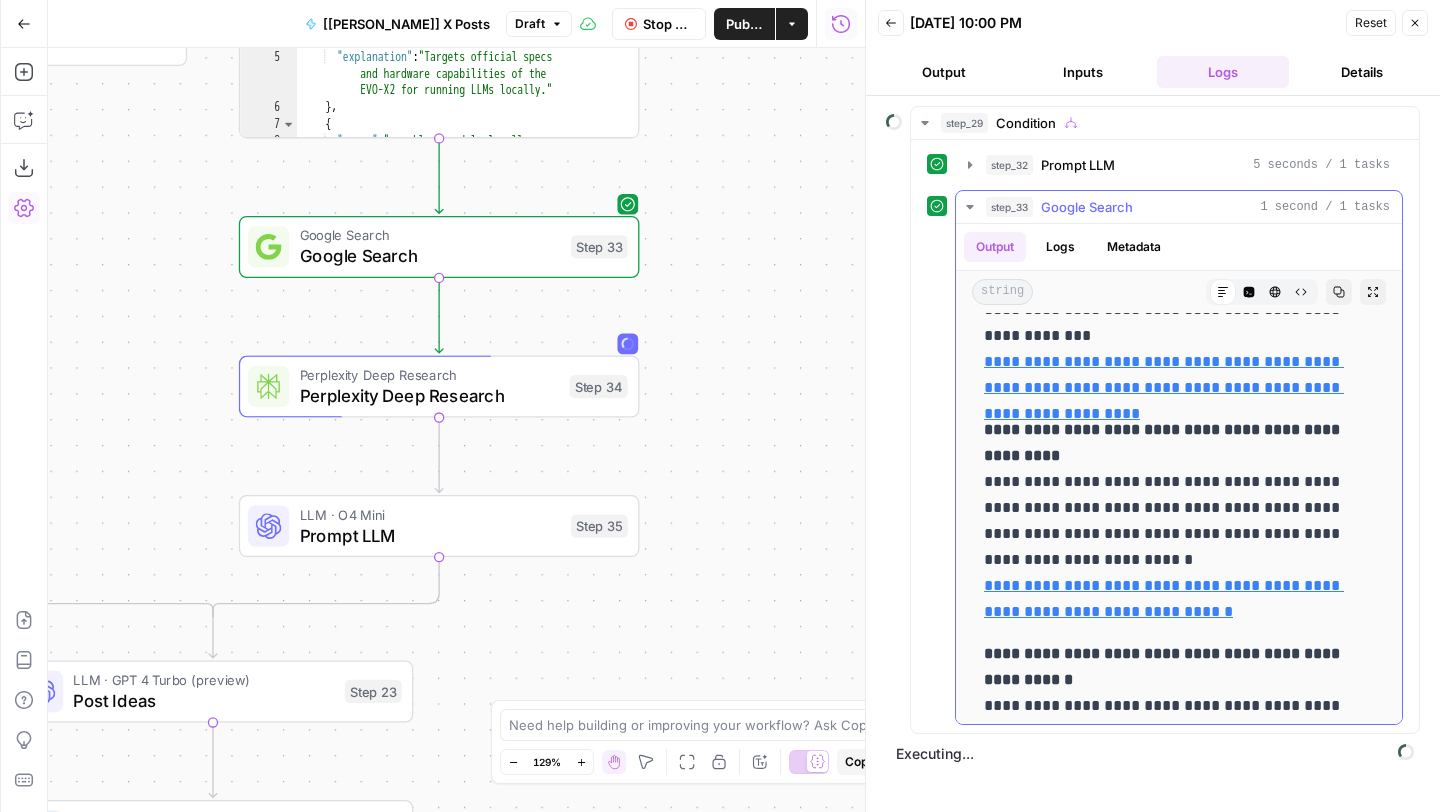 click on "**********" at bounding box center [1171, 521] 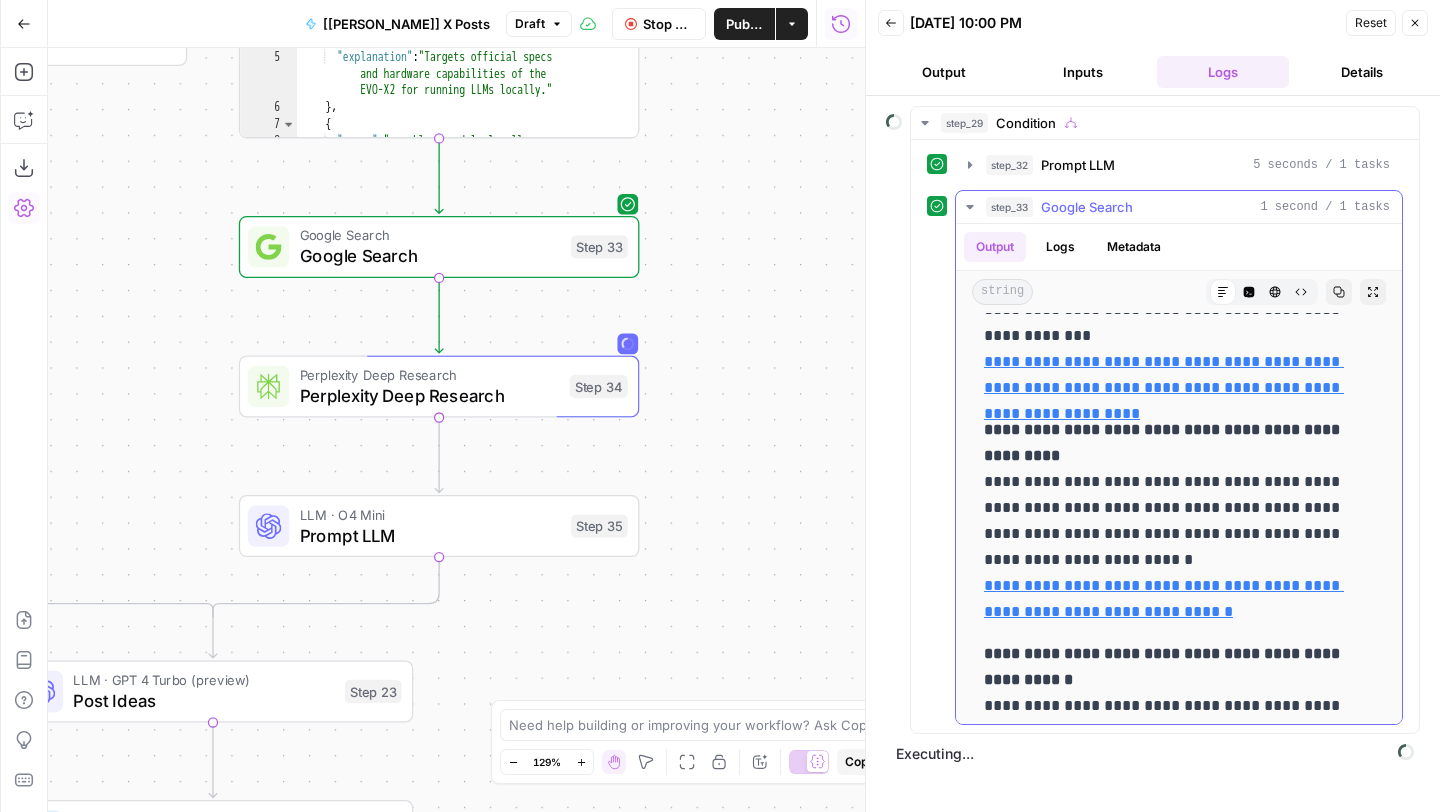 click on "**********" at bounding box center (1171, 521) 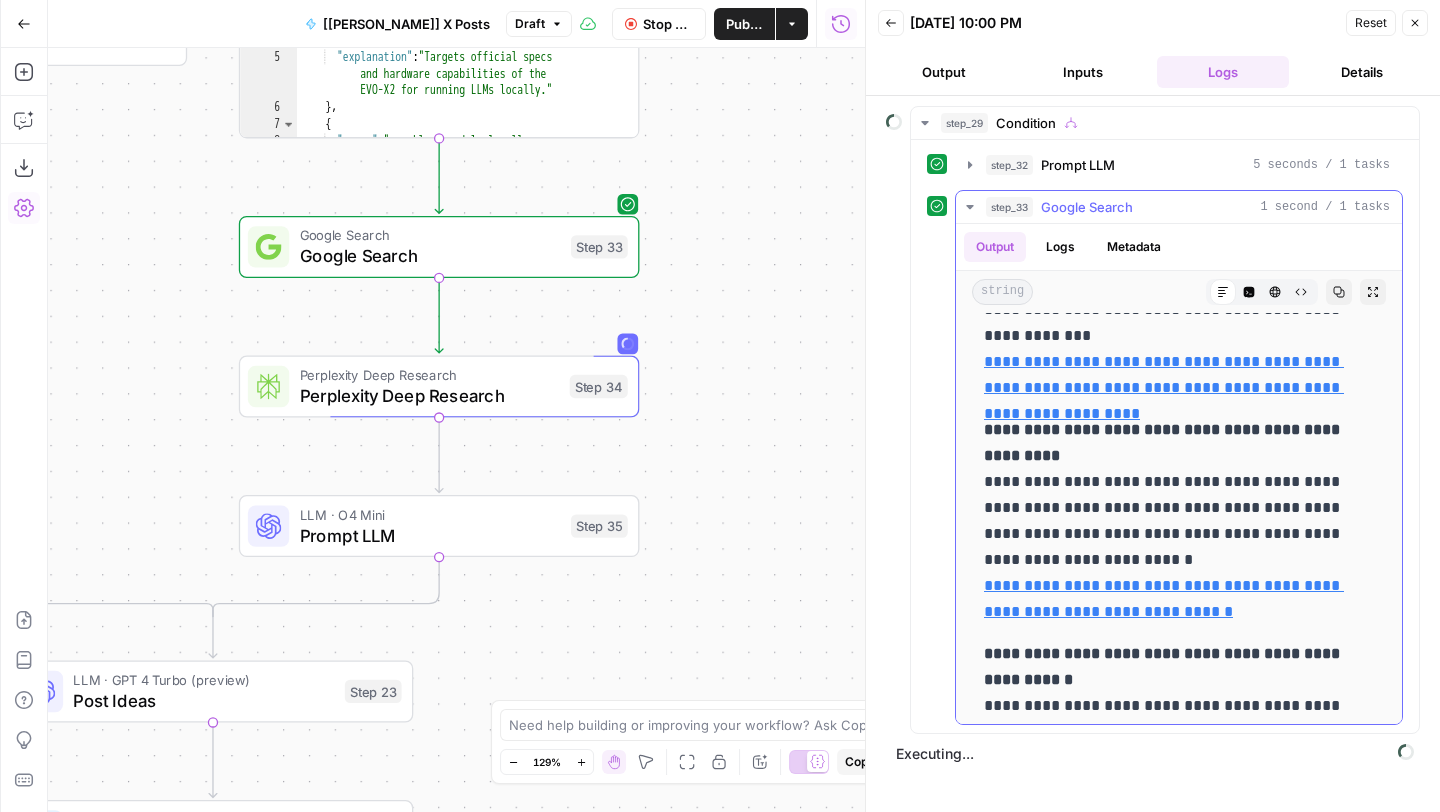 click on "**********" at bounding box center [1171, 521] 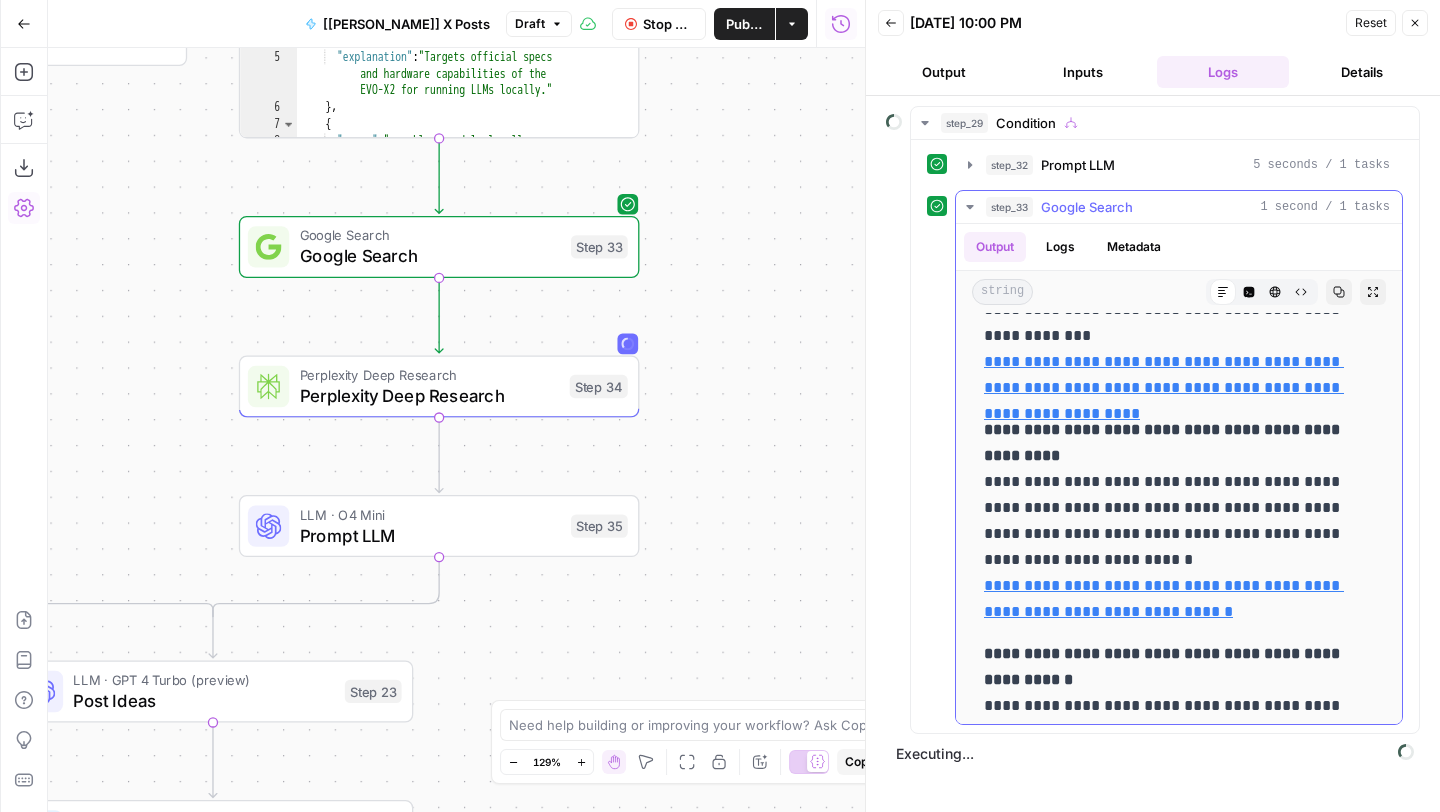 click on "**********" at bounding box center (1171, 521) 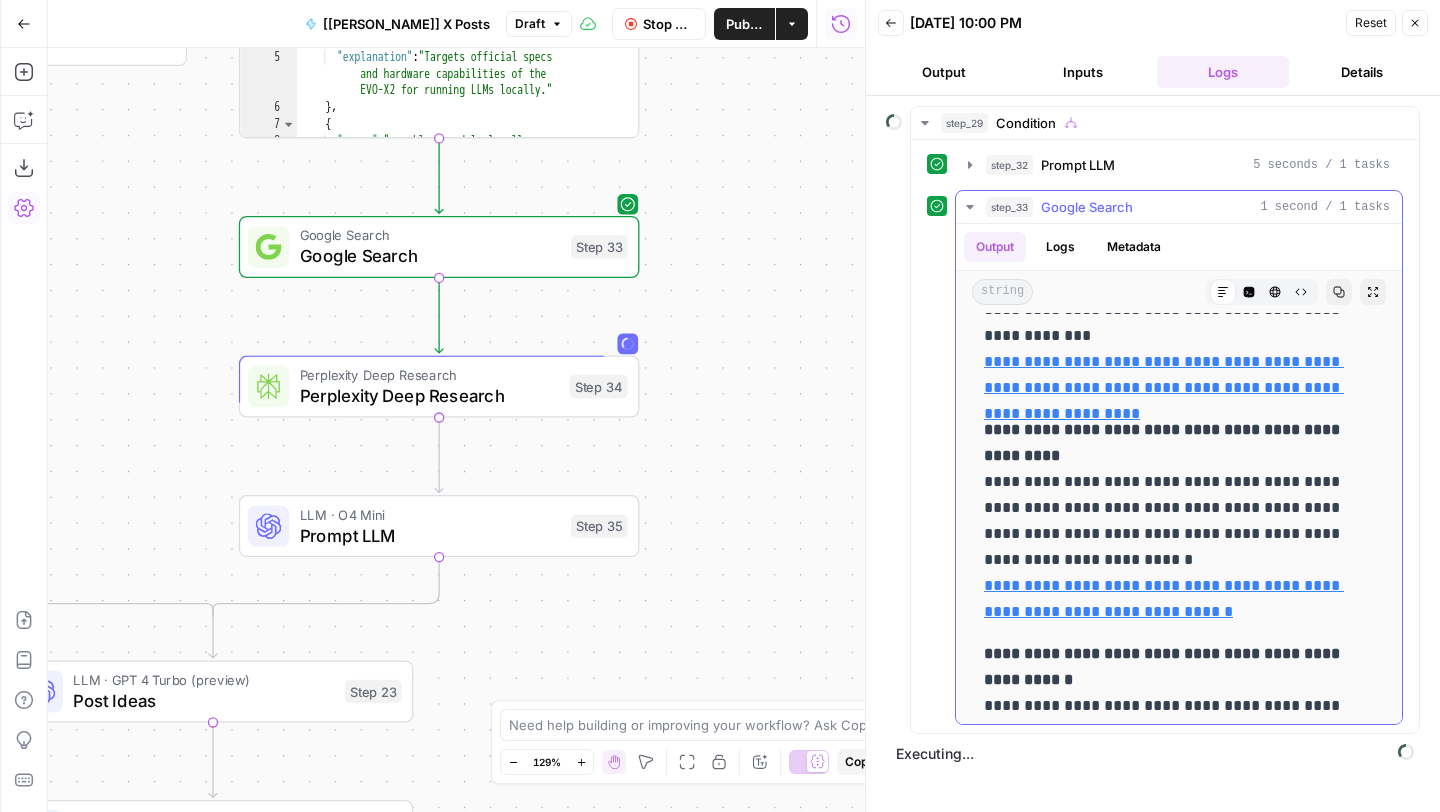 click on "**********" at bounding box center [1171, 521] 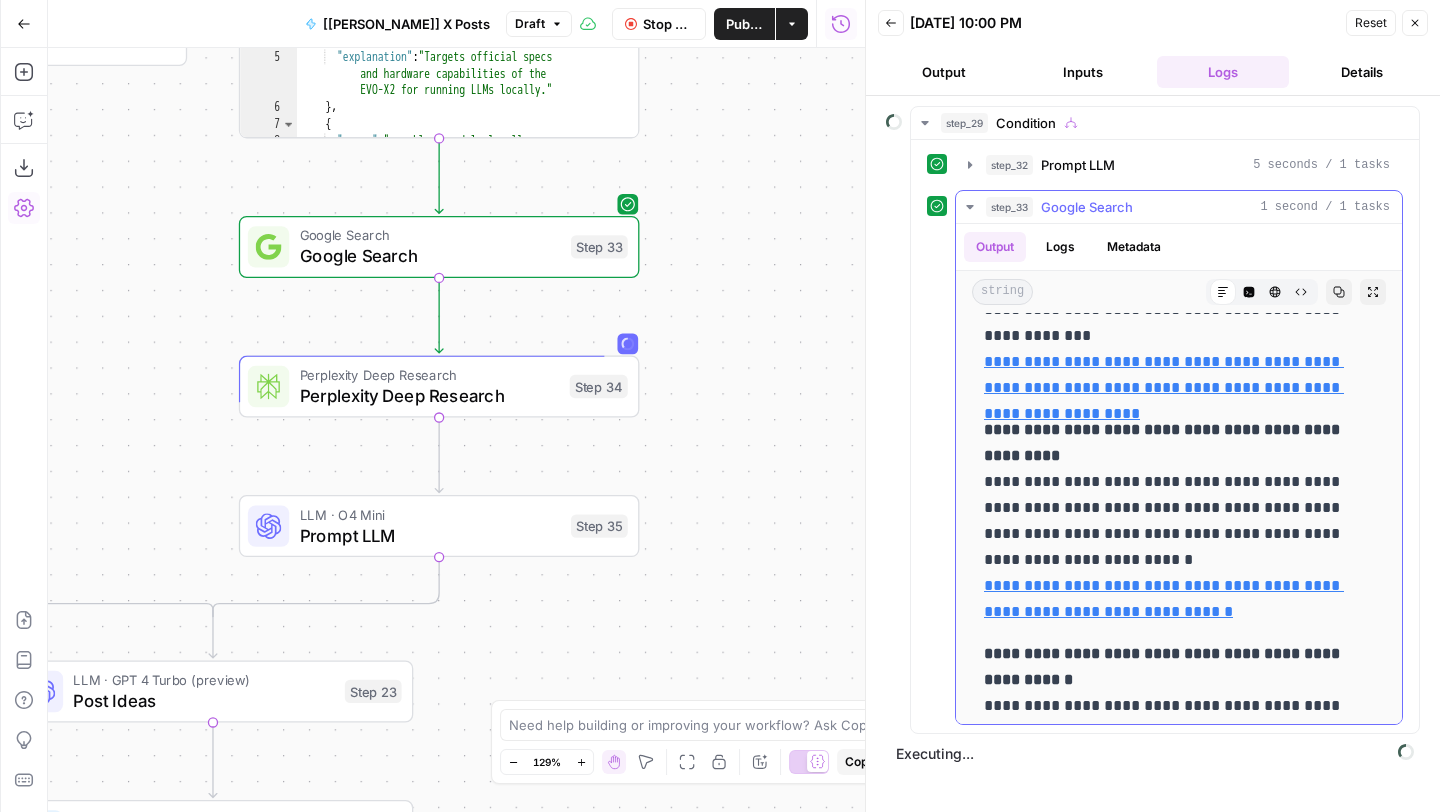 click on "**********" at bounding box center (1171, 521) 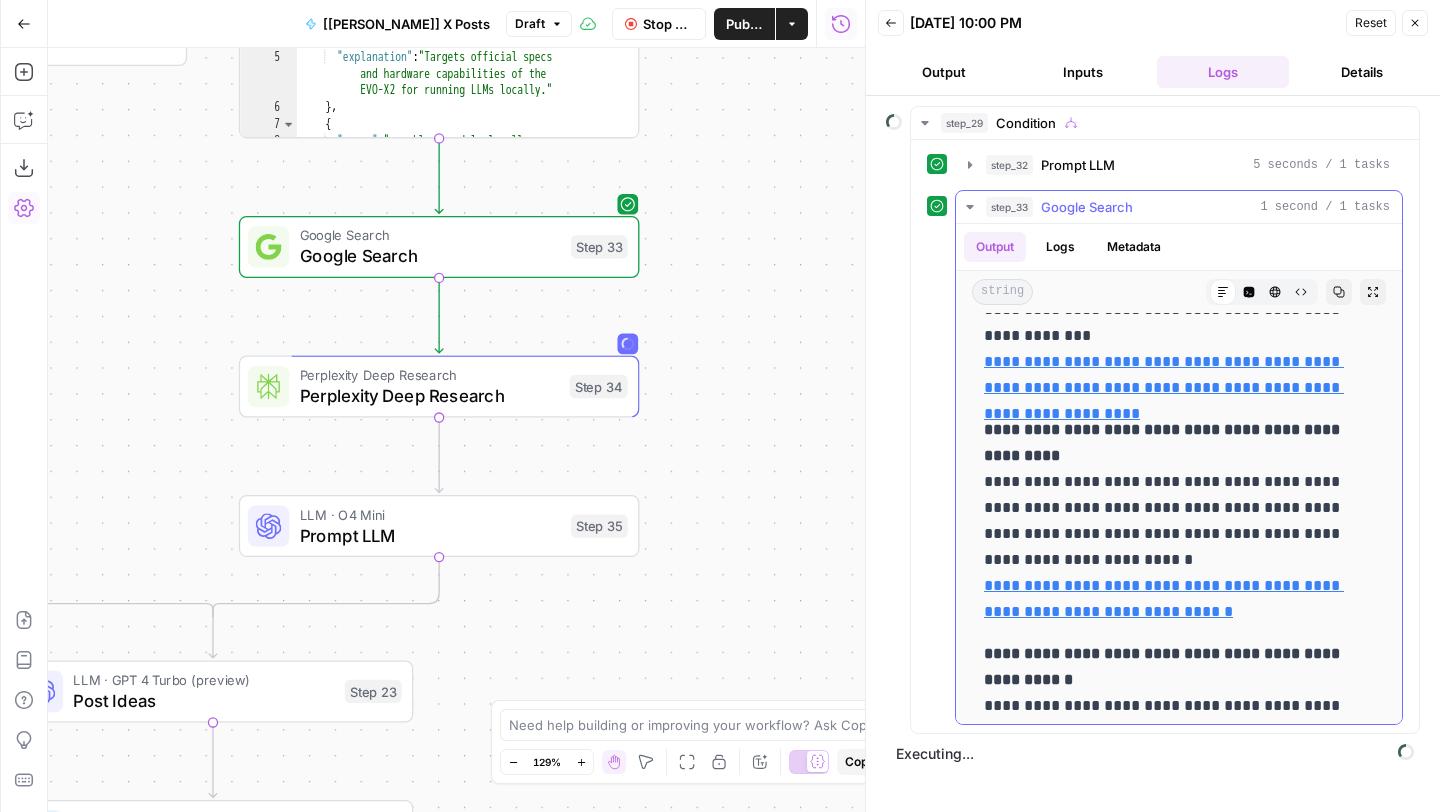 click on "**********" at bounding box center (1171, 521) 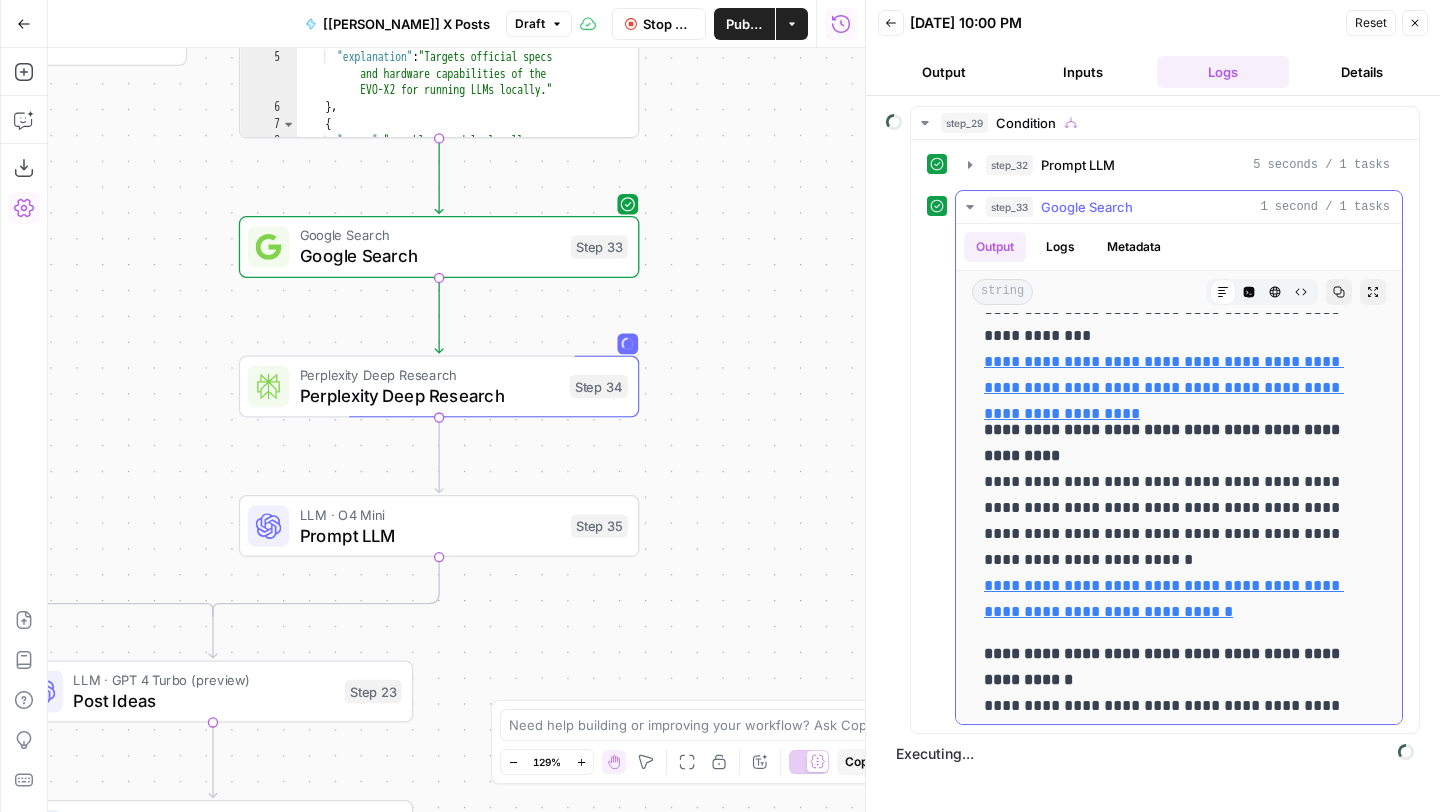 click on "**********" at bounding box center [1171, 521] 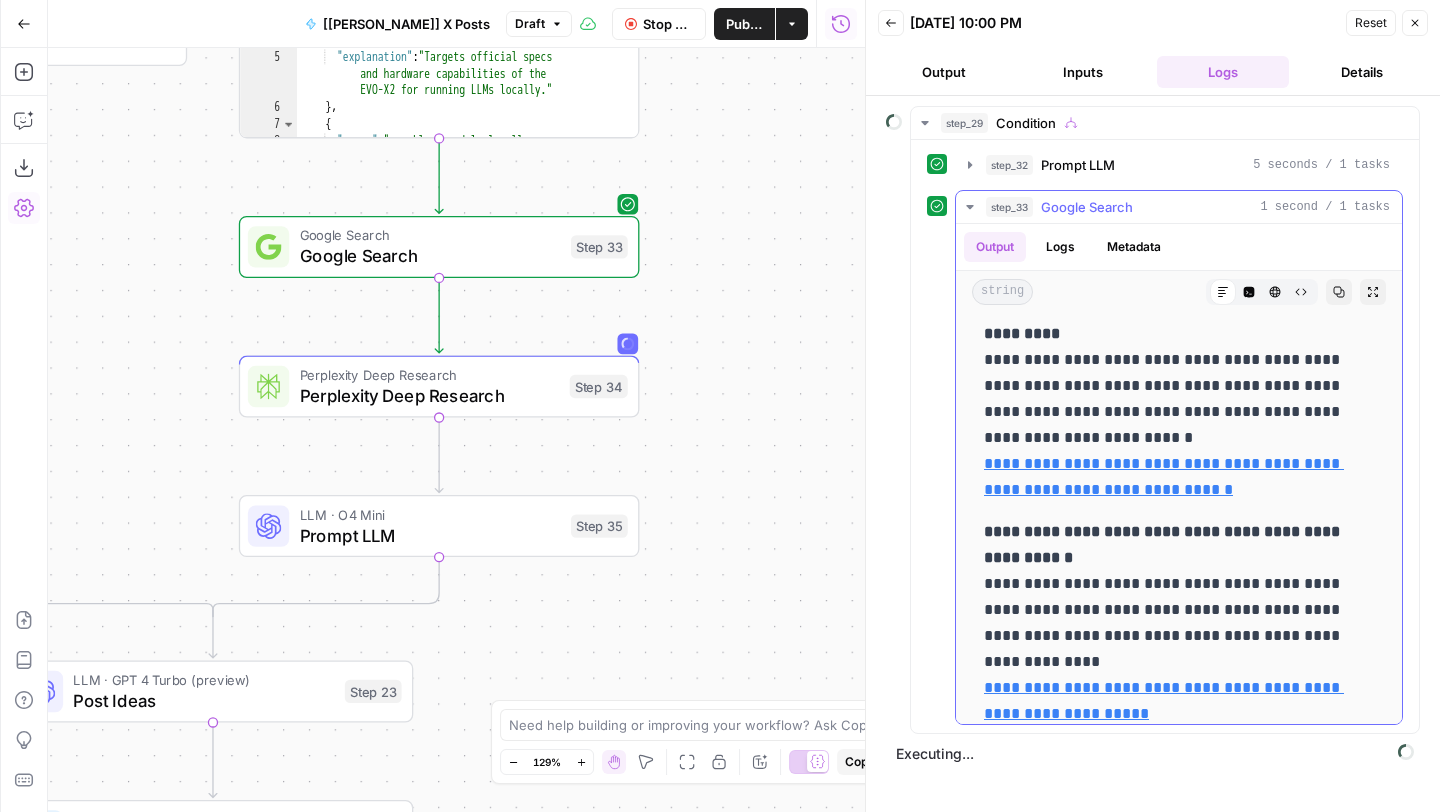scroll, scrollTop: 472, scrollLeft: 0, axis: vertical 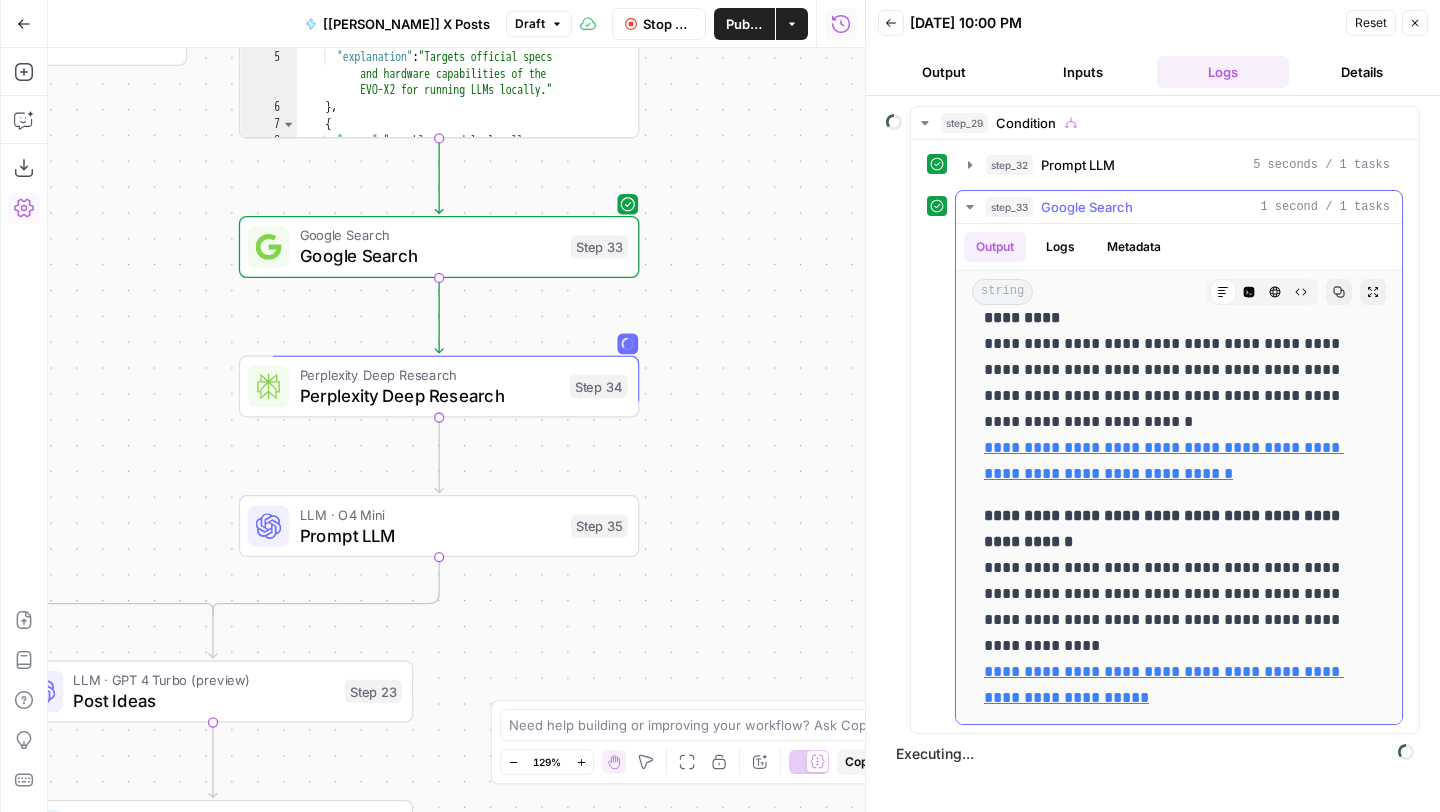 click on "**********" at bounding box center [1171, 607] 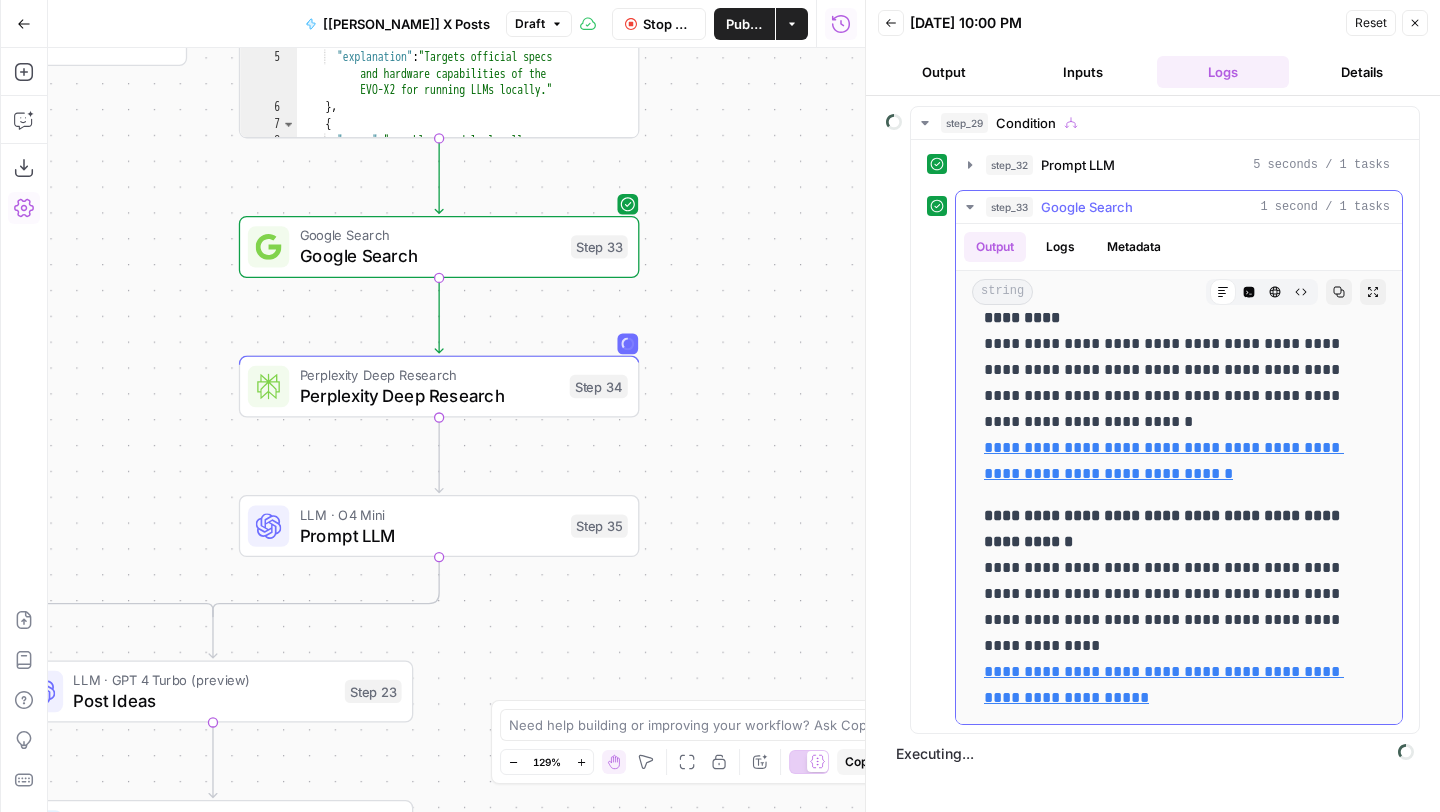 click on "**********" at bounding box center [1171, 607] 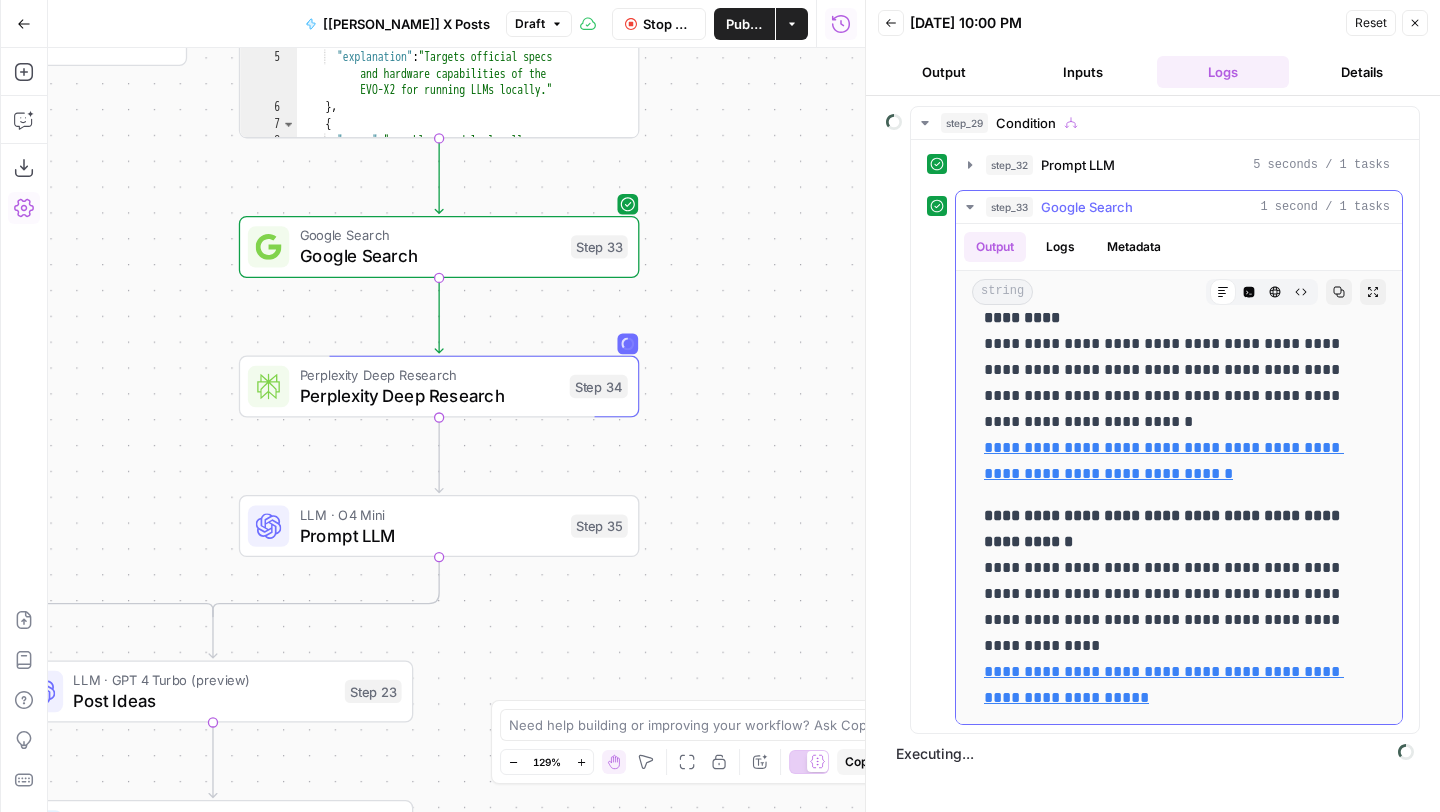 click on "**********" at bounding box center (1171, 607) 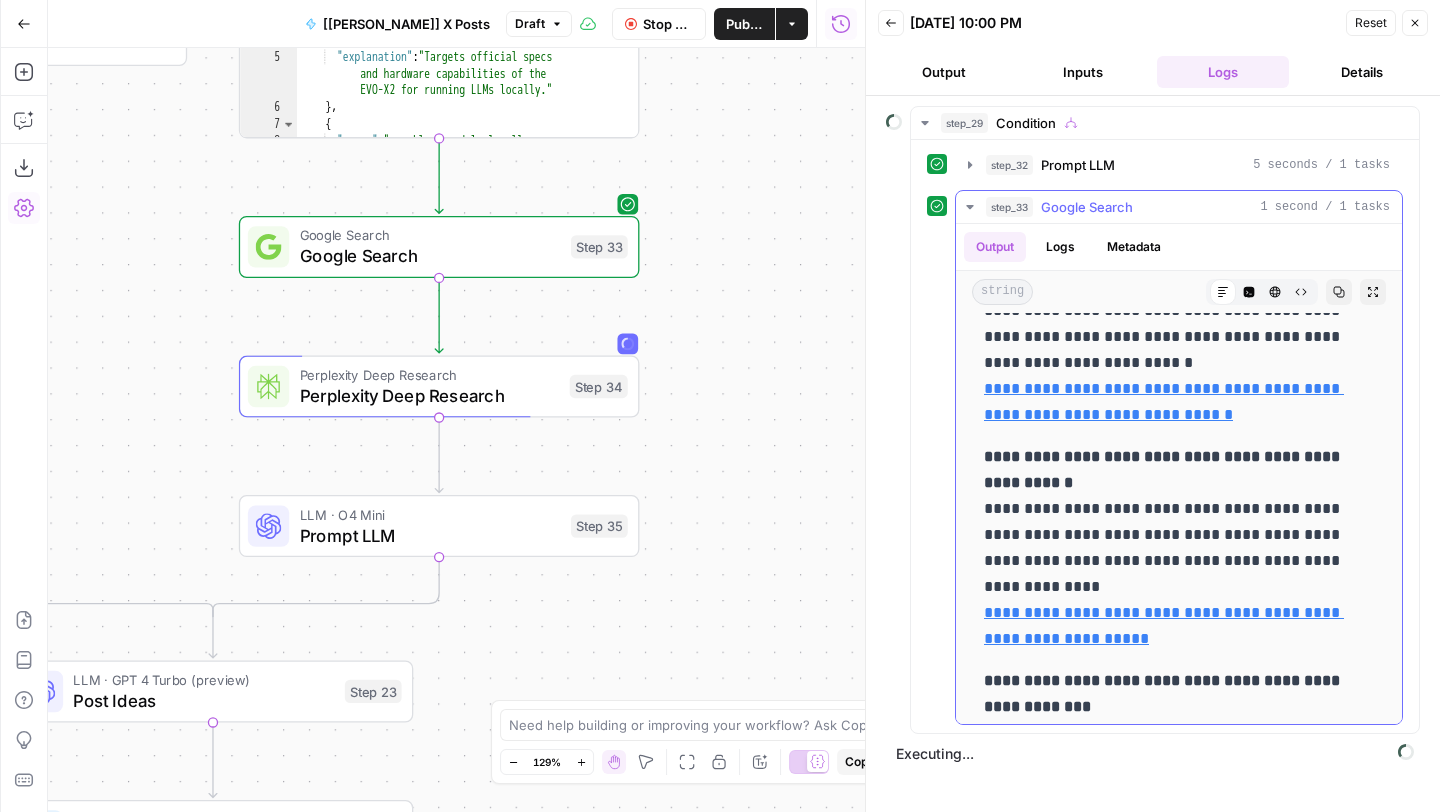 scroll, scrollTop: 559, scrollLeft: 0, axis: vertical 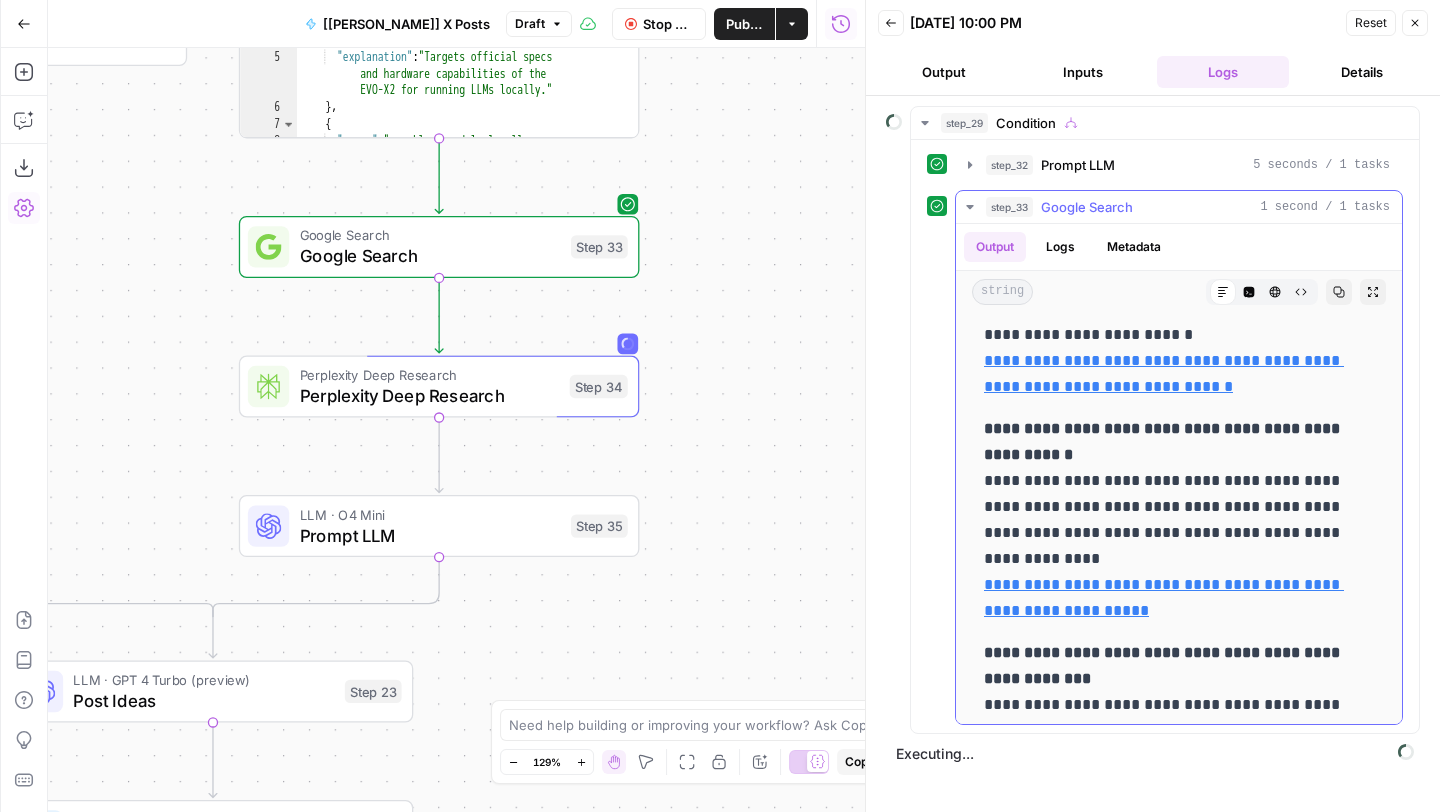 click on "**********" at bounding box center (1171, 520) 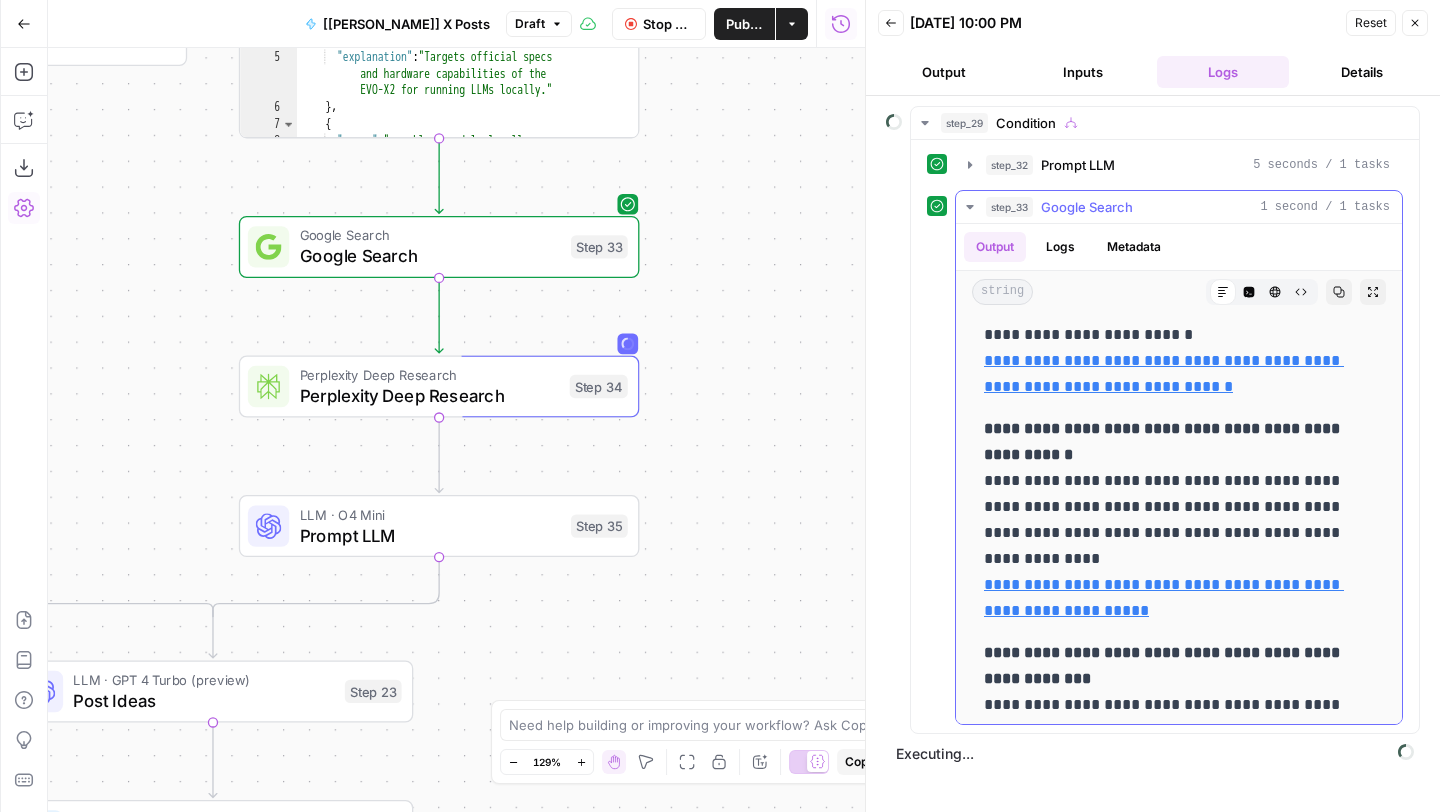 click on "**********" at bounding box center [1171, 520] 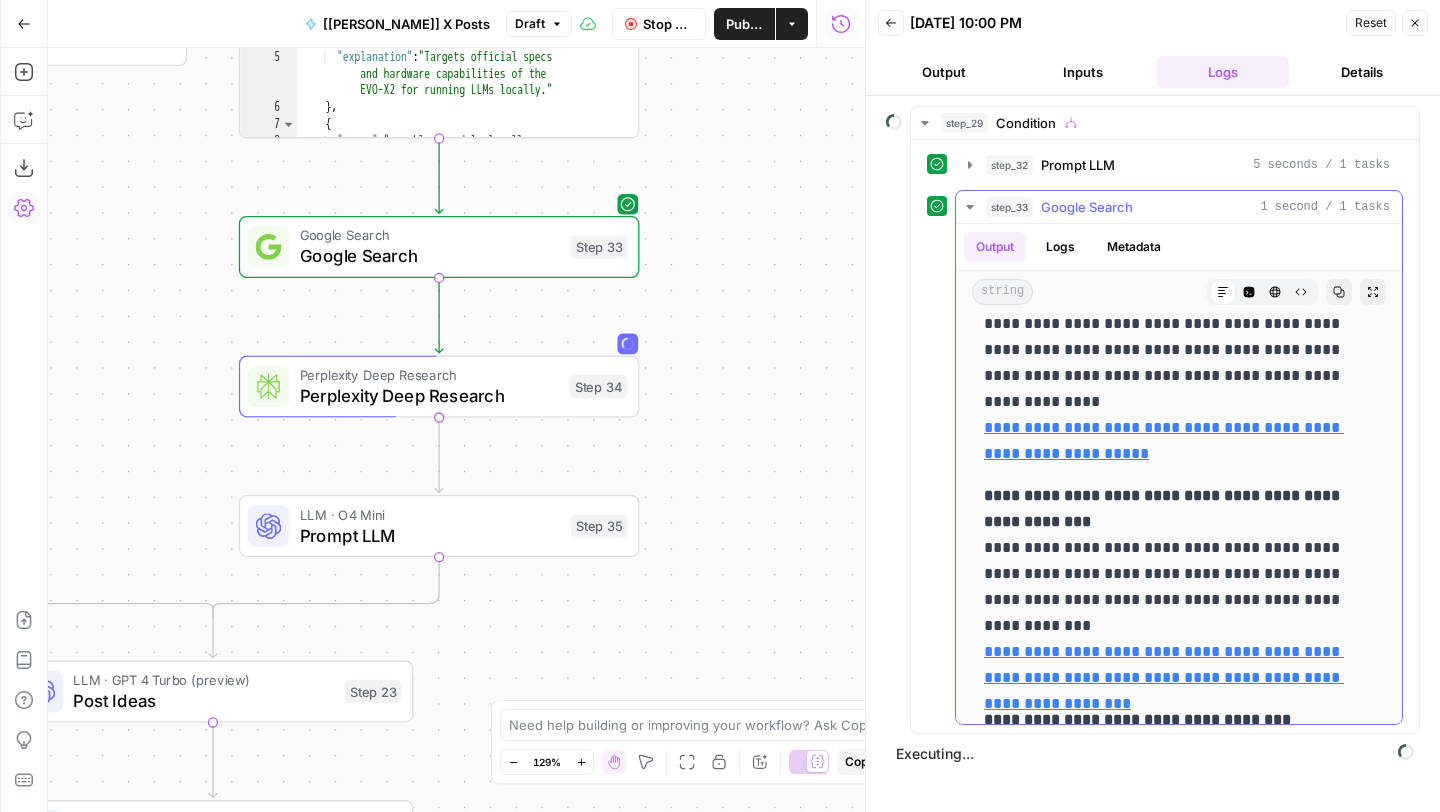 scroll, scrollTop: 725, scrollLeft: 0, axis: vertical 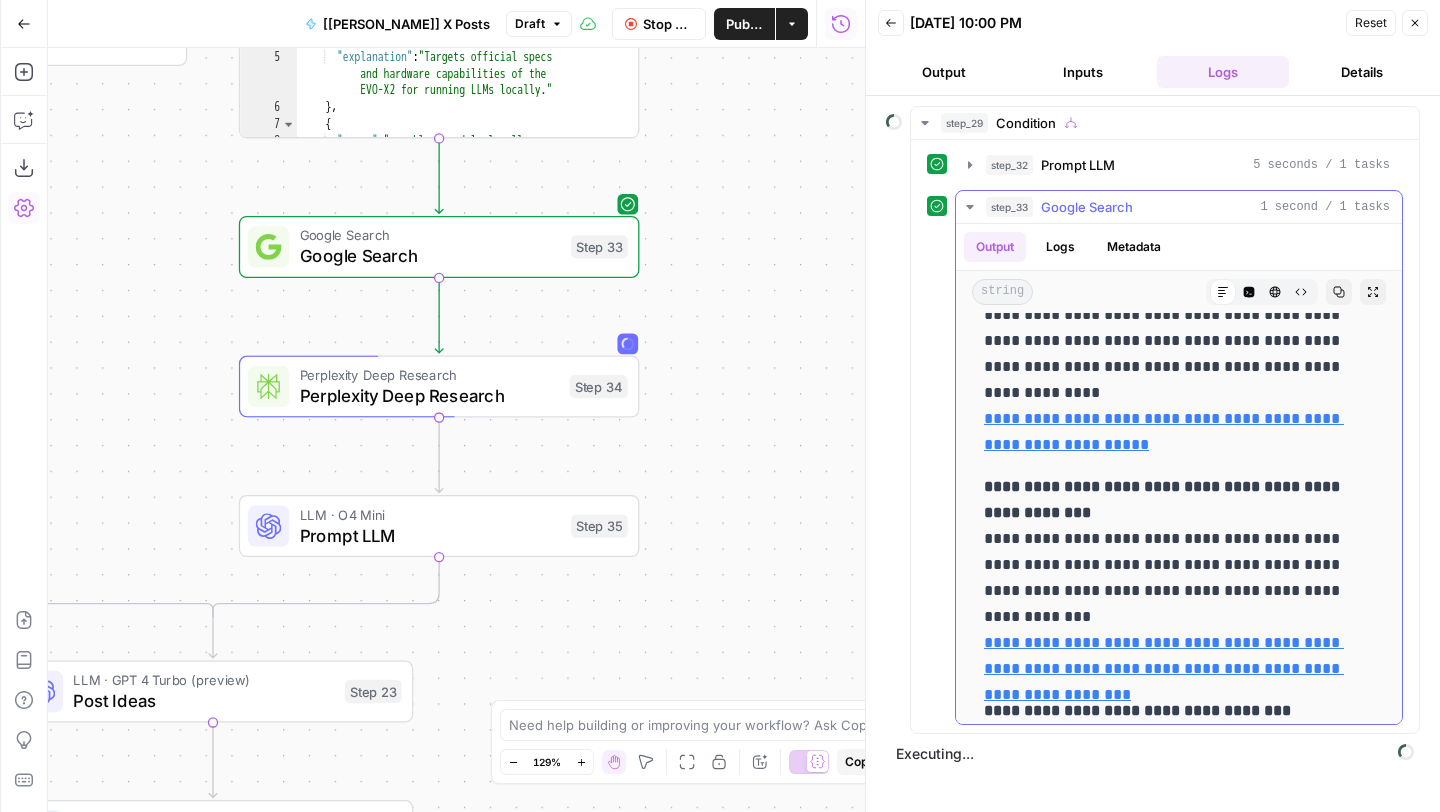 click on "**********" at bounding box center (1171, 578) 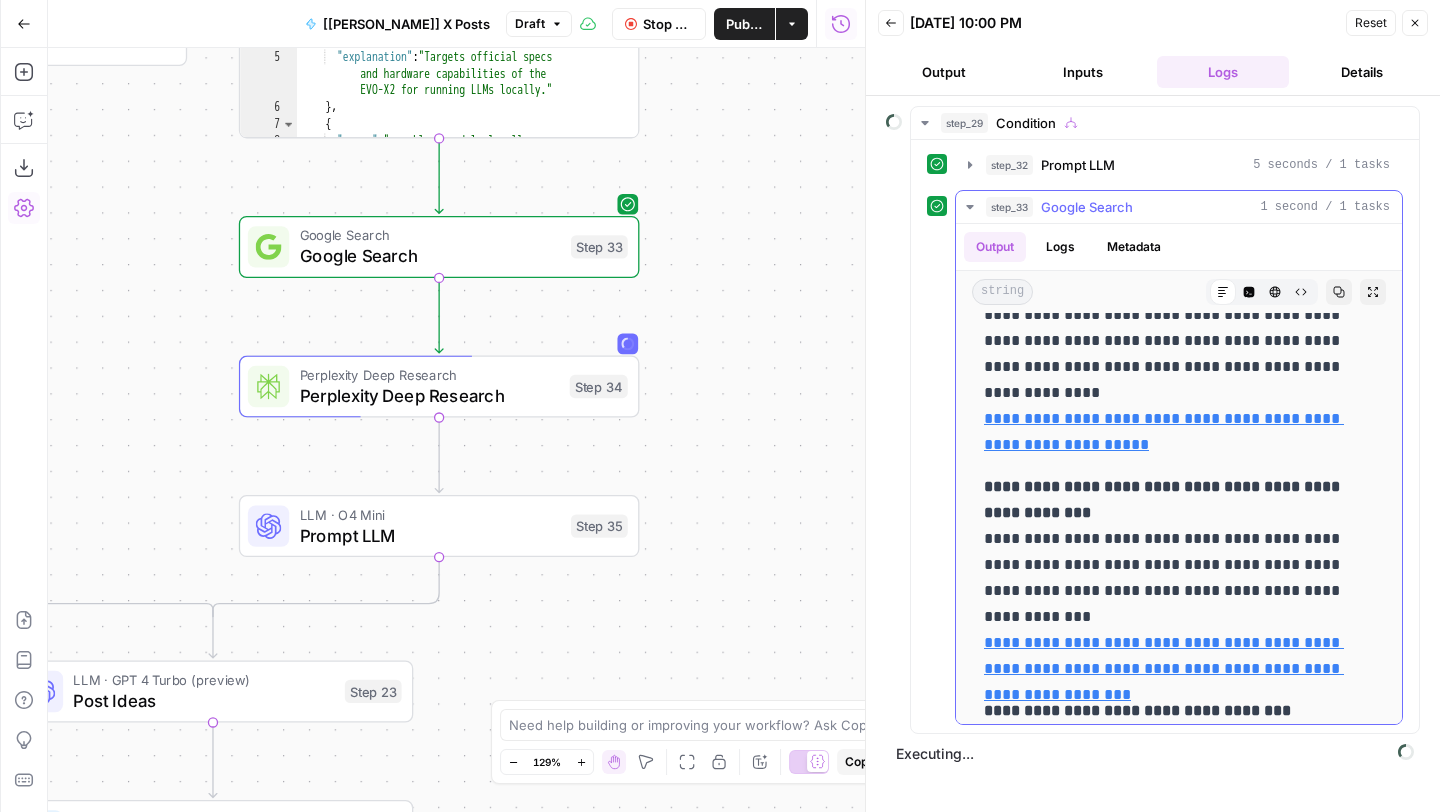 click on "**********" at bounding box center [1171, 578] 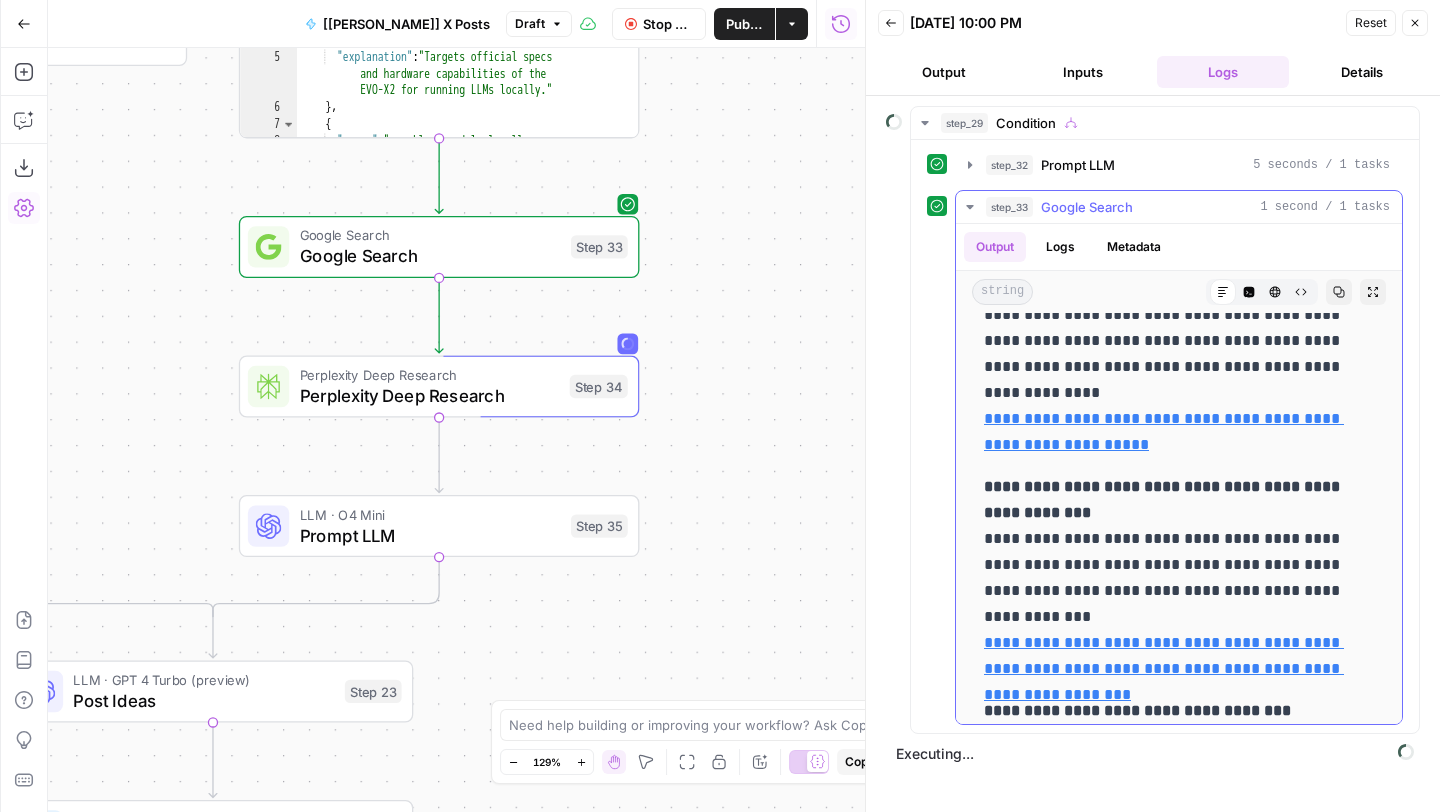 click on "**********" at bounding box center [1171, 578] 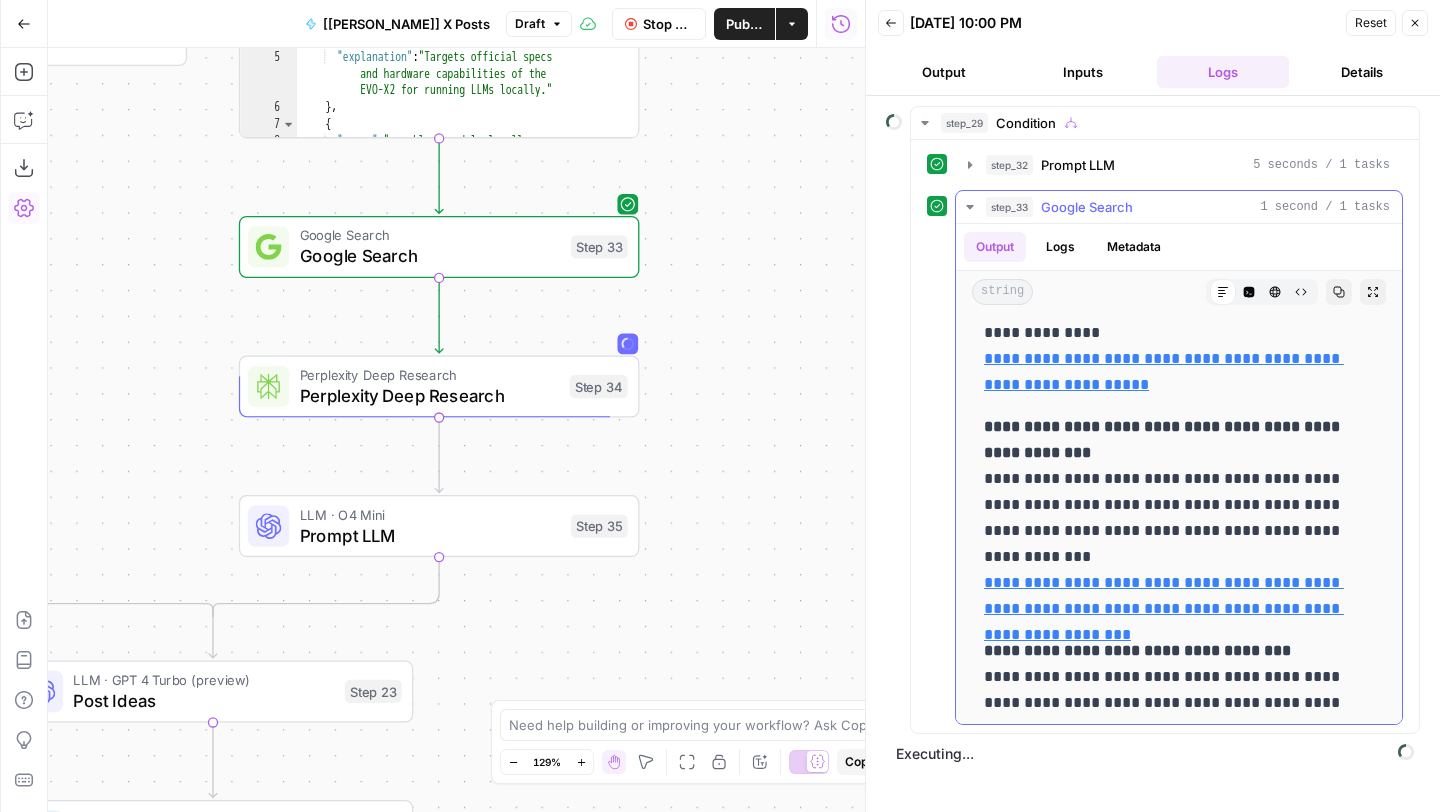 scroll, scrollTop: 784, scrollLeft: 0, axis: vertical 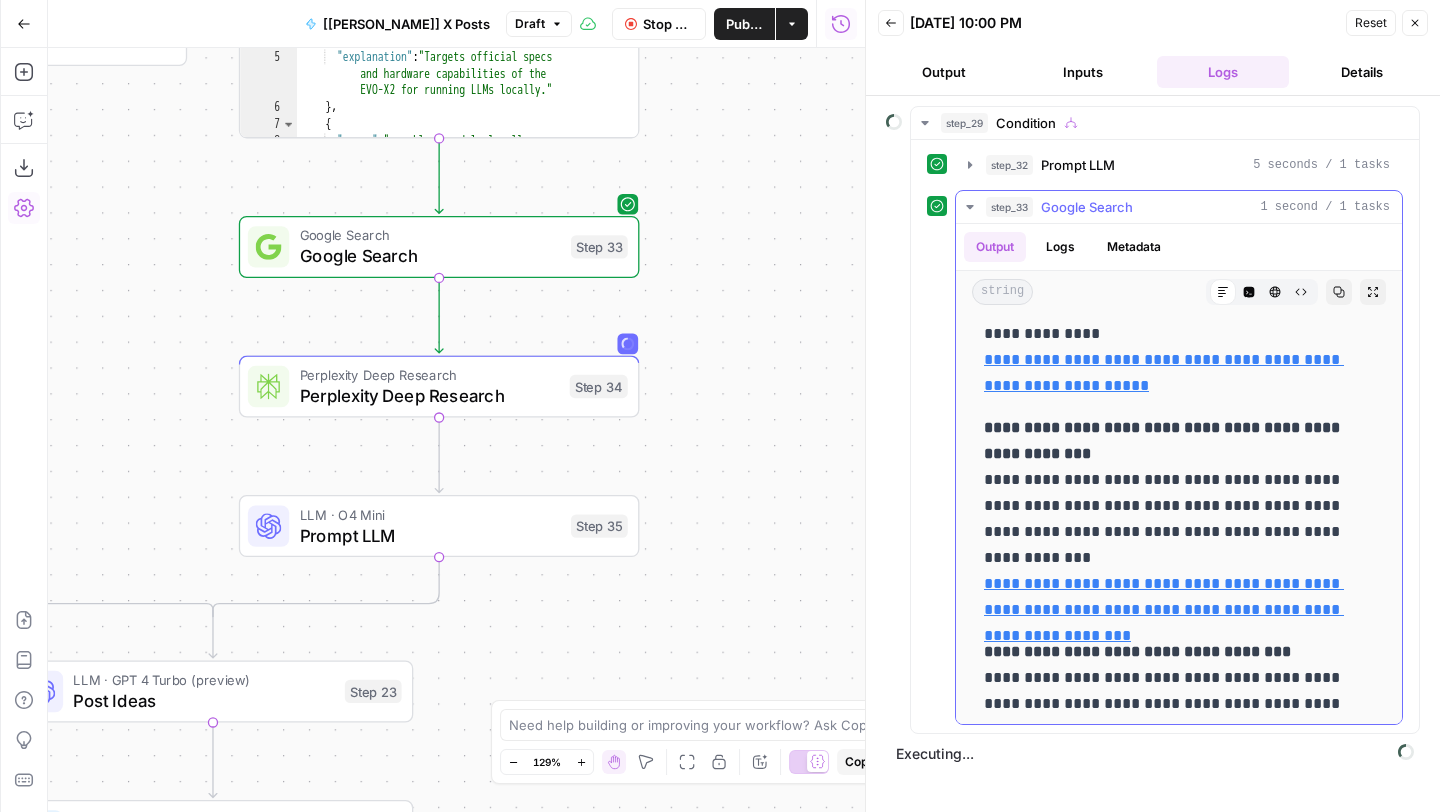 click on "**********" at bounding box center (1171, 519) 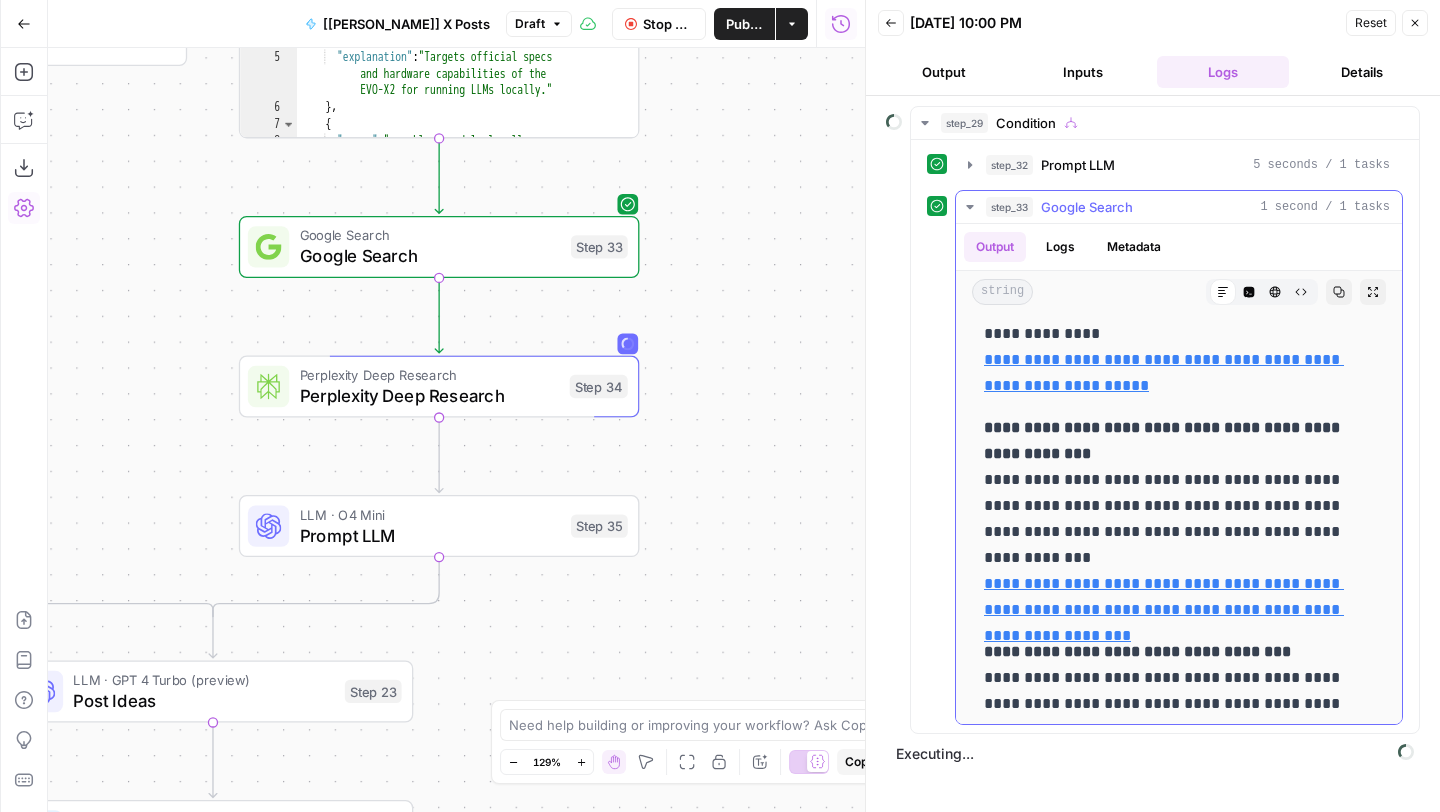 click on "**********" at bounding box center (1171, 519) 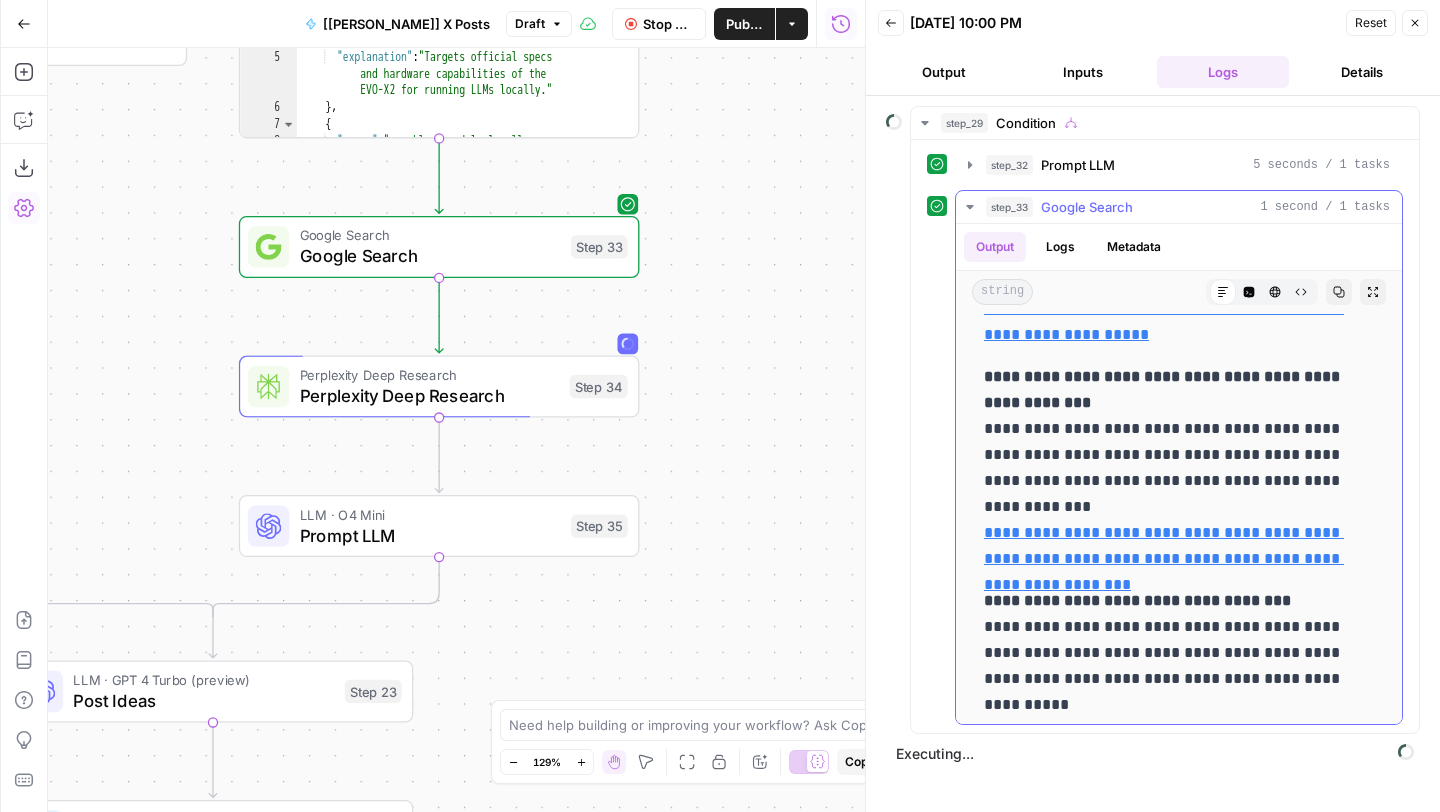 scroll, scrollTop: 836, scrollLeft: 0, axis: vertical 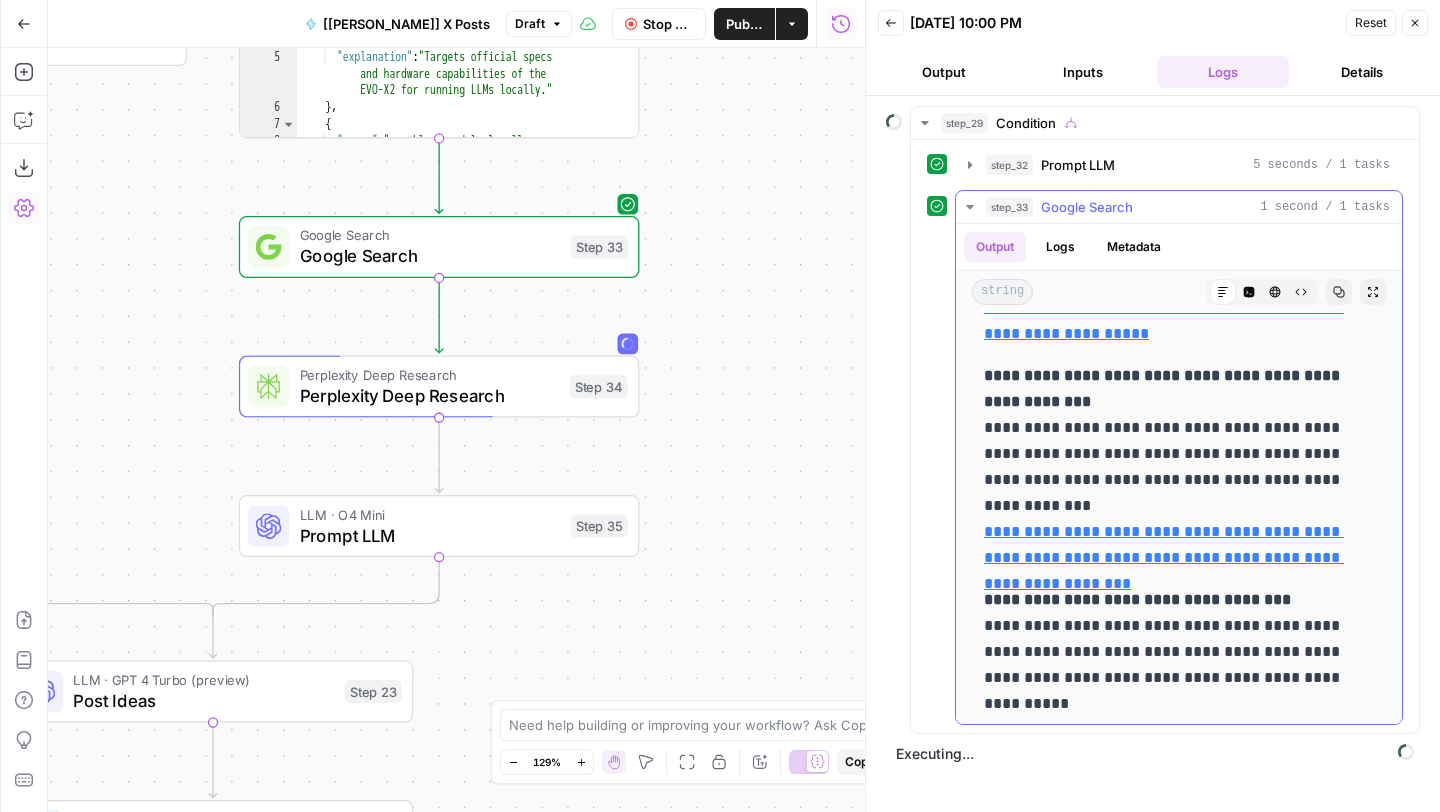 click on "**********" at bounding box center (1171, 467) 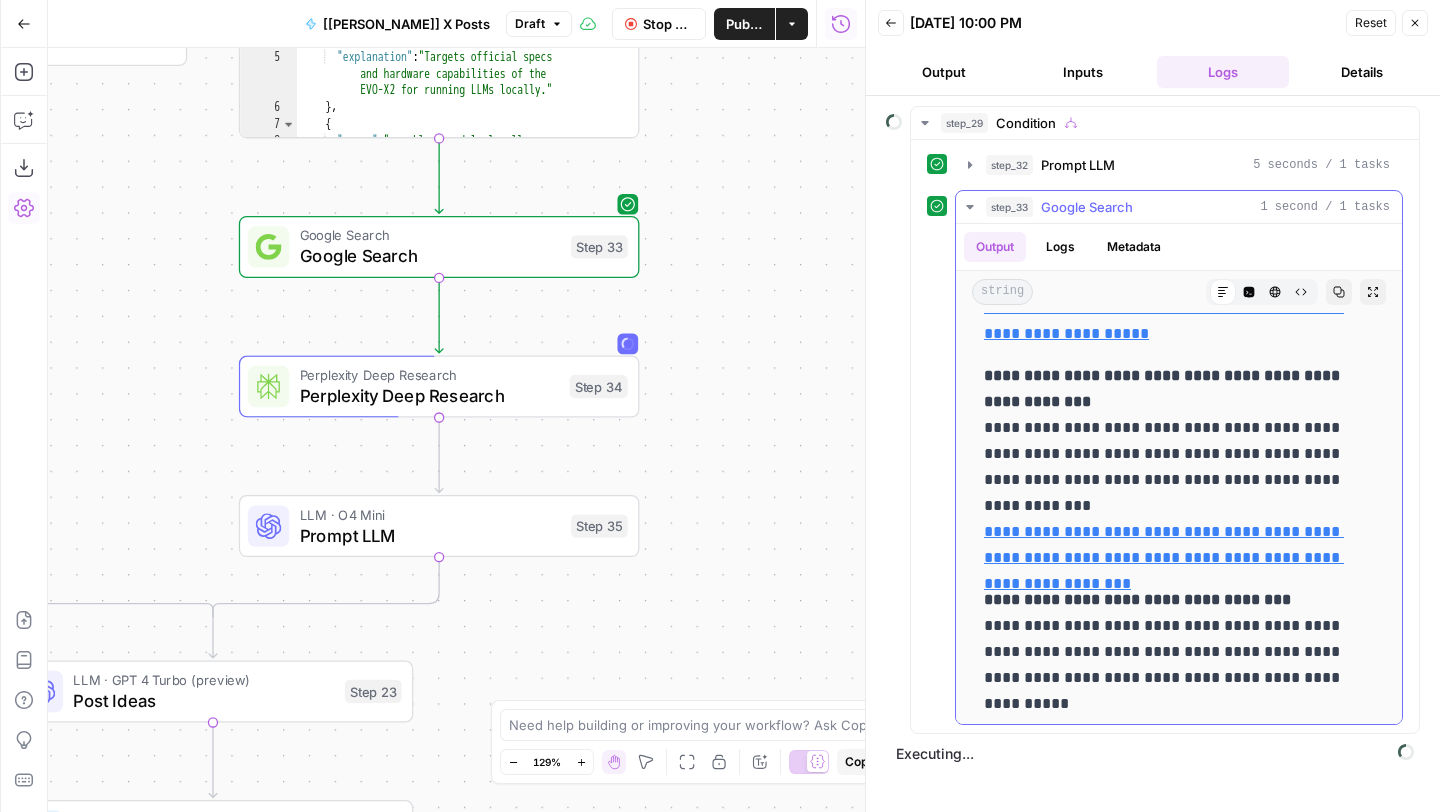 click on "**********" at bounding box center (1171, 467) 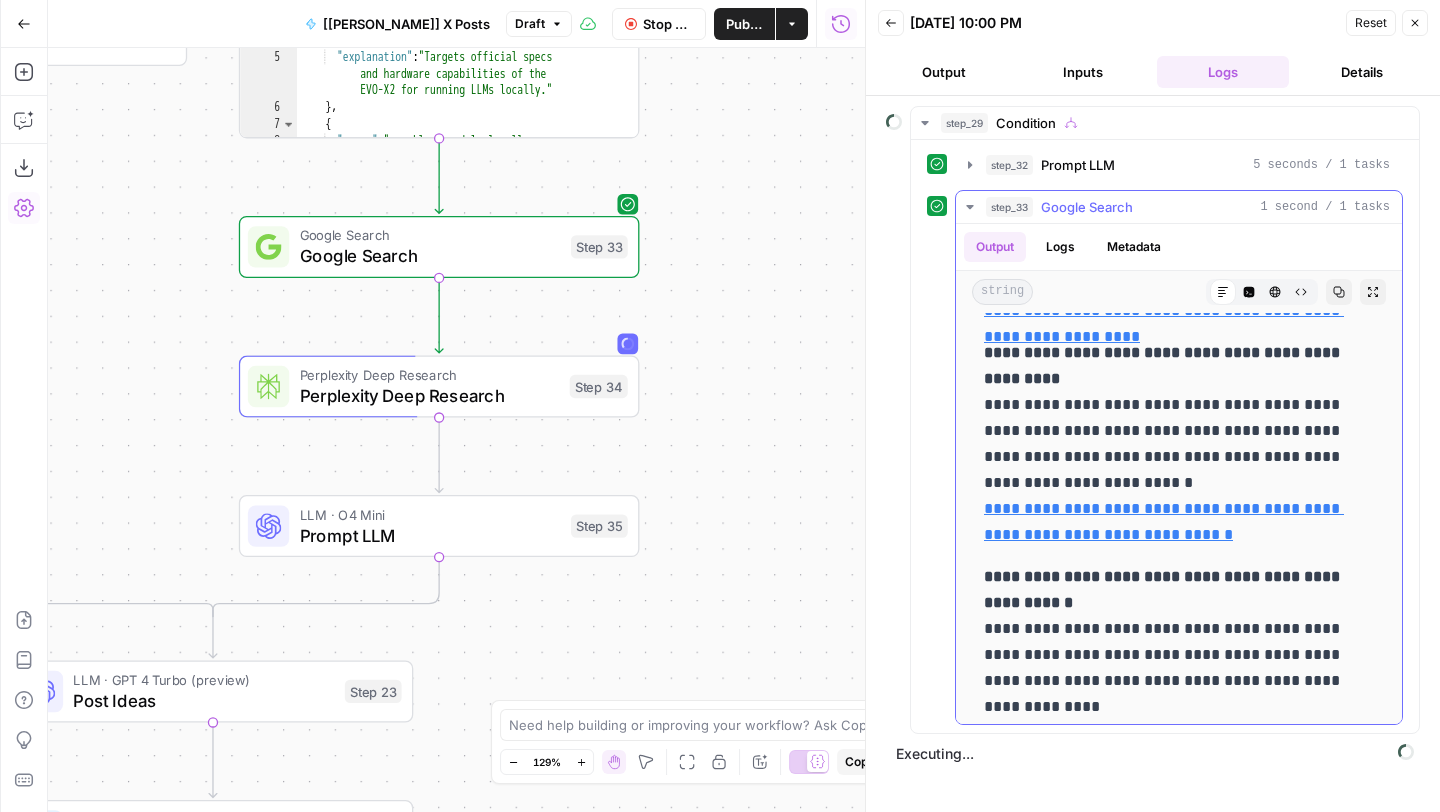 scroll, scrollTop: 0, scrollLeft: 0, axis: both 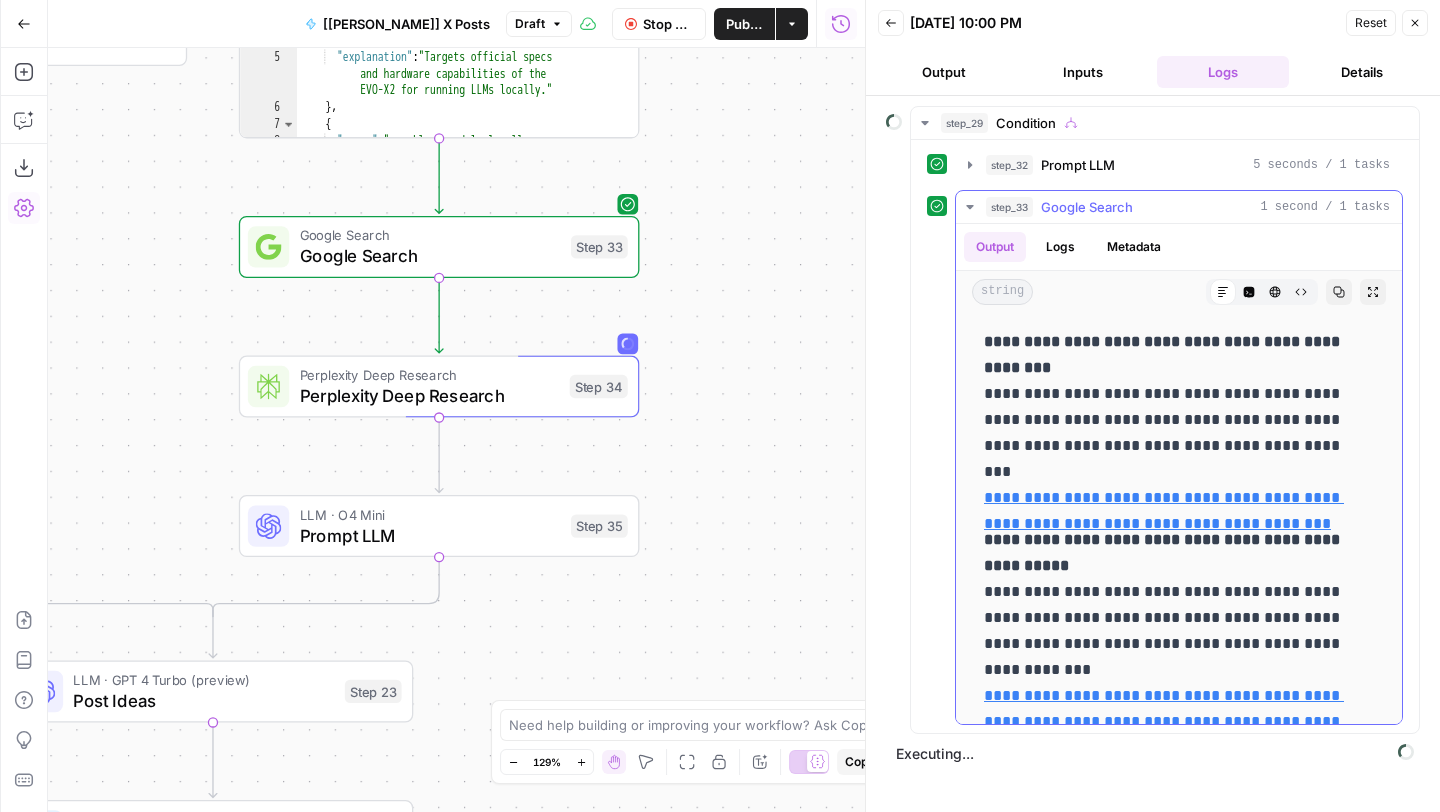 click on "step_33 Google Search 1 second / 1 tasks" at bounding box center [1188, 207] 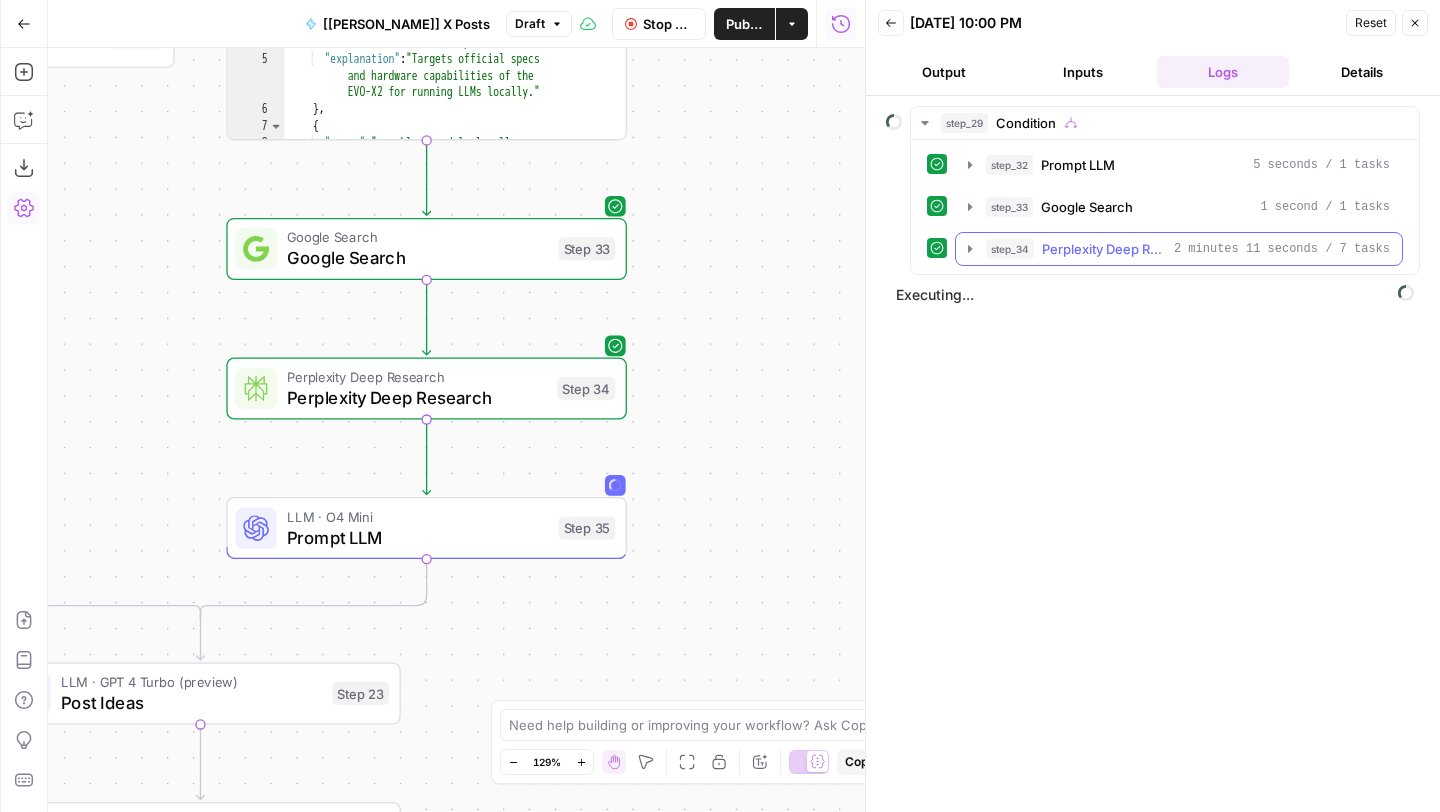 click on "2 minutes 11 seconds / 7 tasks" at bounding box center [1282, 249] 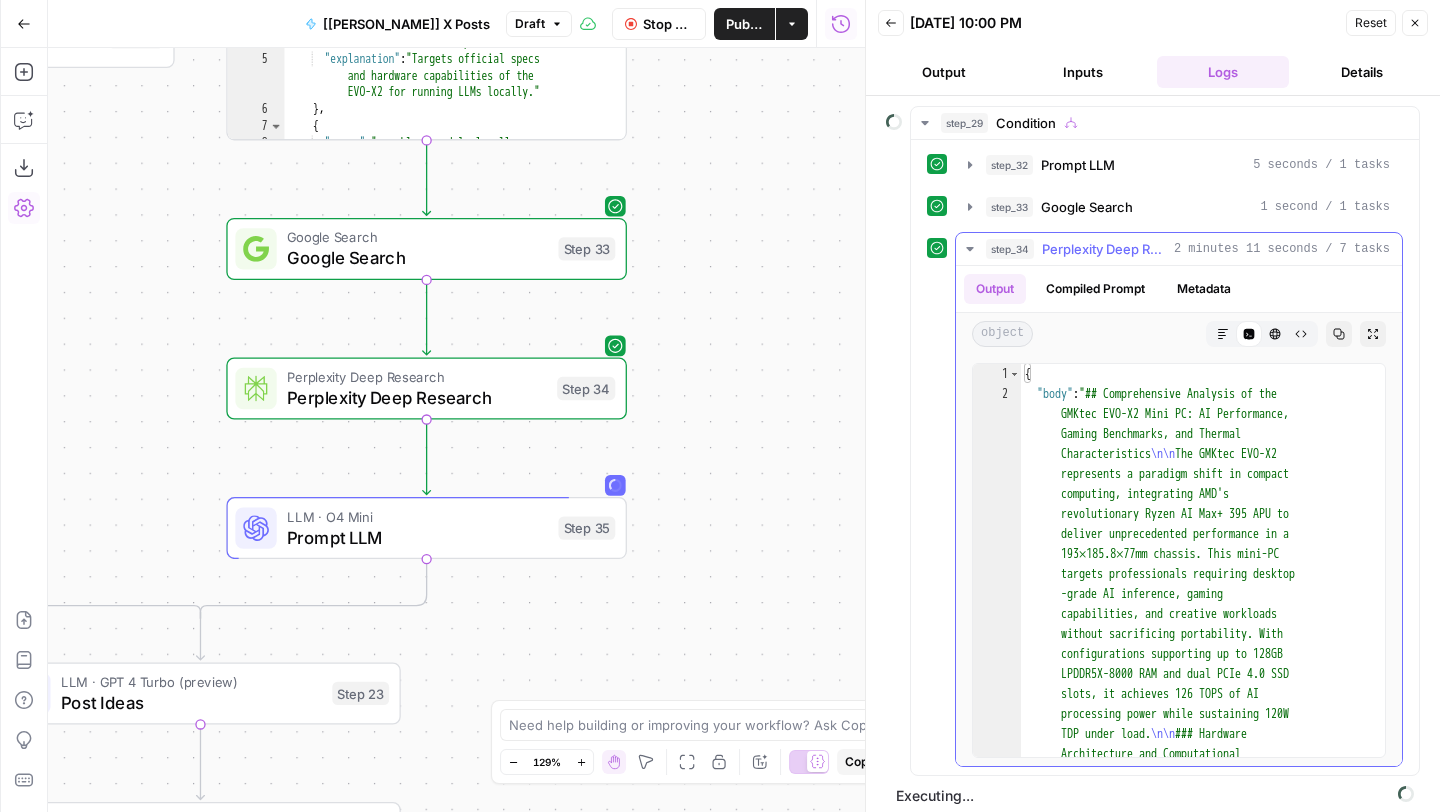 click on "2 minutes 11 seconds / 7 tasks" at bounding box center [1282, 249] 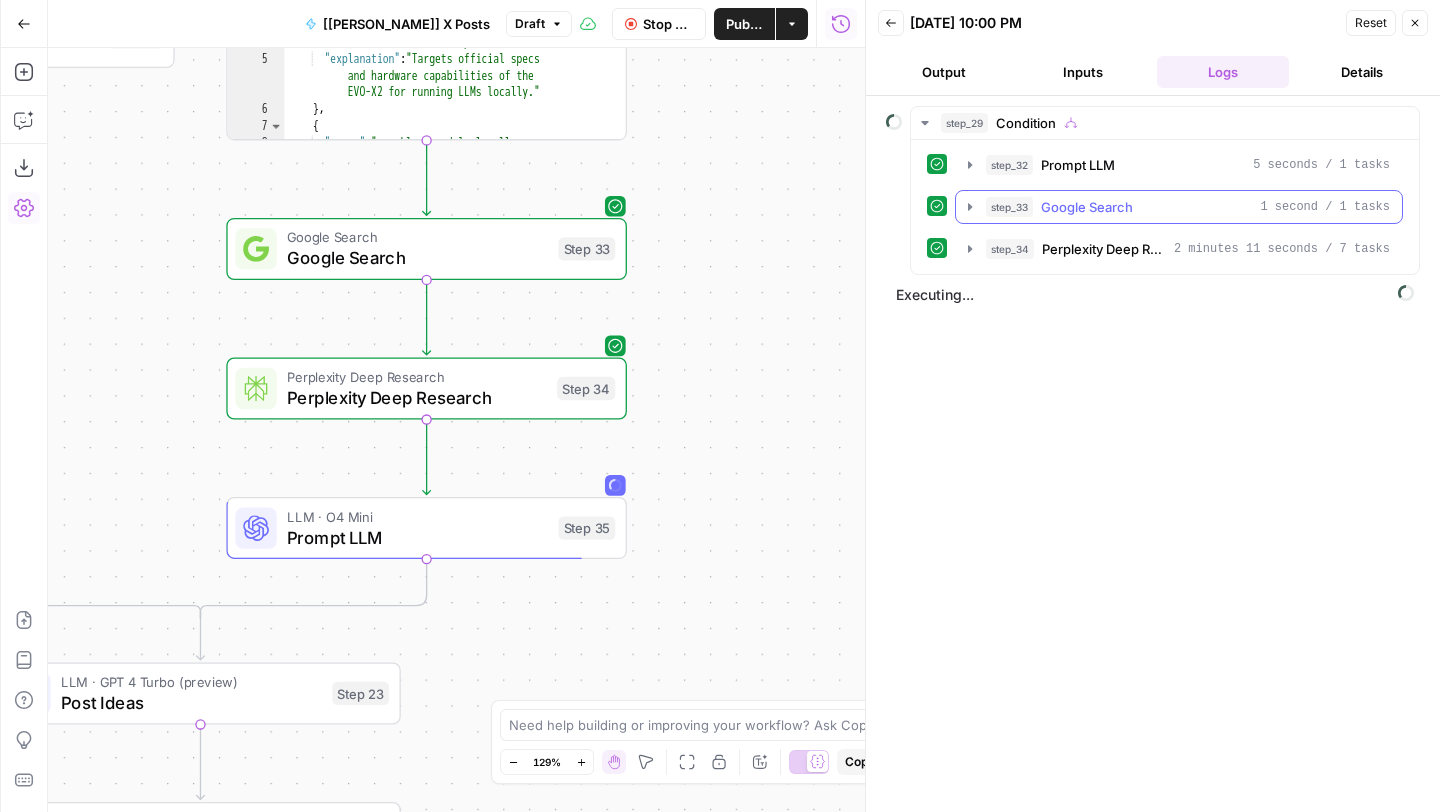 click on "step_33 Google Search 1 second / 1 tasks" at bounding box center (1188, 207) 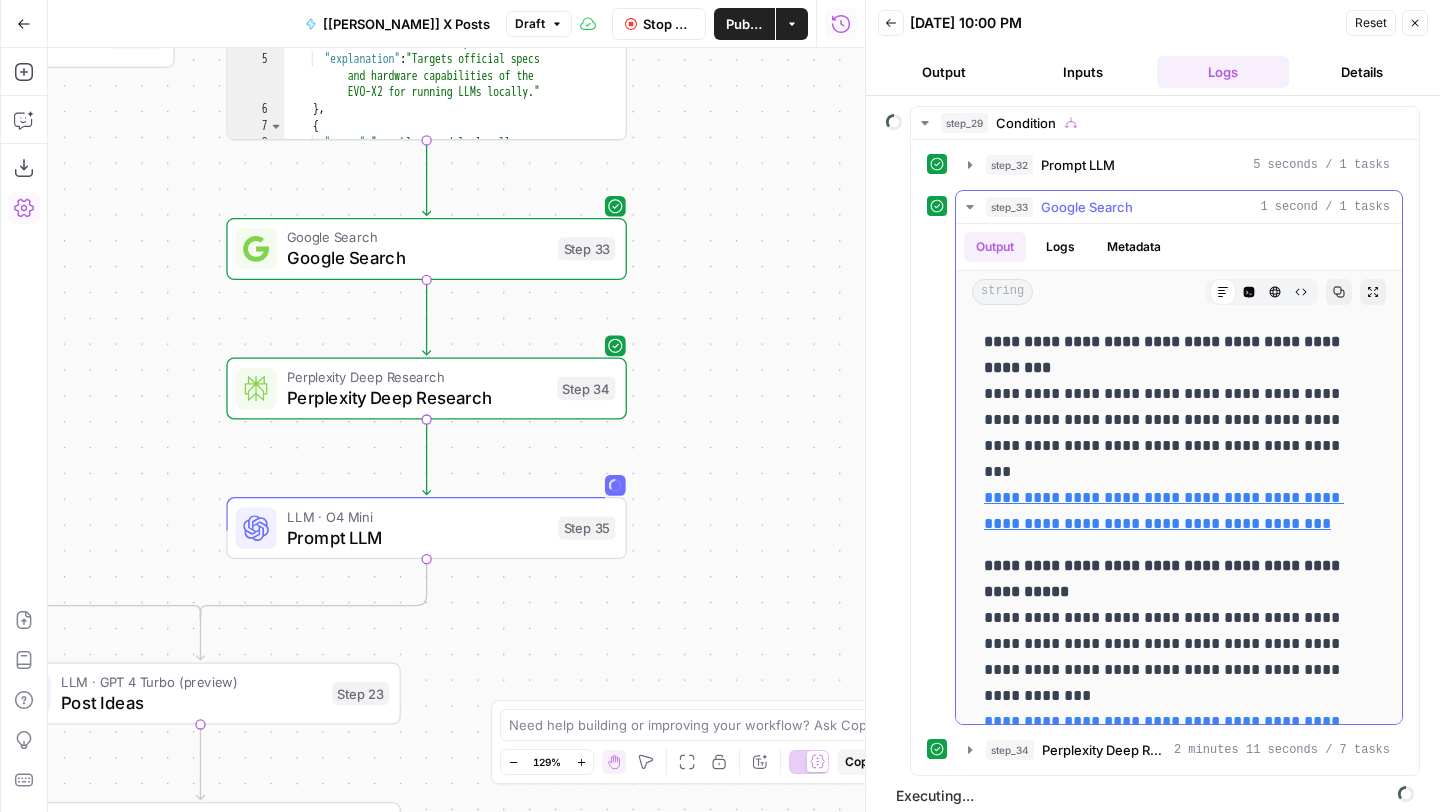 click on "step_33 Google Search 1 second / 1 tasks" at bounding box center [1188, 207] 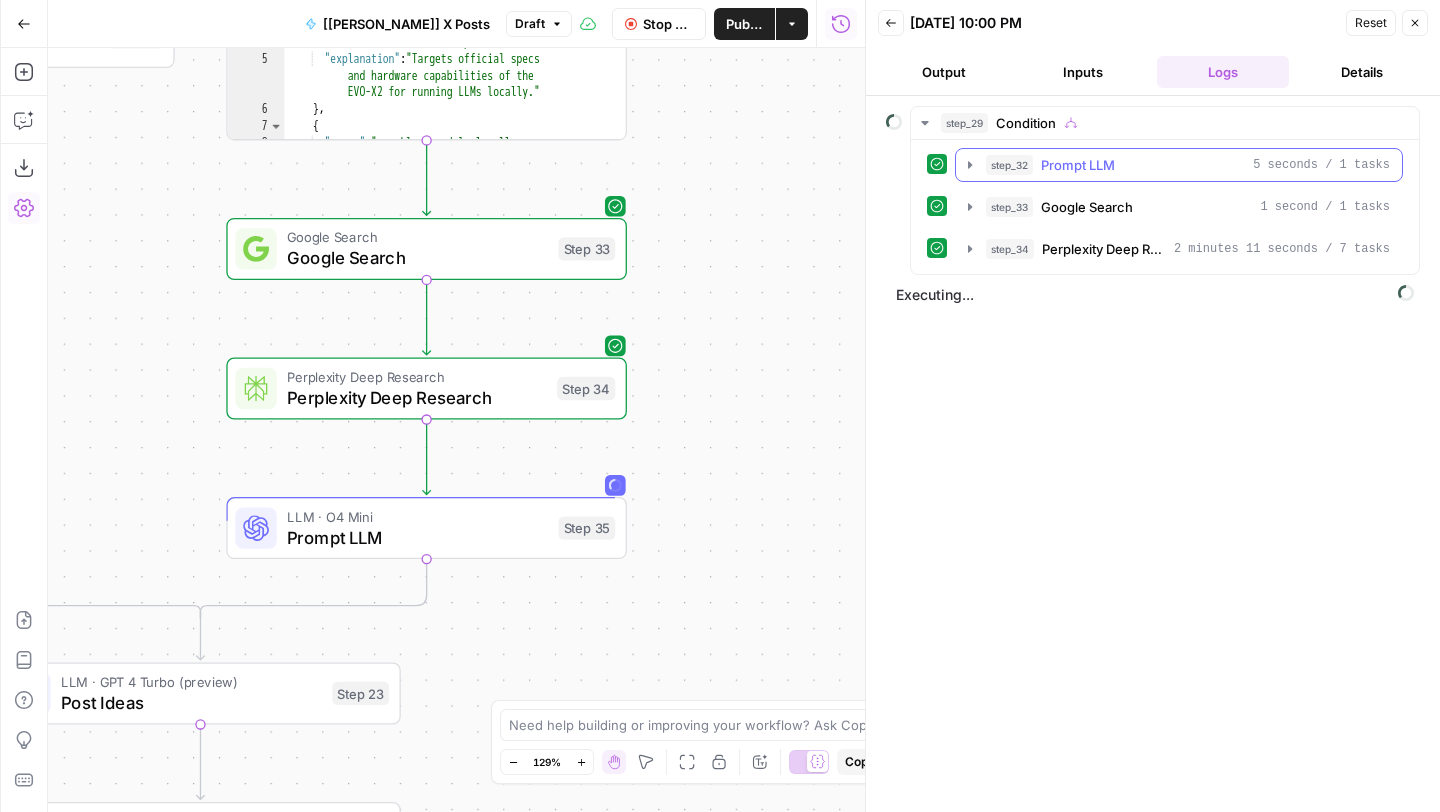 click on "step_32 Prompt LLM 5 seconds / 1 tasks" at bounding box center (1188, 165) 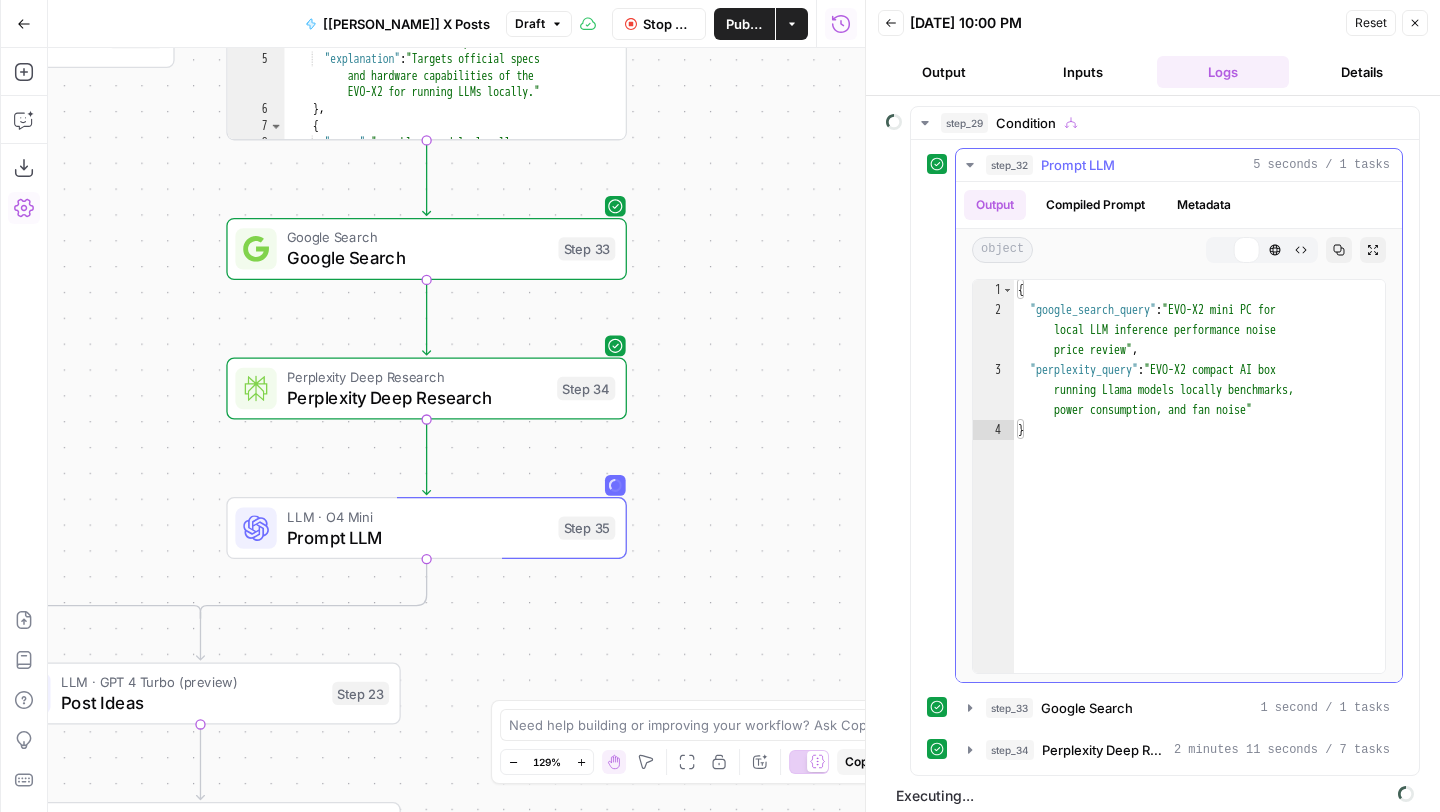 click on "step_32 Prompt LLM 5 seconds / 1 tasks" at bounding box center [1188, 165] 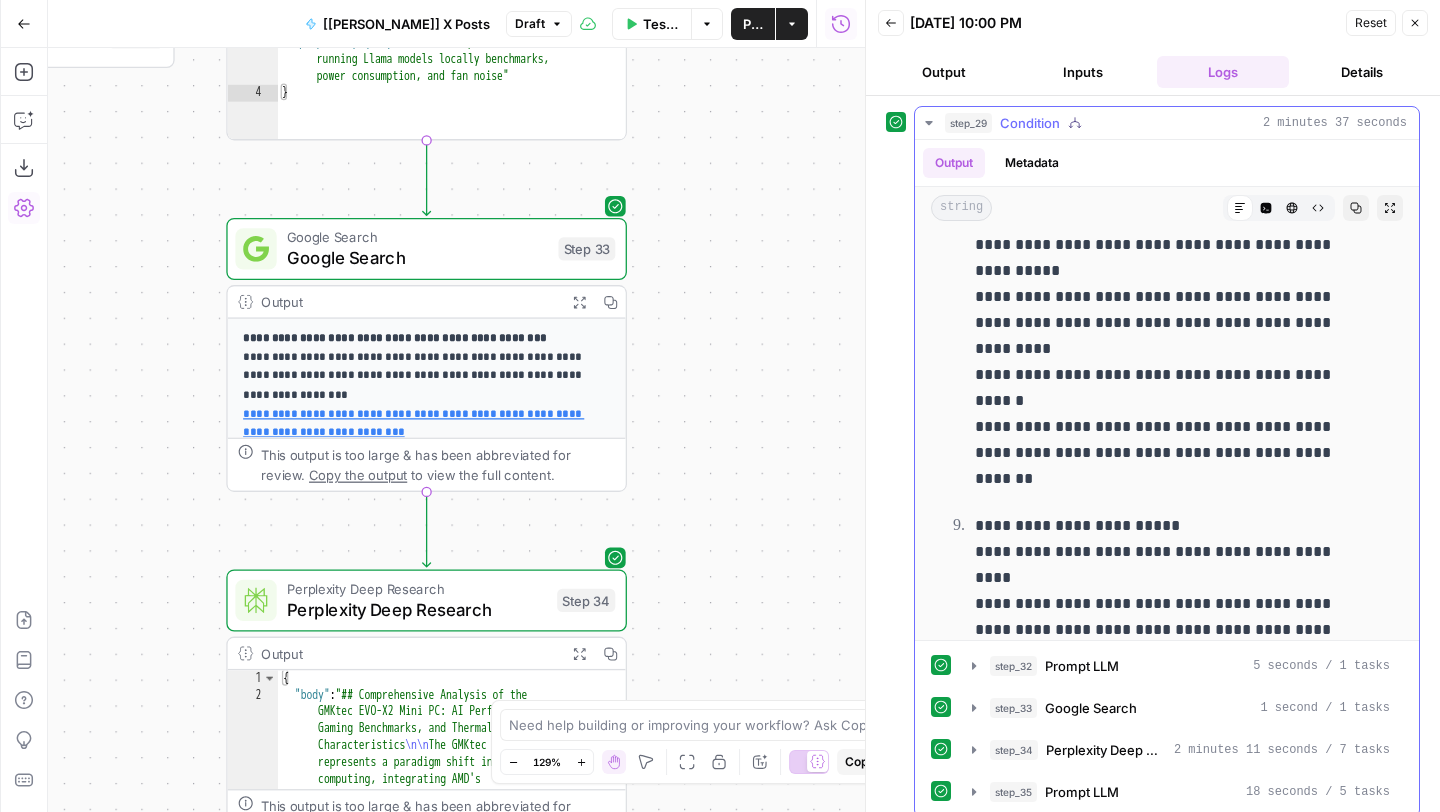 scroll, scrollTop: 2321, scrollLeft: 0, axis: vertical 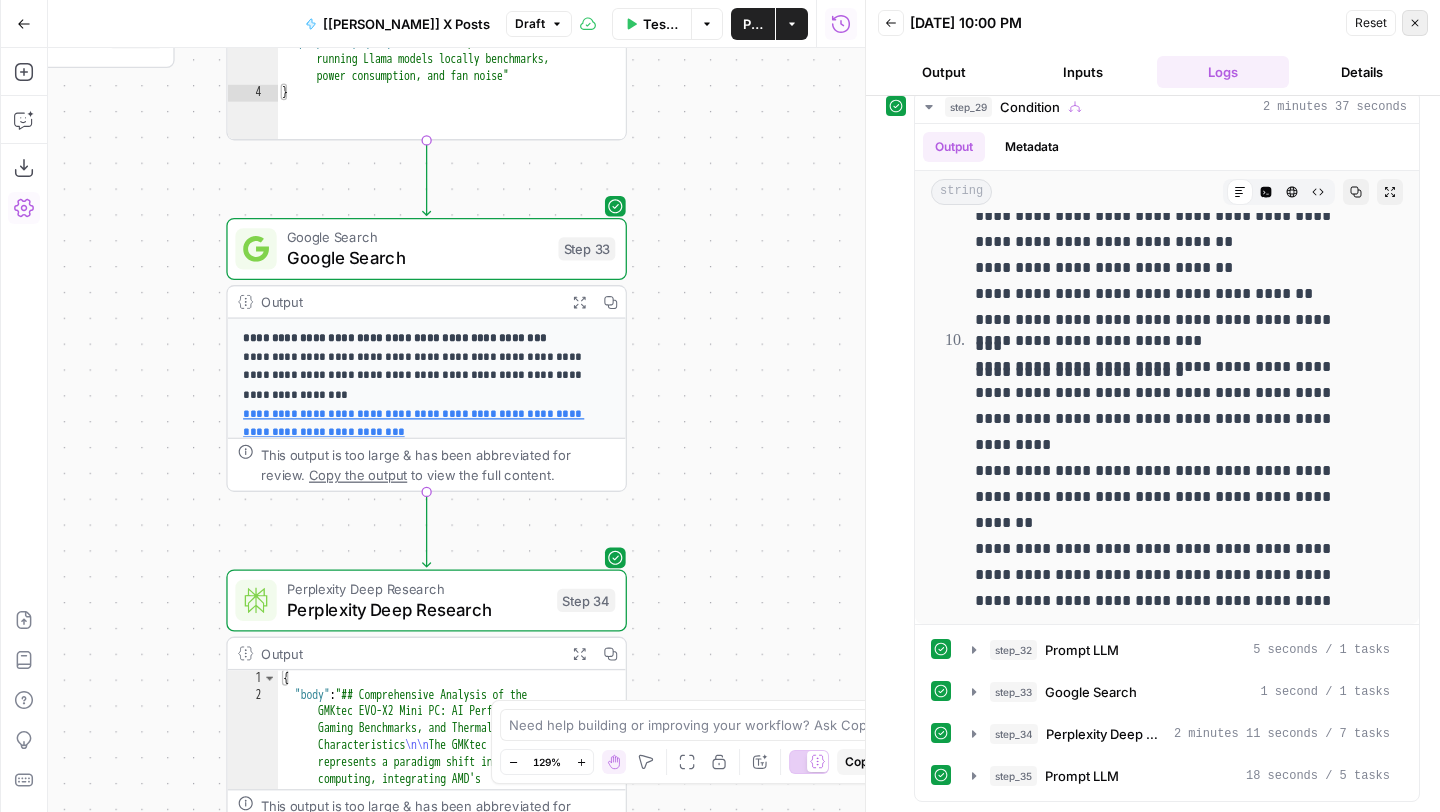click 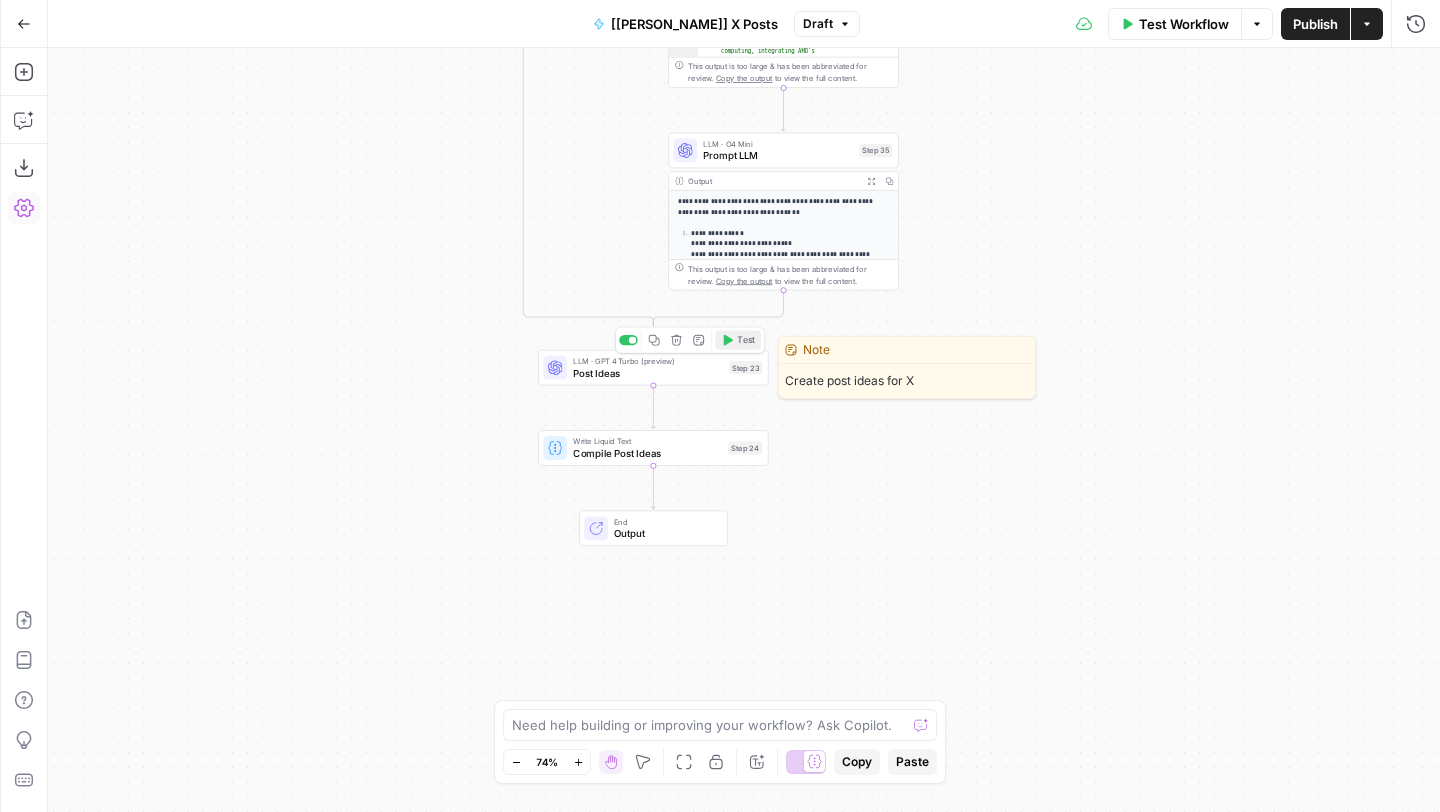 click on "Test" at bounding box center [746, 339] 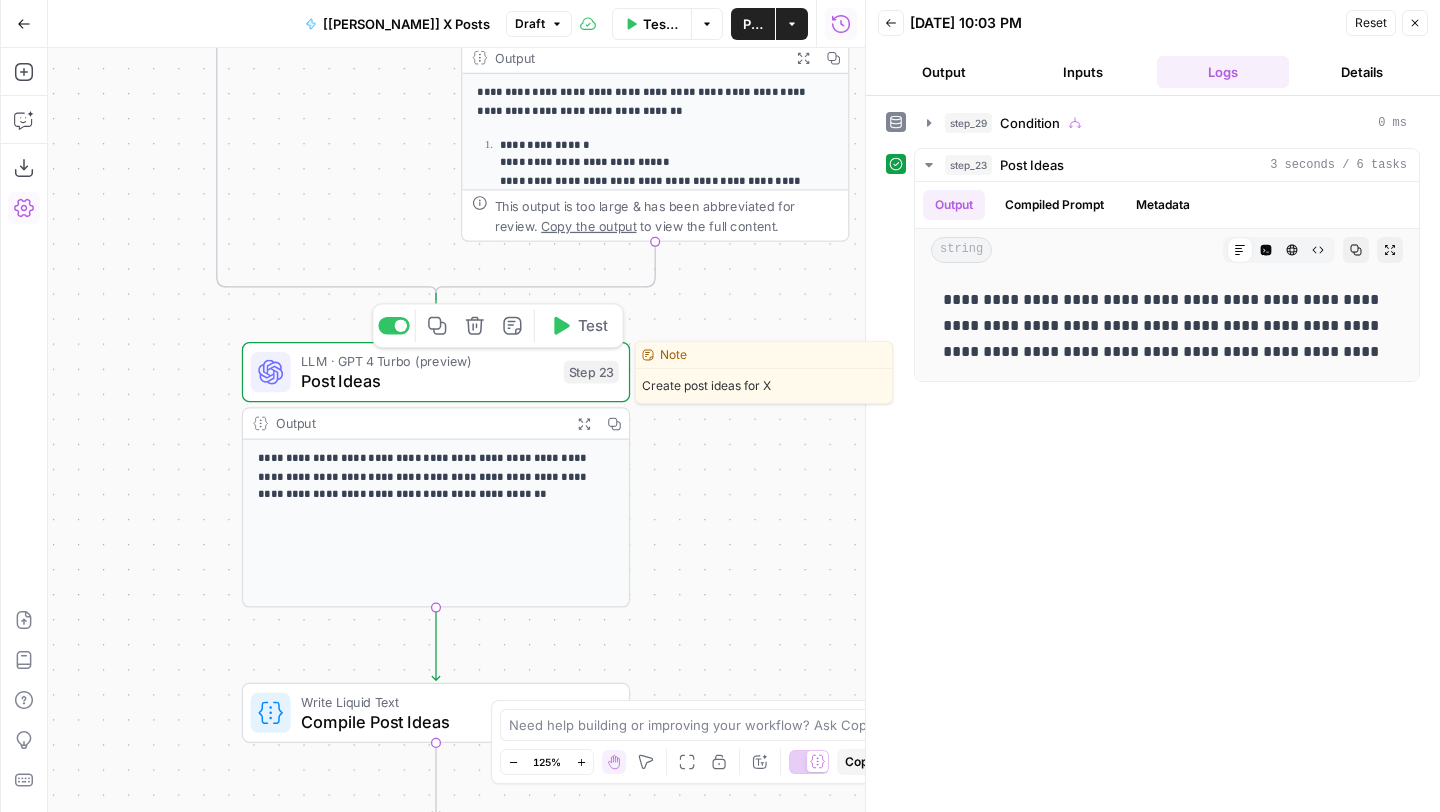 click on "Post Ideas" at bounding box center (427, 380) 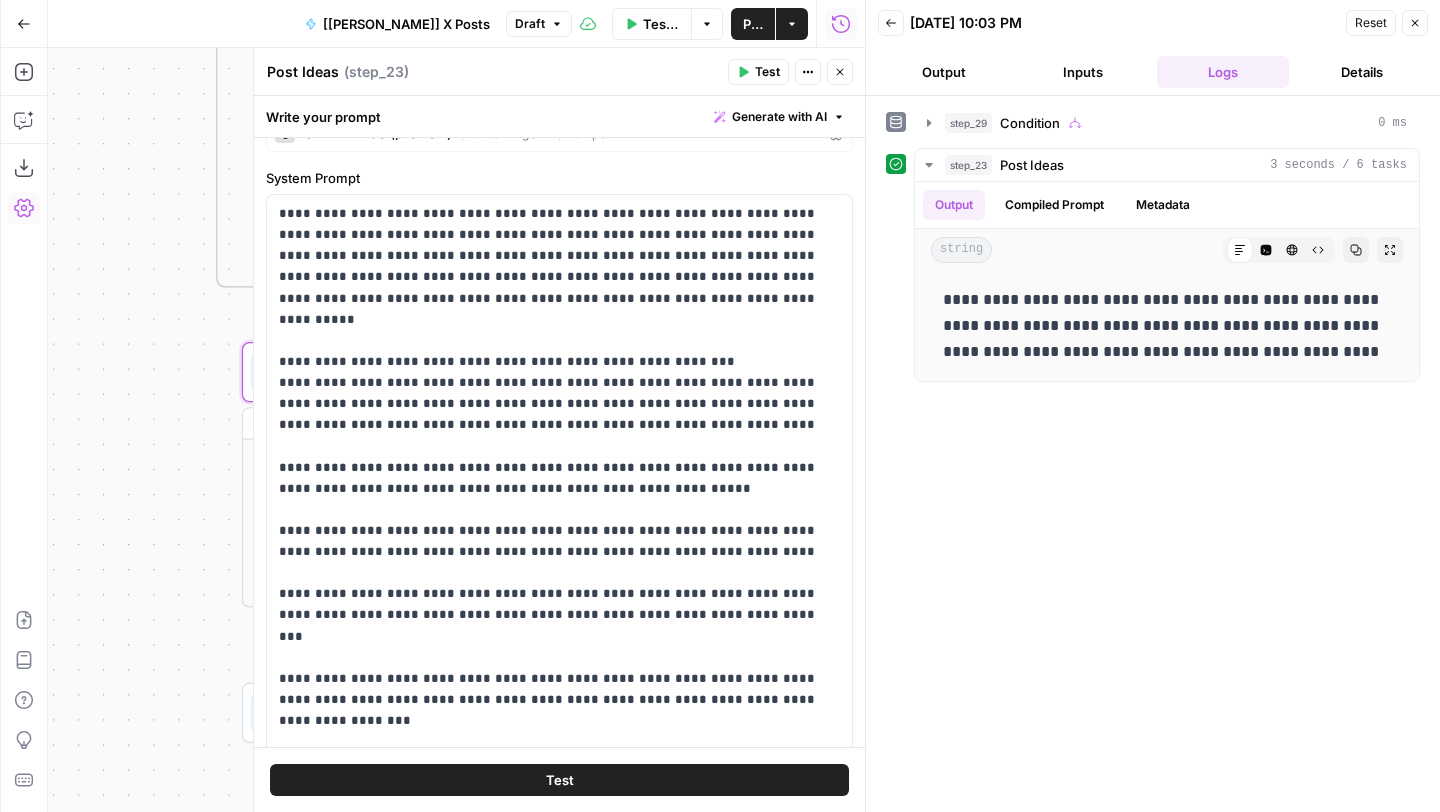 scroll, scrollTop: 181, scrollLeft: 0, axis: vertical 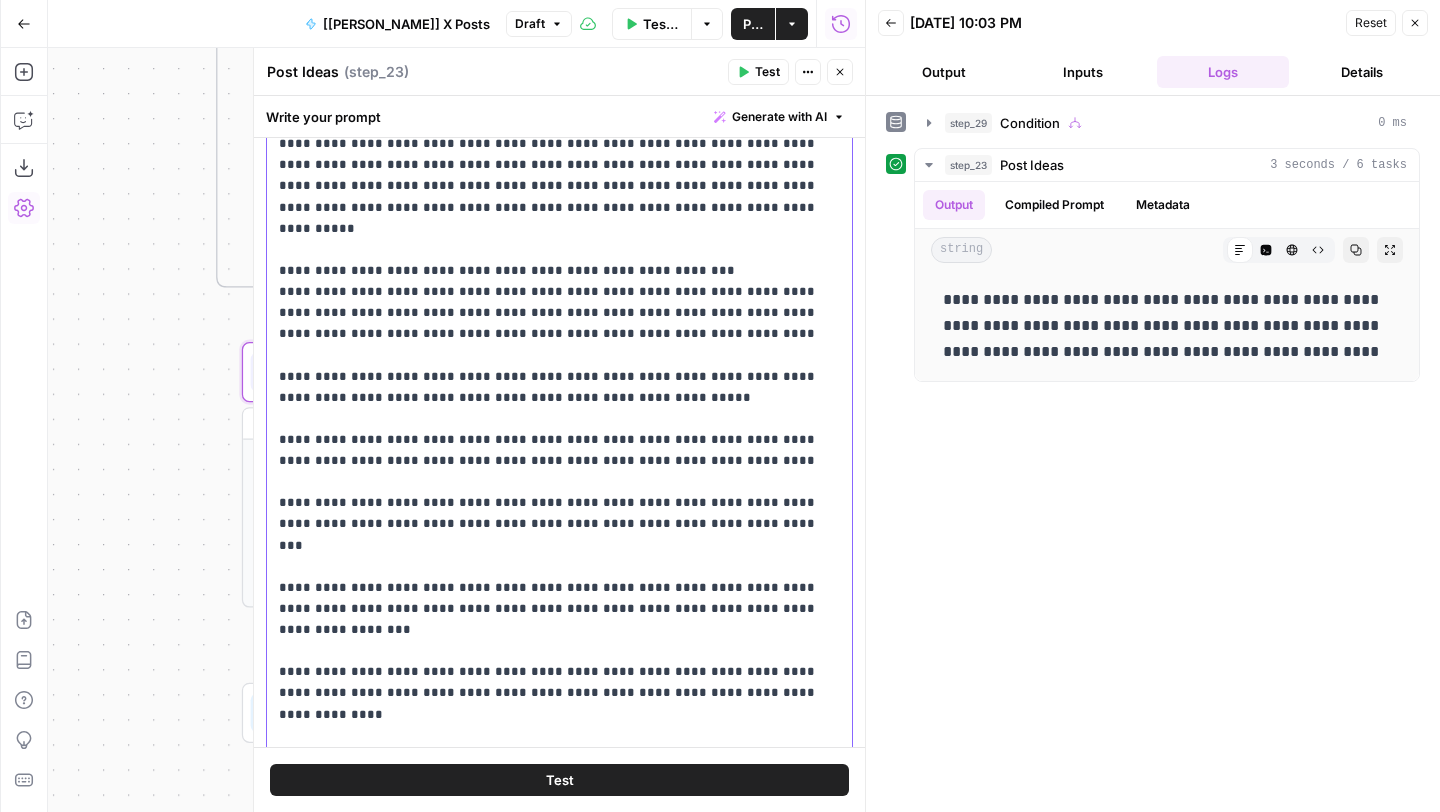 click on "**********" at bounding box center (552, 481) 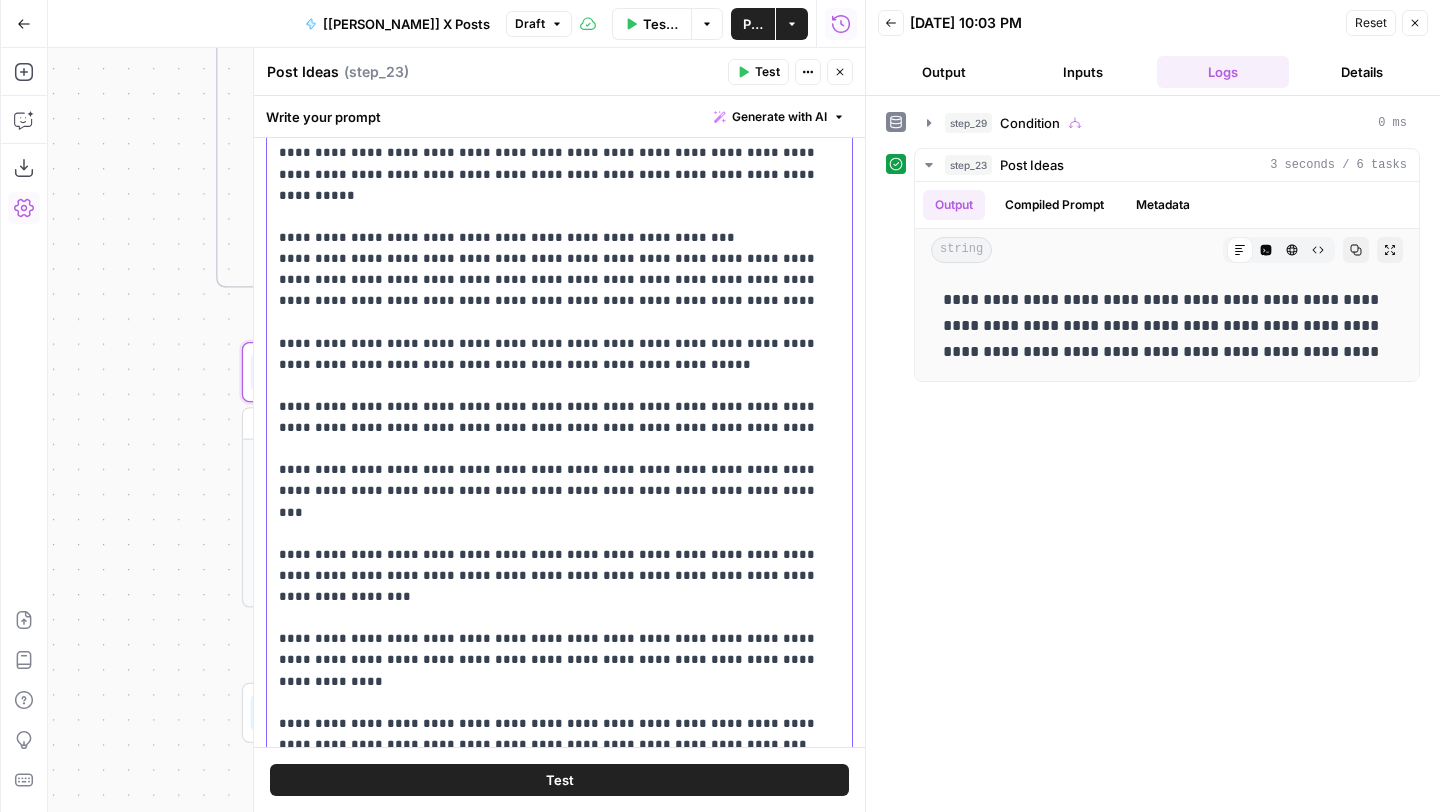 scroll, scrollTop: 219, scrollLeft: 0, axis: vertical 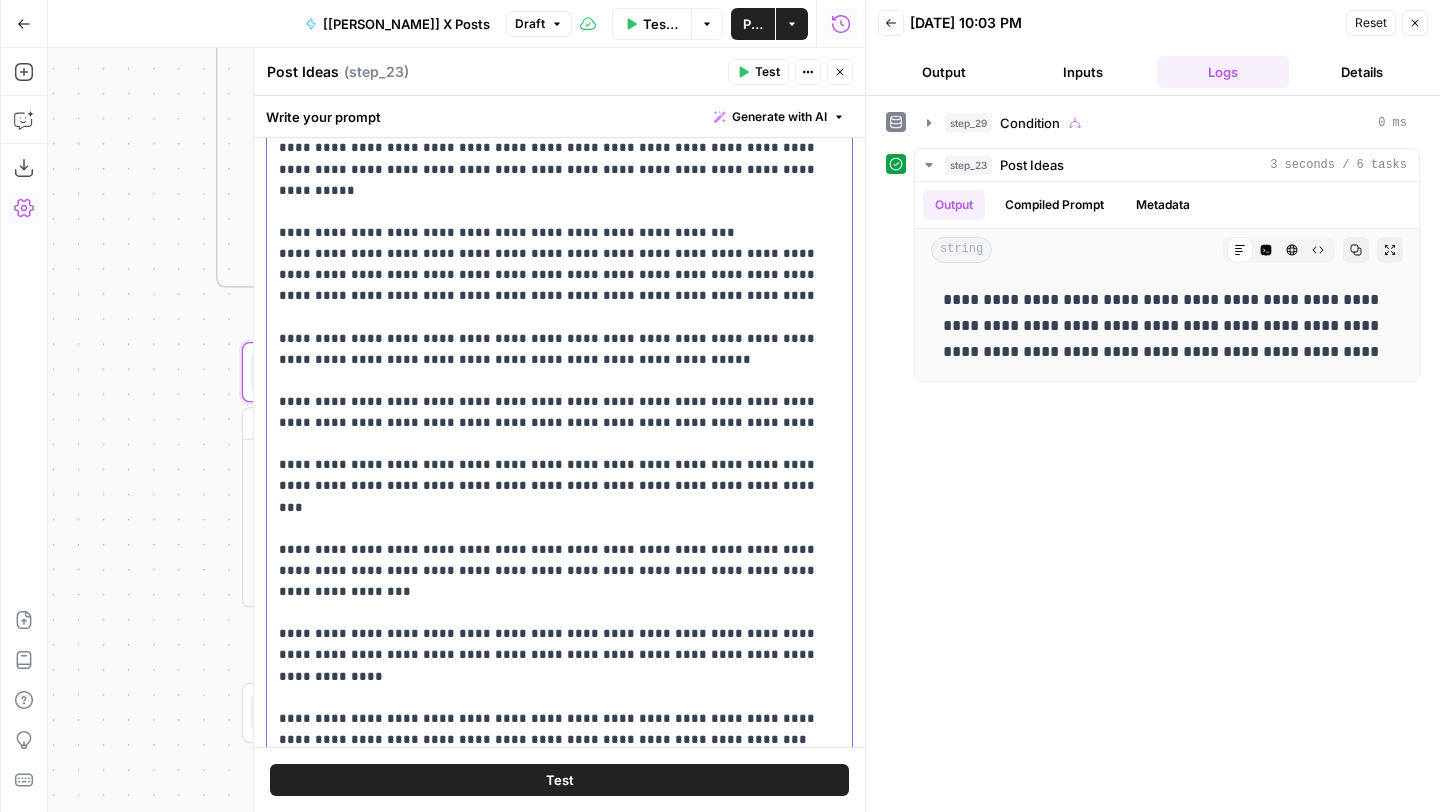 click on "**********" at bounding box center [552, 443] 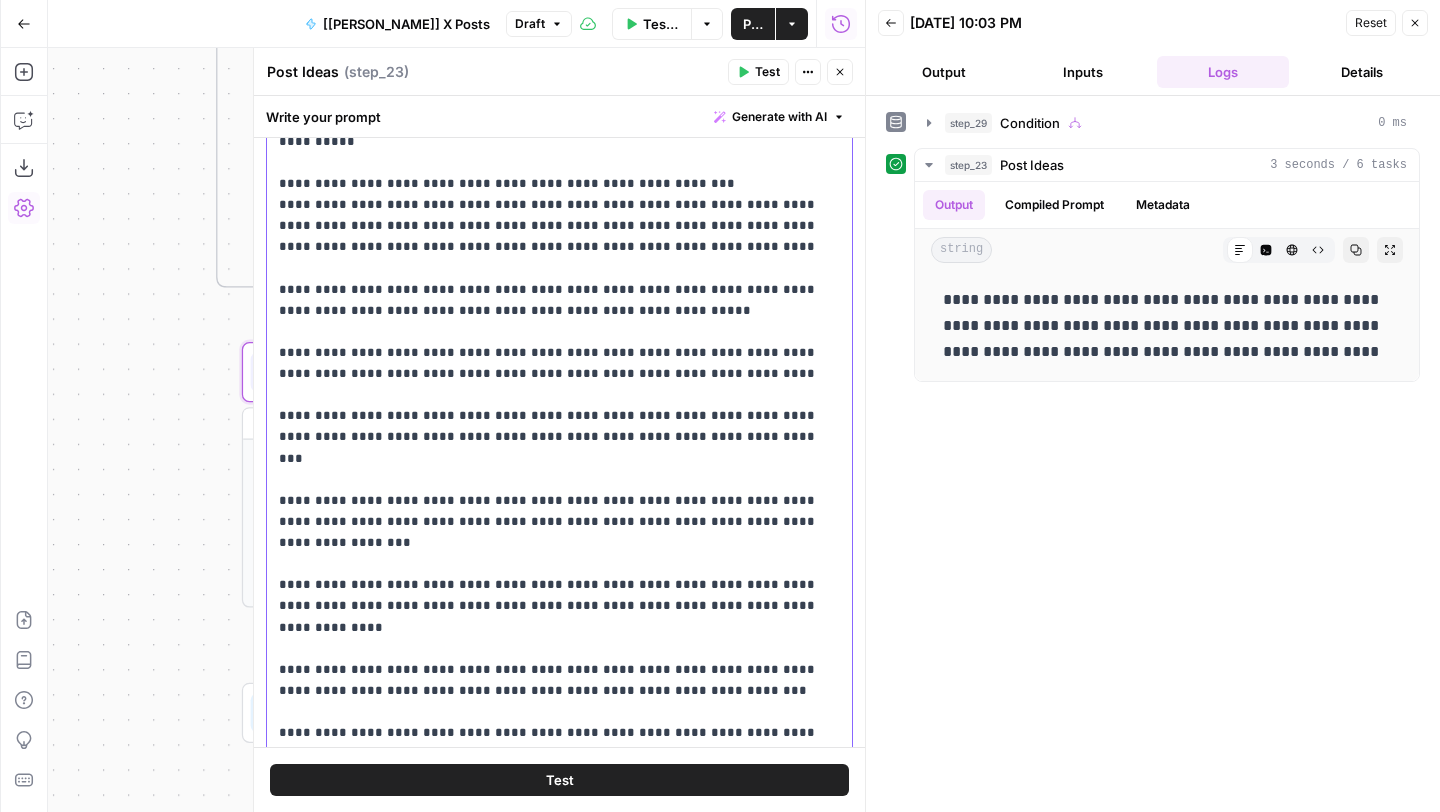 scroll, scrollTop: 275, scrollLeft: 0, axis: vertical 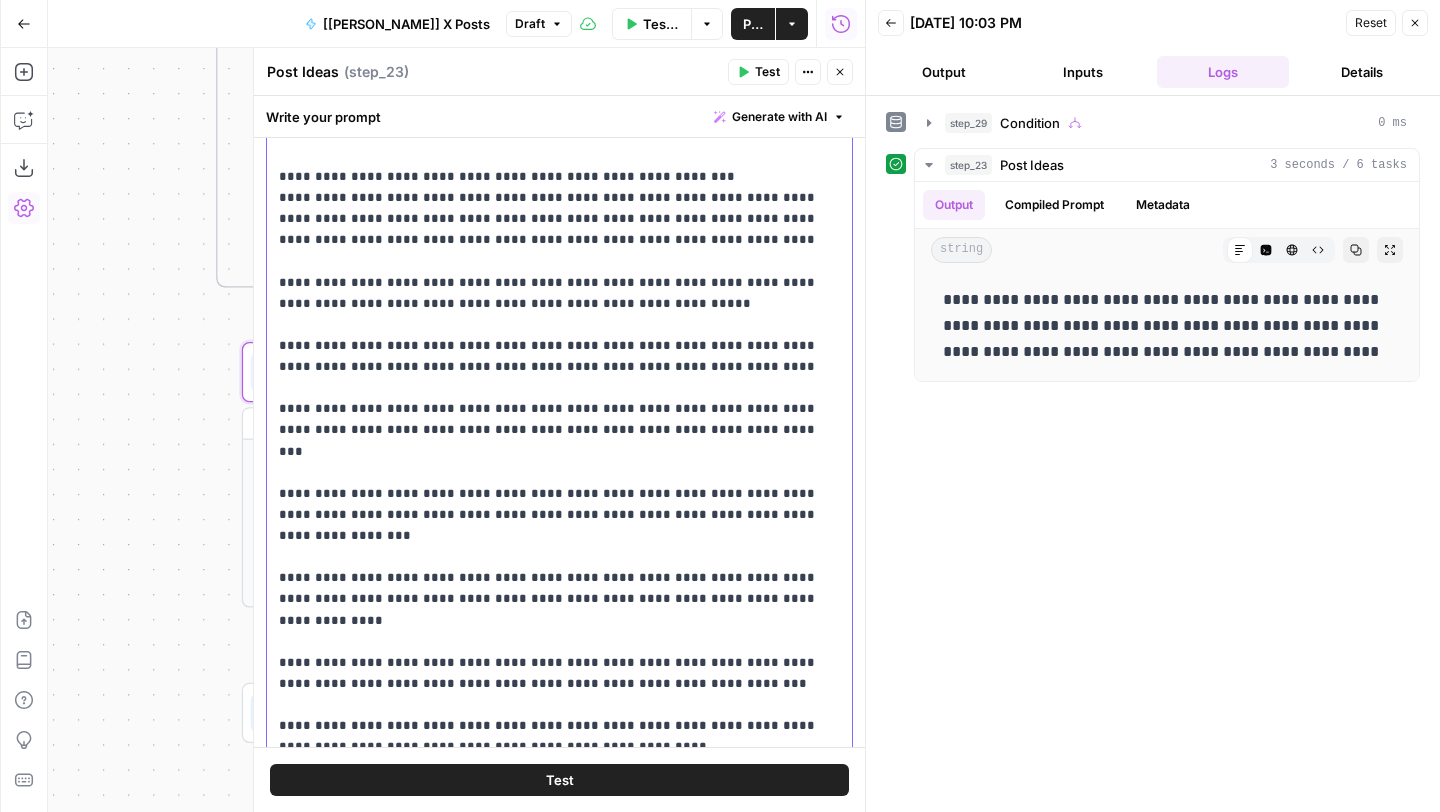 click on "**********" at bounding box center (552, 387) 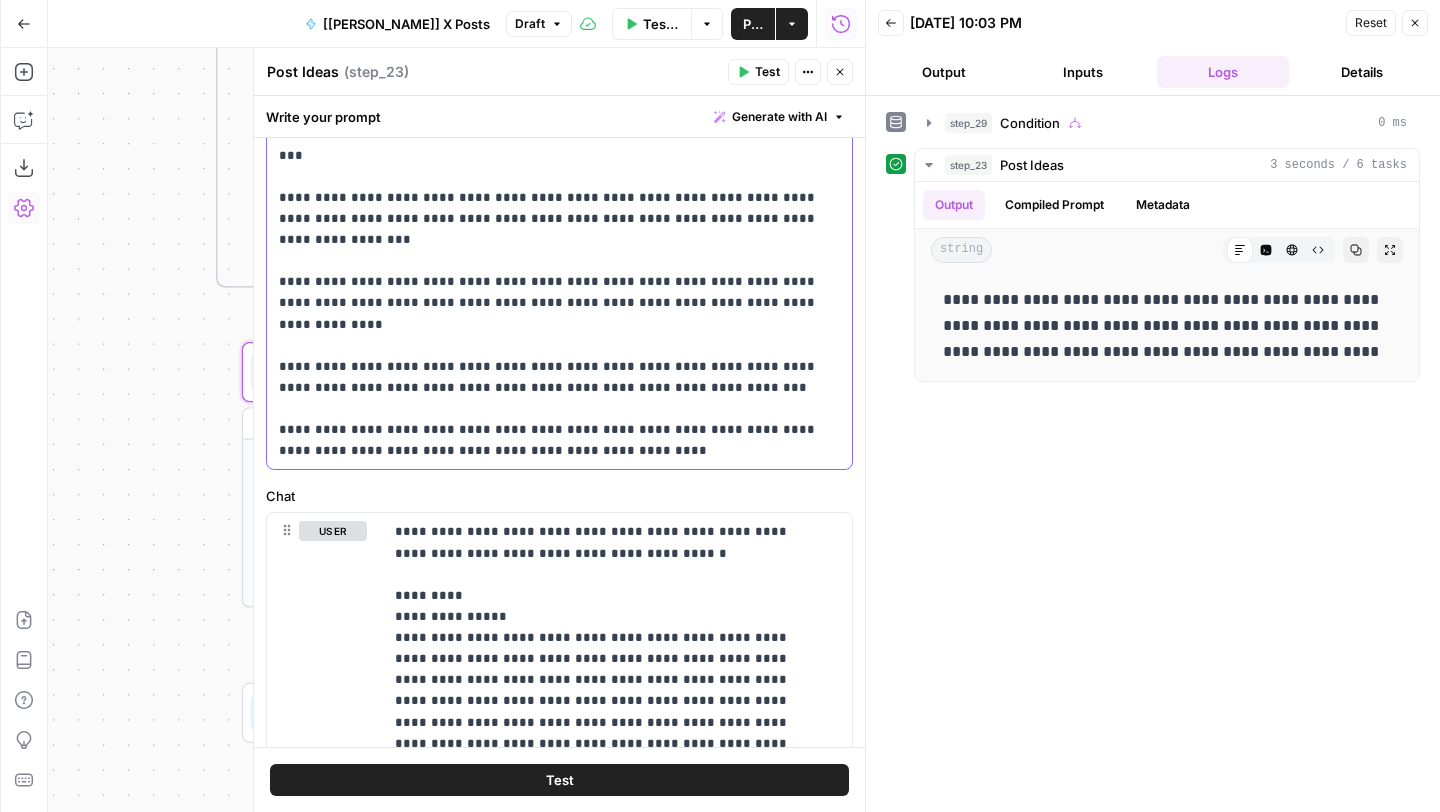 scroll, scrollTop: 762, scrollLeft: 0, axis: vertical 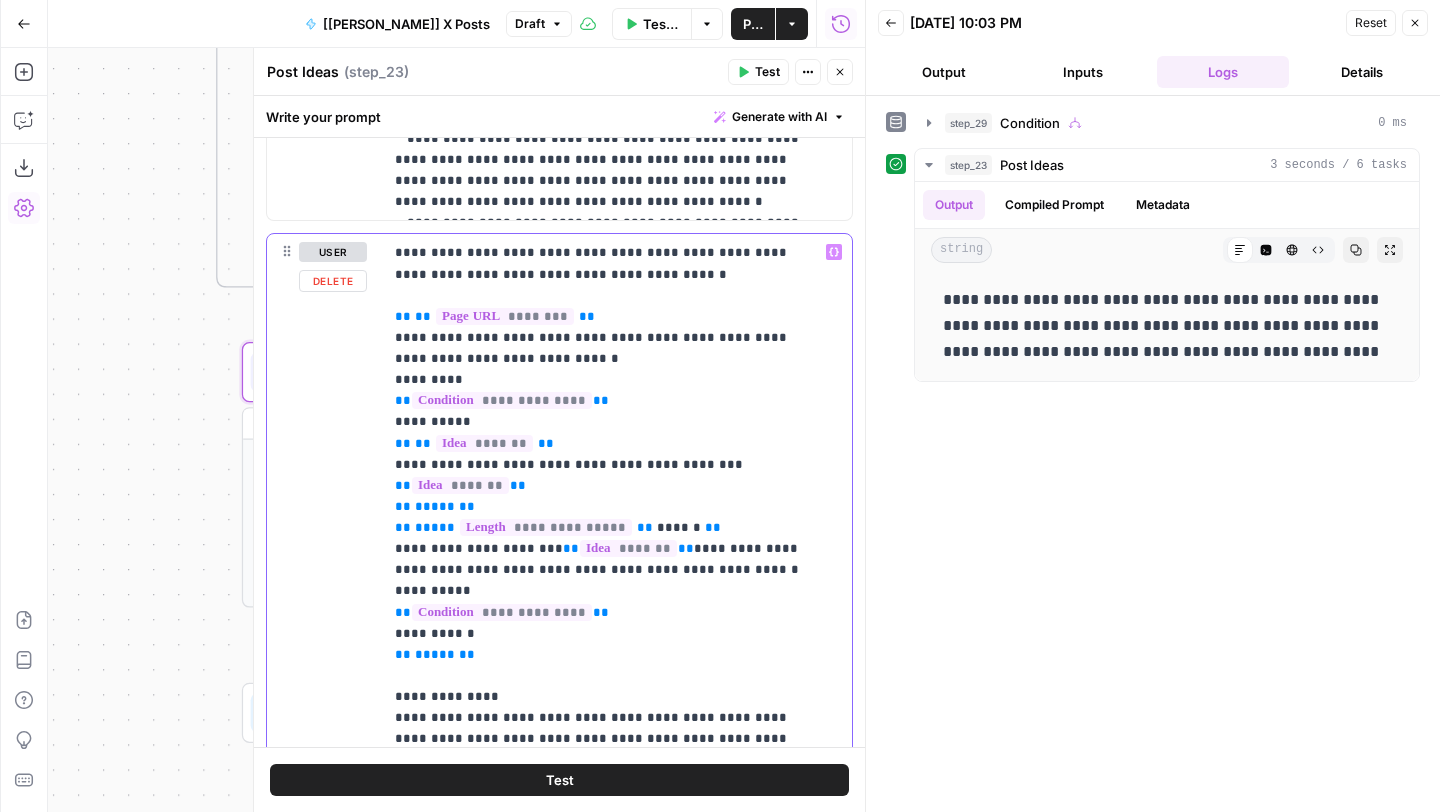 click on "**********" at bounding box center [610, 559] 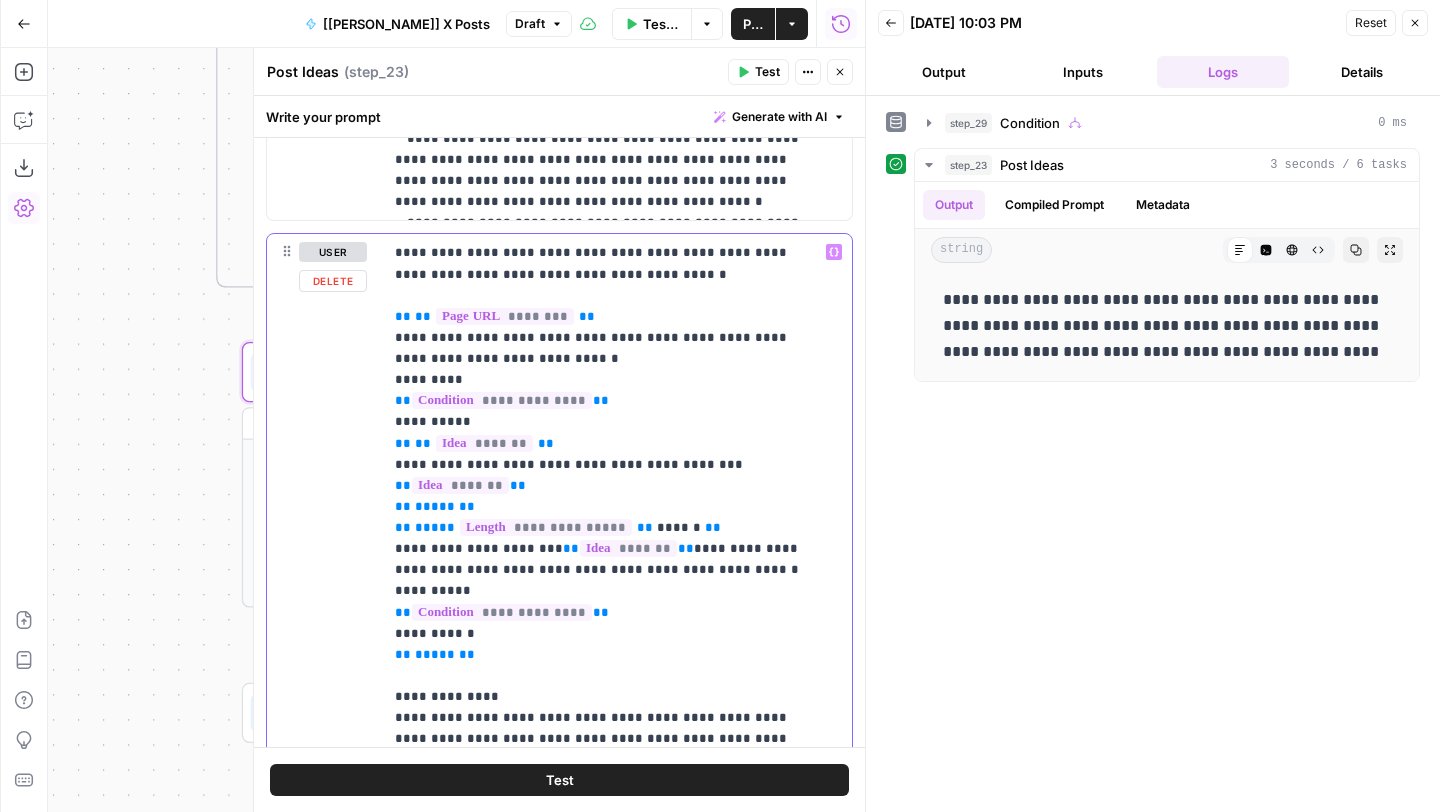drag, startPoint x: 600, startPoint y: 400, endPoint x: 350, endPoint y: 401, distance: 250.002 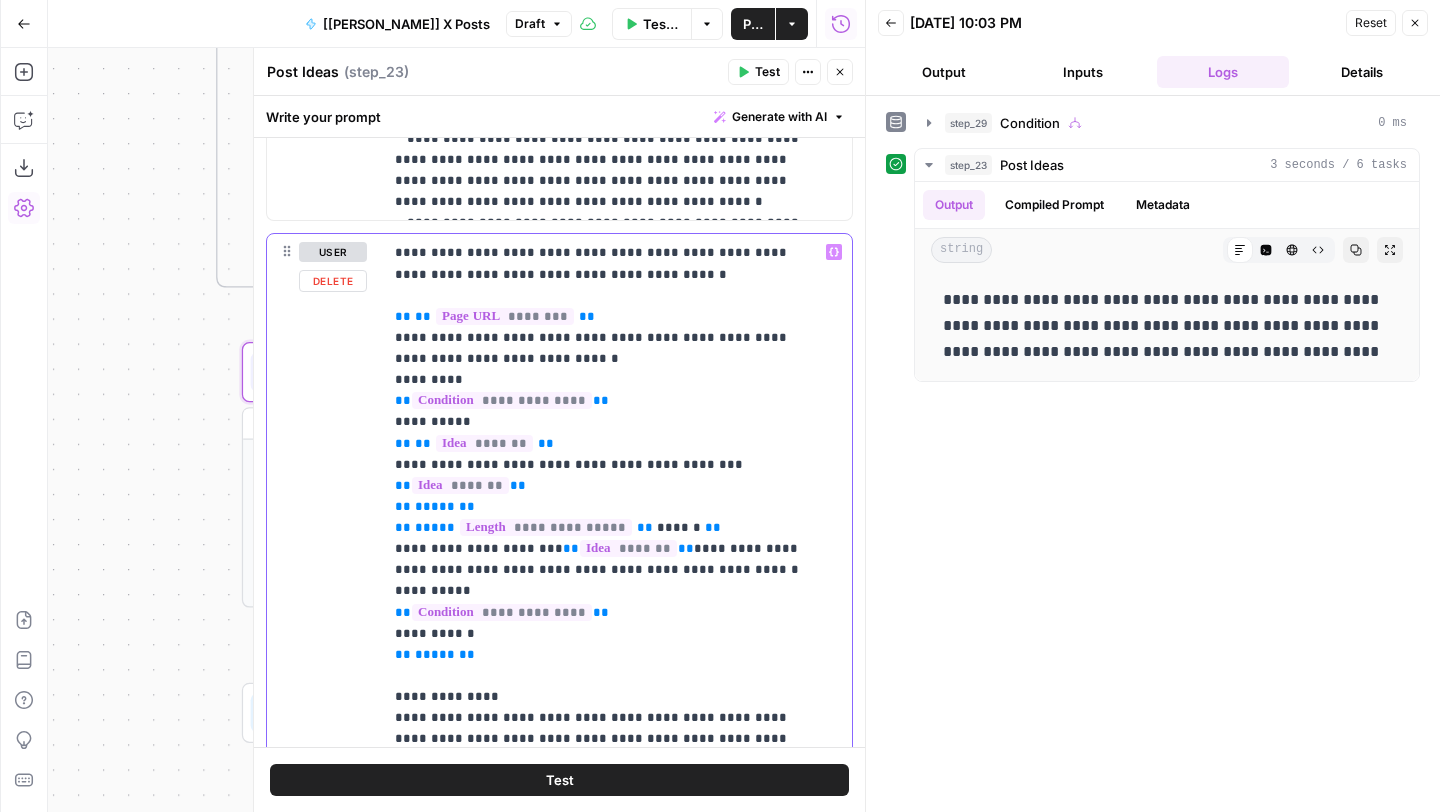 click on "**********" at bounding box center (559, 559) 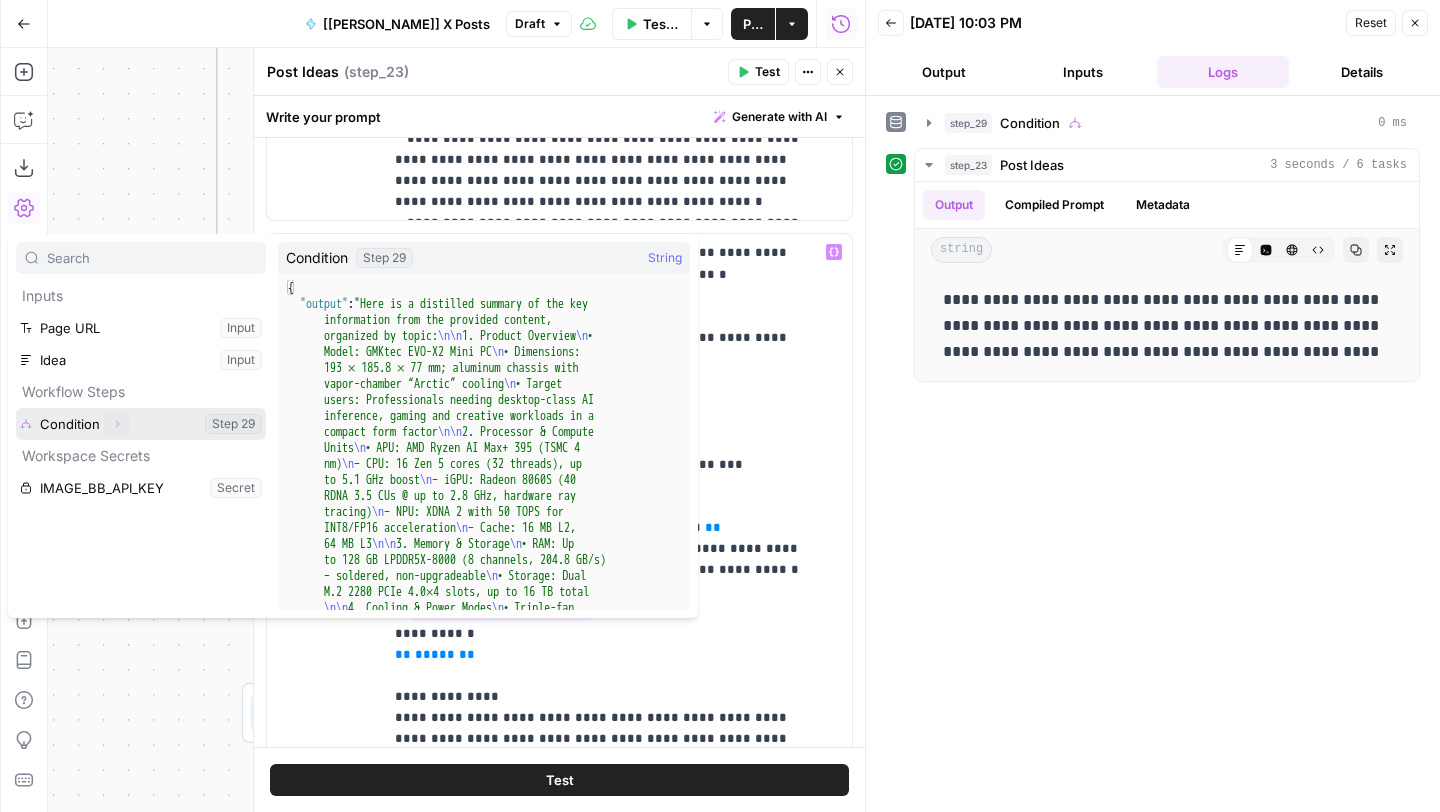 click on "Expand" at bounding box center (117, 424) 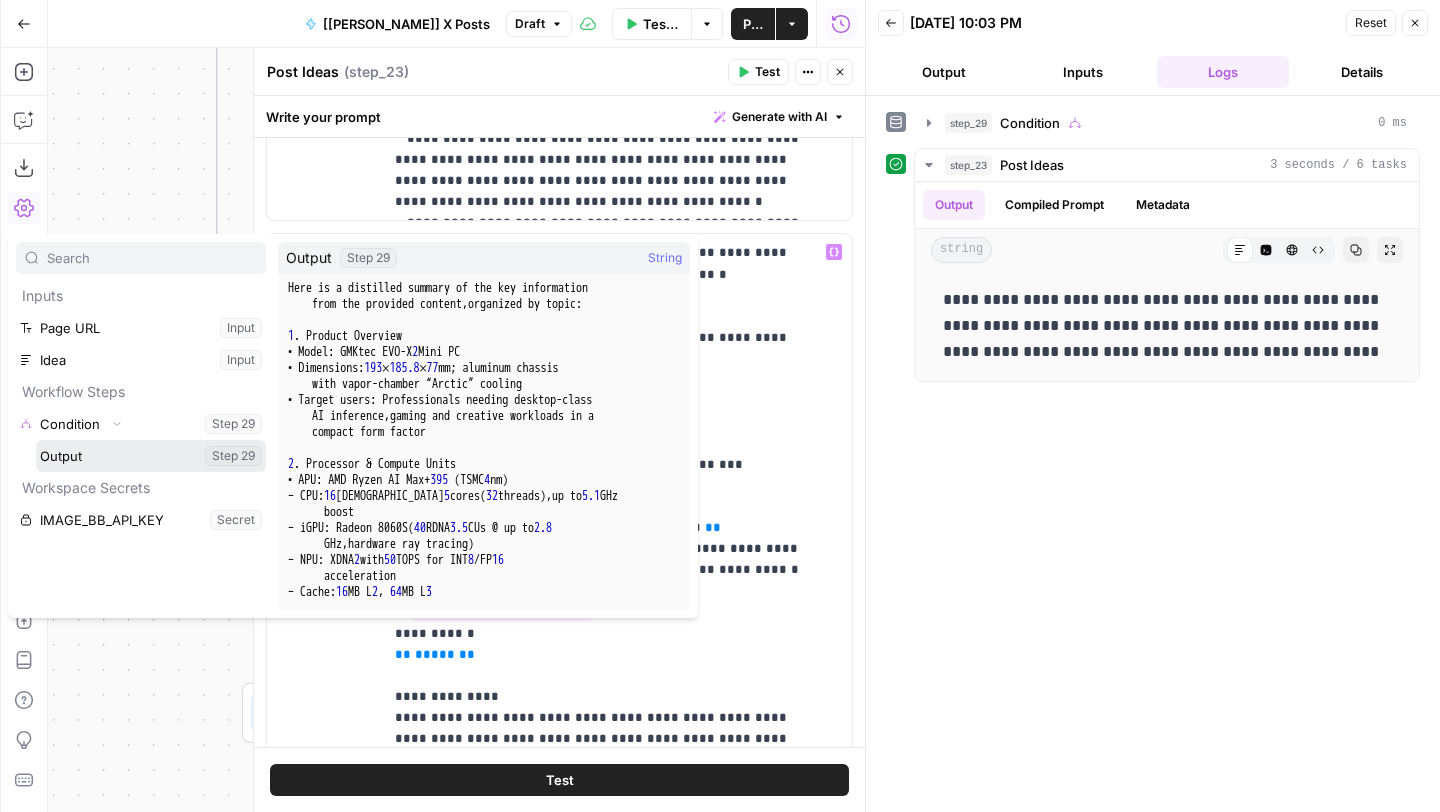 click at bounding box center (151, 456) 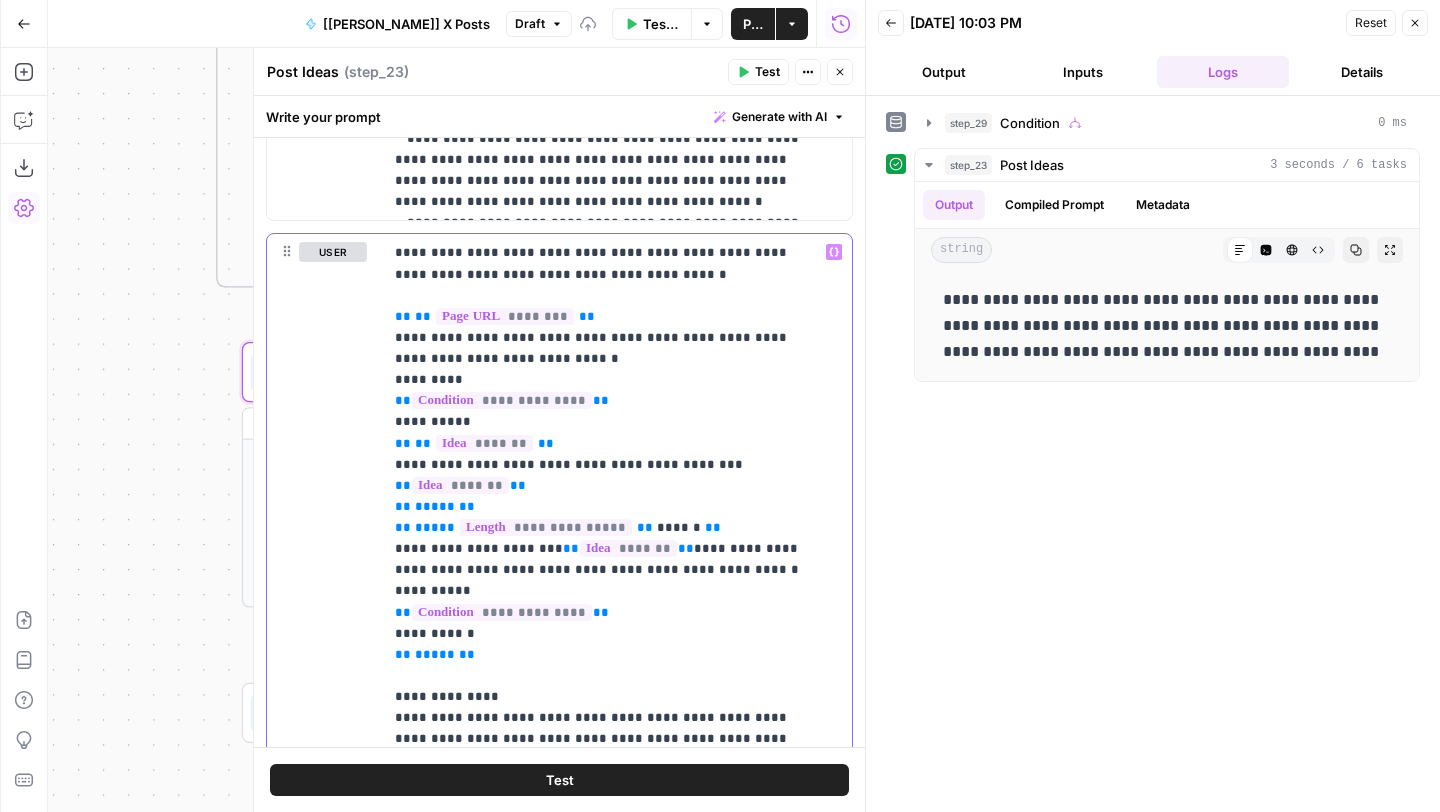 click on "**********" at bounding box center (610, 559) 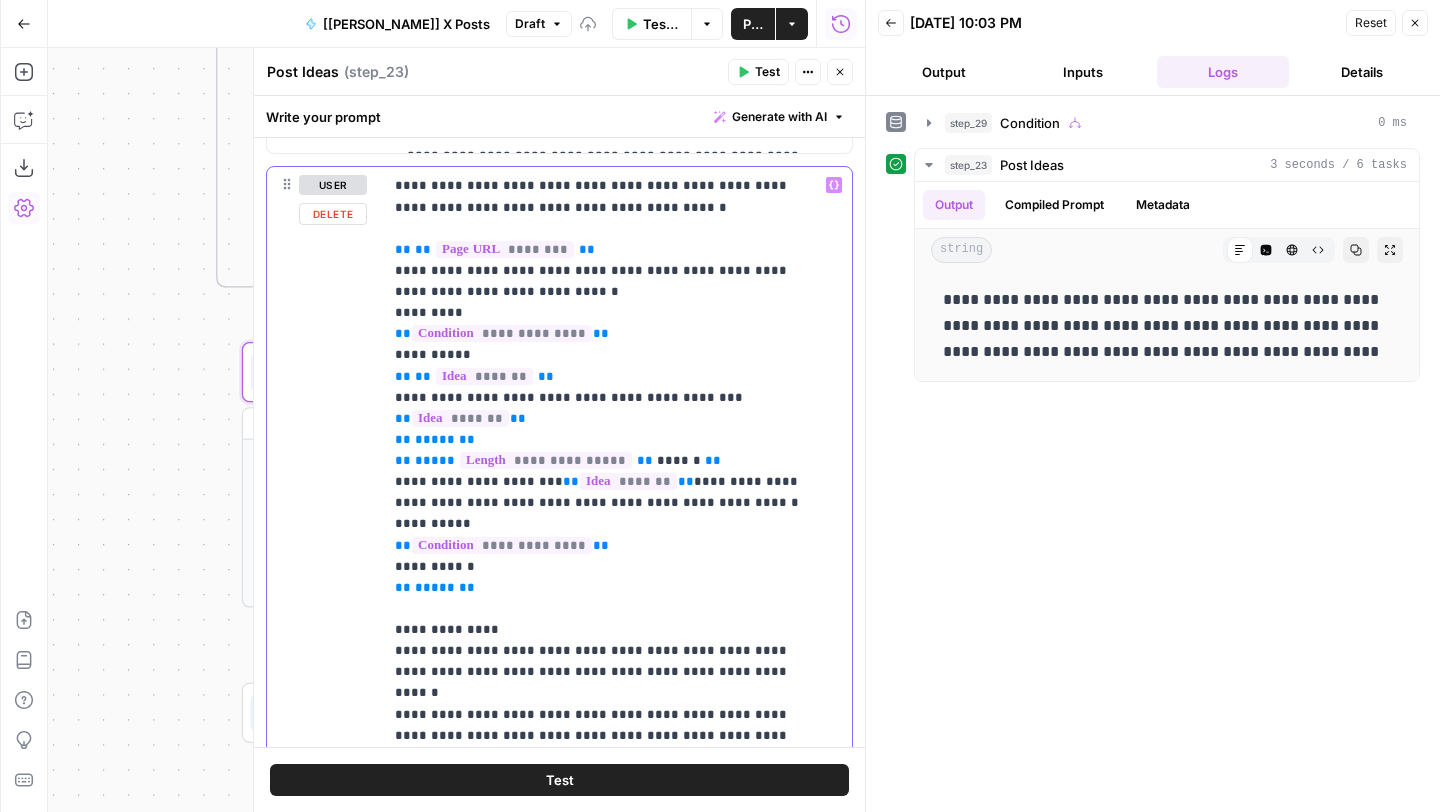 scroll, scrollTop: 2388, scrollLeft: 0, axis: vertical 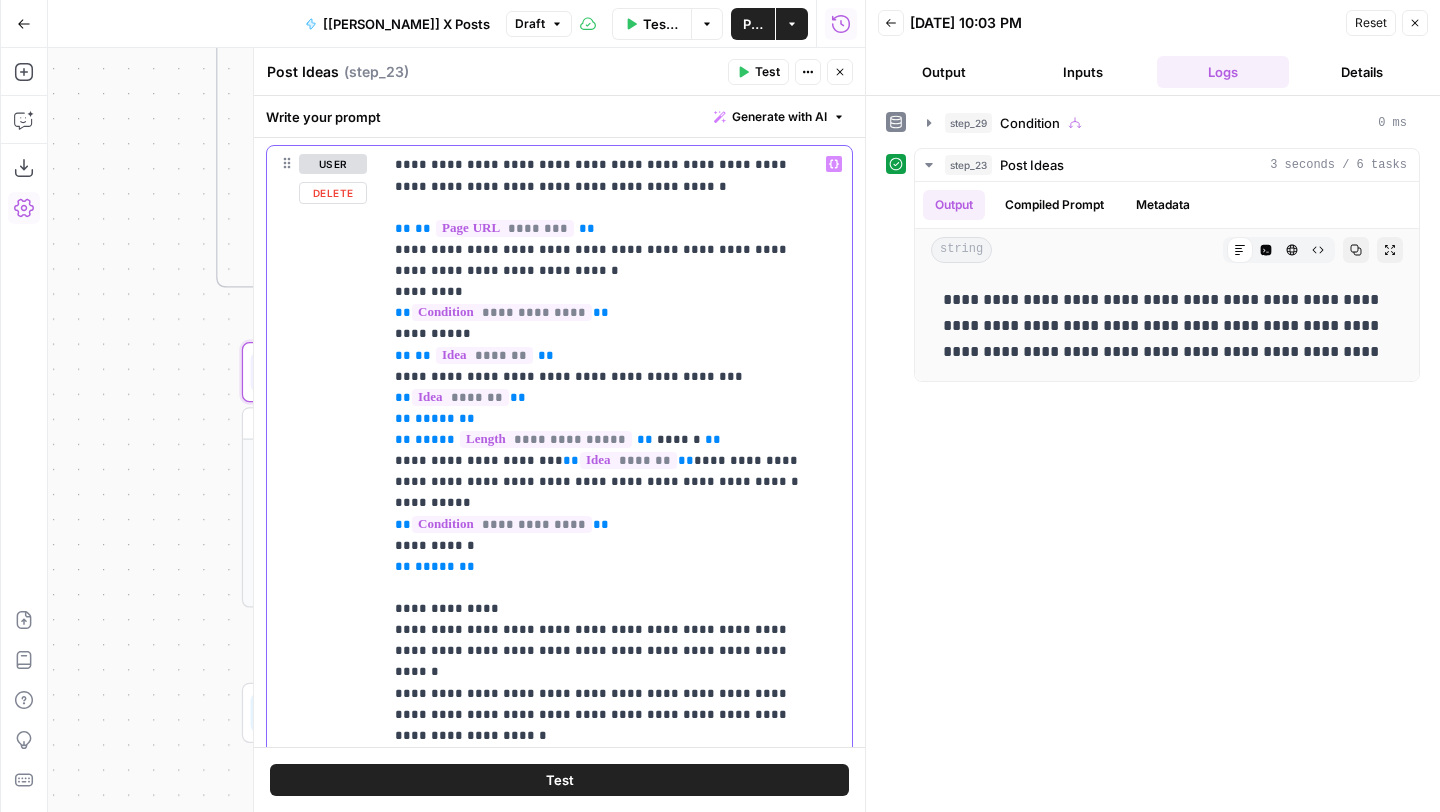 click on "**********" at bounding box center (610, 471) 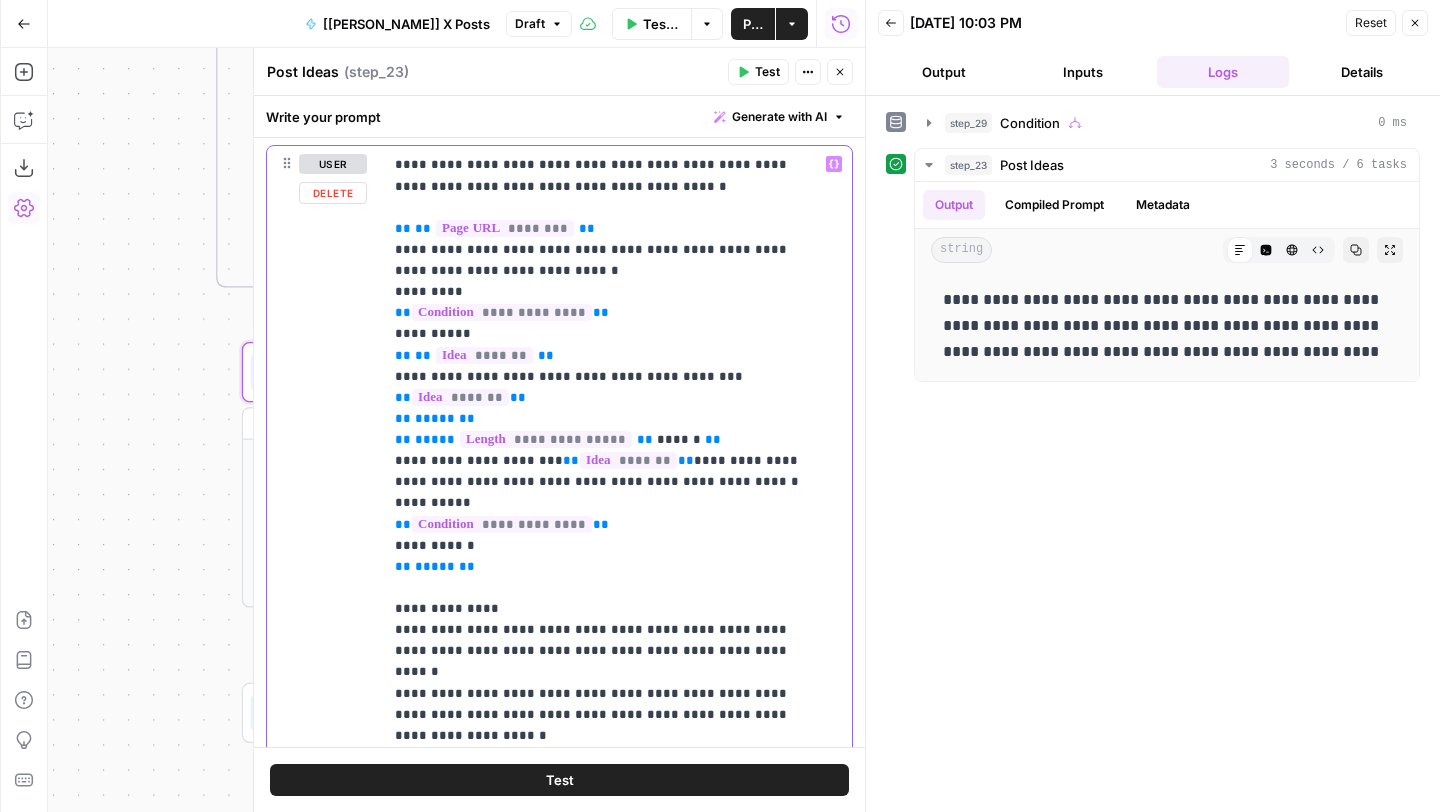 click on "**********" at bounding box center [610, 471] 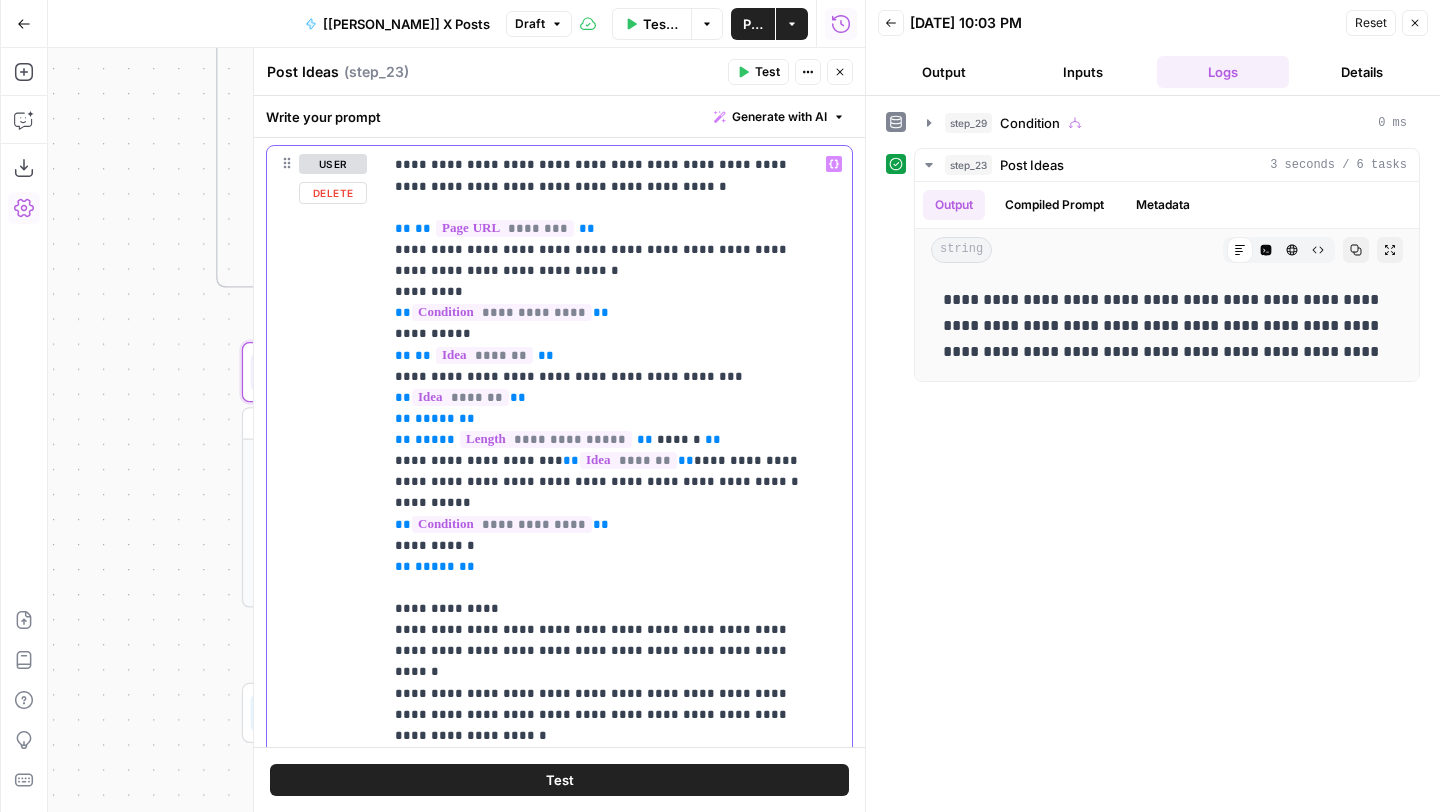 click on "**********" at bounding box center (610, 471) 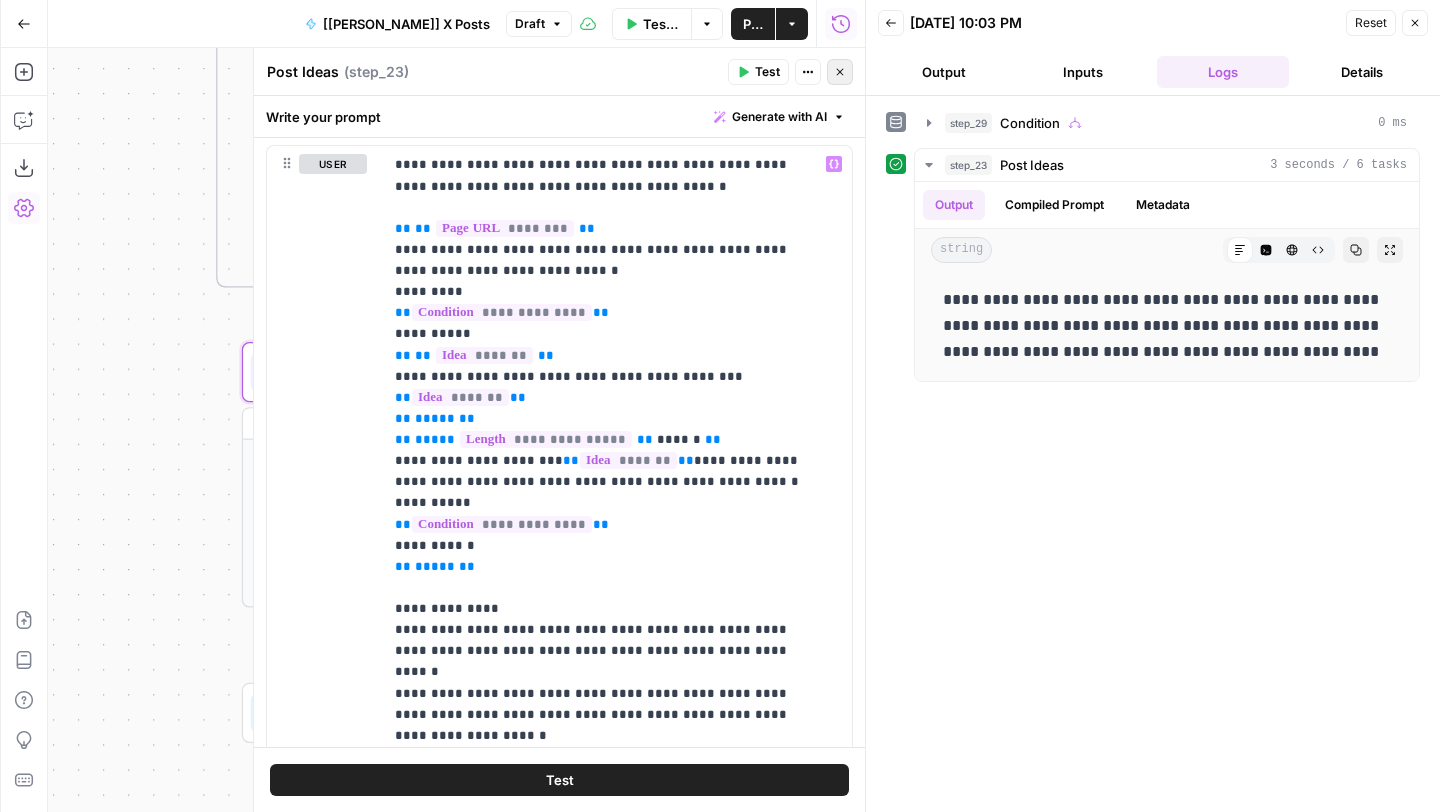 click 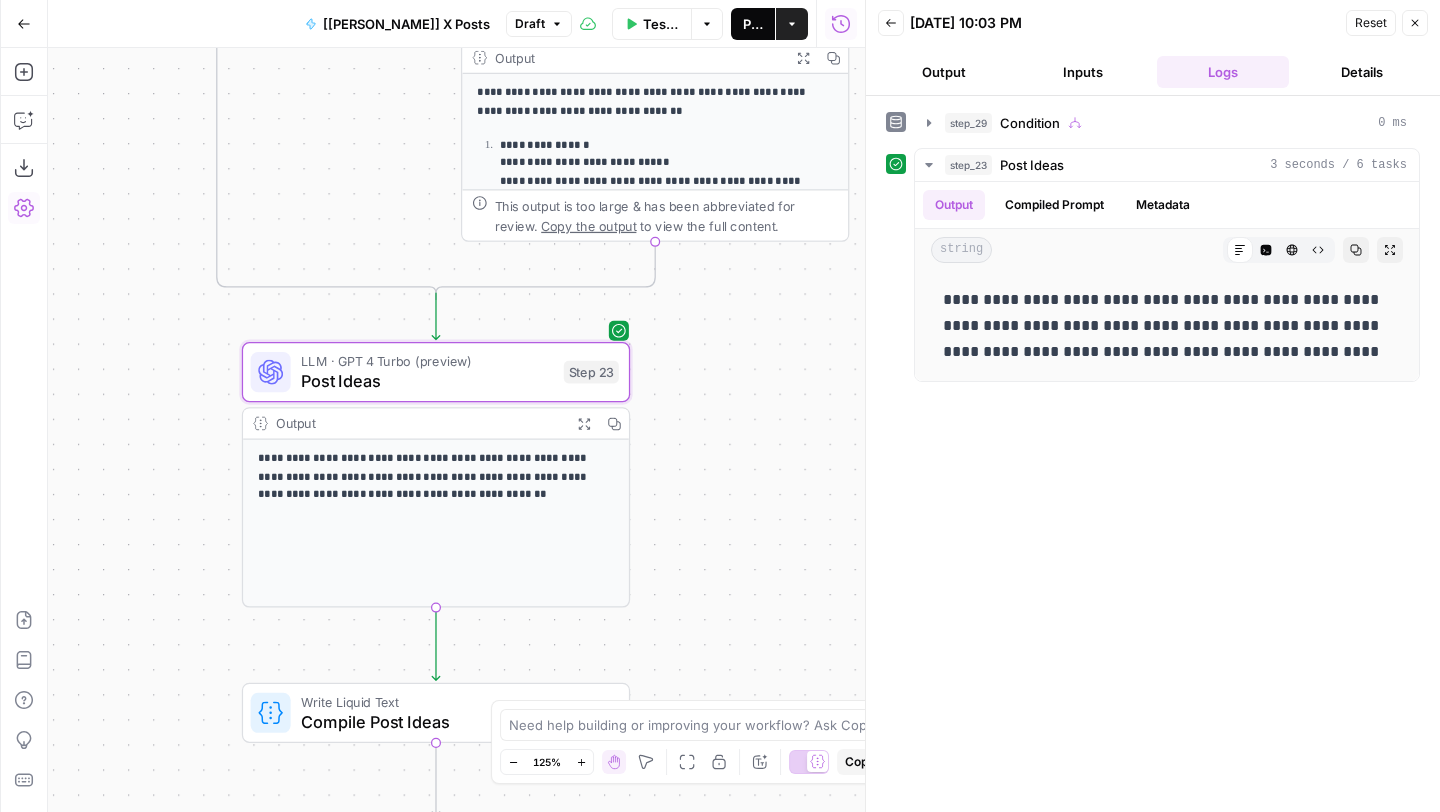 click on "Publish" at bounding box center (753, 24) 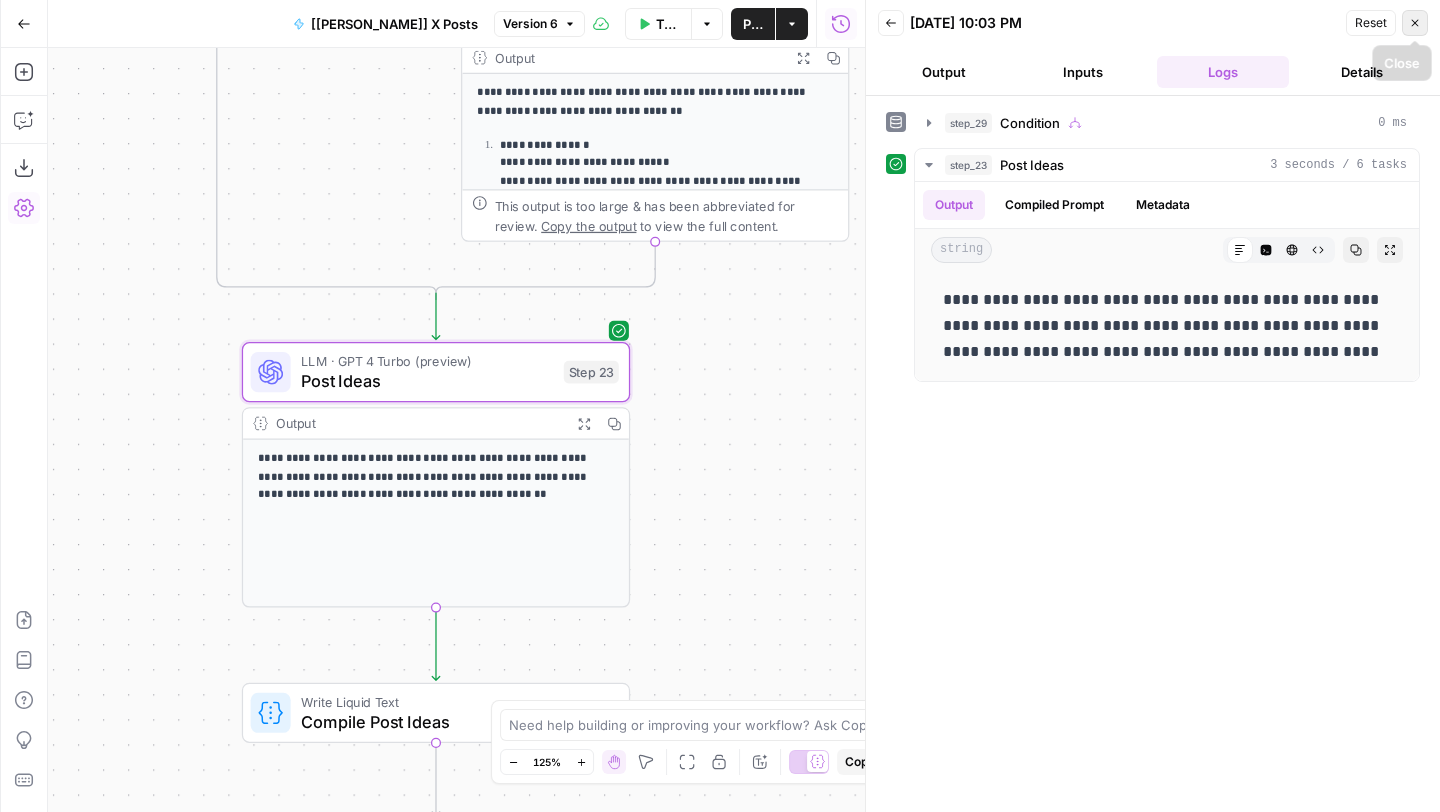 click on "Close" at bounding box center [1415, 23] 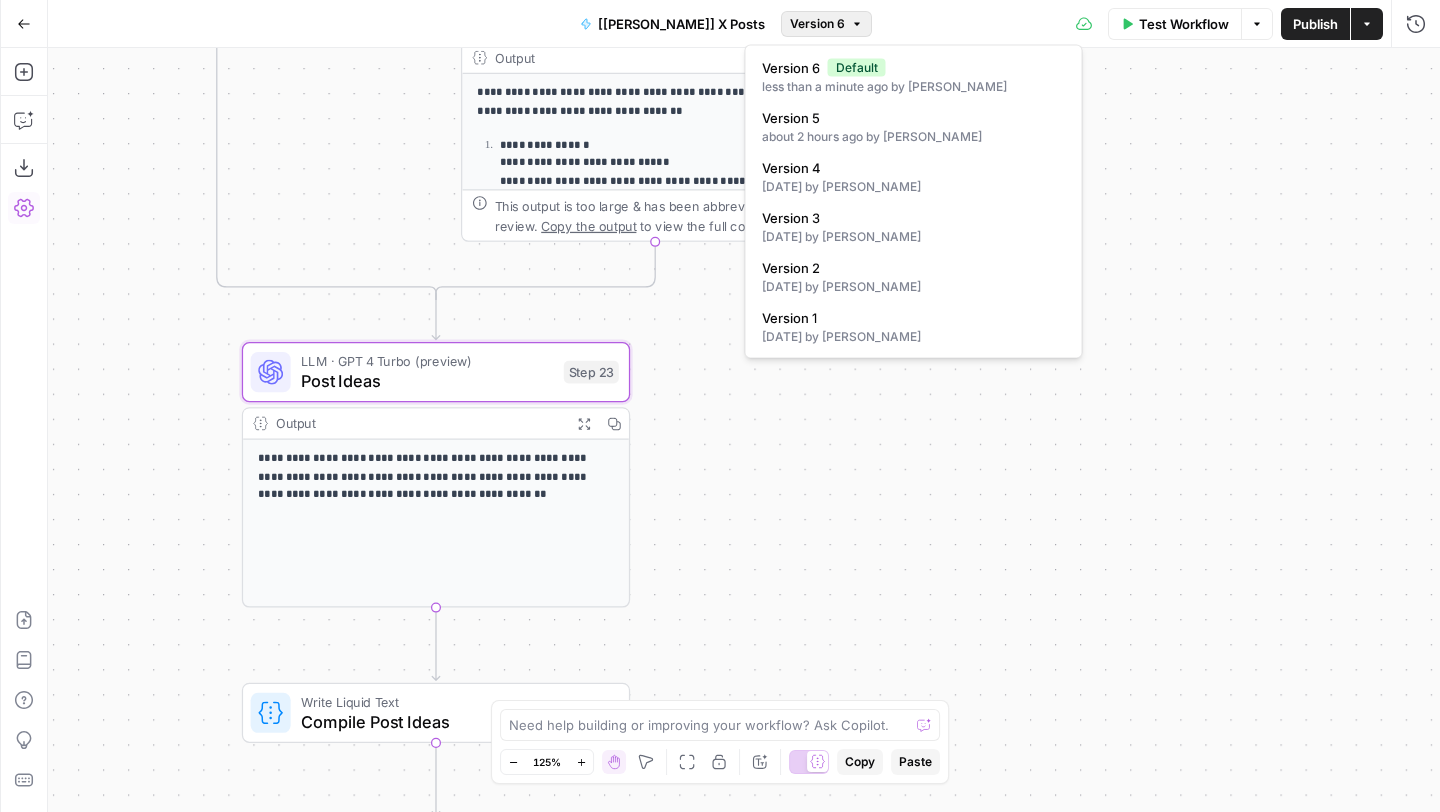 click 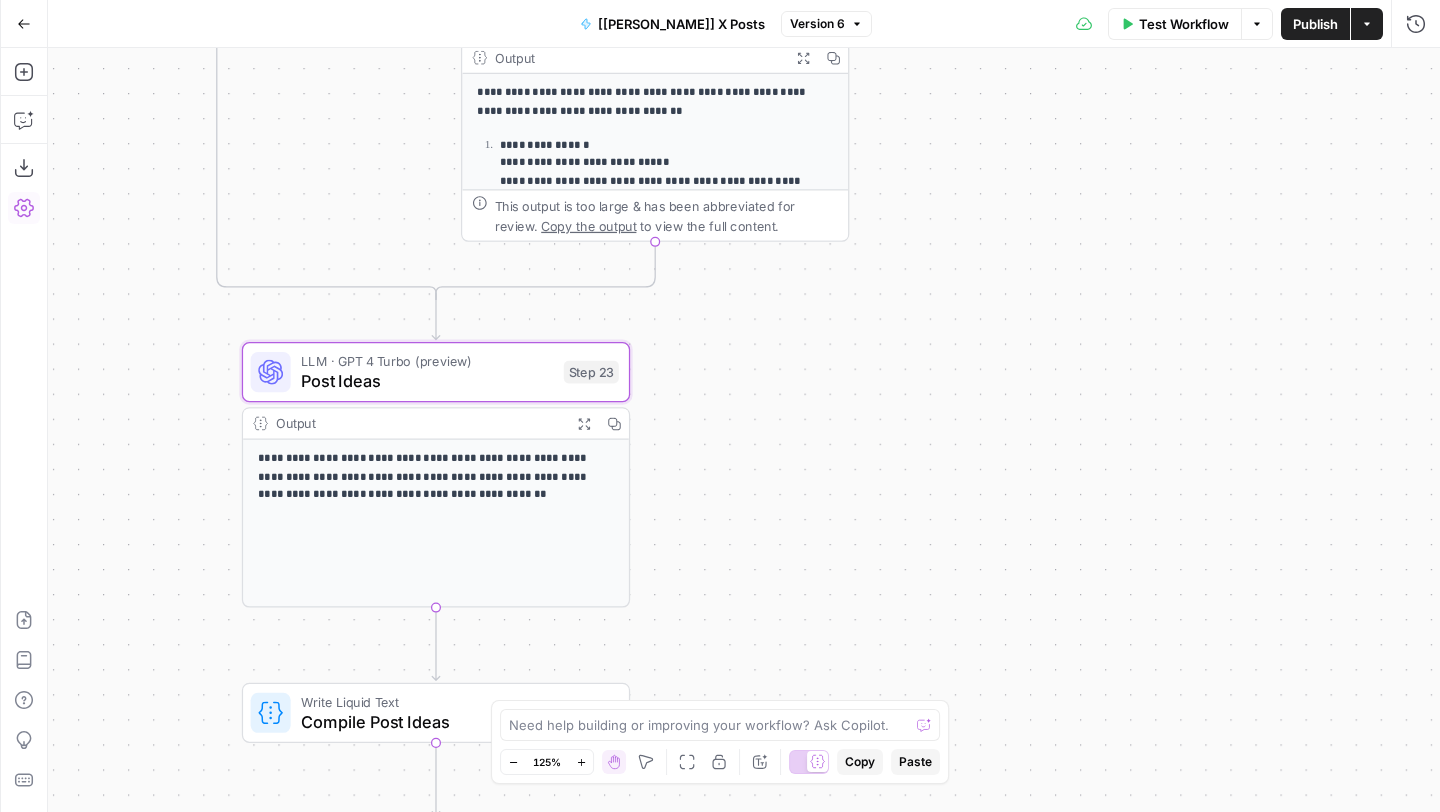 click on "Test Workflow Options Publish Actions Run History" at bounding box center (1156, 23) 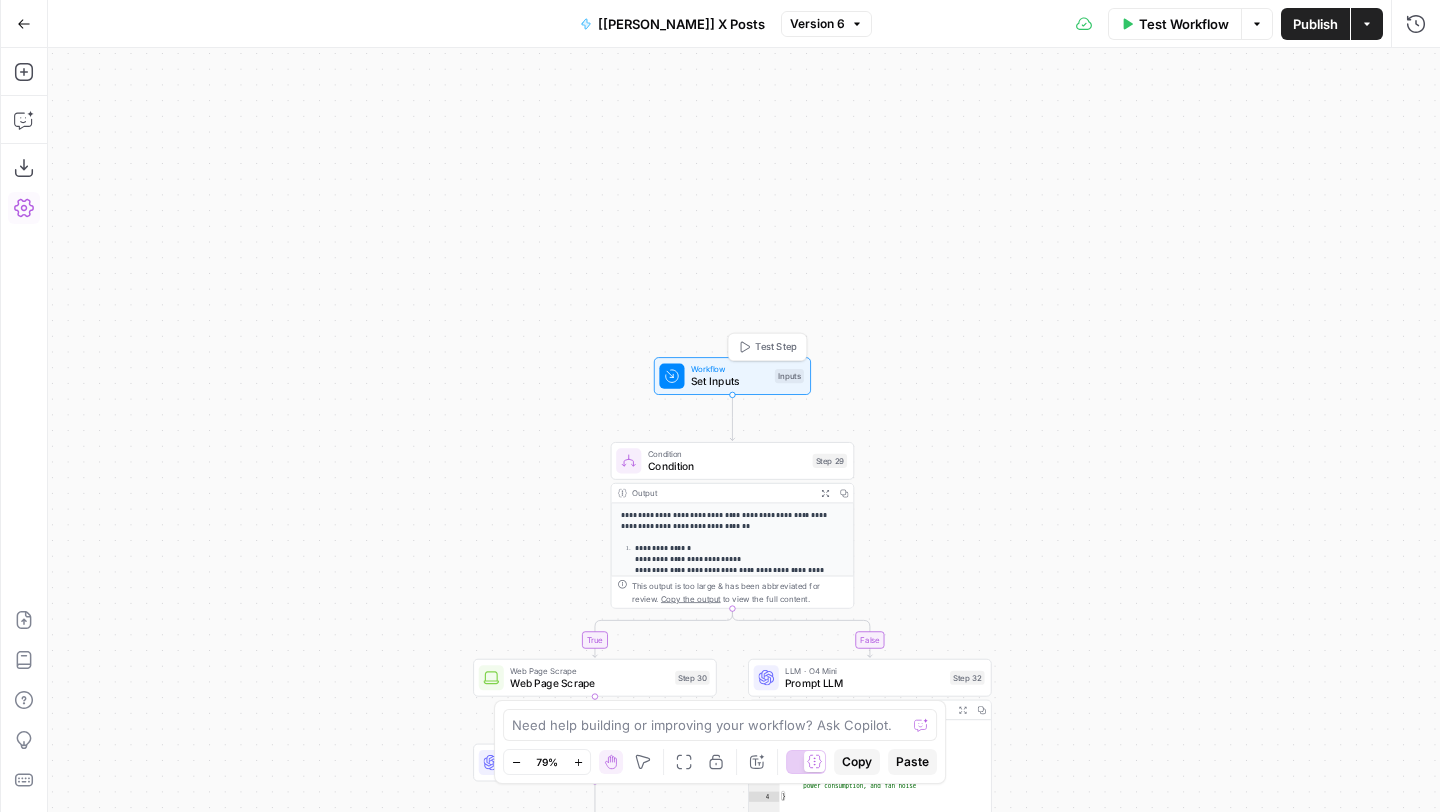 click on "Set Inputs" at bounding box center [730, 382] 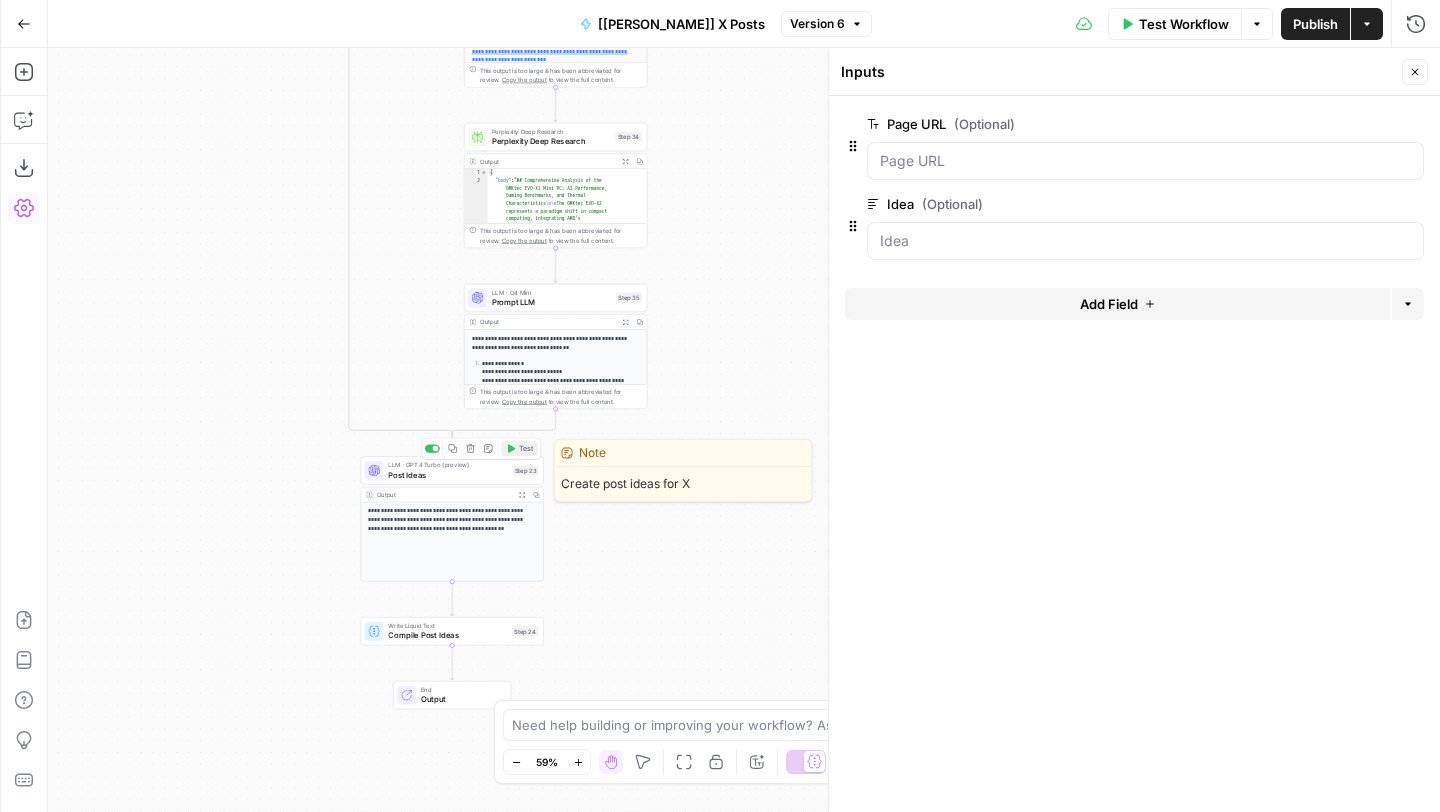 click on "Test" at bounding box center [519, 448] 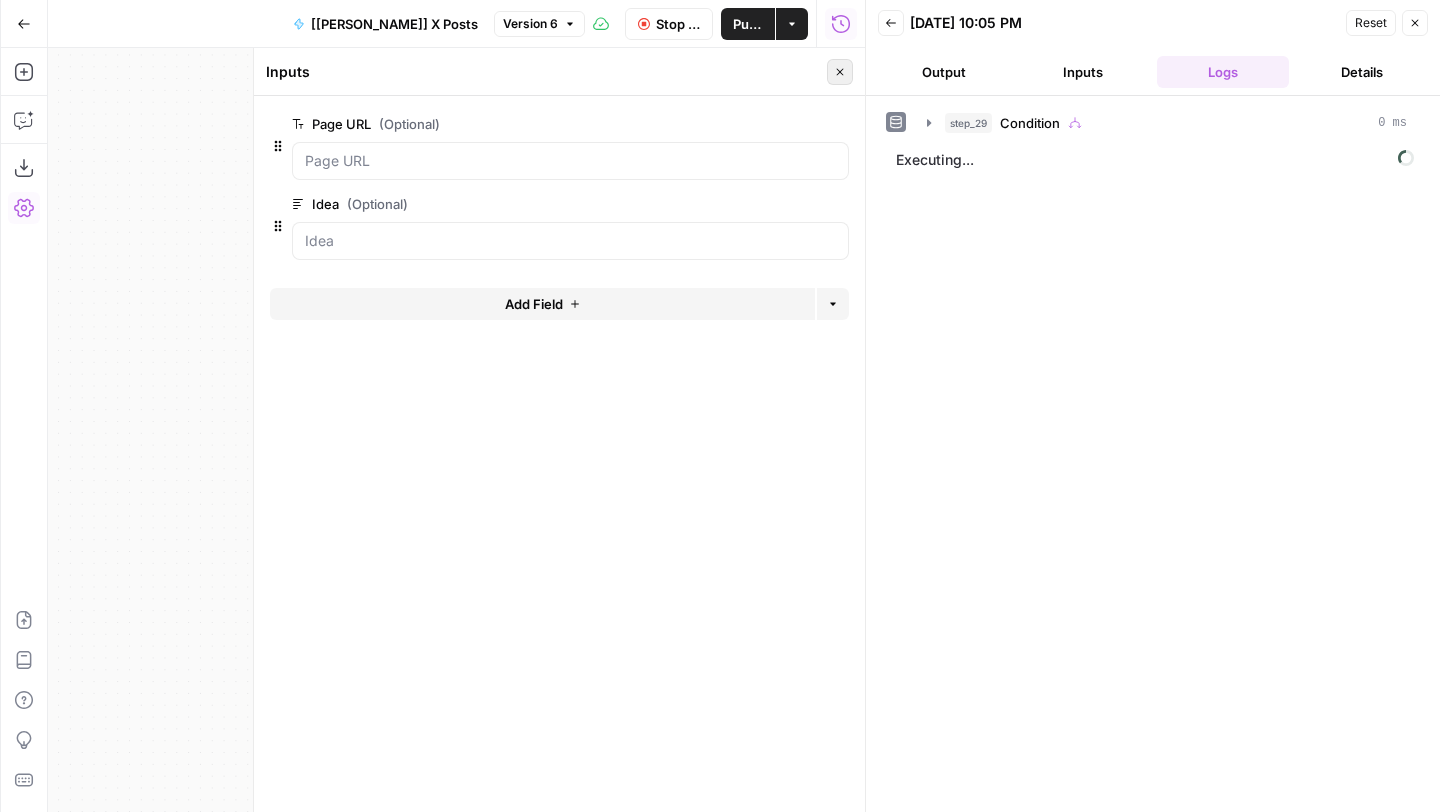 click on "Close" at bounding box center (840, 72) 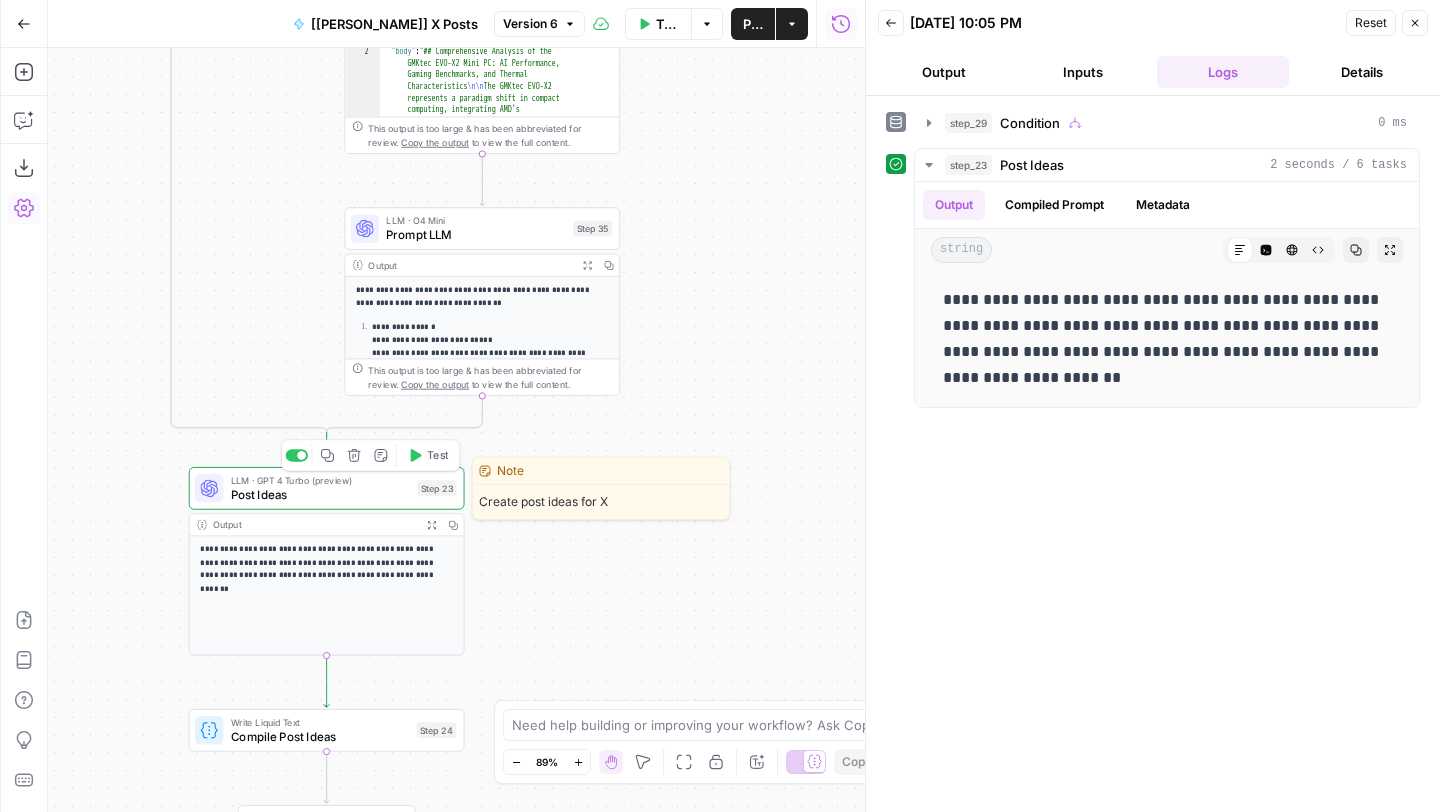 click on "Post Ideas" at bounding box center (321, 495) 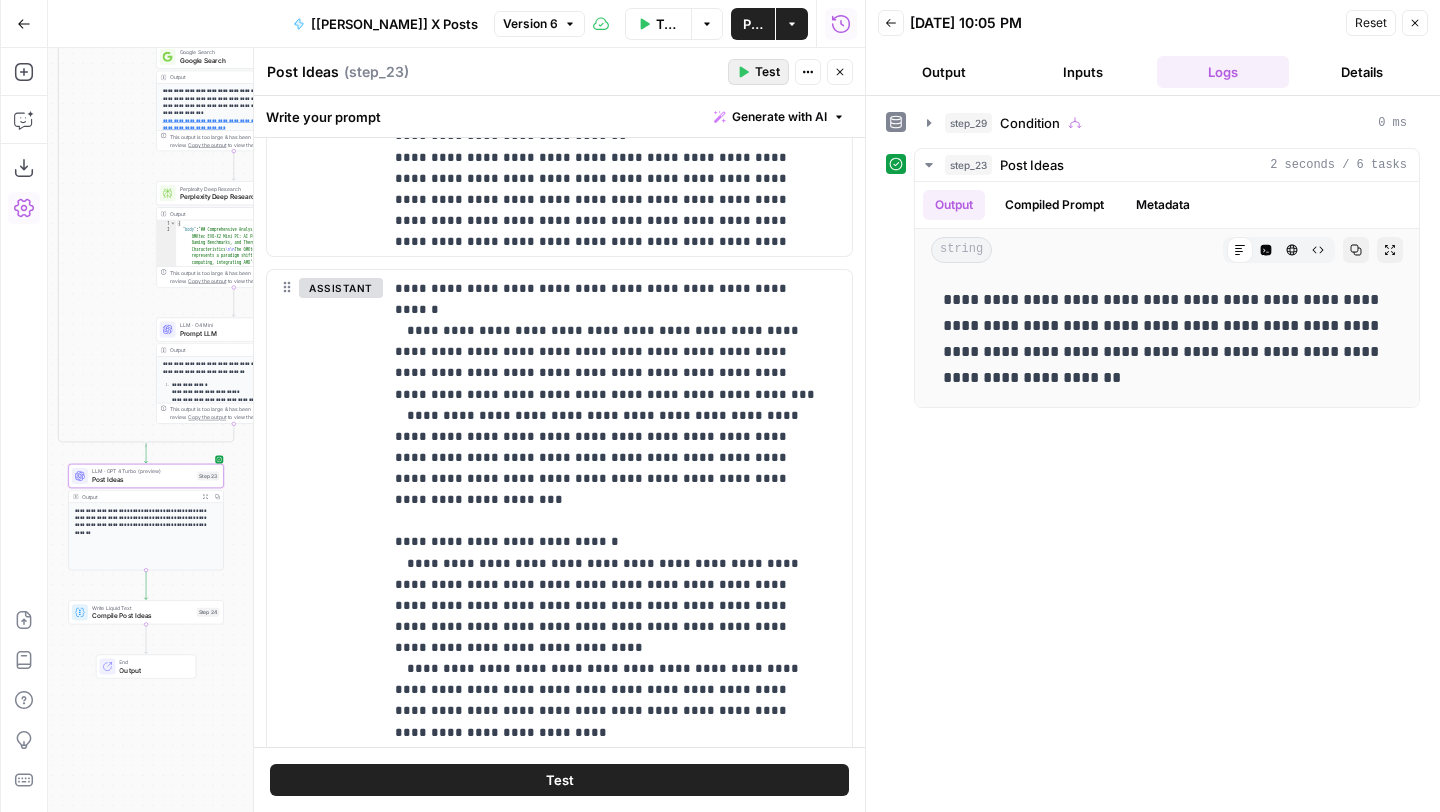 scroll, scrollTop: 1655, scrollLeft: 0, axis: vertical 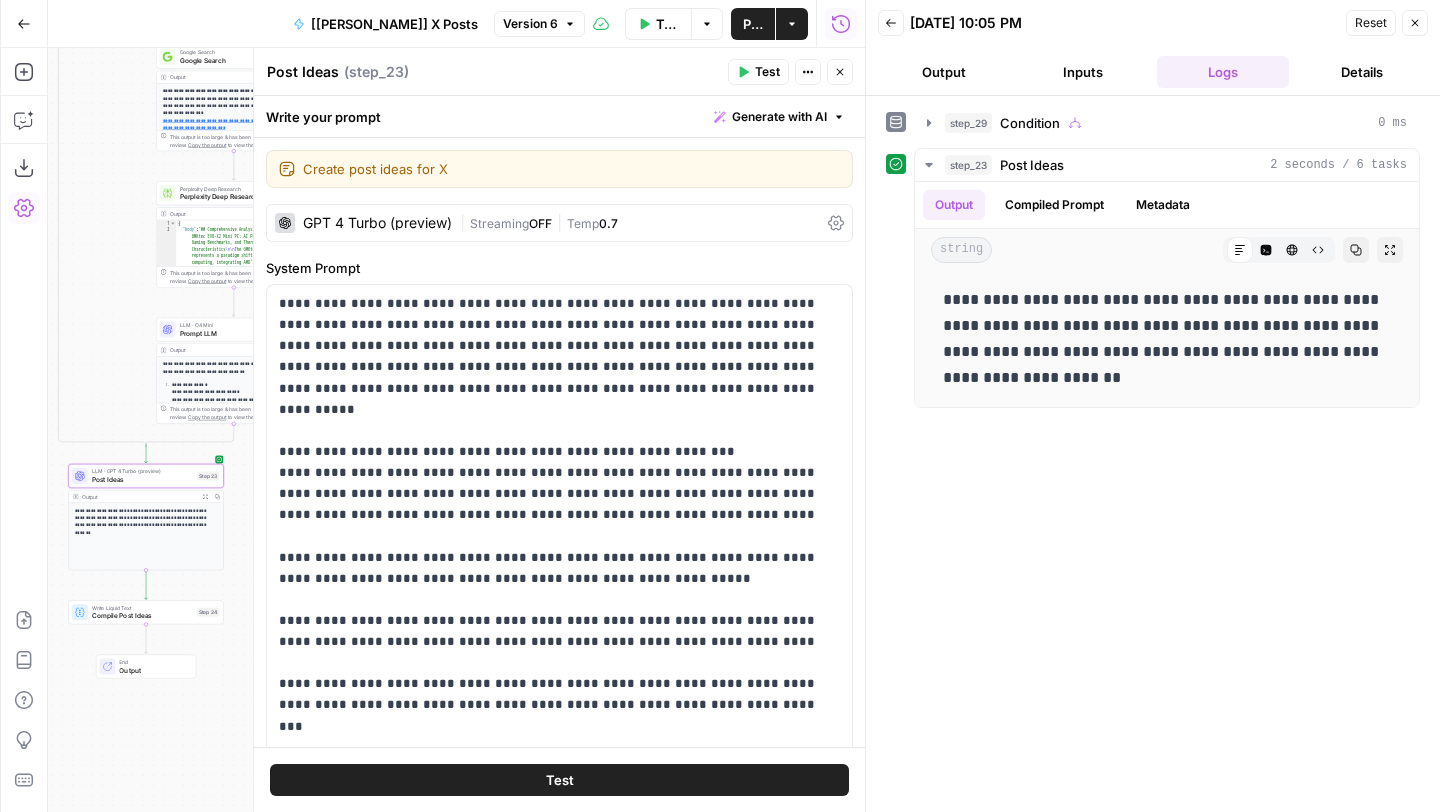 click 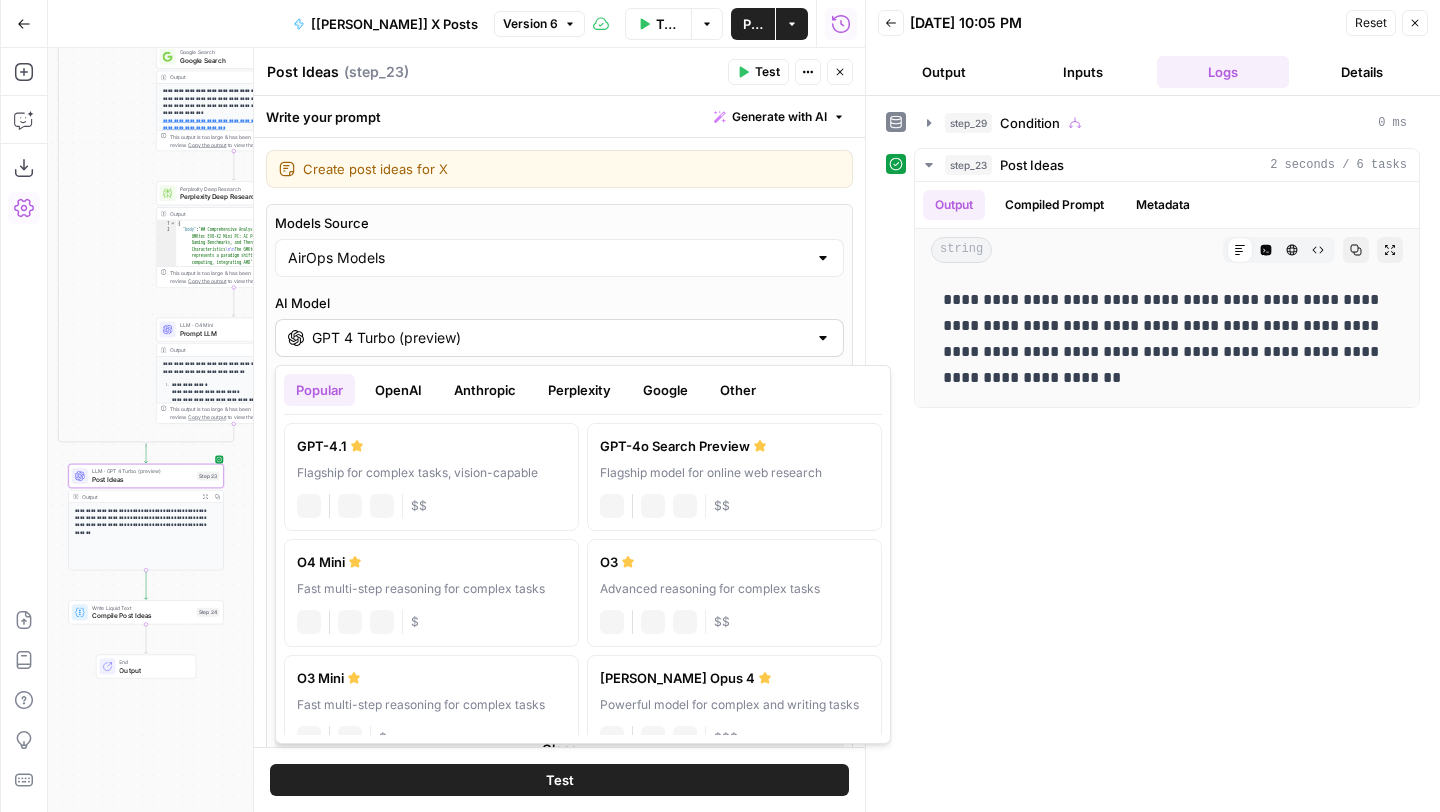 click on "GPT 4 Turbo (preview)" at bounding box center [559, 338] 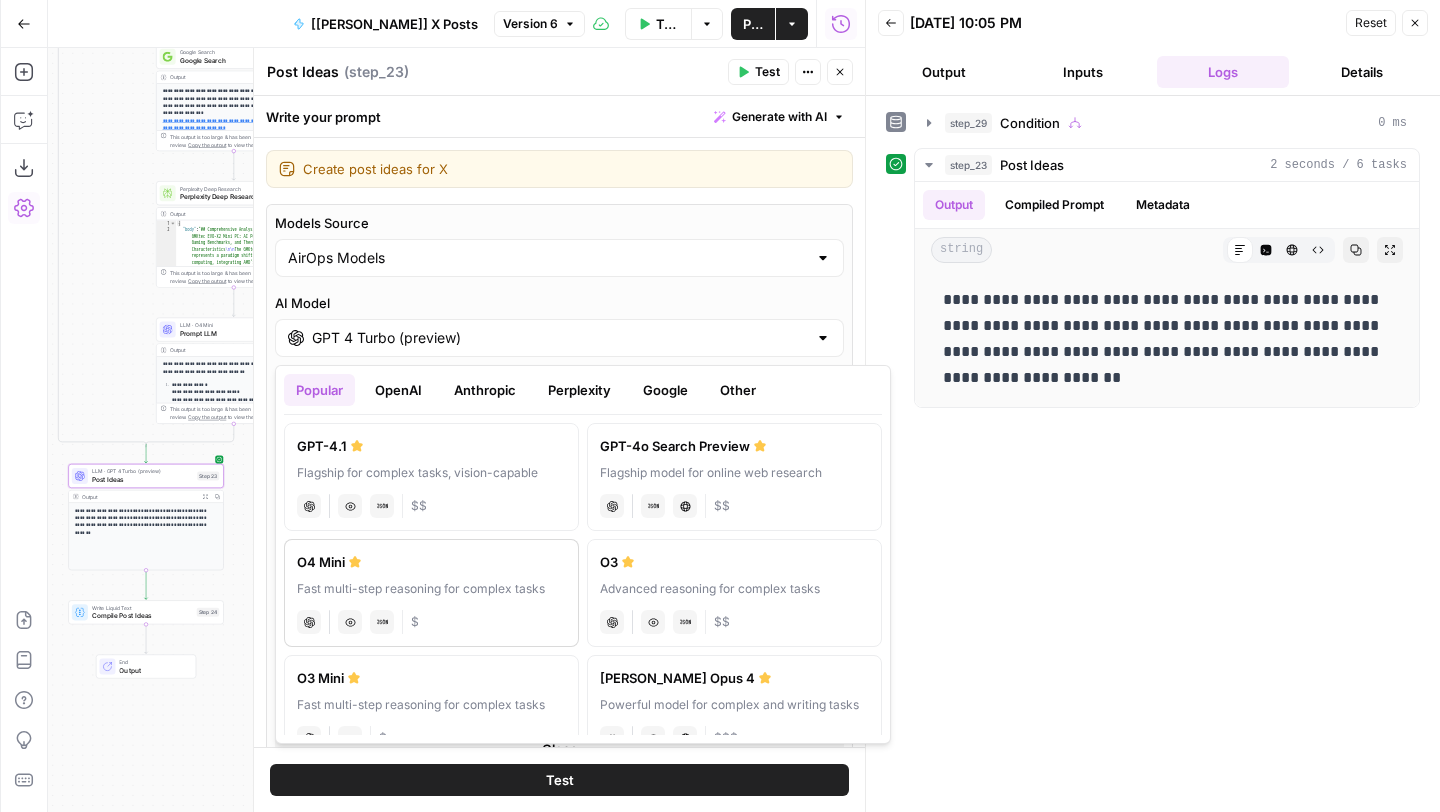 click on "O4 Mini" at bounding box center [431, 562] 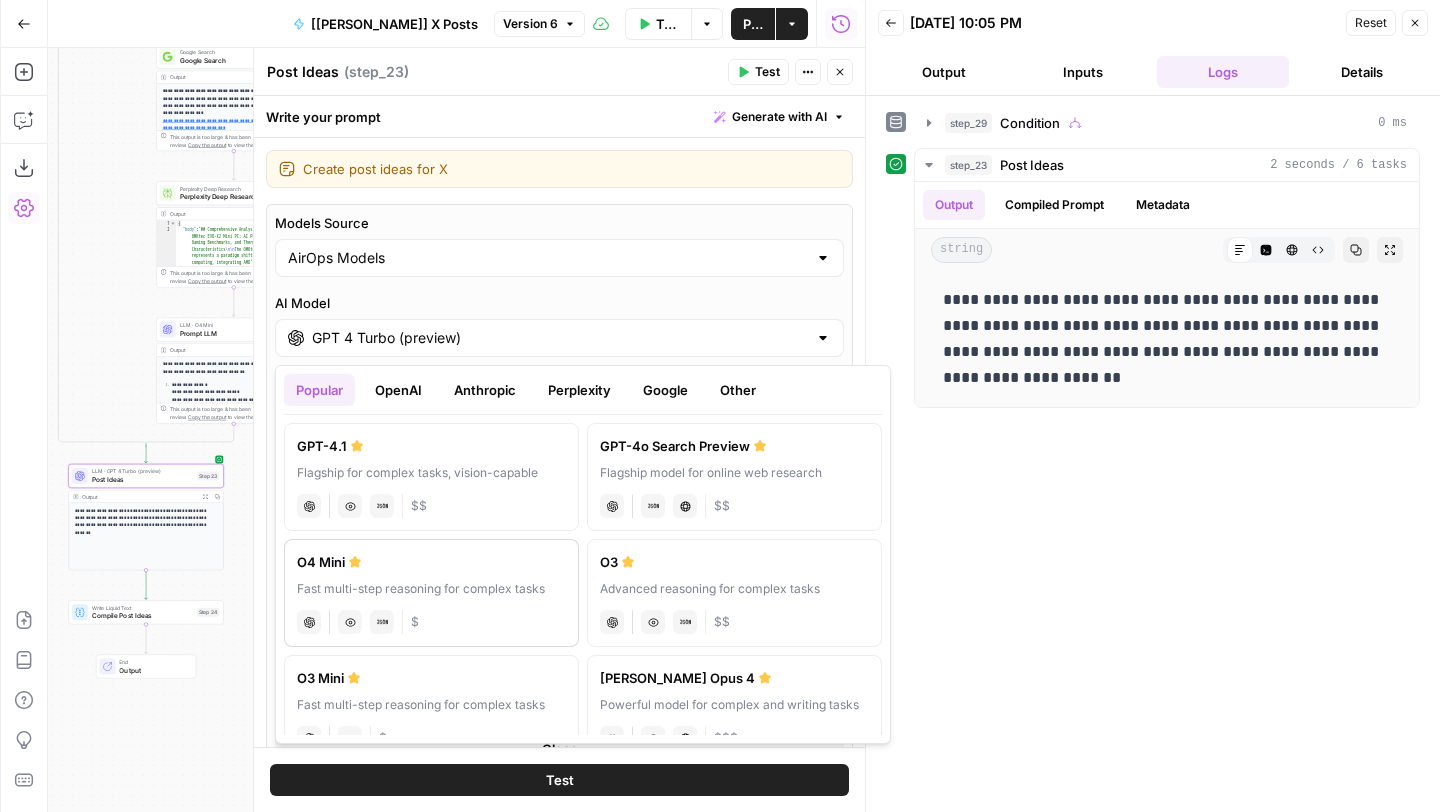 type on "O4 Mini" 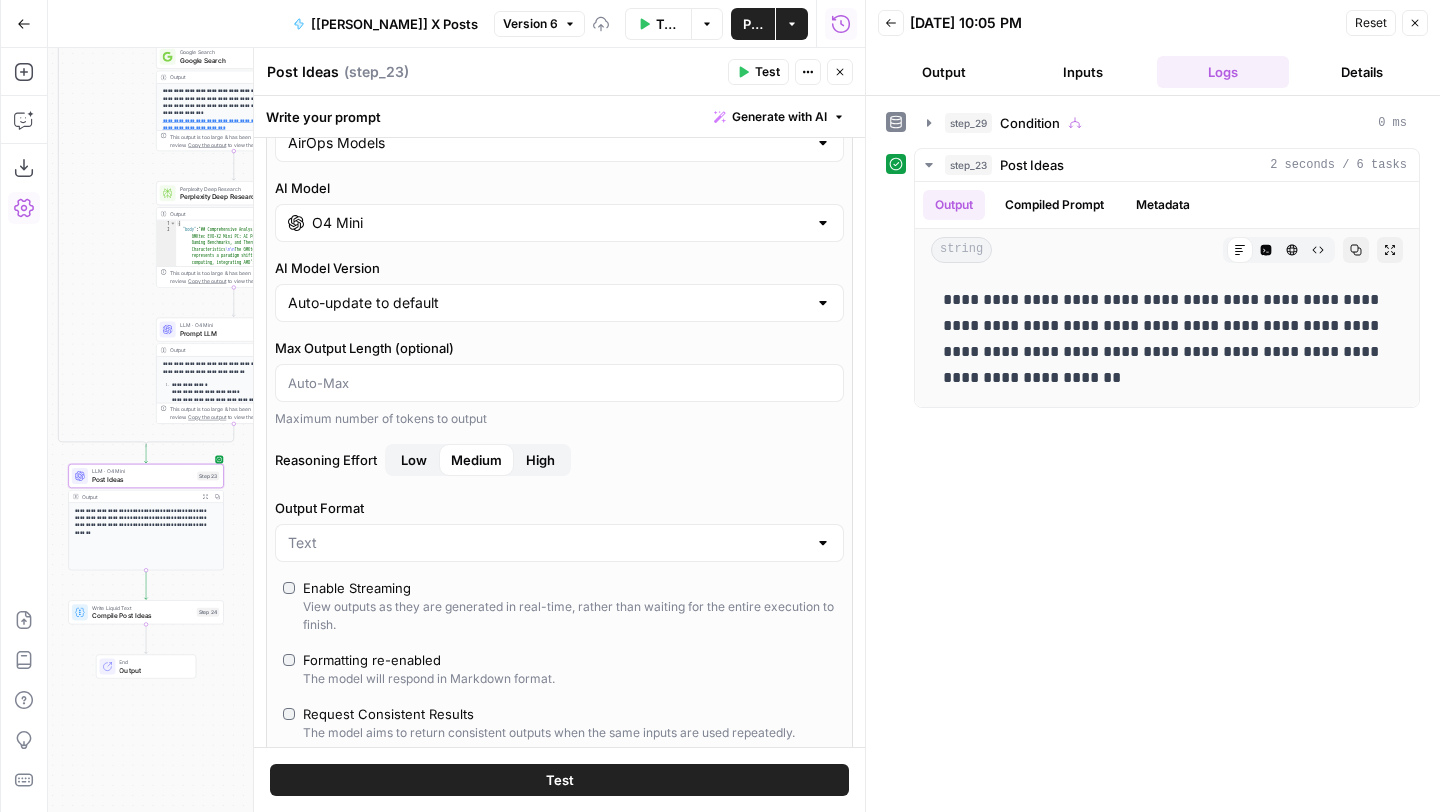 scroll, scrollTop: 260, scrollLeft: 0, axis: vertical 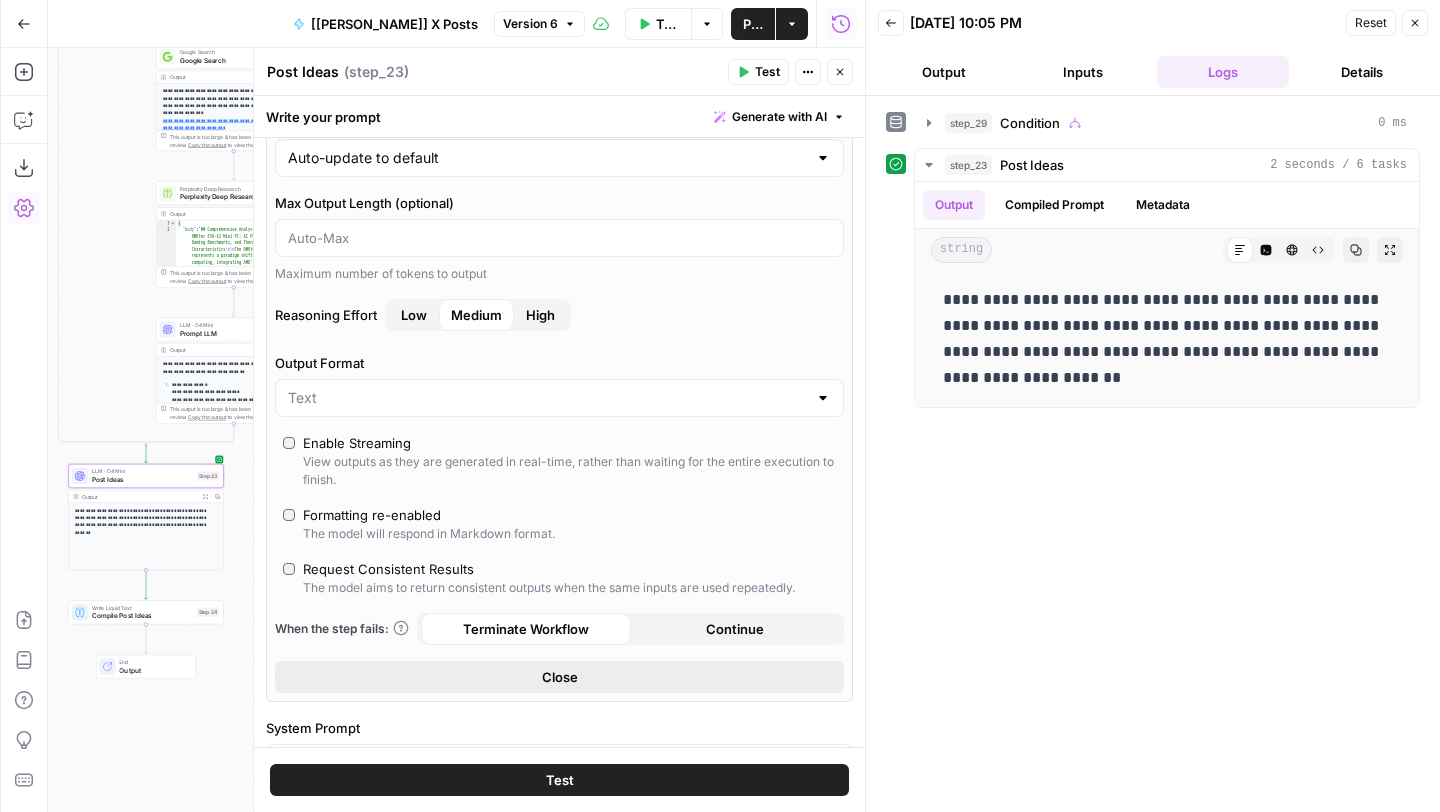 click on "Close" at bounding box center (559, 677) 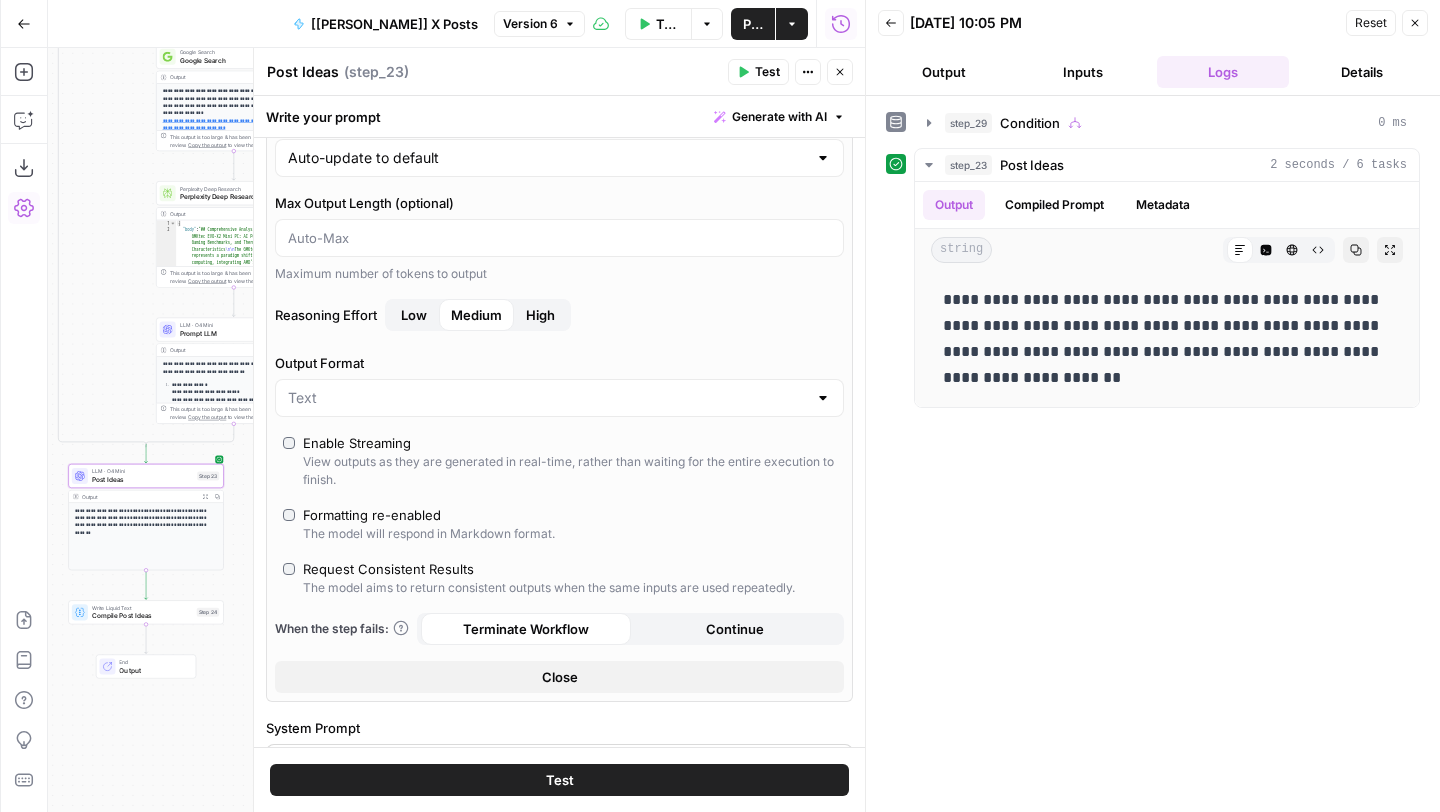 scroll, scrollTop: 0, scrollLeft: 0, axis: both 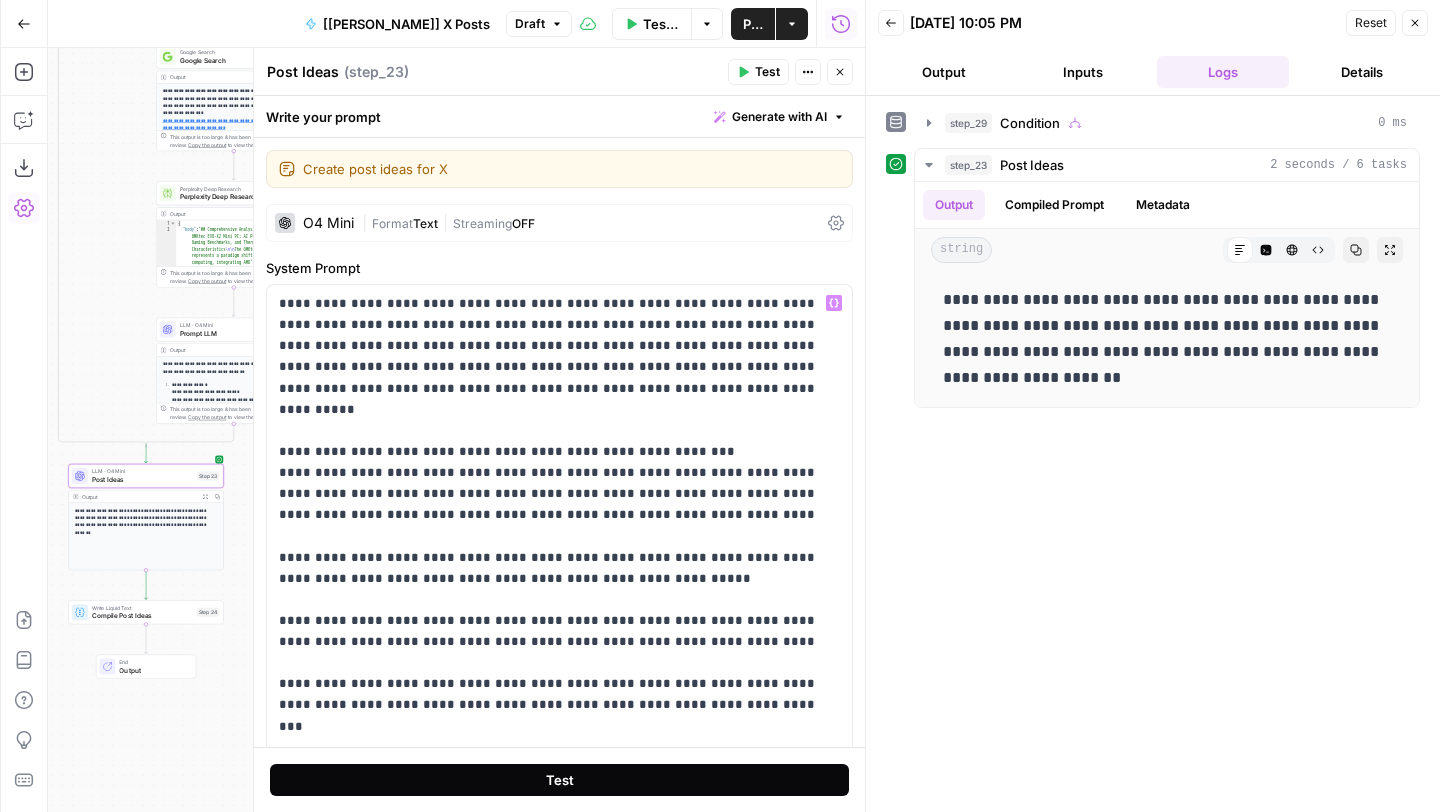 click on "Test" at bounding box center (559, 780) 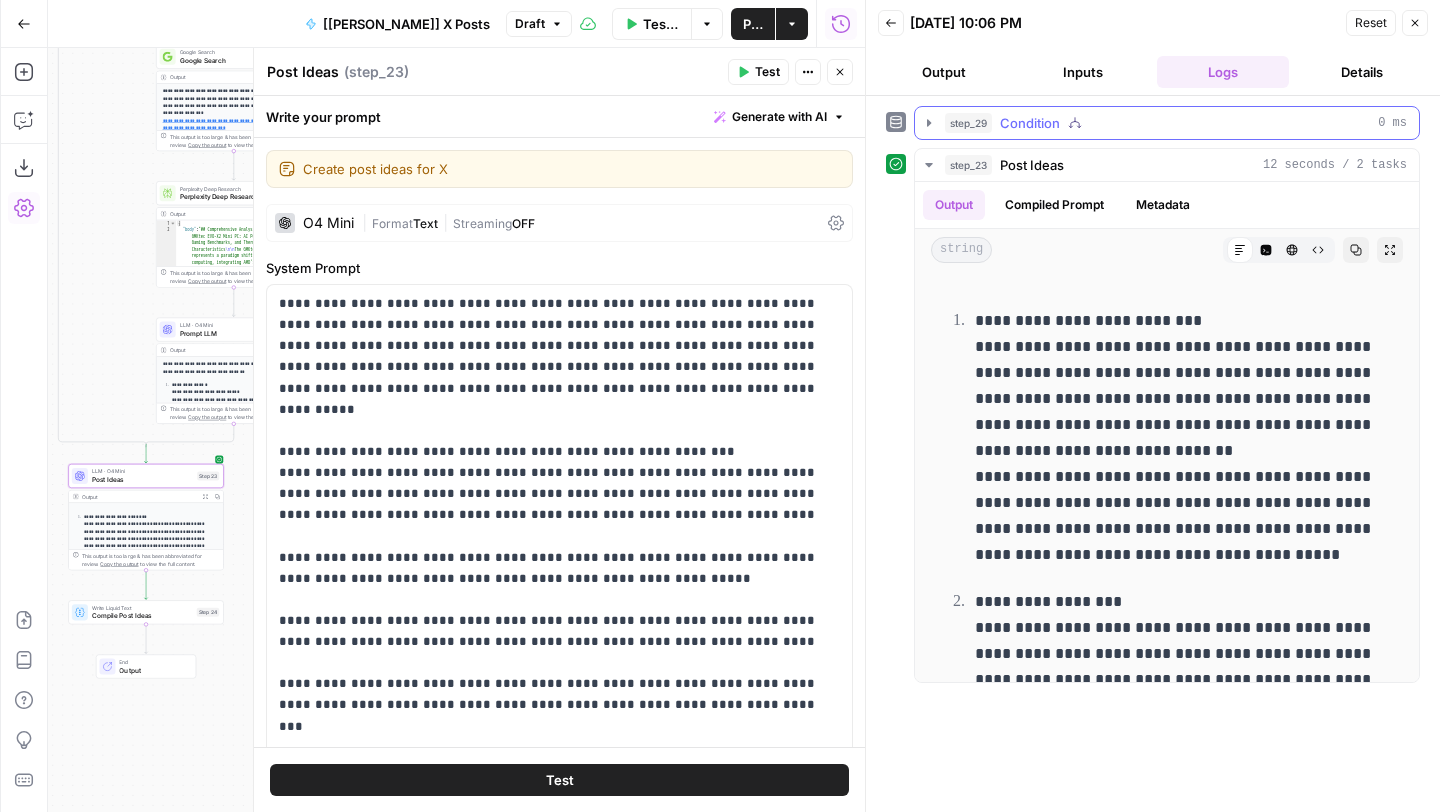click on "step_29 Condition 0 ms" at bounding box center (1167, 123) 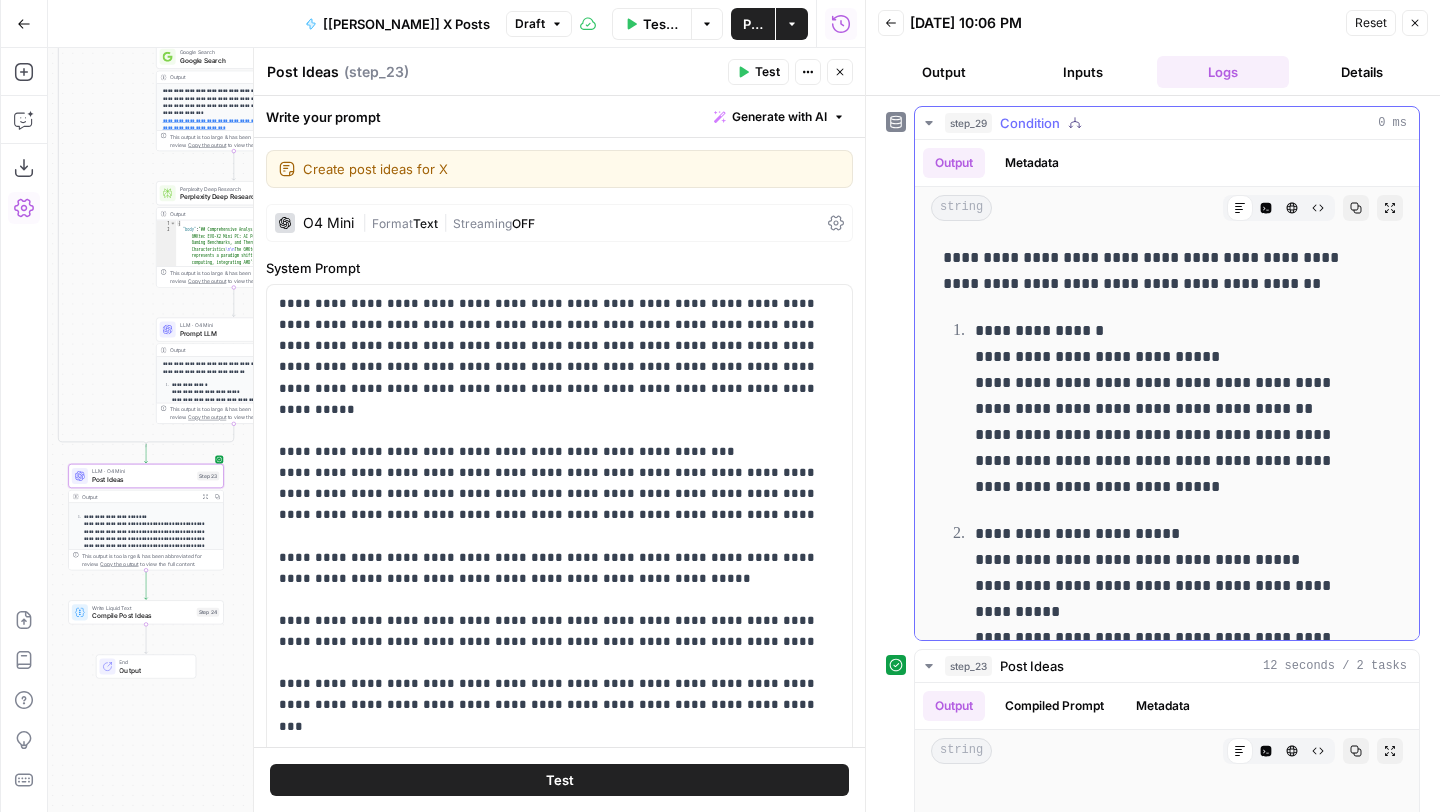 click on "step_29 Condition 0 ms" at bounding box center [1167, 123] 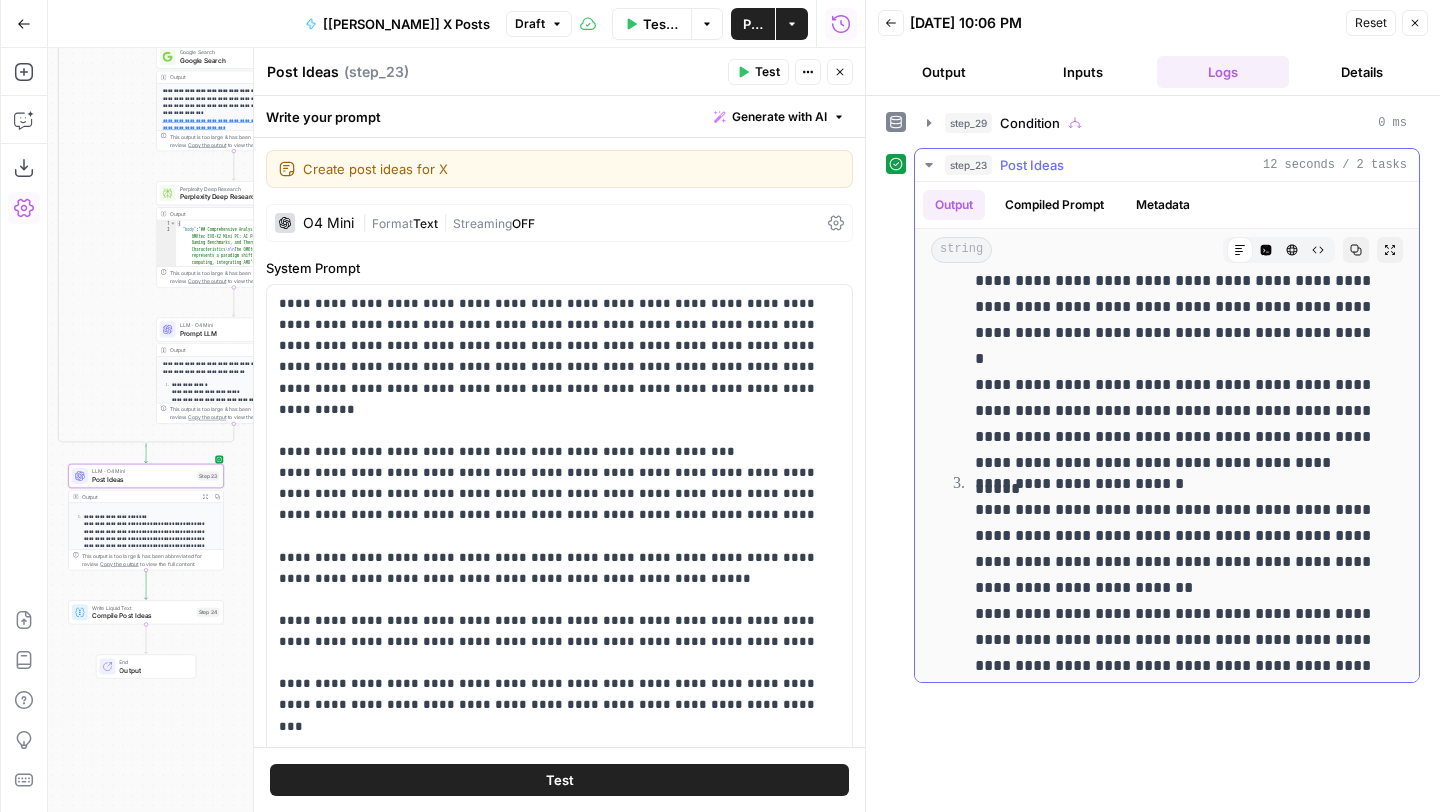scroll, scrollTop: 432, scrollLeft: 0, axis: vertical 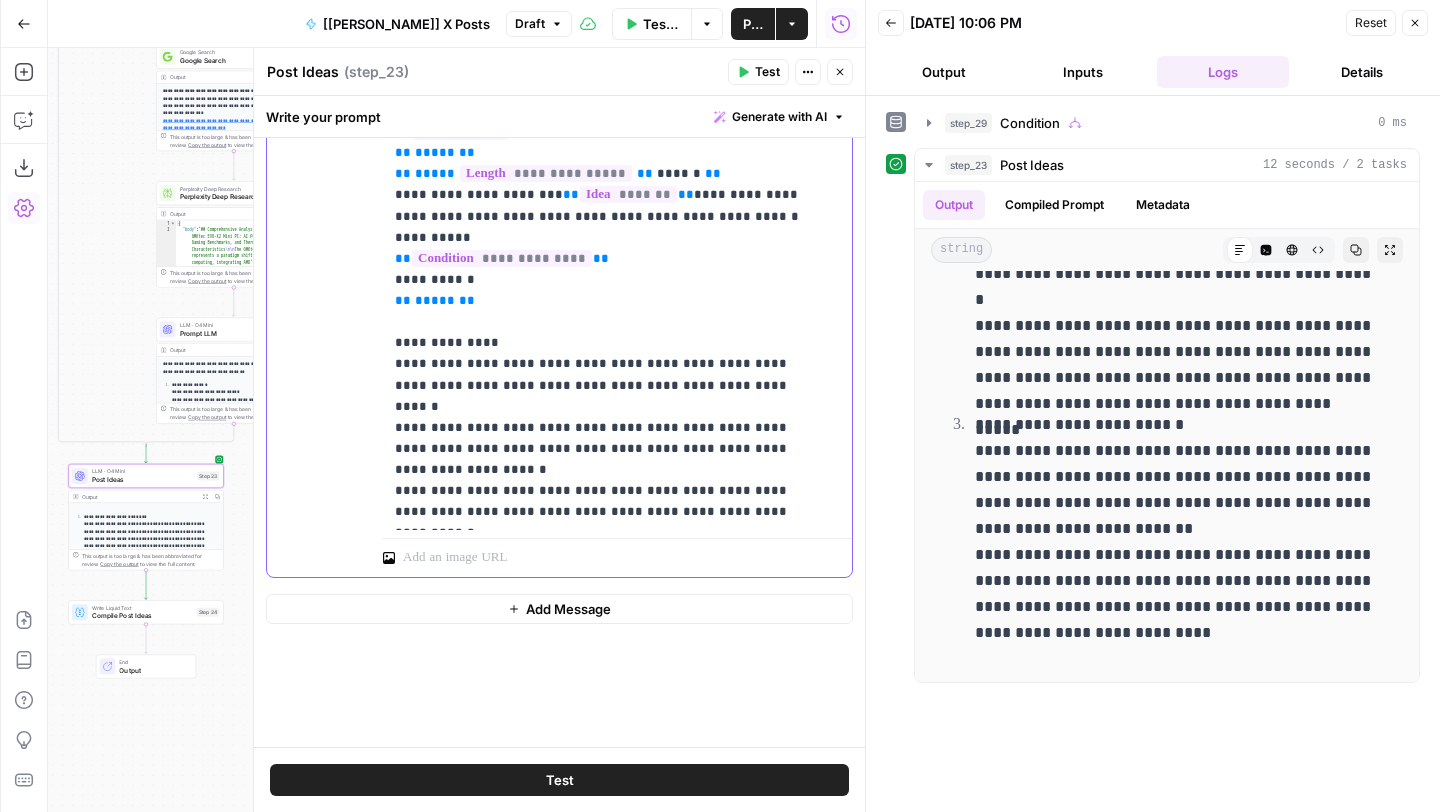 click on "**********" at bounding box center [610, 206] 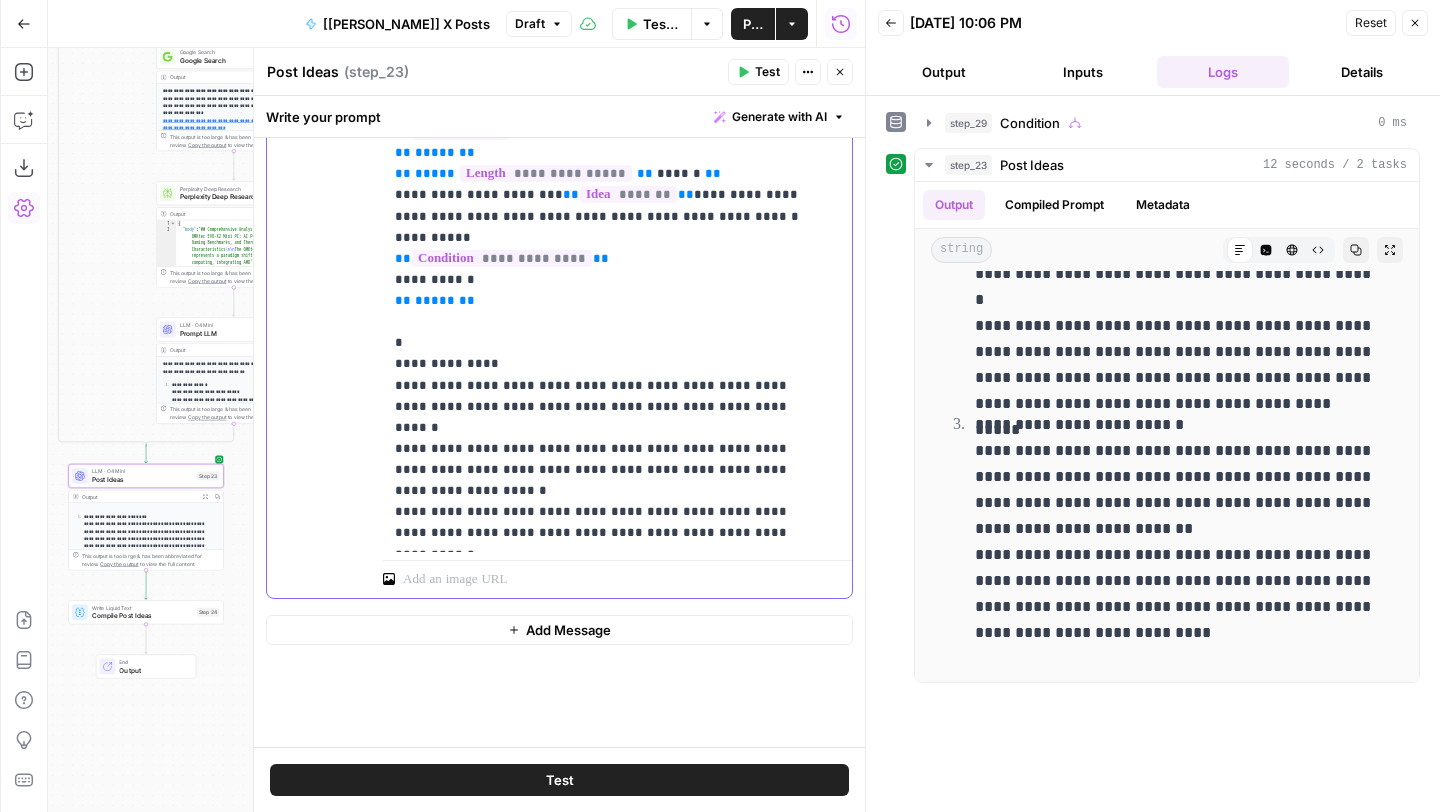 type 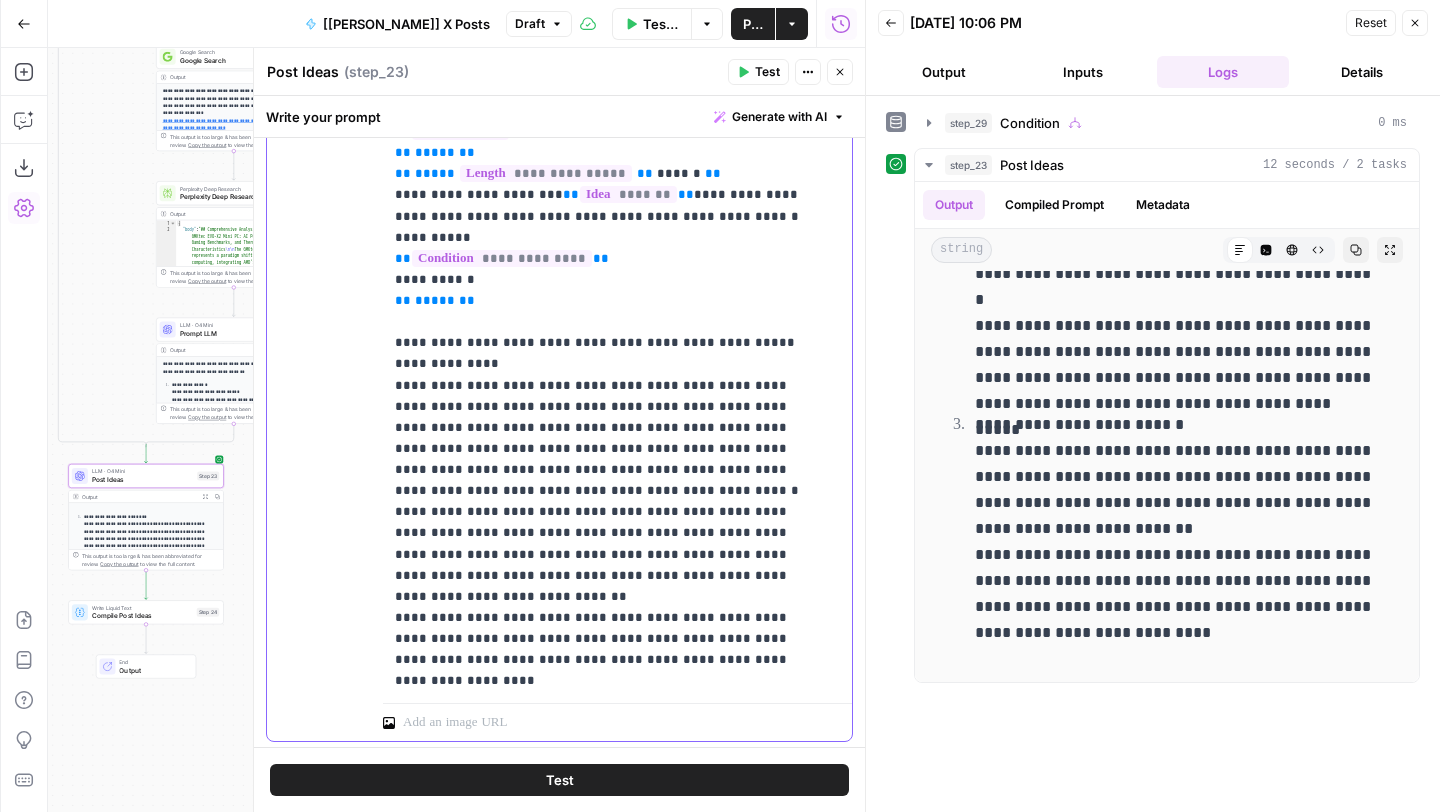 scroll, scrollTop: 152, scrollLeft: 0, axis: vertical 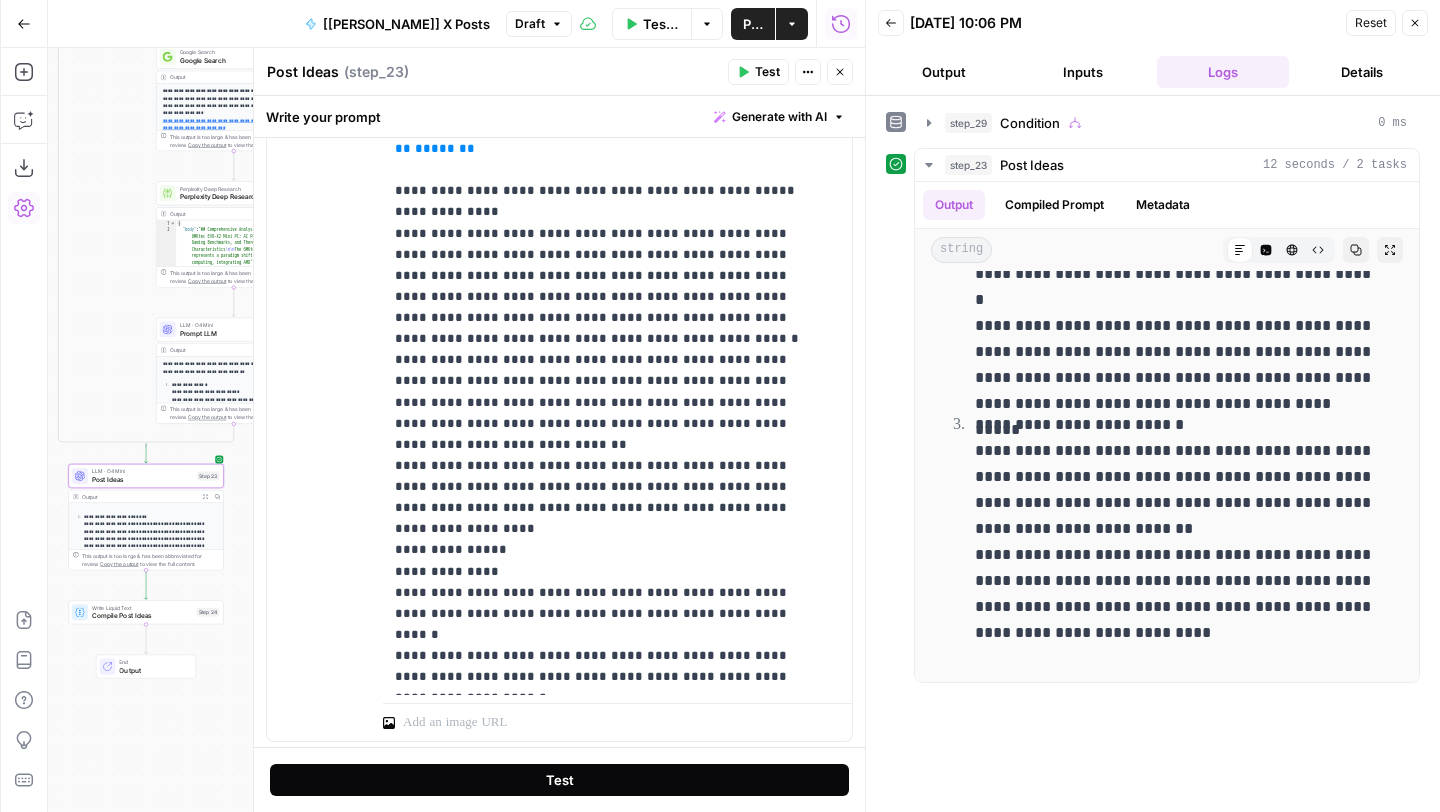 click on "Test" at bounding box center [559, 780] 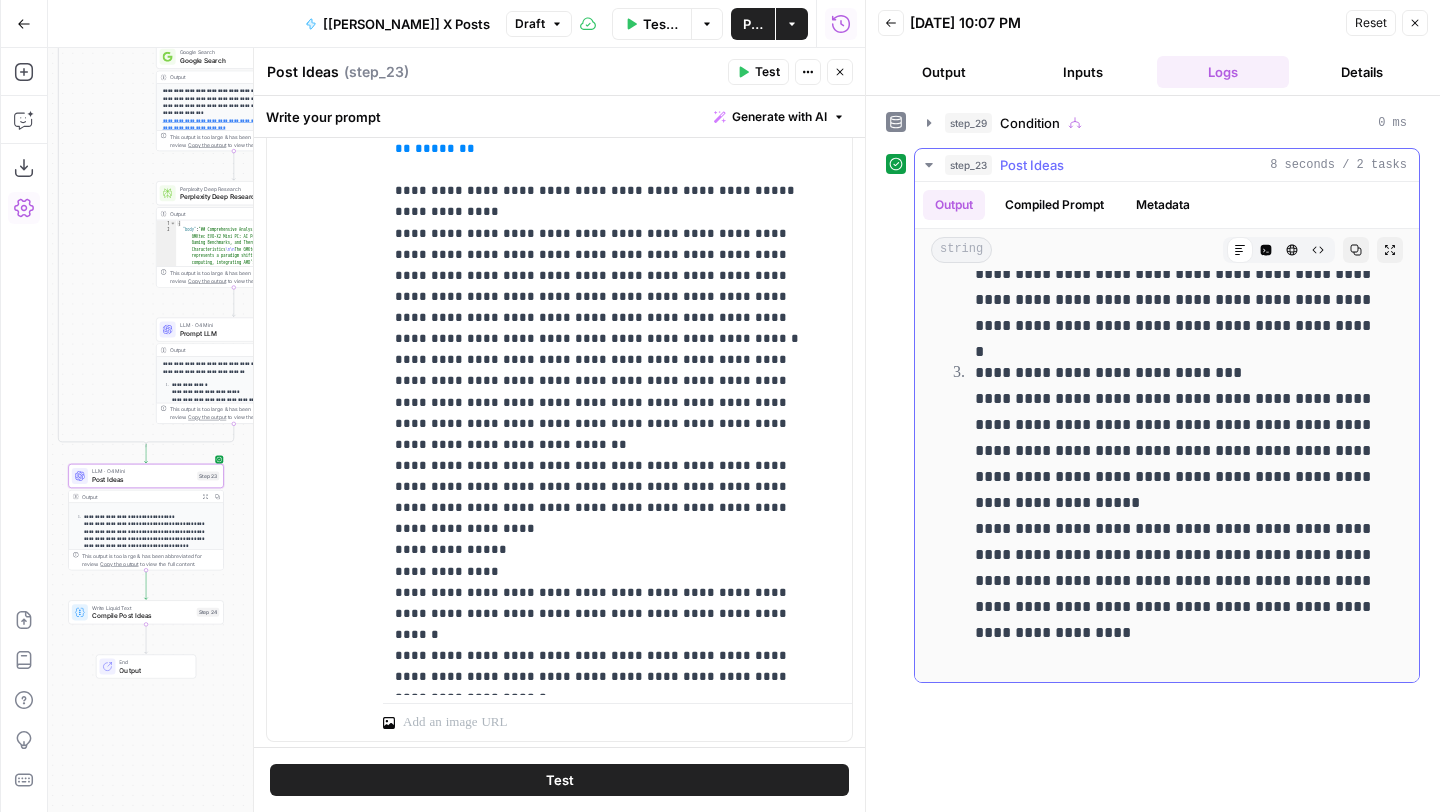 scroll, scrollTop: 0, scrollLeft: 0, axis: both 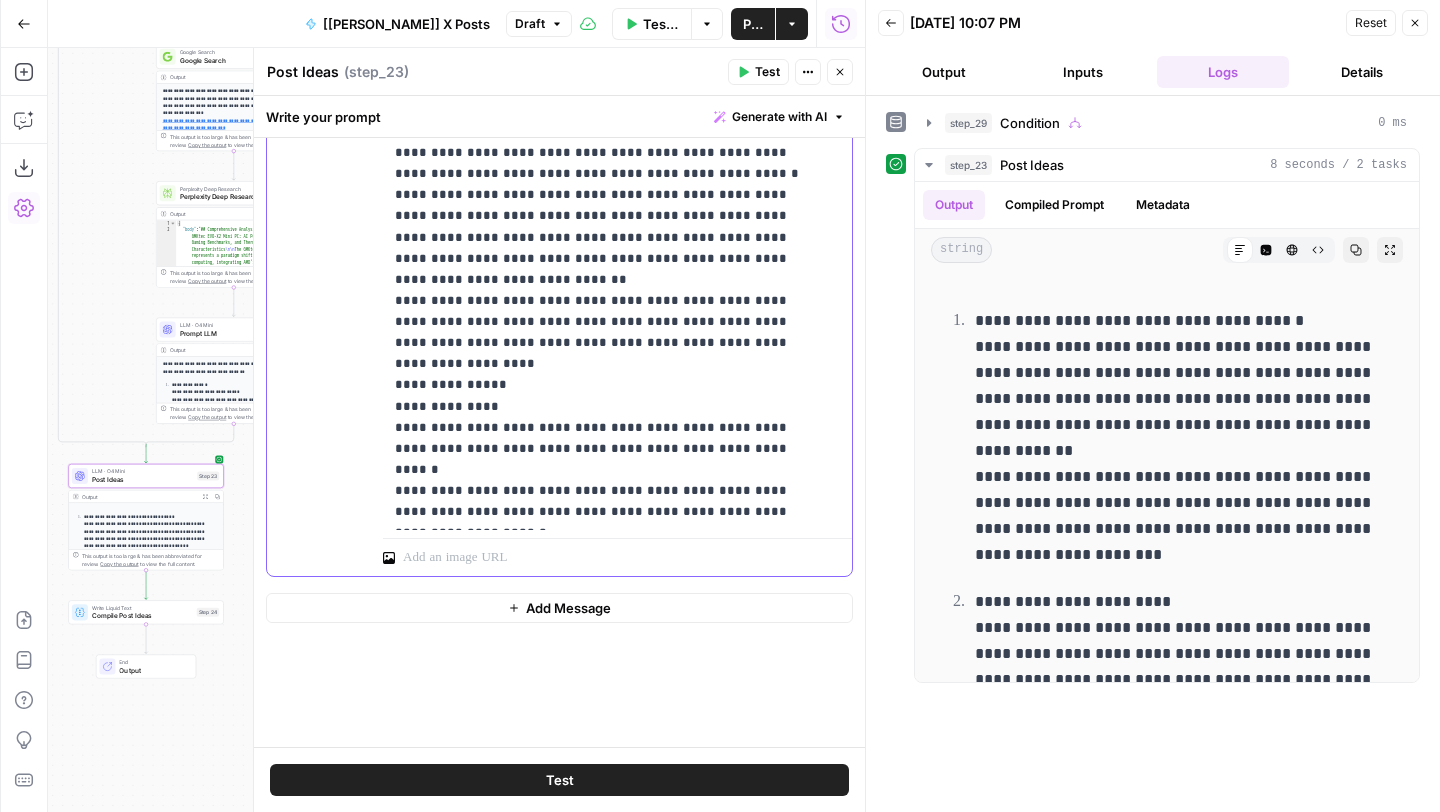 click on "**********" at bounding box center [602, 47] 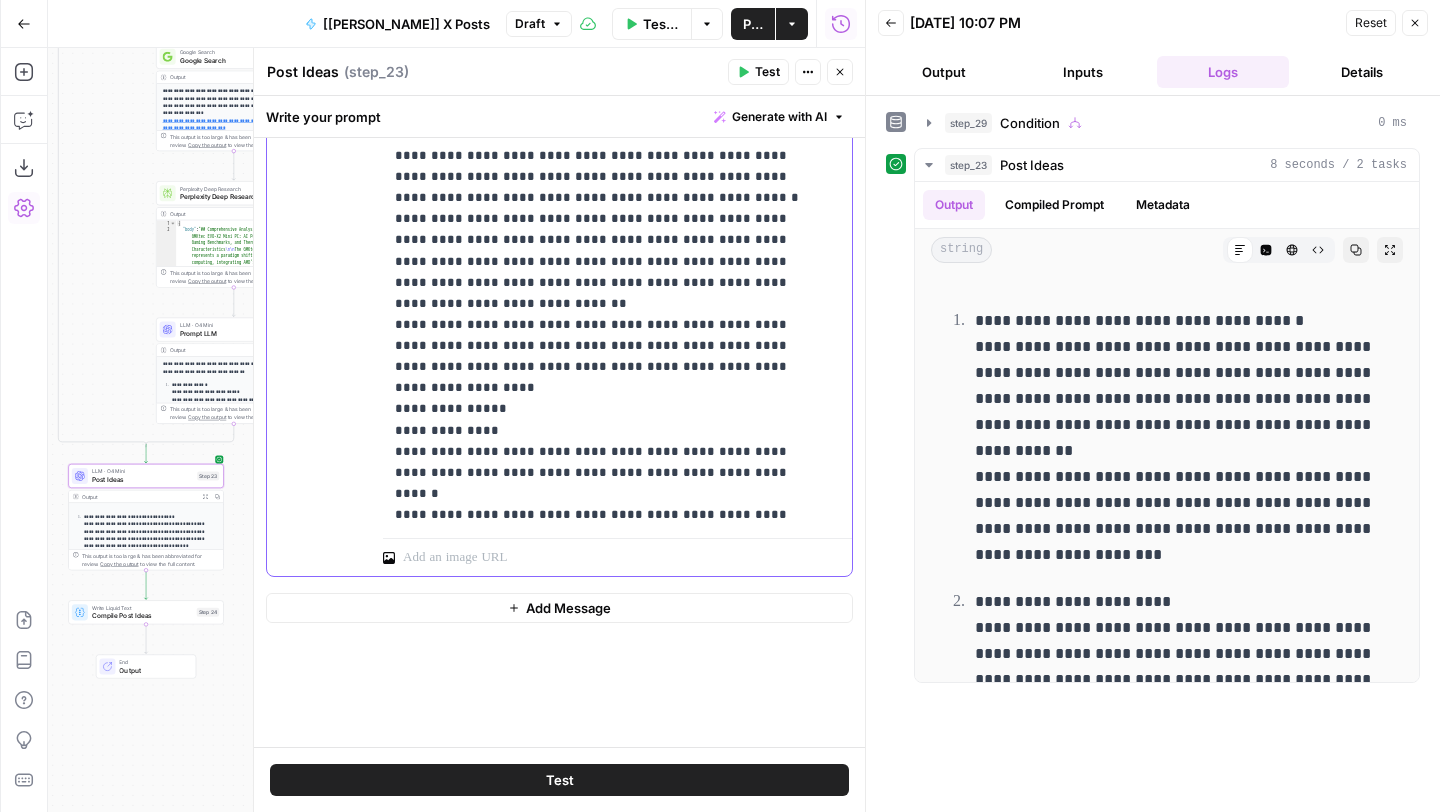 scroll, scrollTop: 131, scrollLeft: 0, axis: vertical 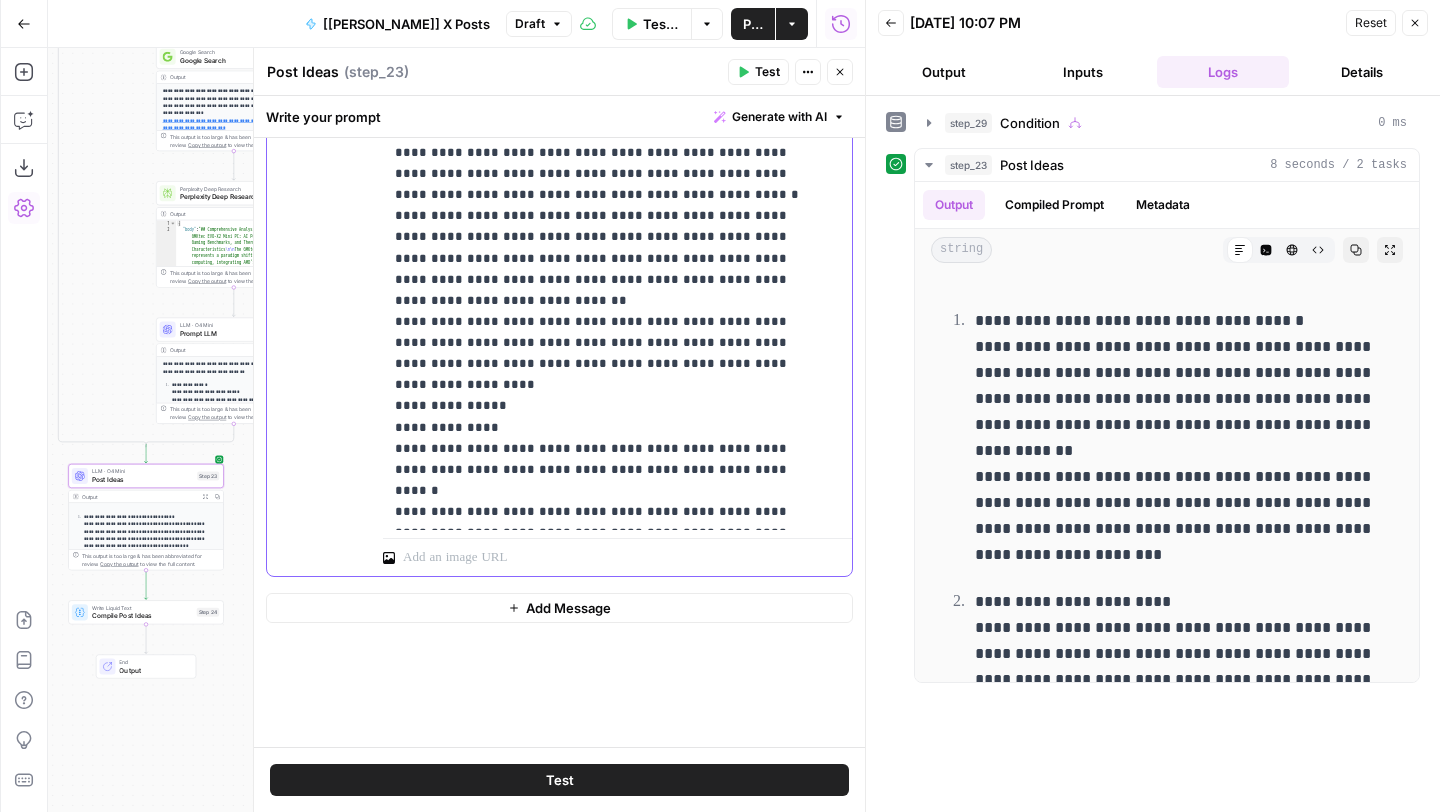 click on "**********" at bounding box center [602, 68] 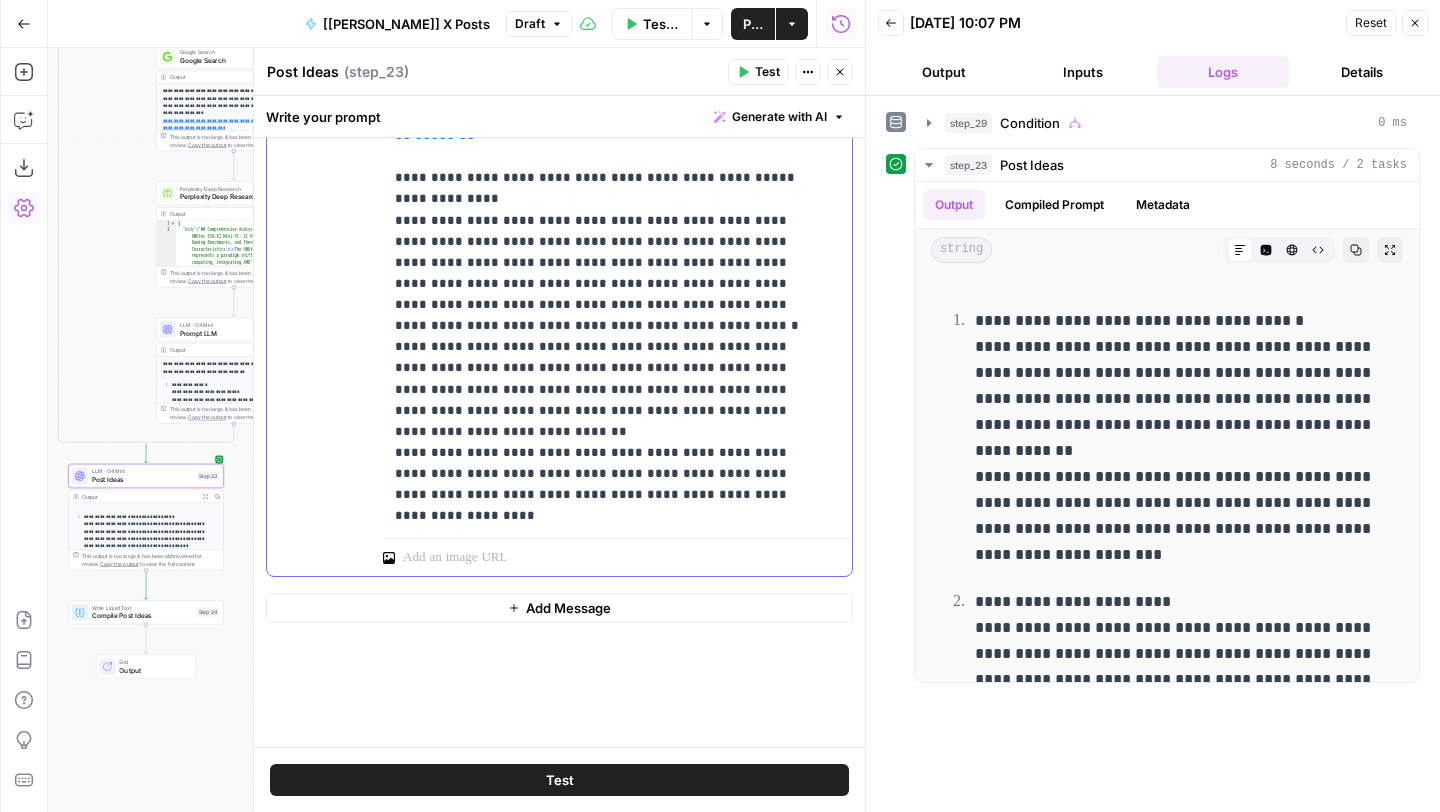 click on "**********" at bounding box center [602, 199] 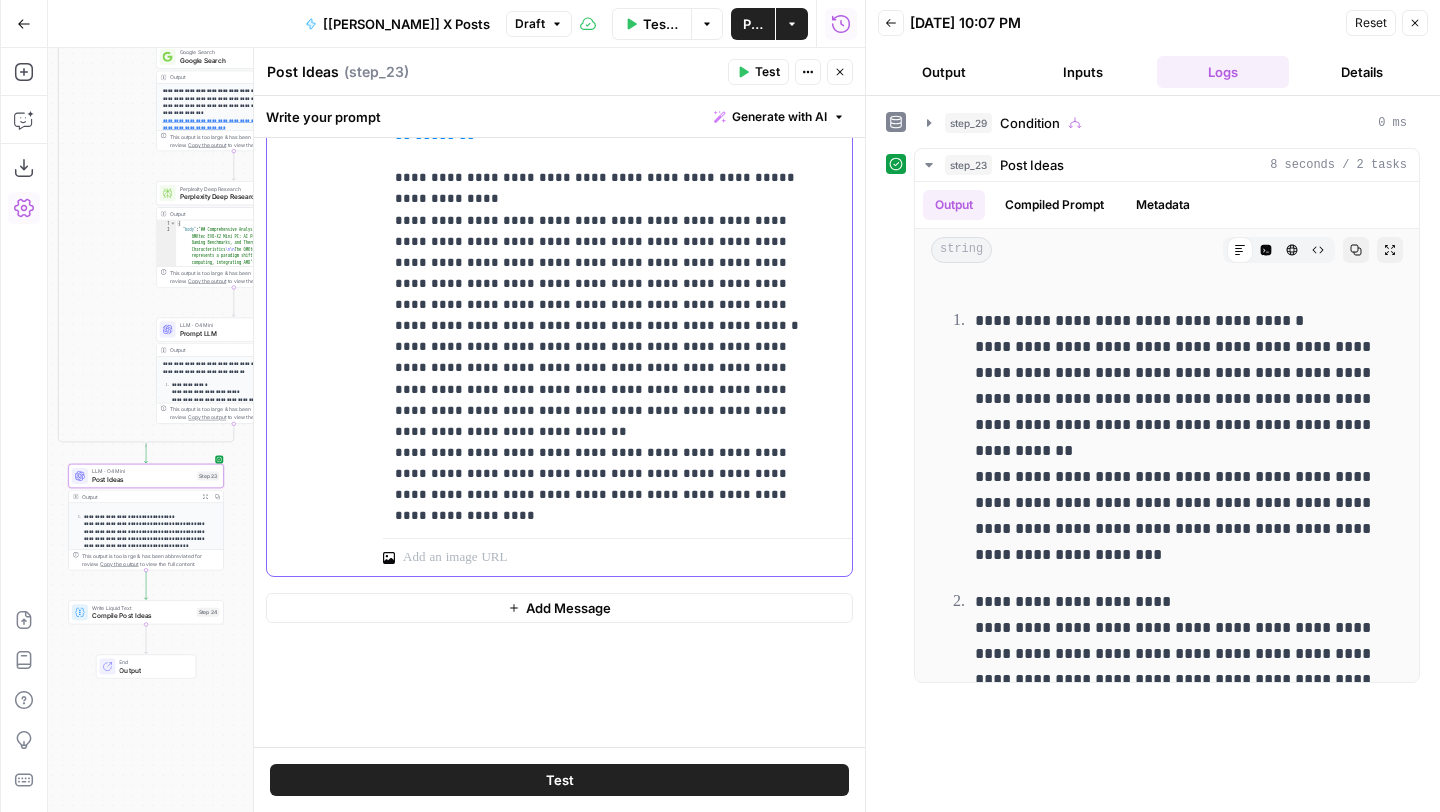 click on "**********" at bounding box center [602, 199] 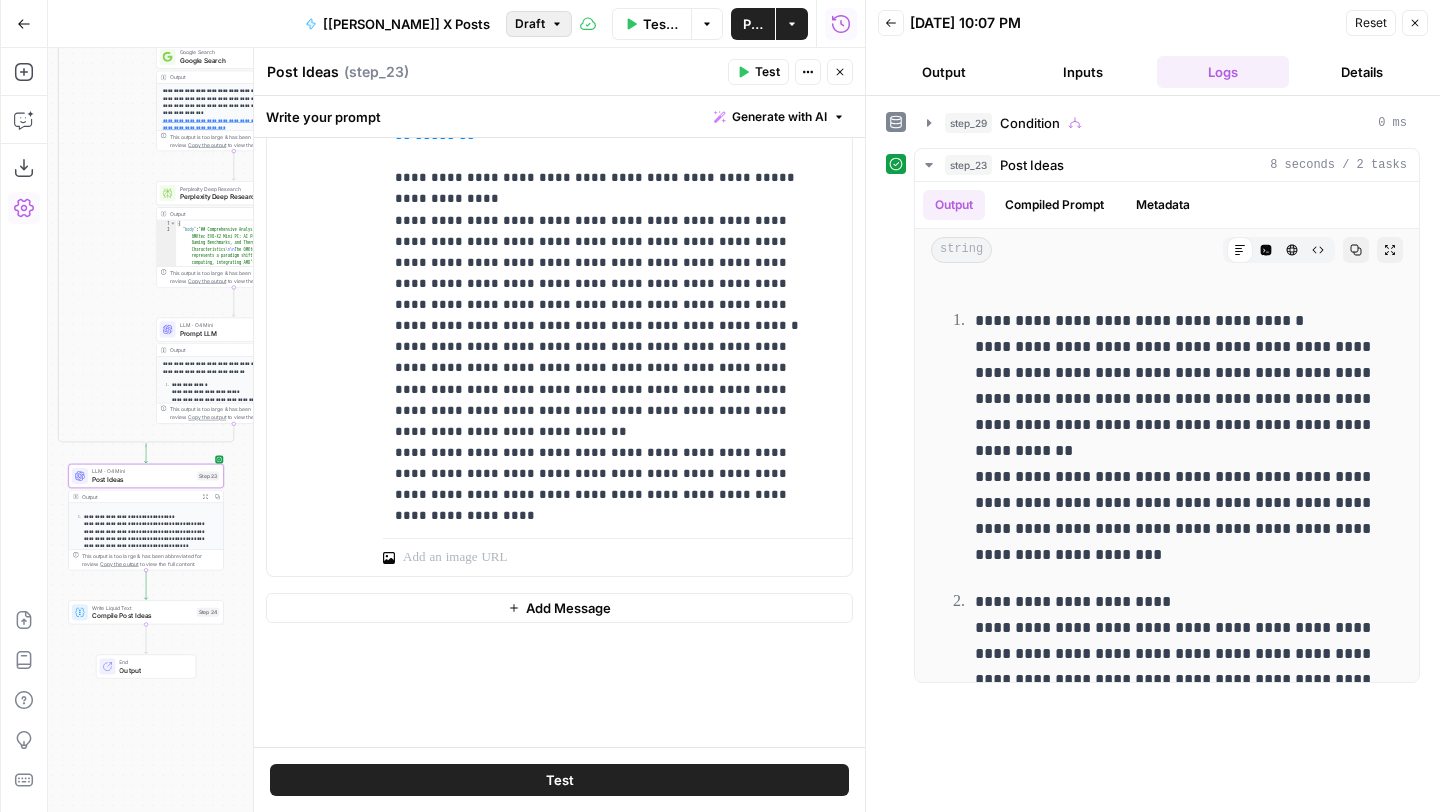 click on "Draft" at bounding box center [530, 24] 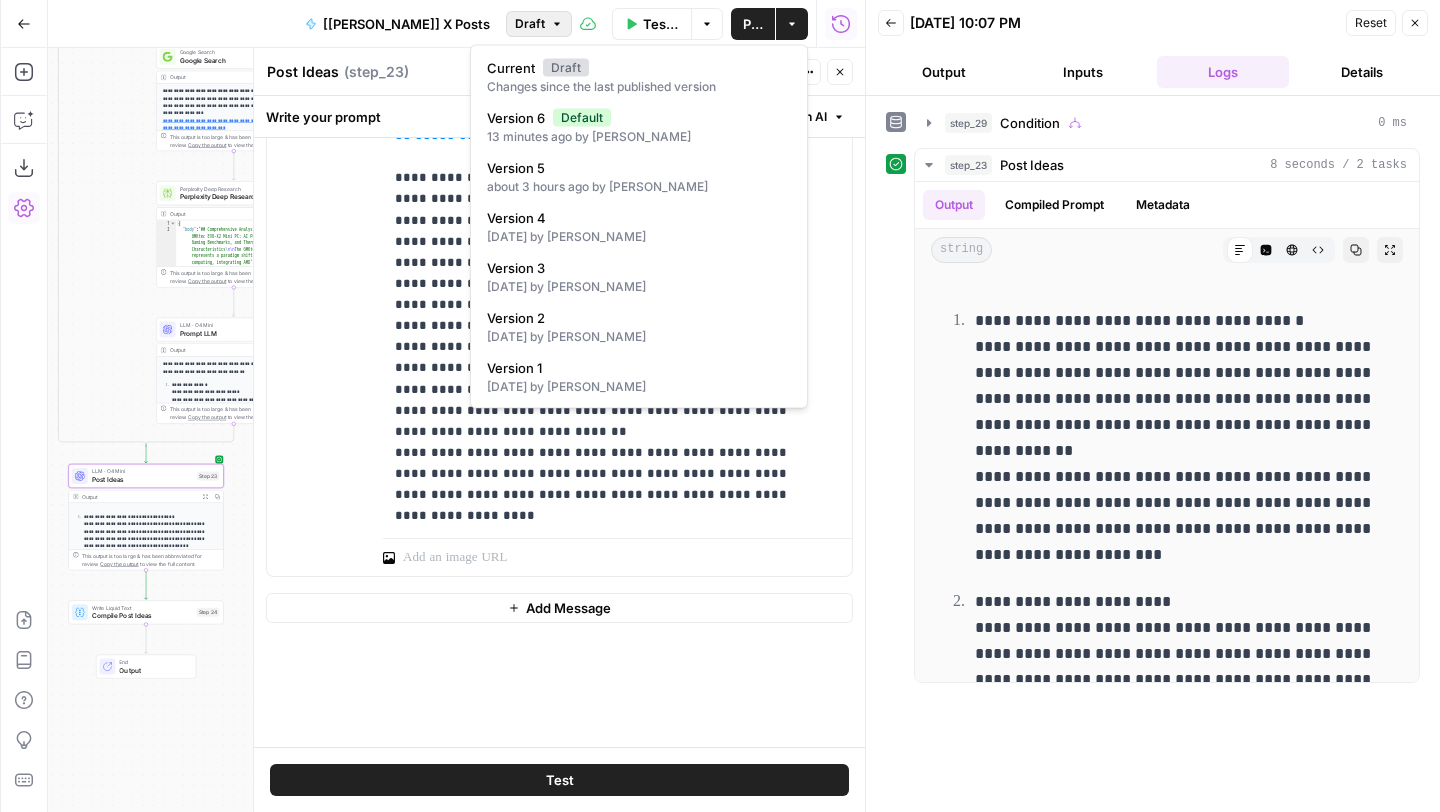 click on "Draft" at bounding box center (530, 24) 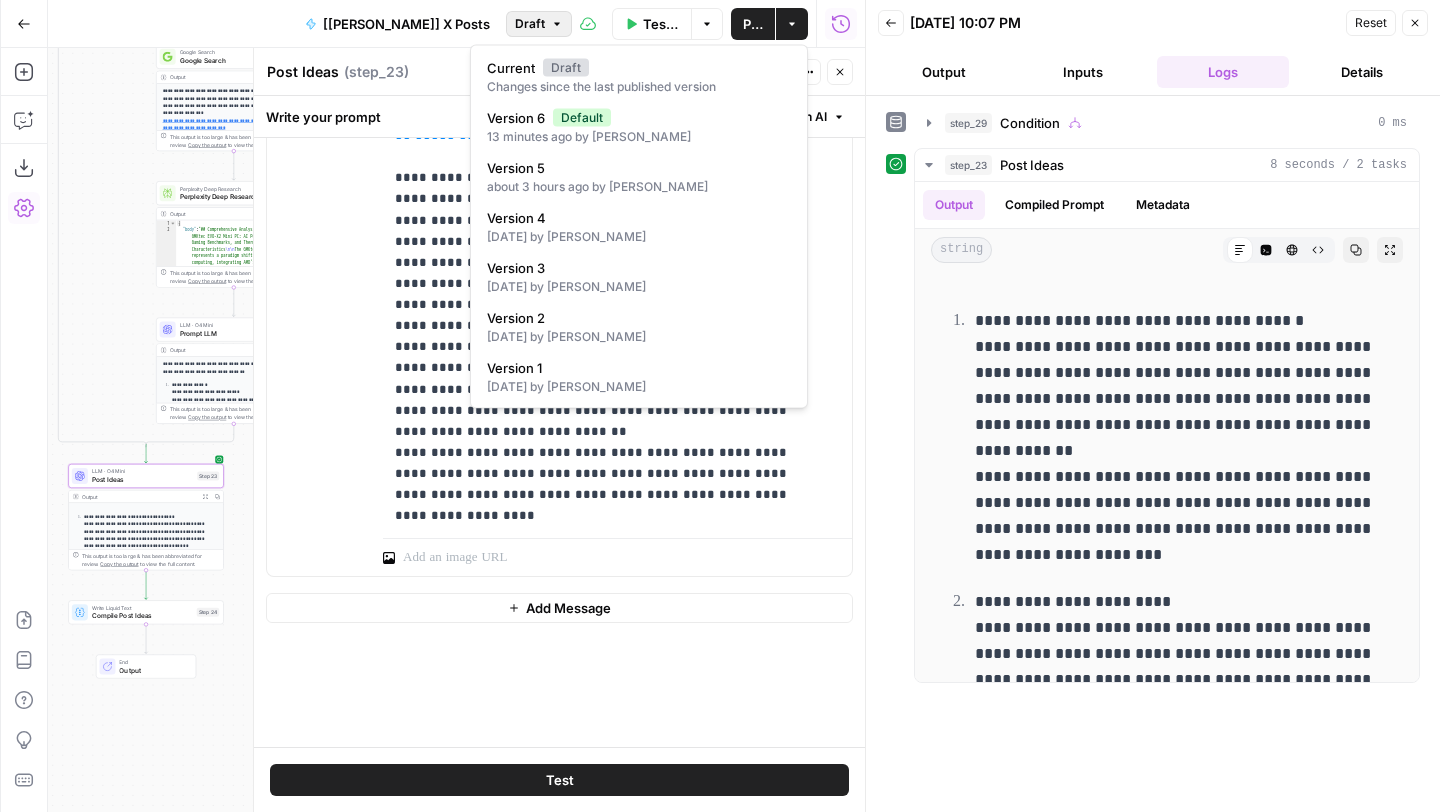 click on "Draft" at bounding box center (539, 24) 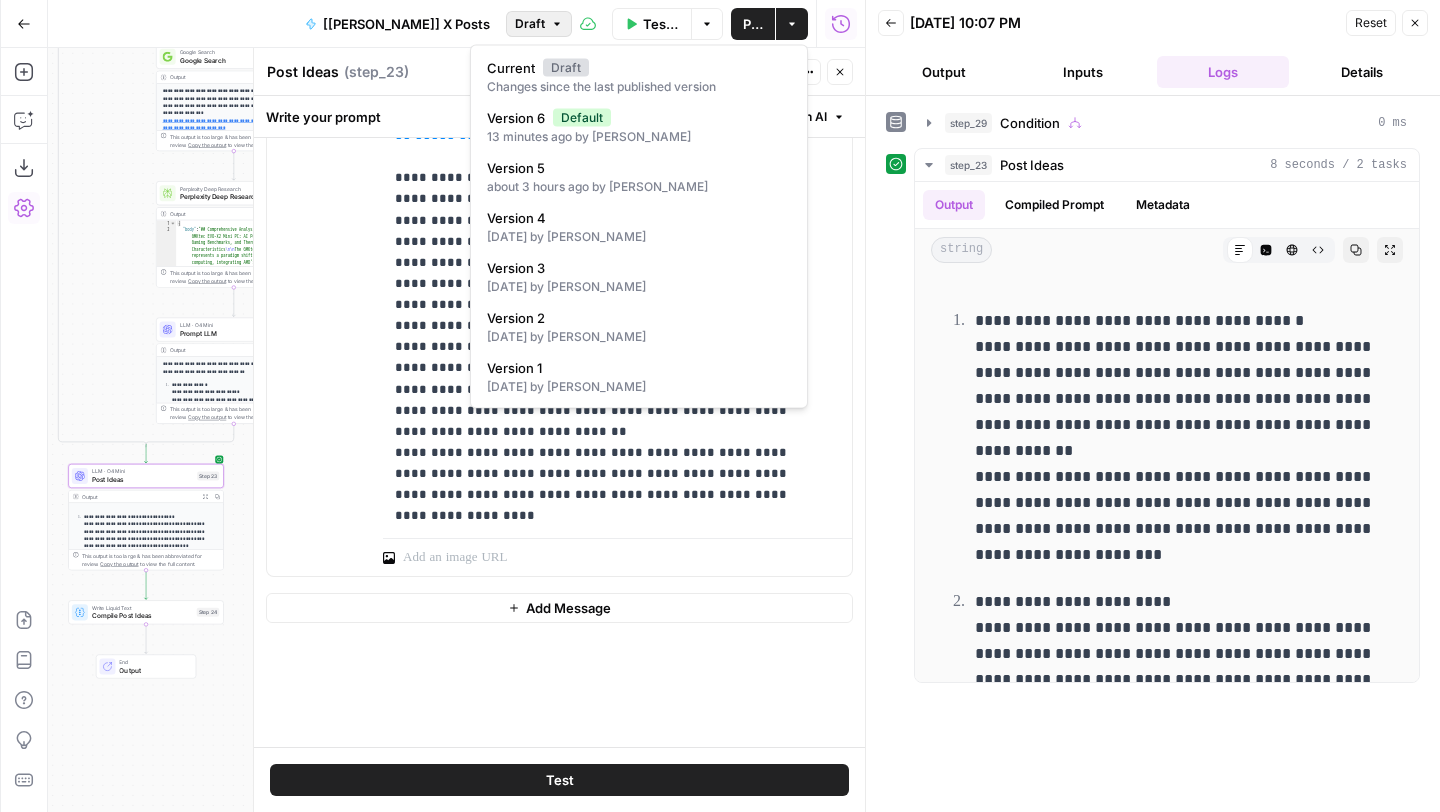 click on "Draft" at bounding box center [539, 24] 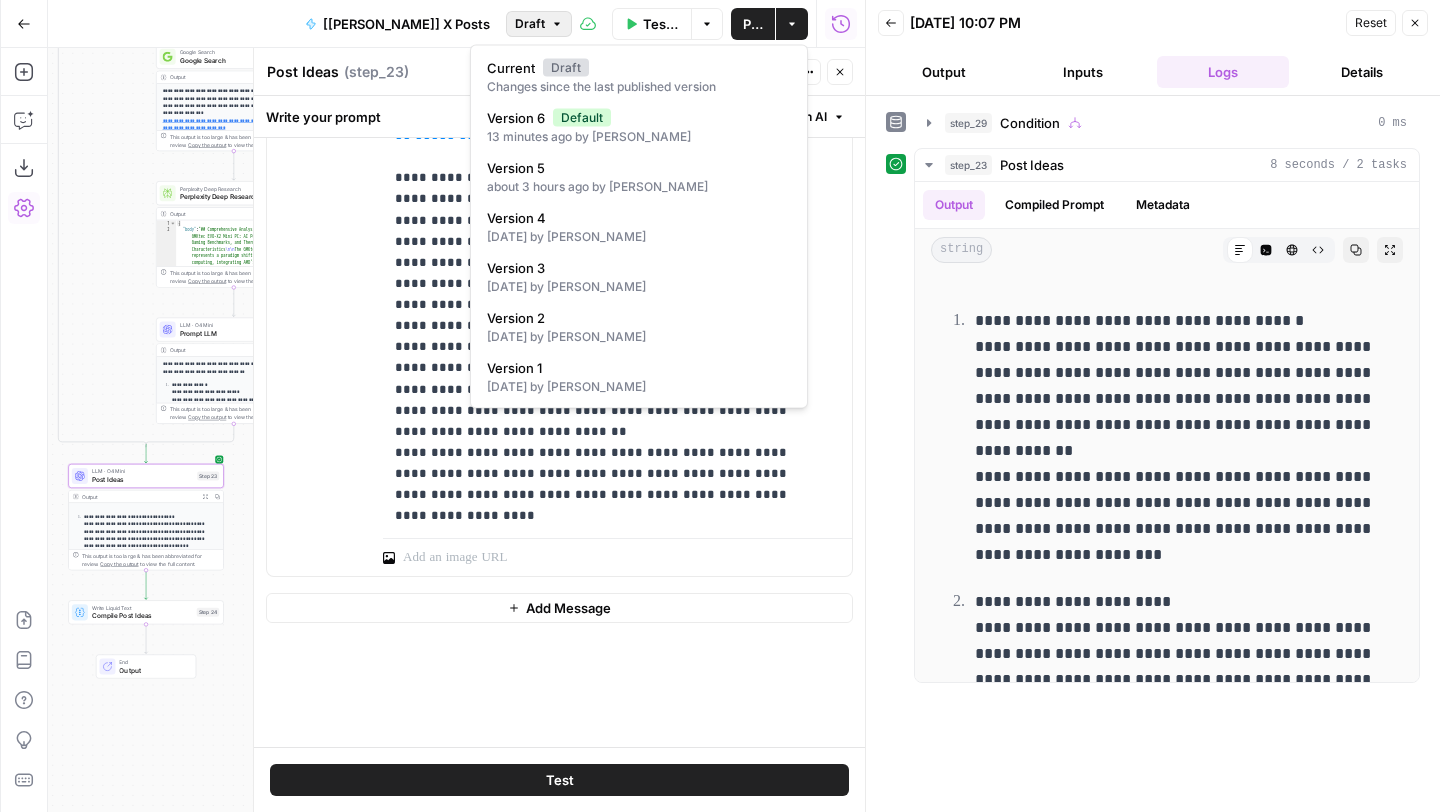 click on "Draft" at bounding box center (530, 24) 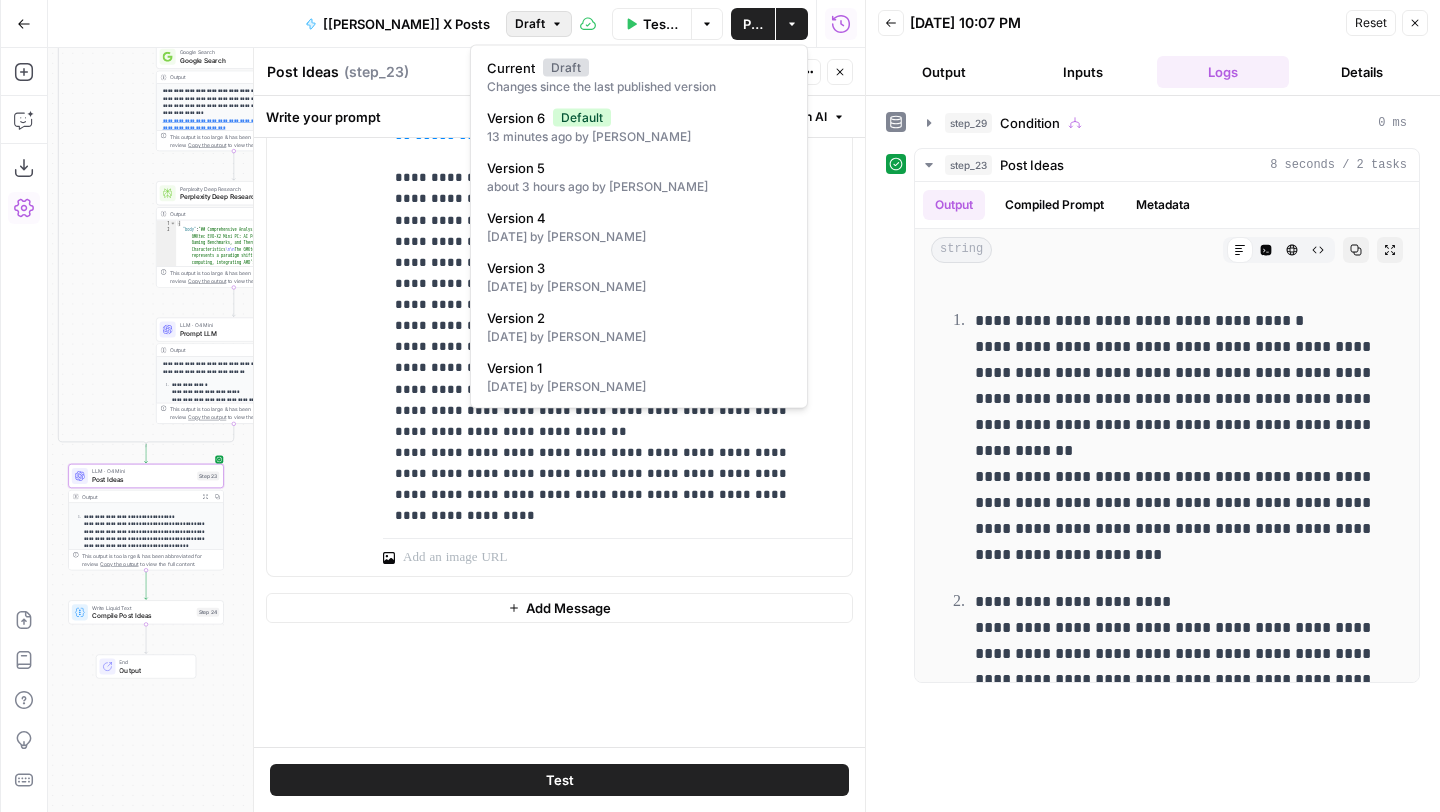 click on "Draft" at bounding box center (530, 24) 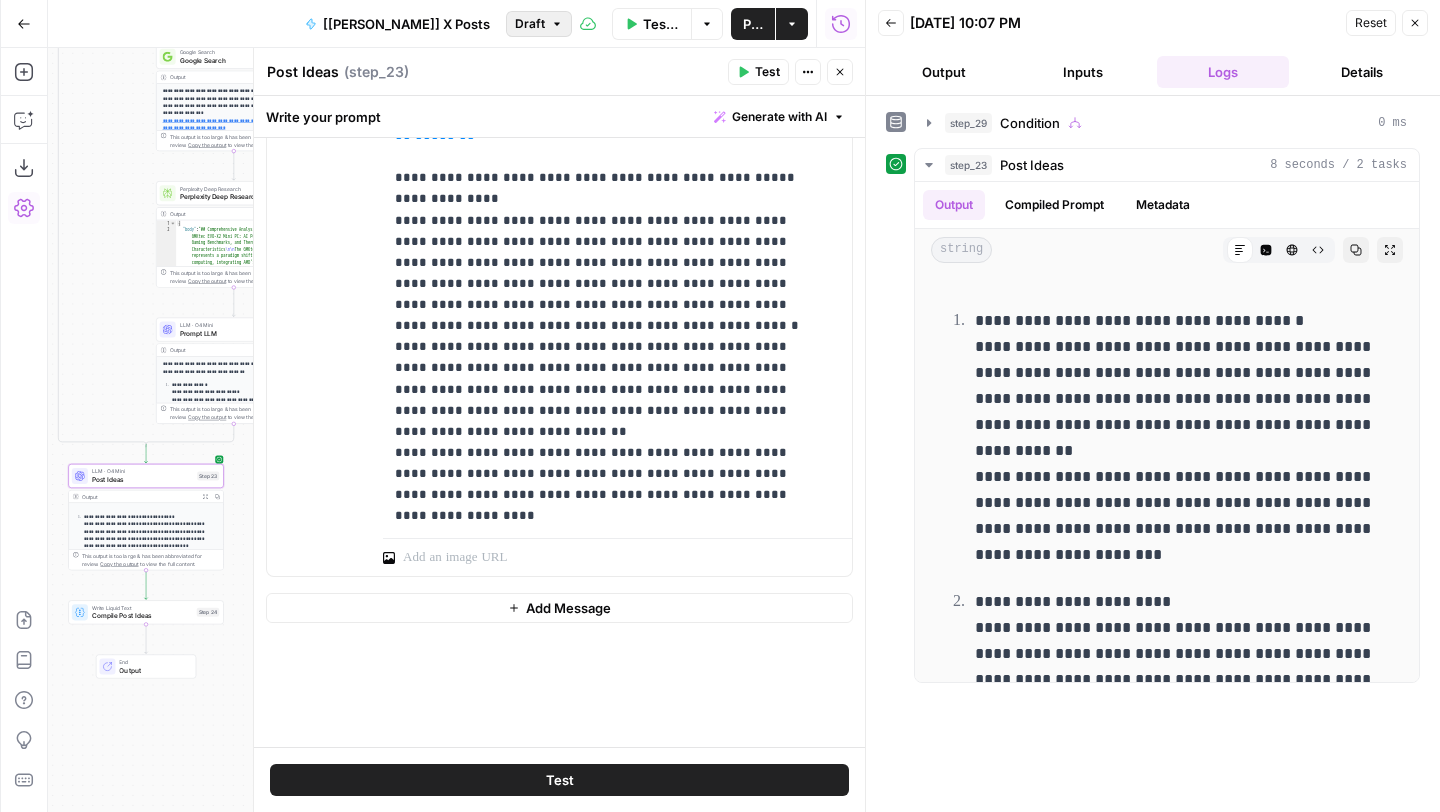 click on "Draft" at bounding box center (530, 24) 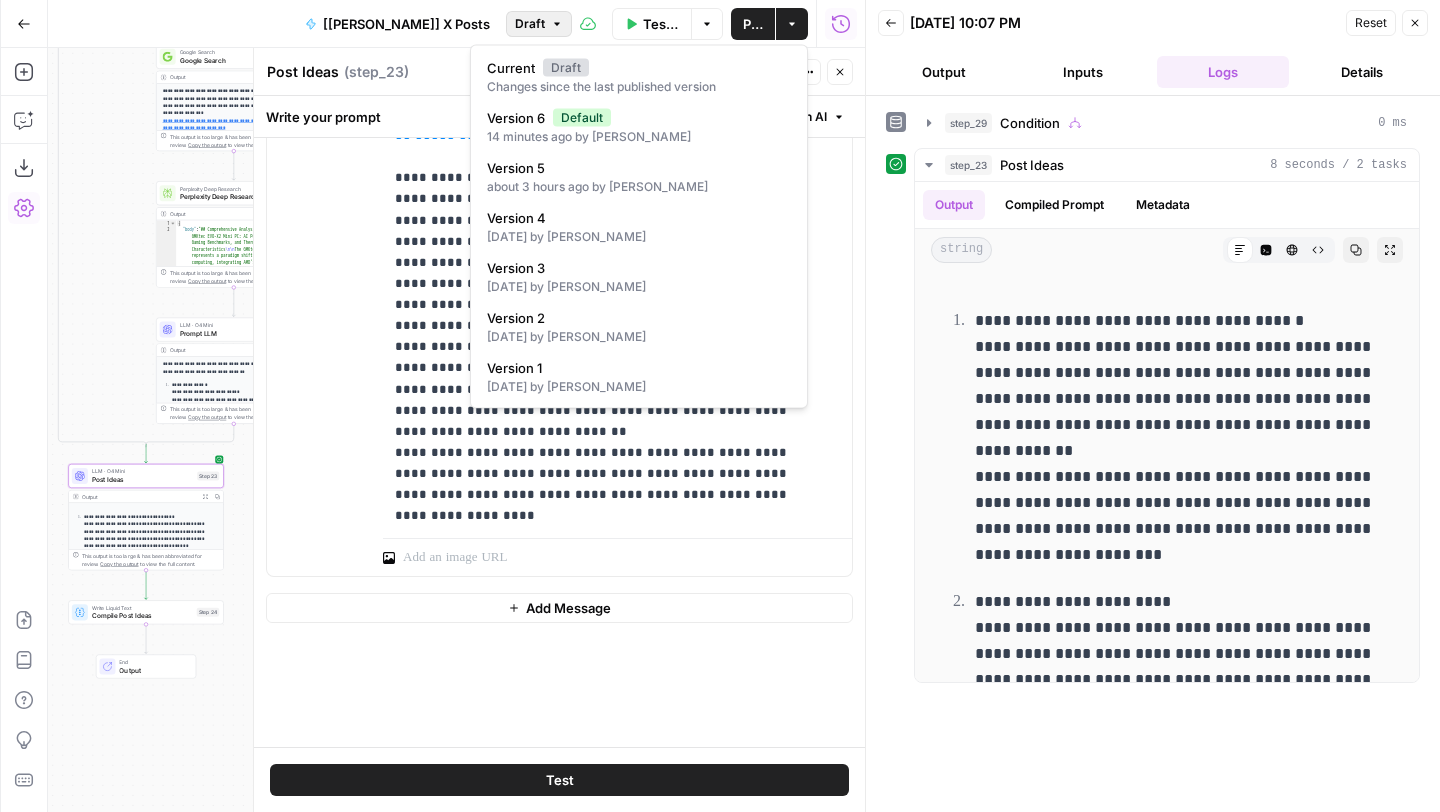 click on "Draft" at bounding box center (530, 24) 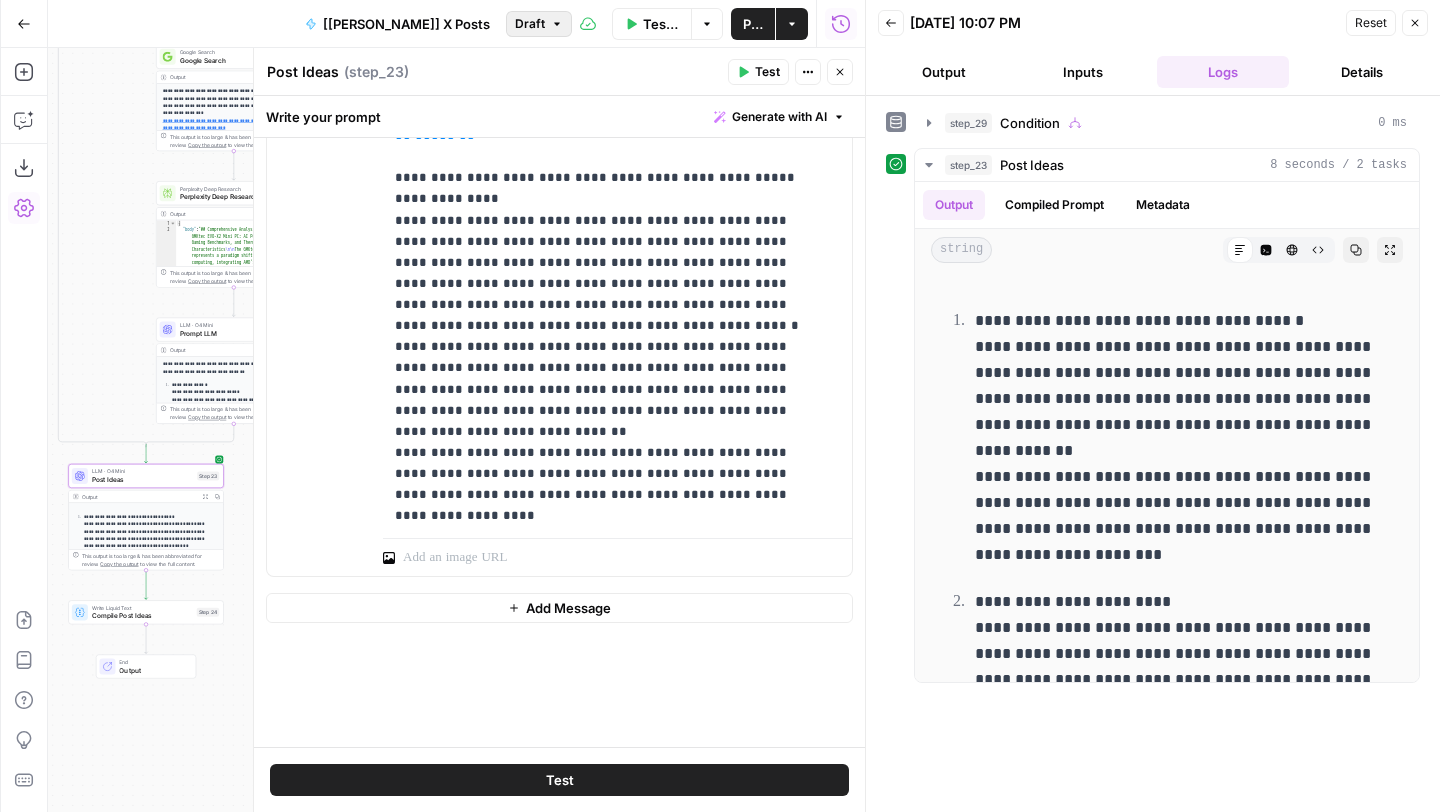 click on "Draft" at bounding box center [530, 24] 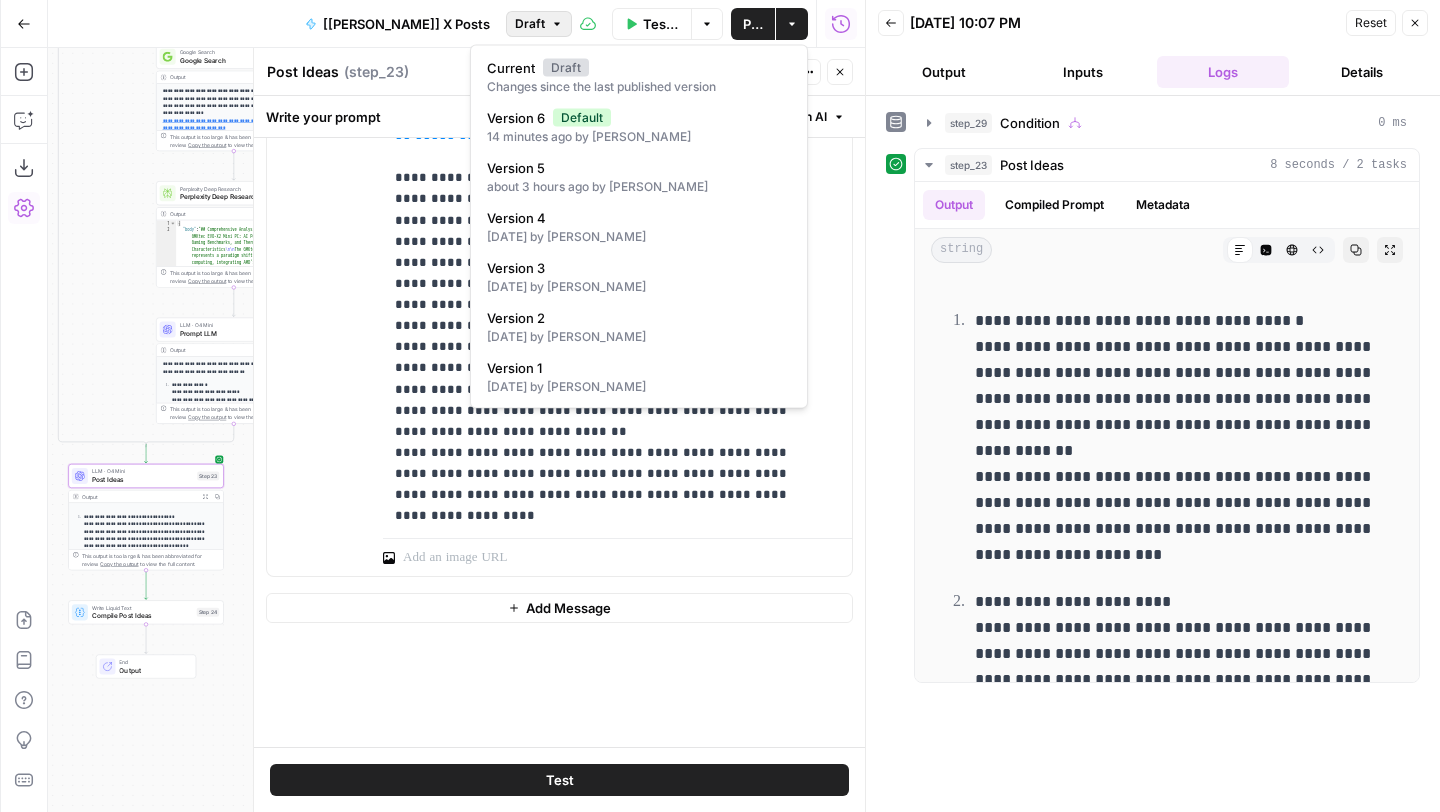 click on "Draft" at bounding box center (530, 24) 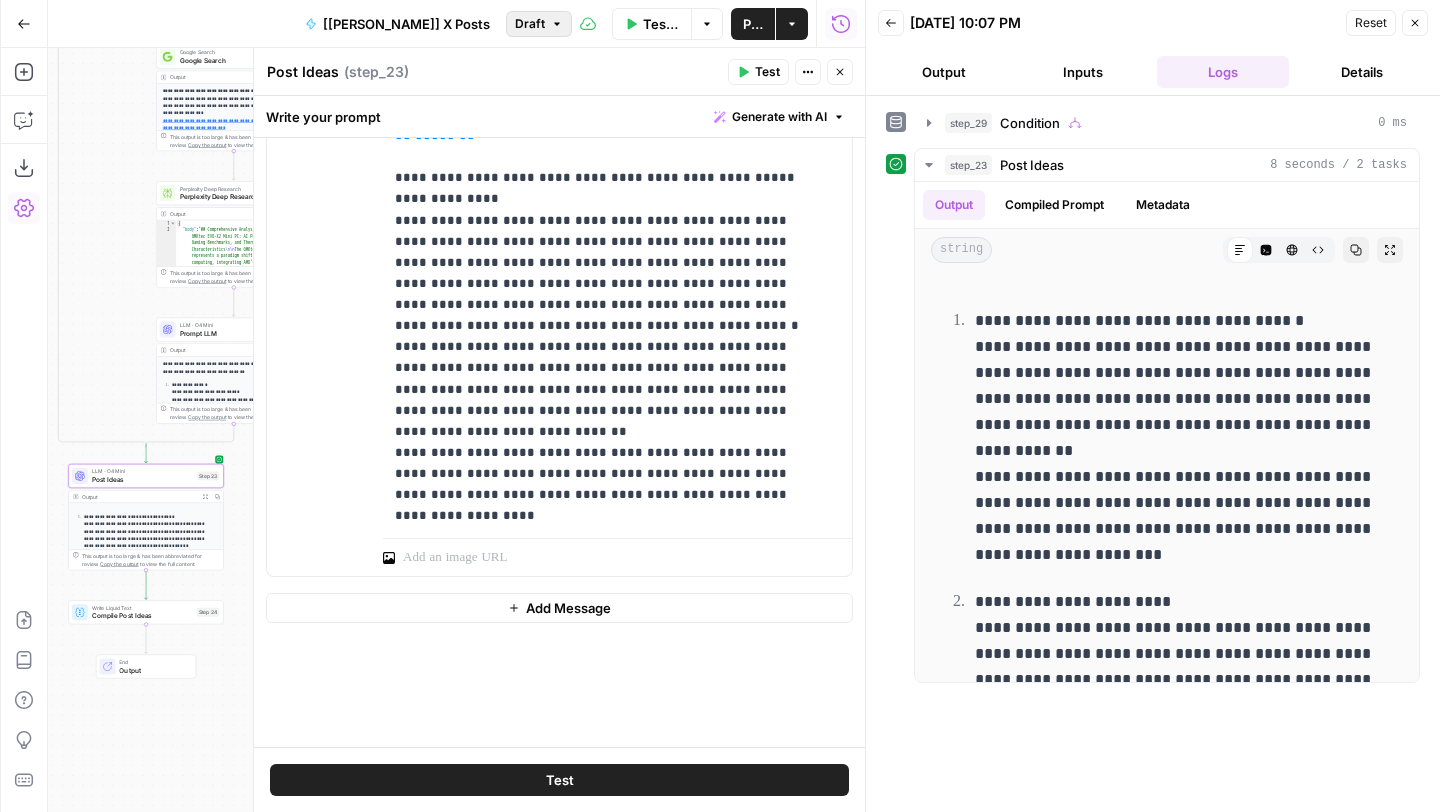 click on "Draft" at bounding box center (530, 24) 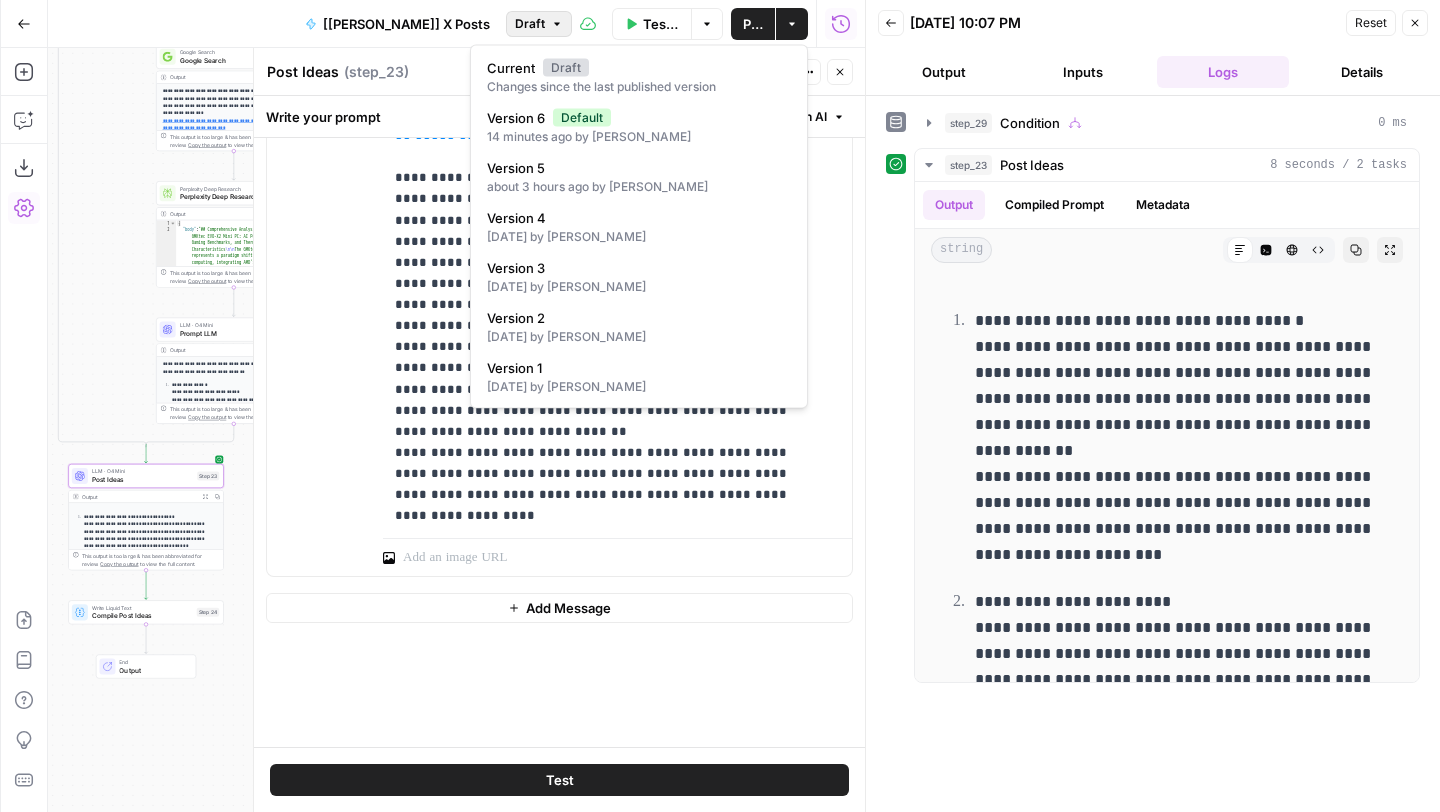 click on "Draft" at bounding box center [530, 24] 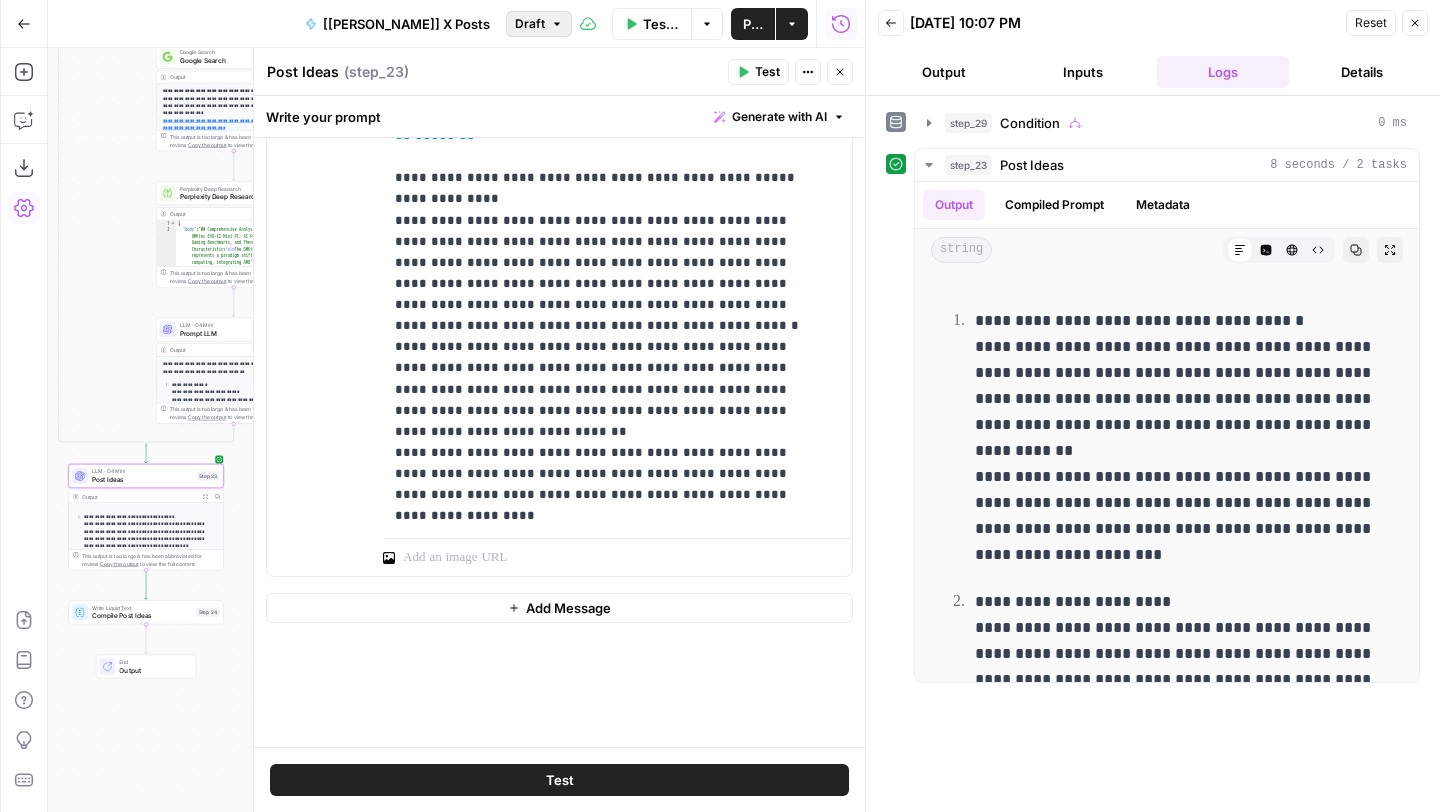 click on "Draft" at bounding box center [530, 24] 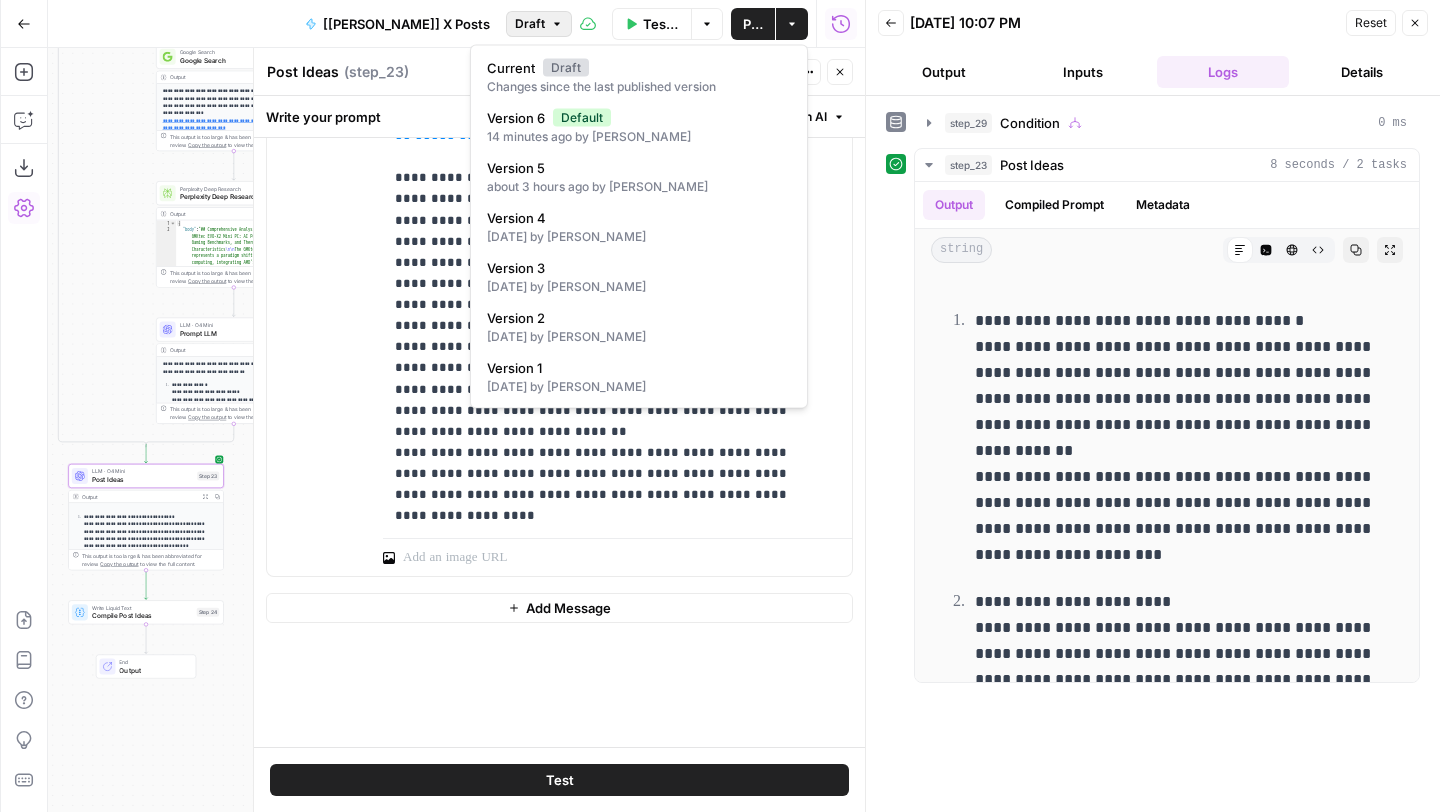click on "Draft" at bounding box center (530, 24) 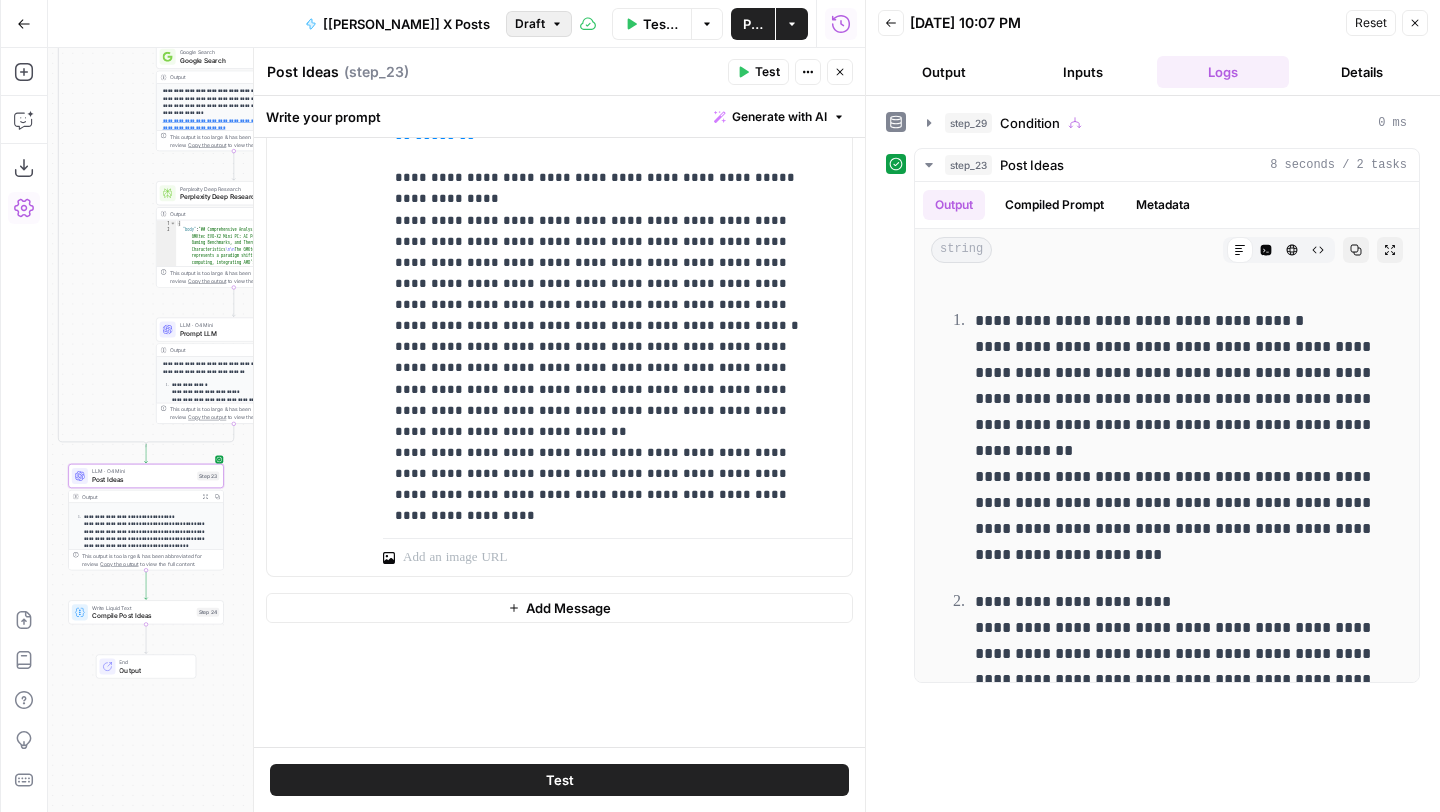 click on "Draft" at bounding box center (530, 24) 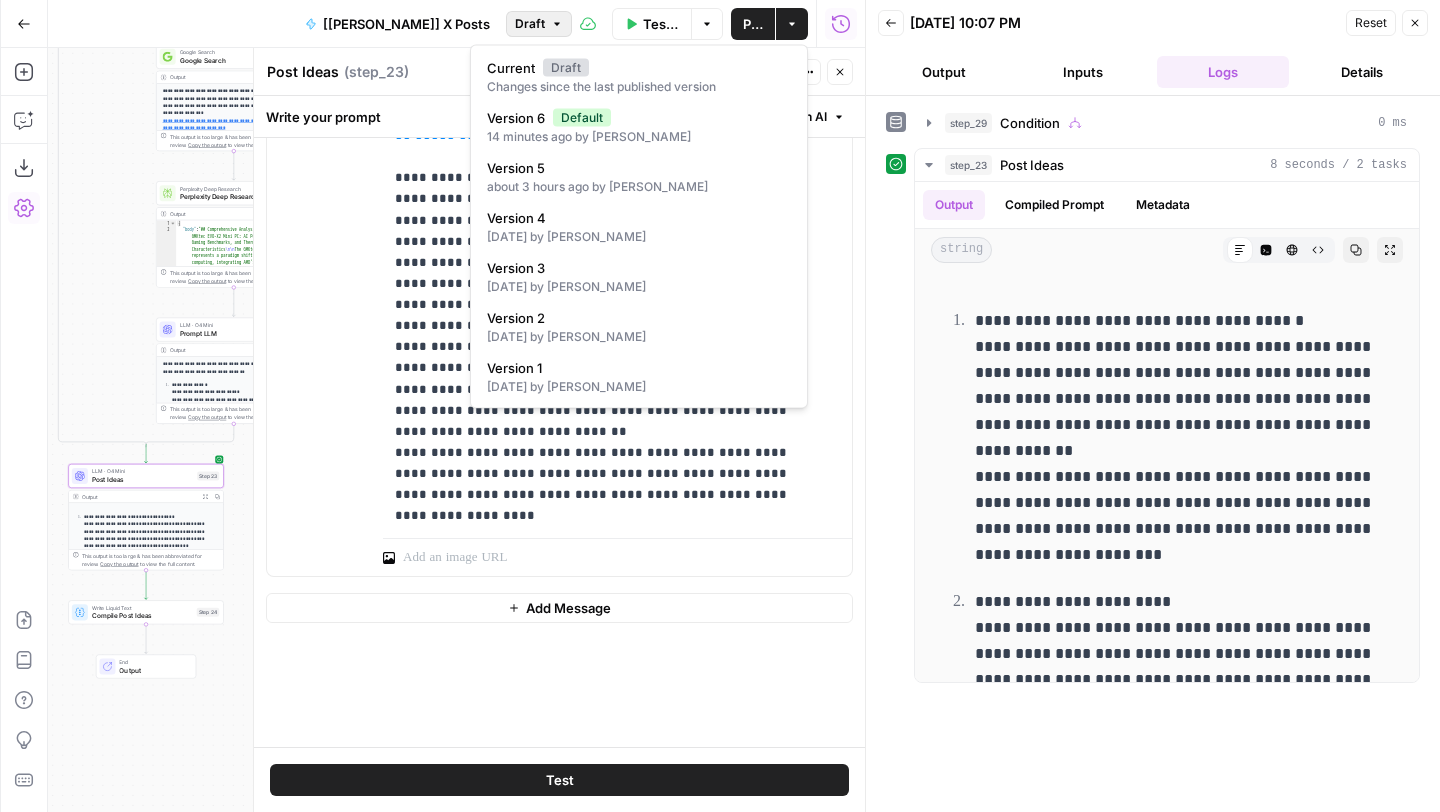click on "Draft" at bounding box center (530, 24) 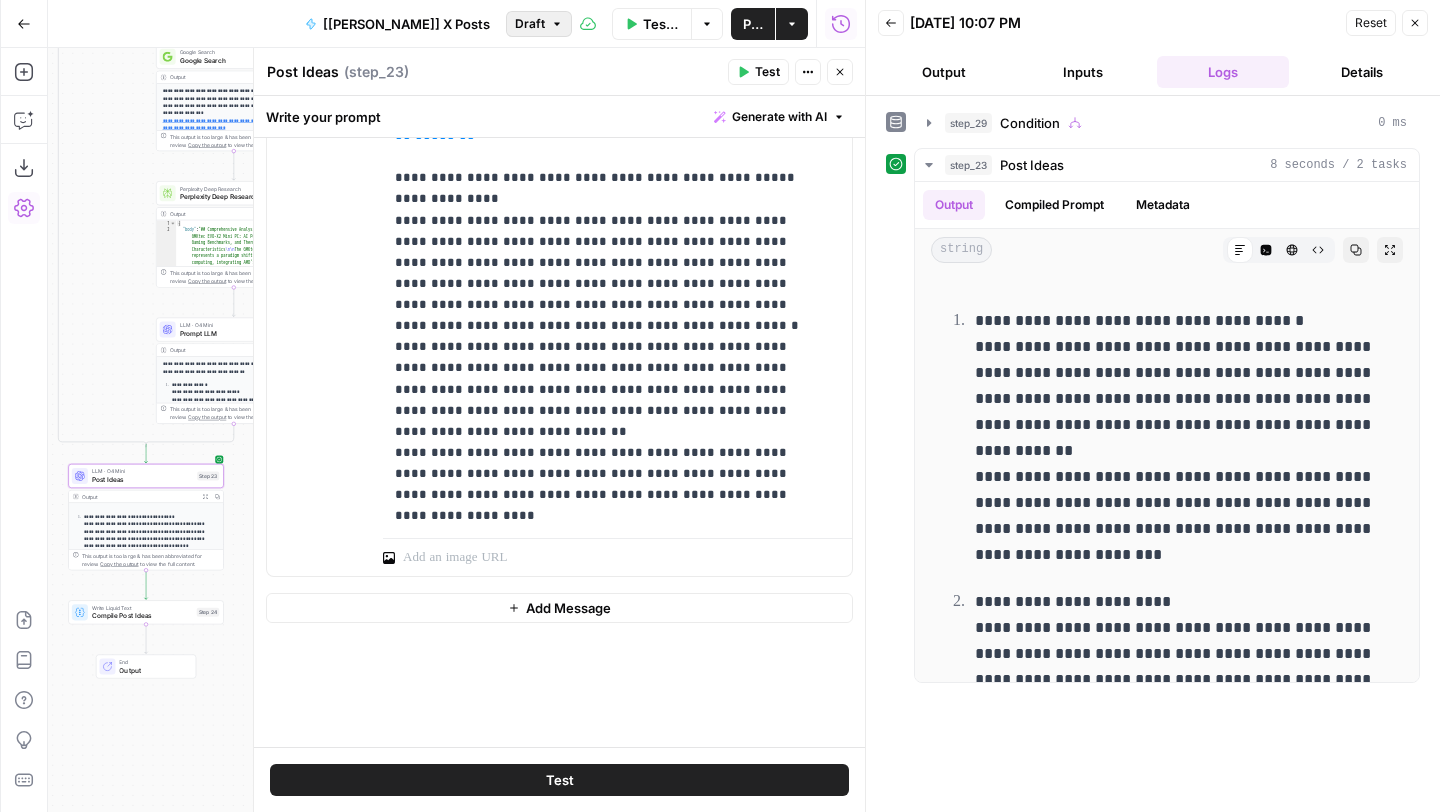 click on "Draft" at bounding box center (530, 24) 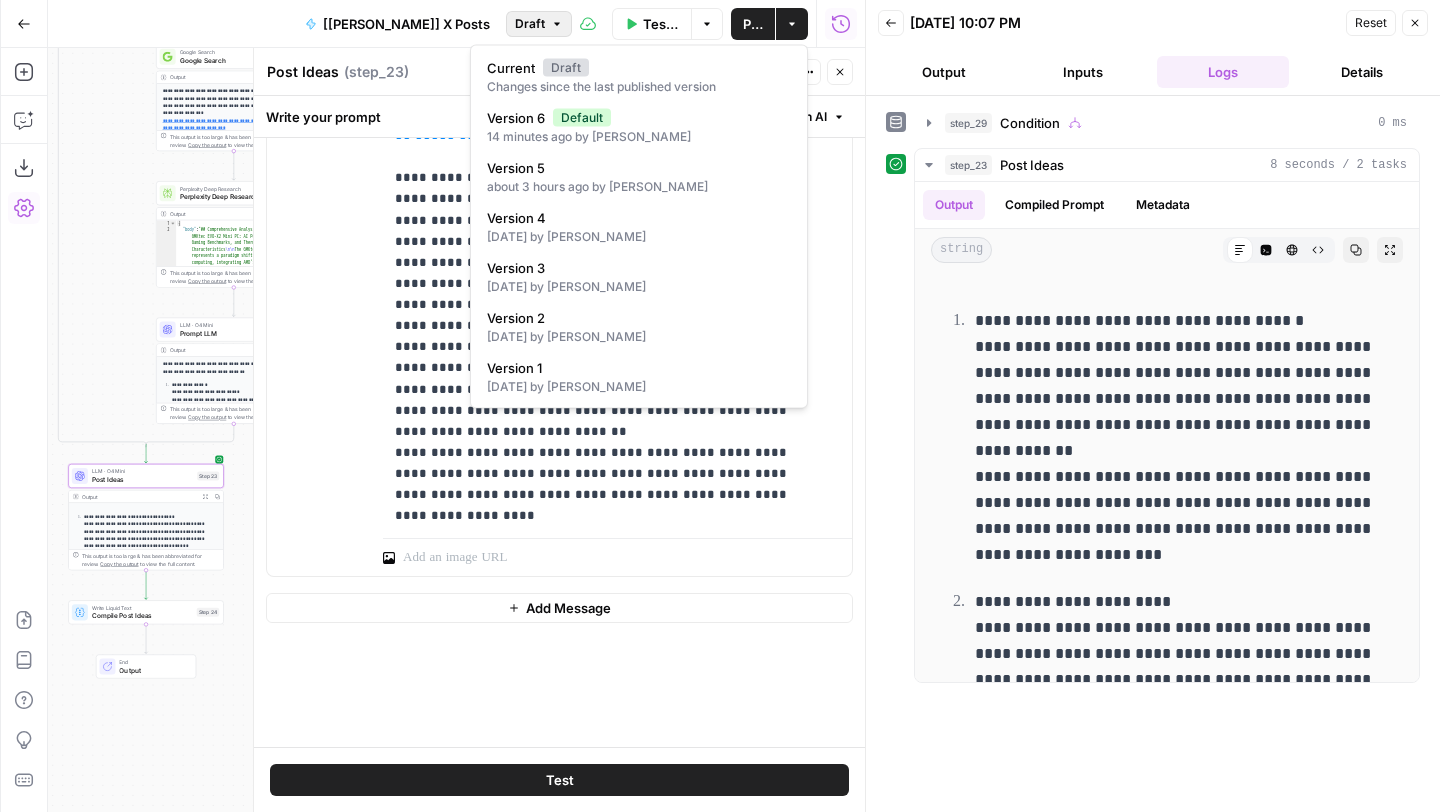 click on "Draft" at bounding box center (530, 24) 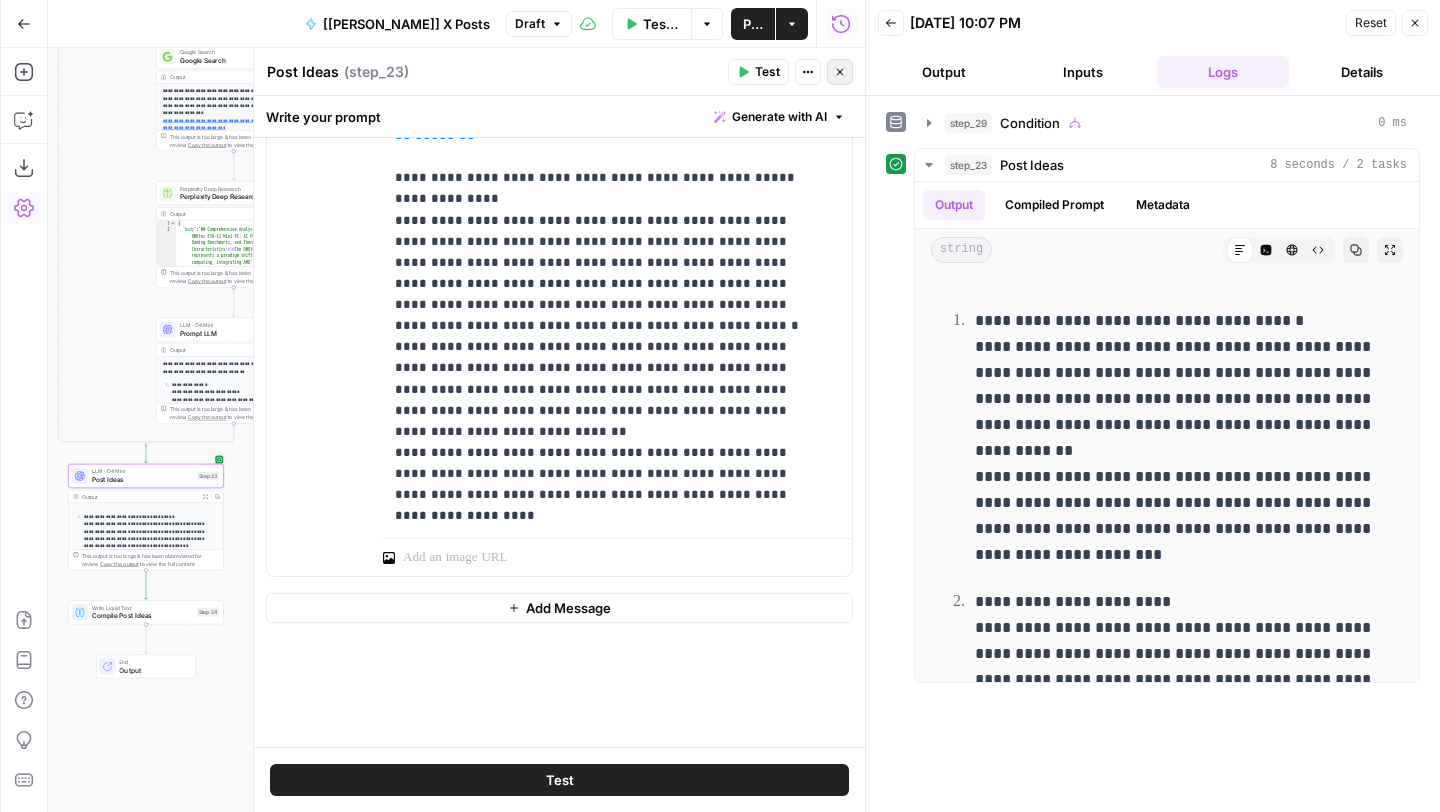 click on "Close" at bounding box center (840, 72) 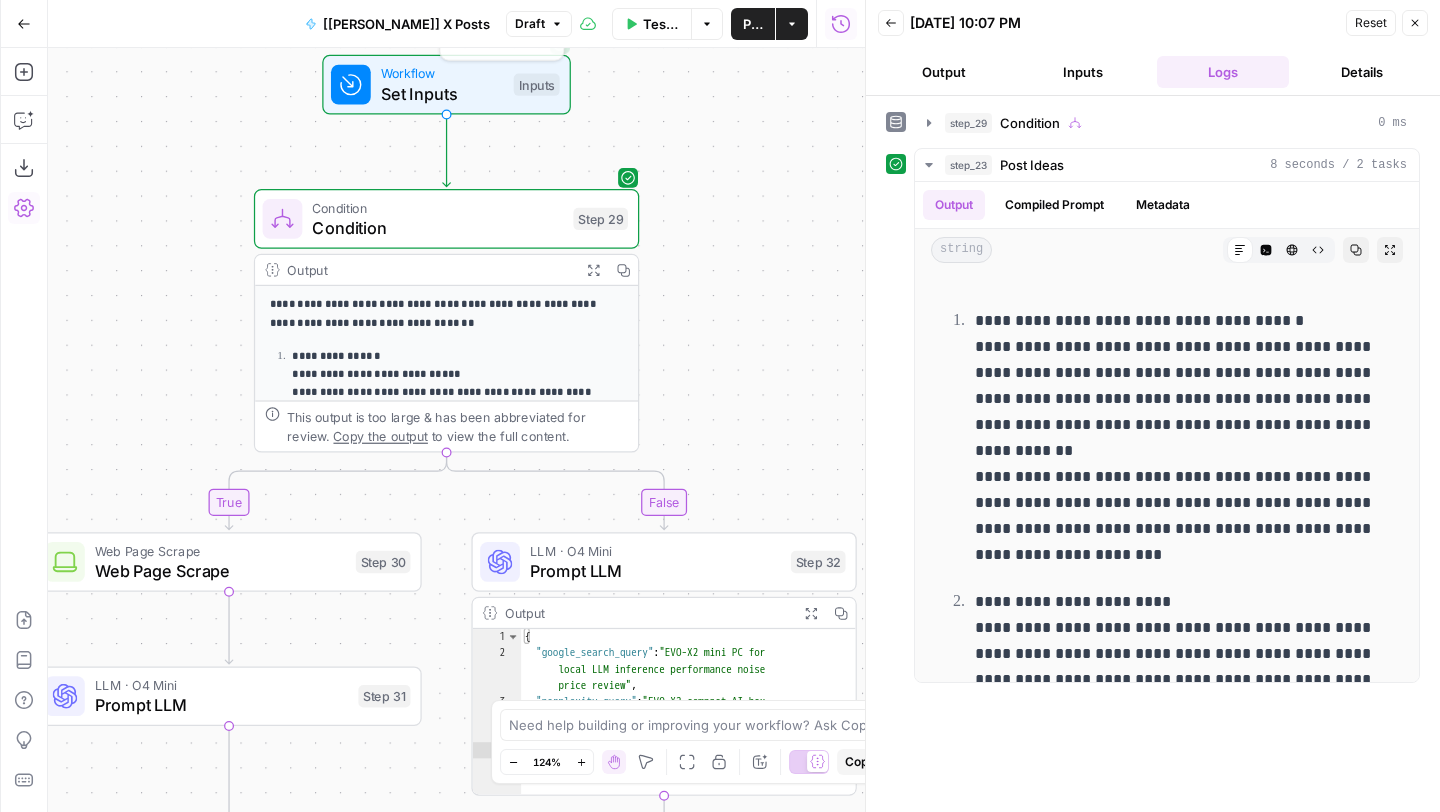 click on "Go Back [Chad] X Posts Draft Test Workflow Options Publish Actions Run History" at bounding box center [432, 23] 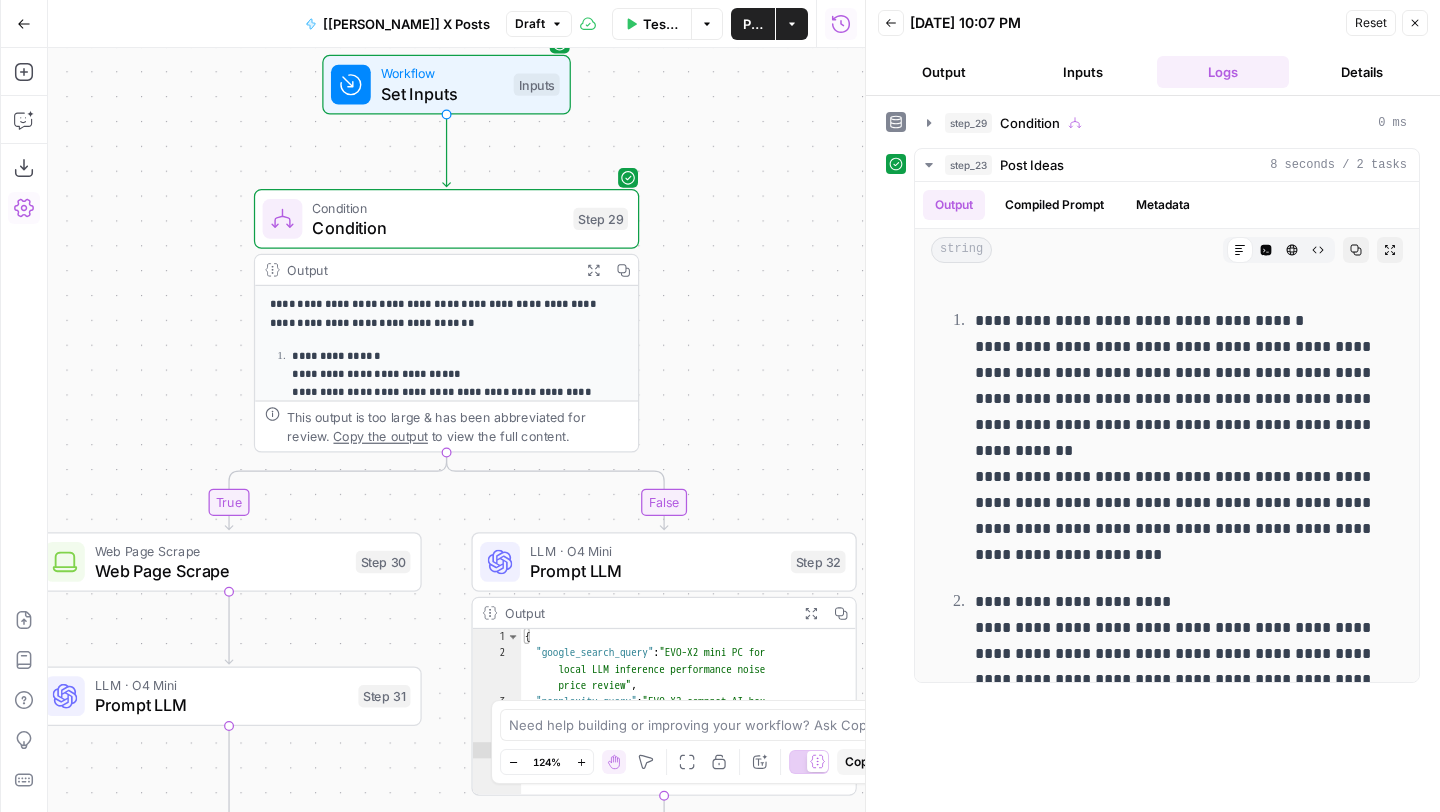 click on "Go Back [Chad] X Posts Draft Test Workflow Options Publish Actions Run History" at bounding box center (432, 23) 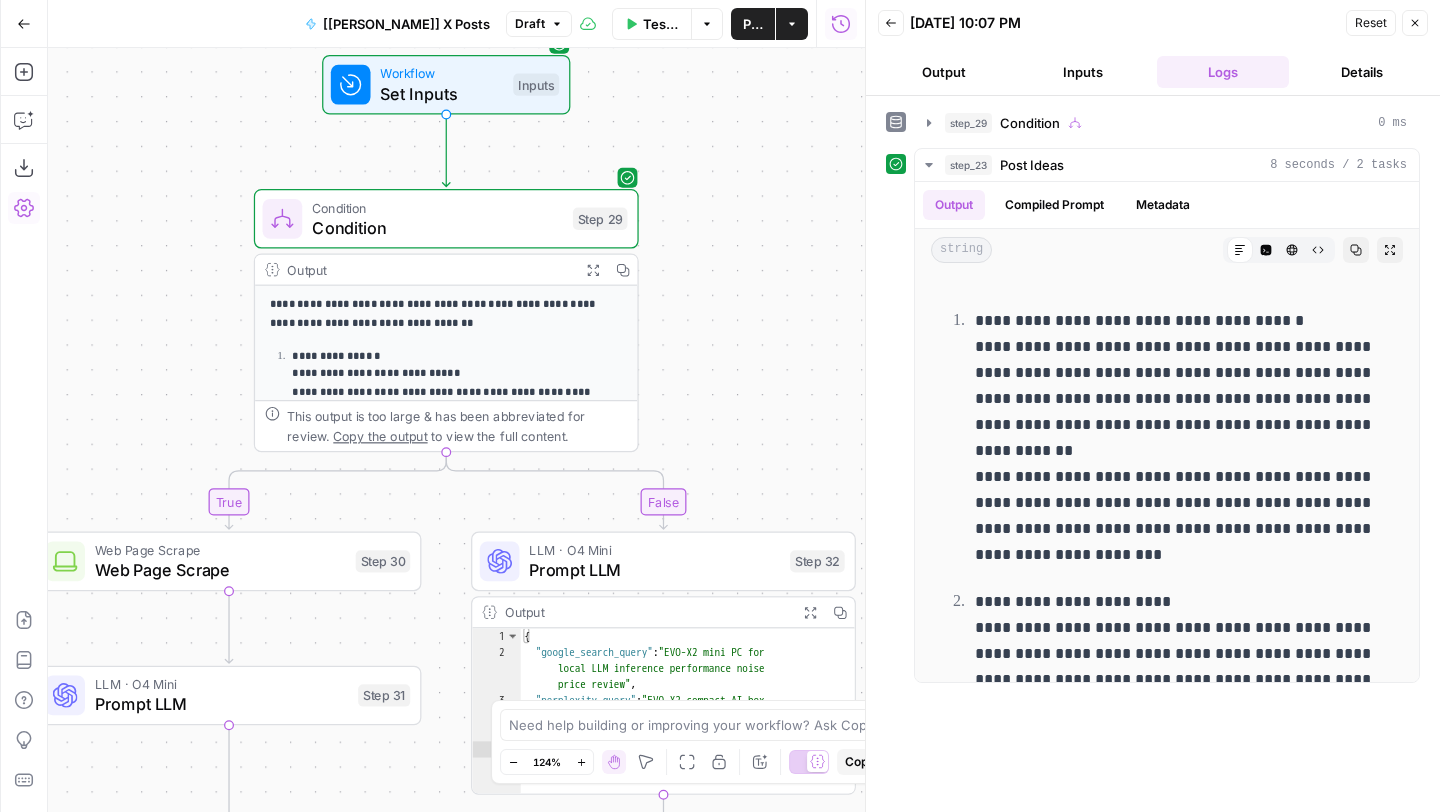 click on "**********" at bounding box center [456, 430] 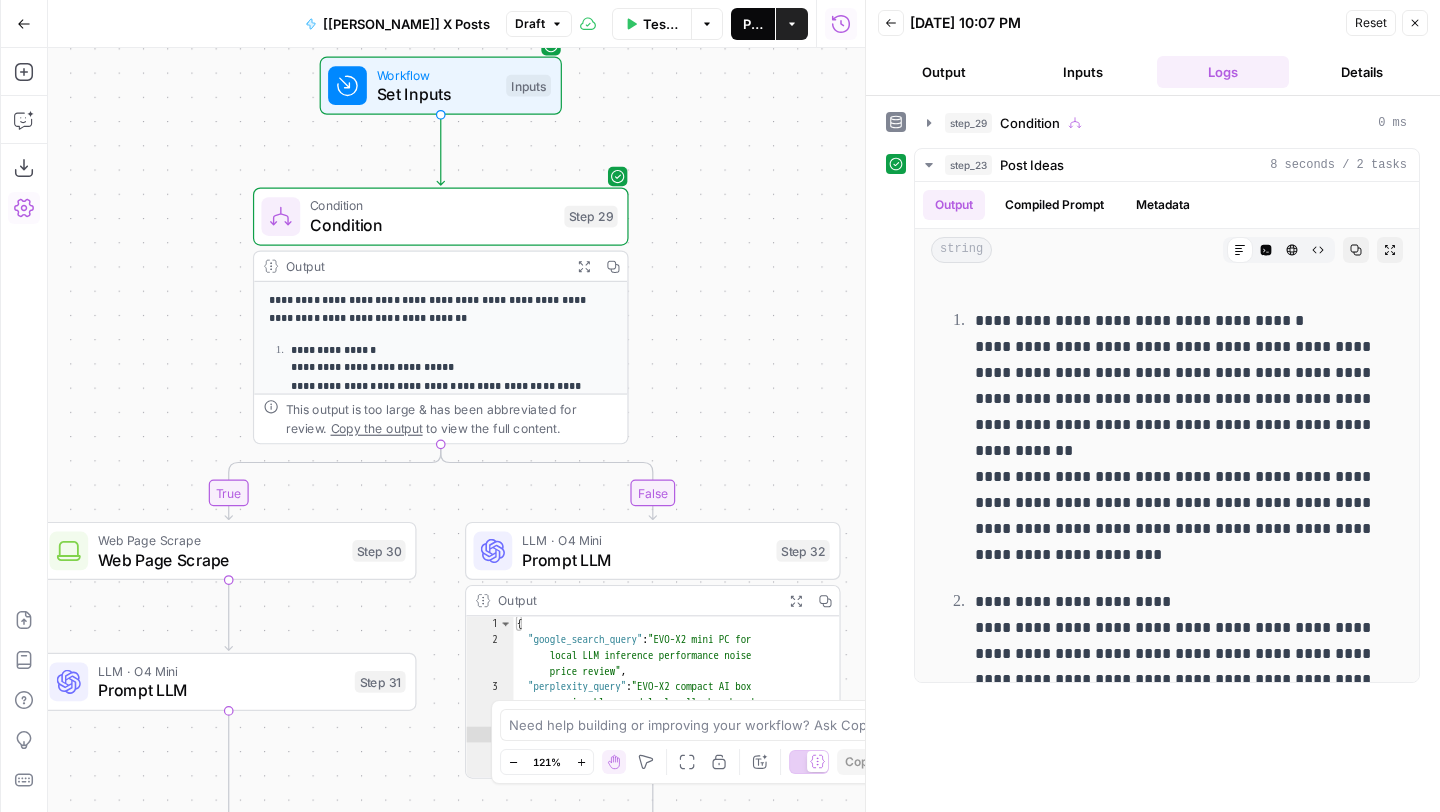 click on "Publish" at bounding box center [753, 24] 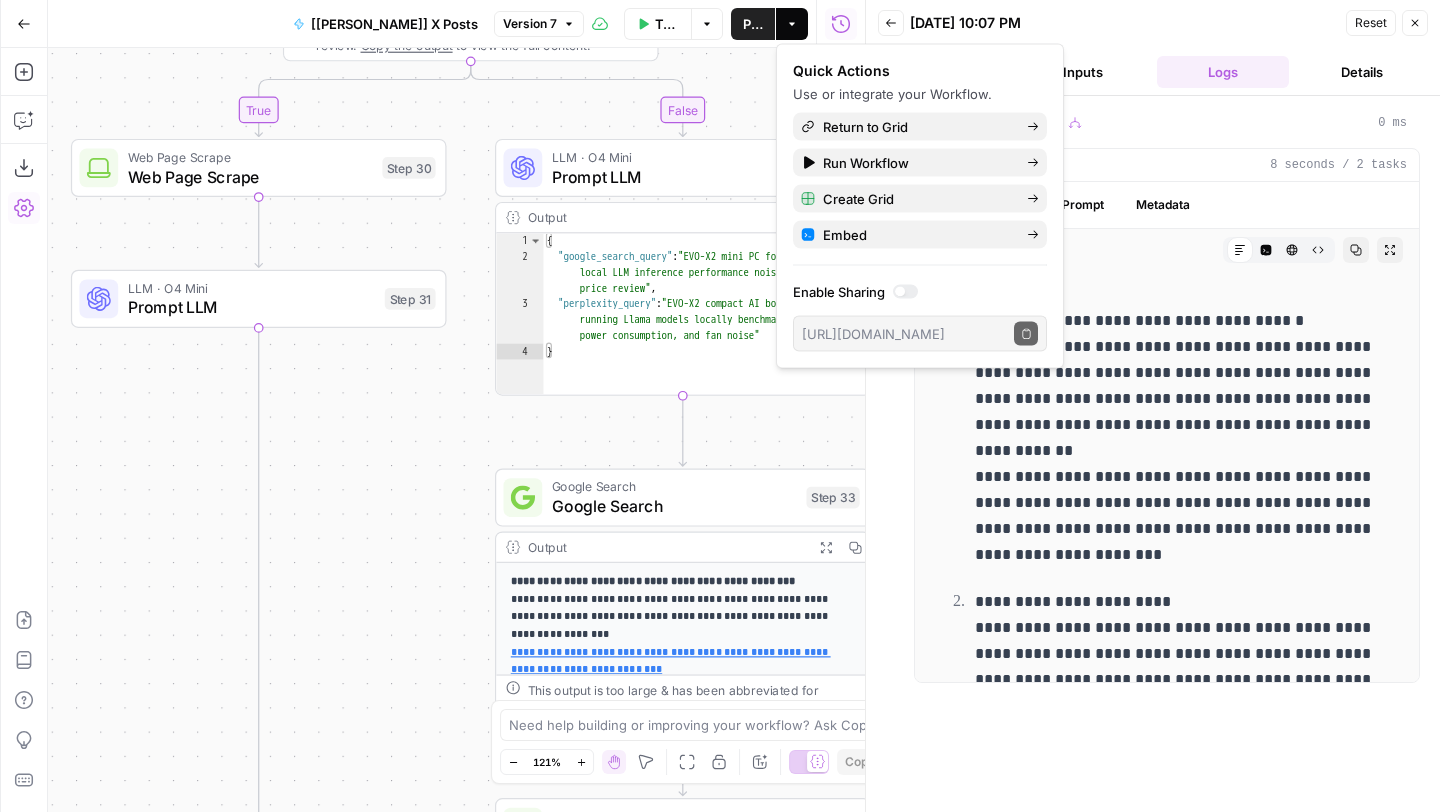 scroll, scrollTop: 256, scrollLeft: 0, axis: vertical 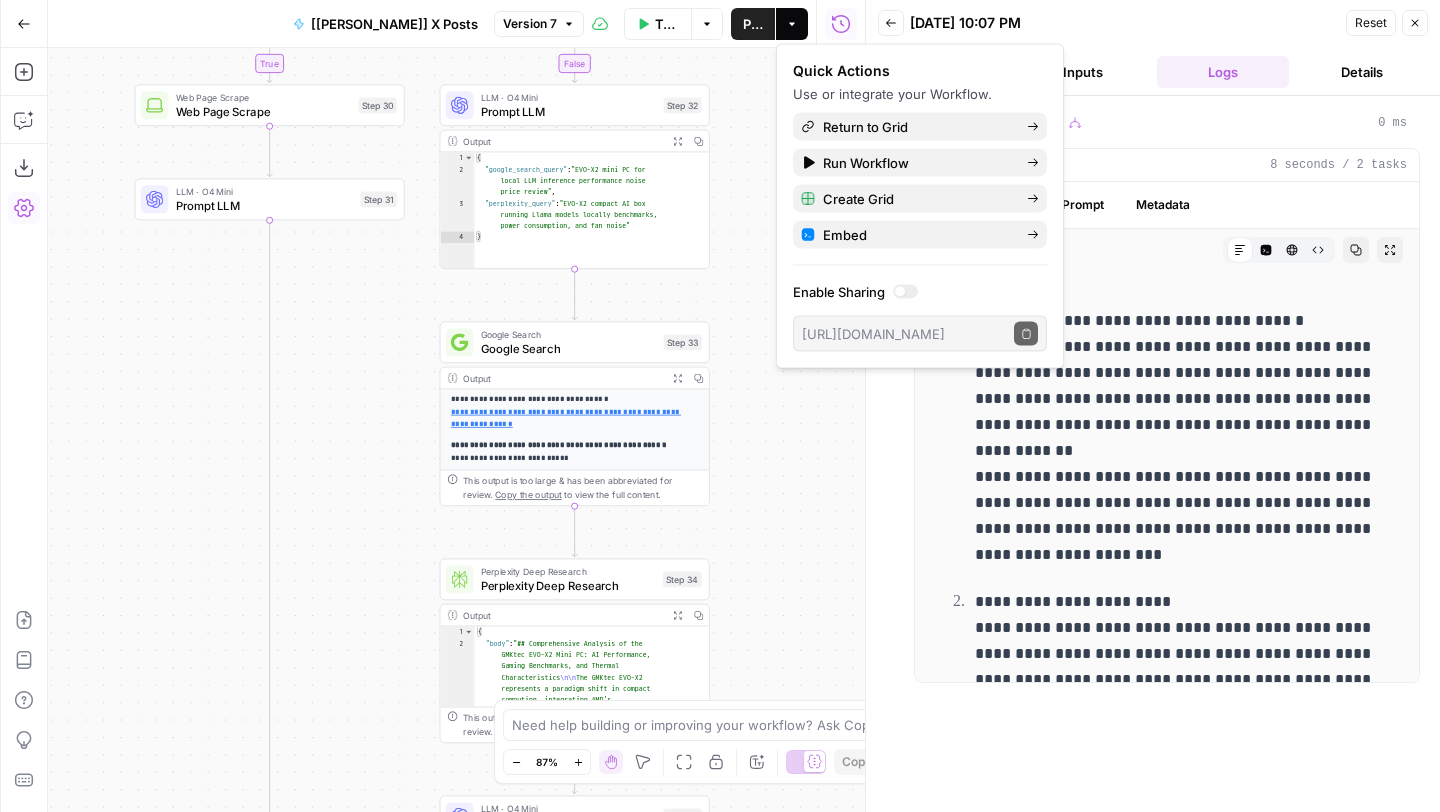 click on "**********" at bounding box center [456, 430] 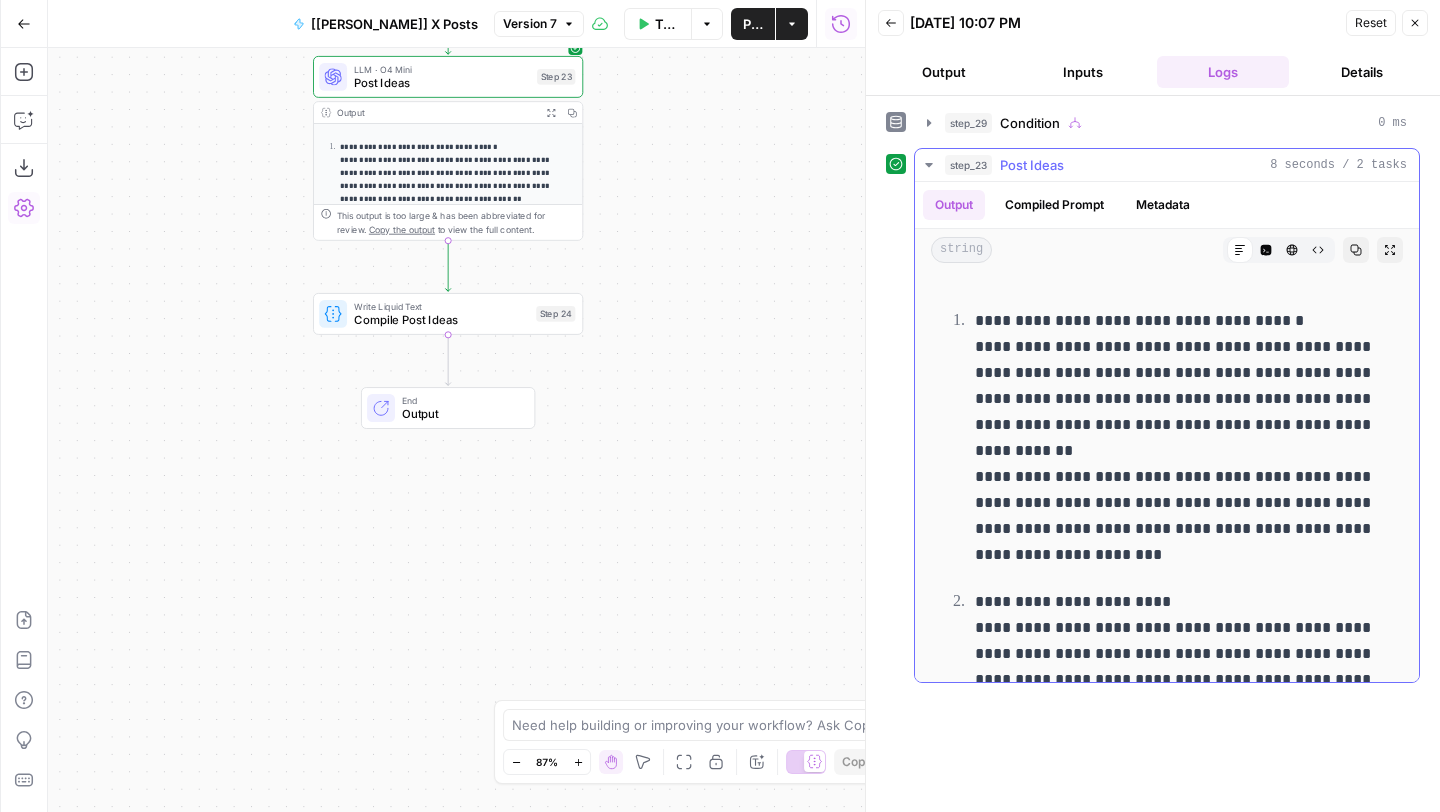 click on "**********" at bounding box center [1175, 438] 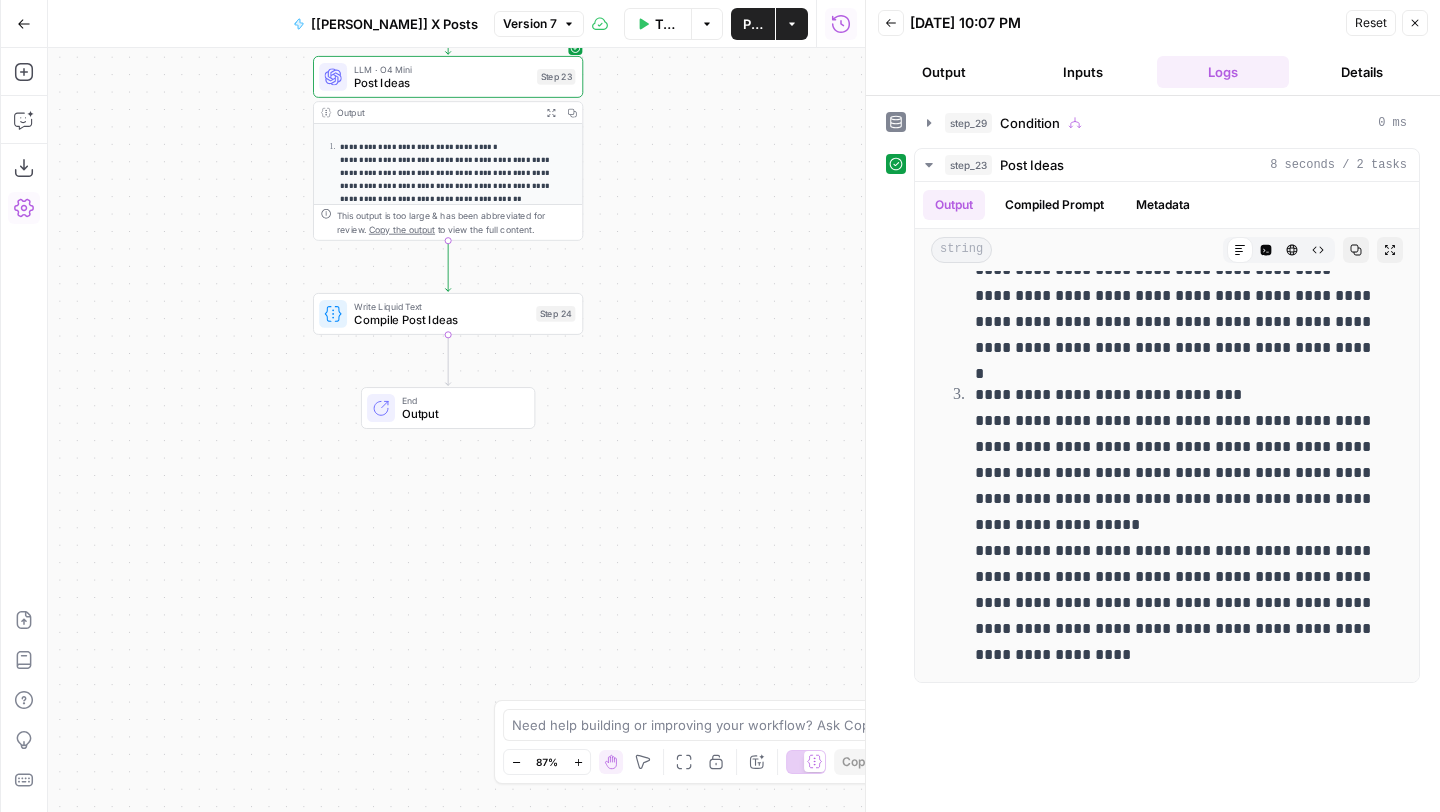 scroll, scrollTop: 458, scrollLeft: 0, axis: vertical 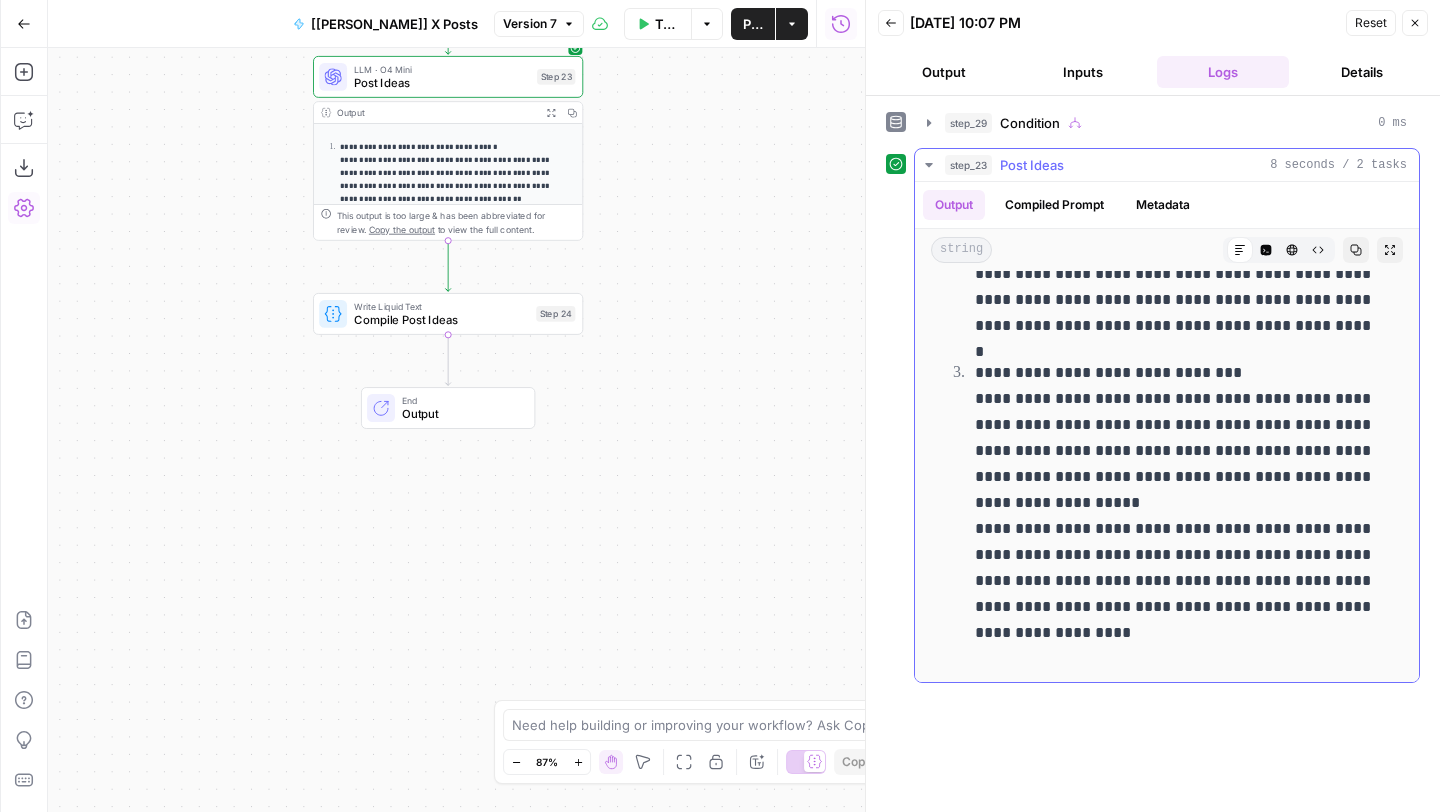 drag, startPoint x: 976, startPoint y: 315, endPoint x: 1200, endPoint y: 644, distance: 398.01633 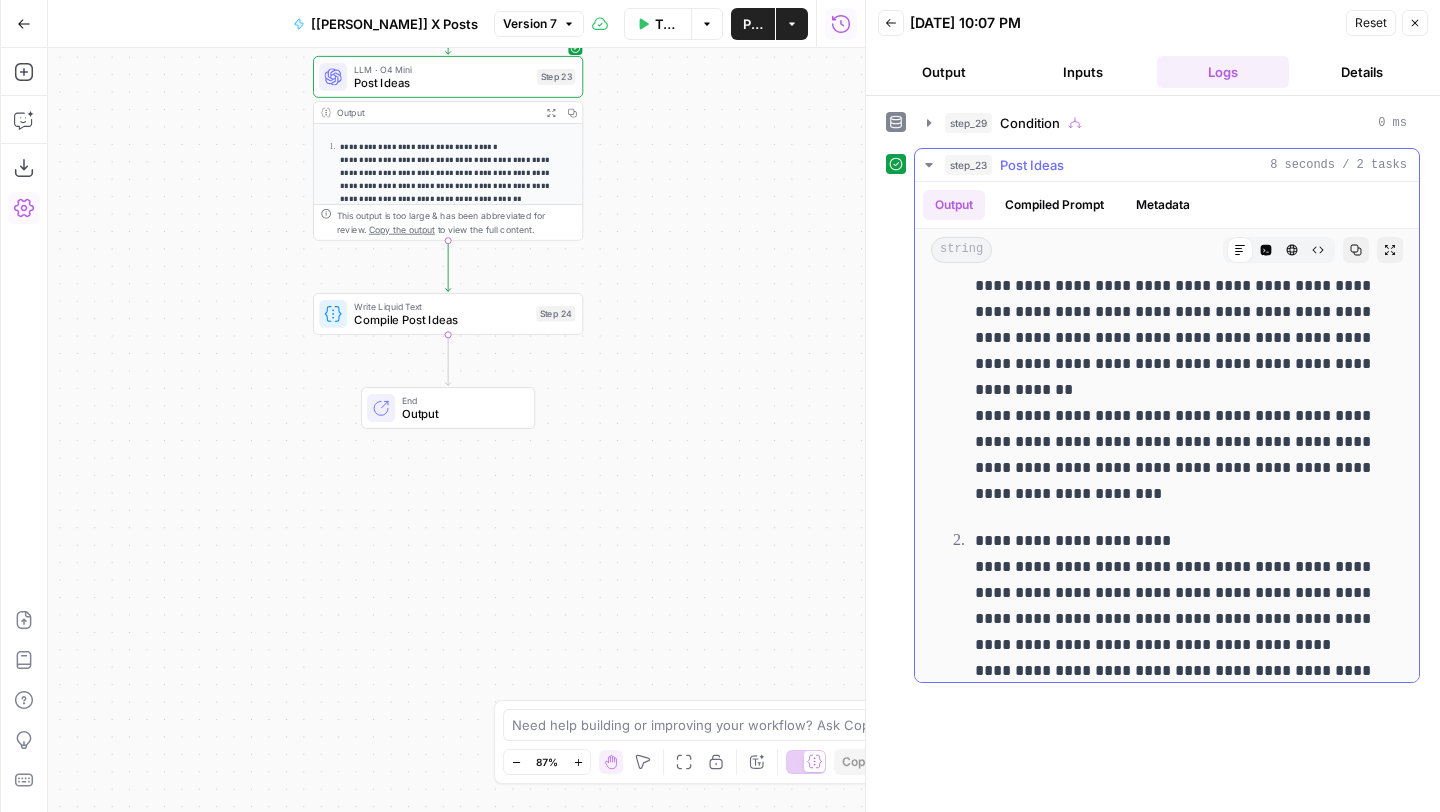 scroll, scrollTop: 0, scrollLeft: 0, axis: both 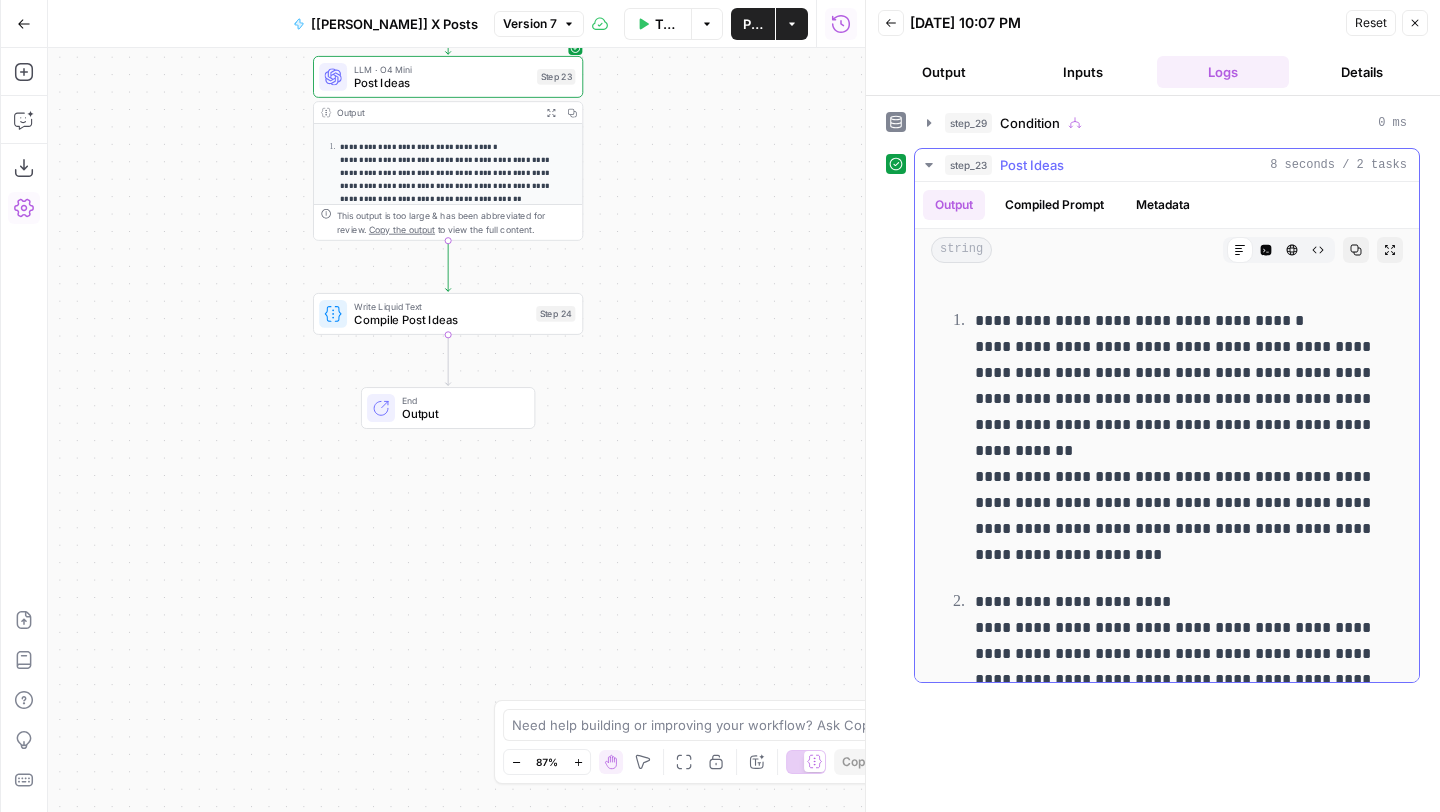 drag, startPoint x: 1111, startPoint y: 636, endPoint x: 973, endPoint y: 330, distance: 335.6784 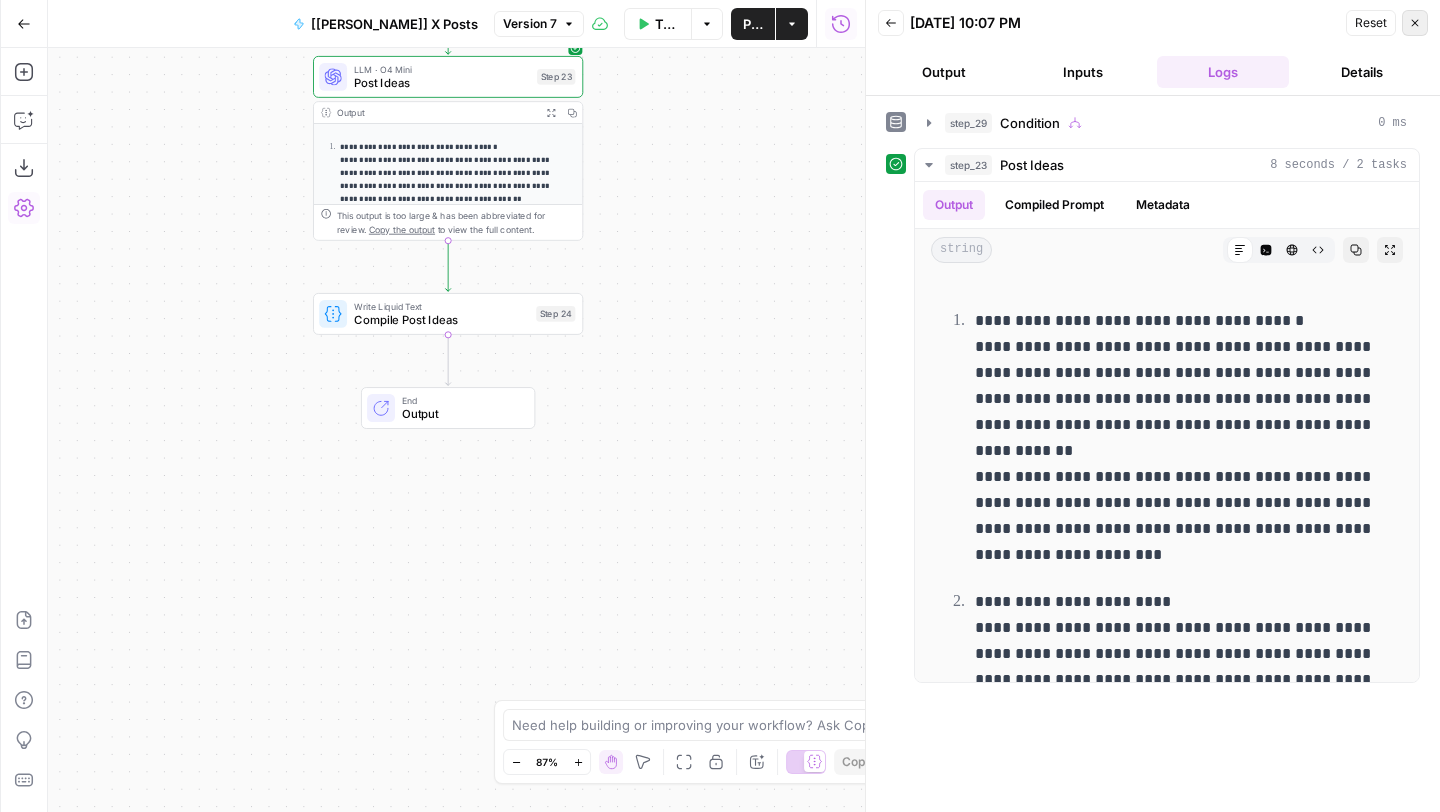 click 